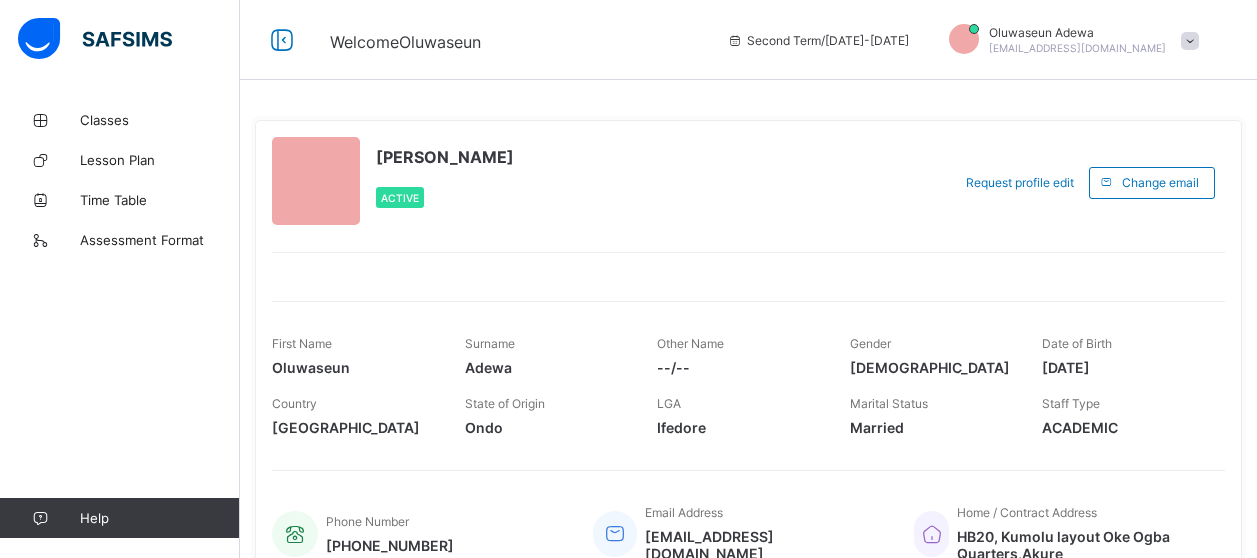 scroll, scrollTop: 0, scrollLeft: 0, axis: both 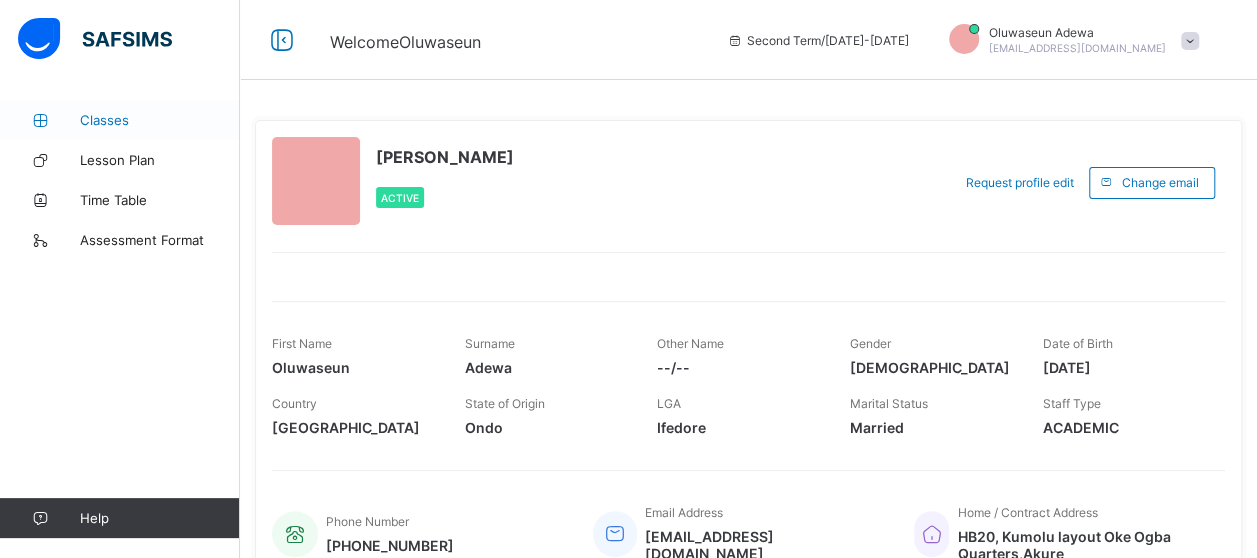 click on "Classes" at bounding box center (160, 120) 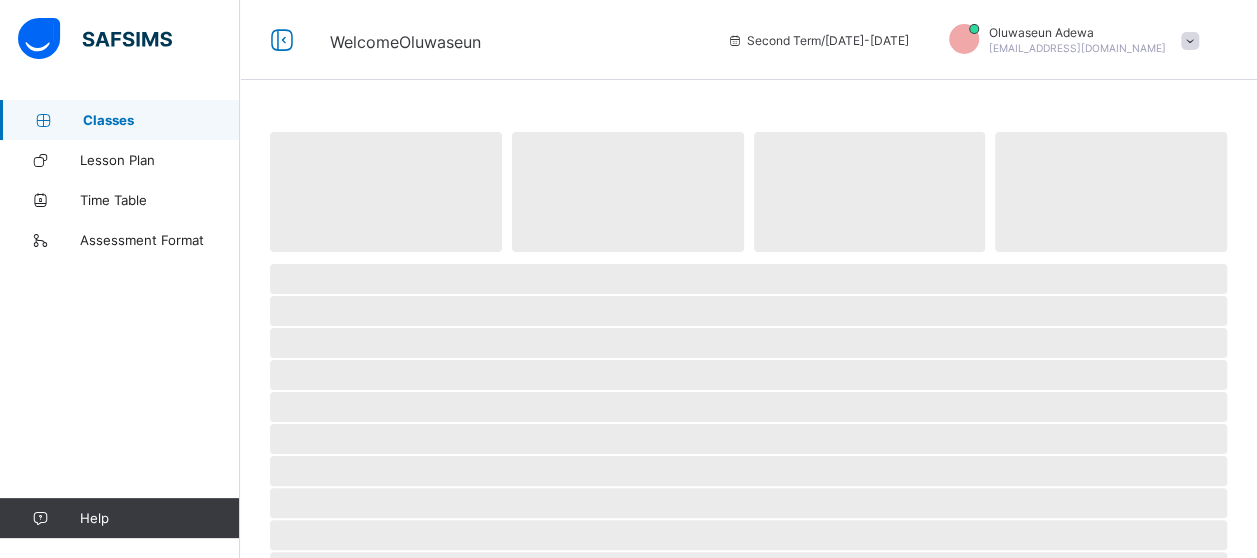 click on "Classes" at bounding box center (161, 120) 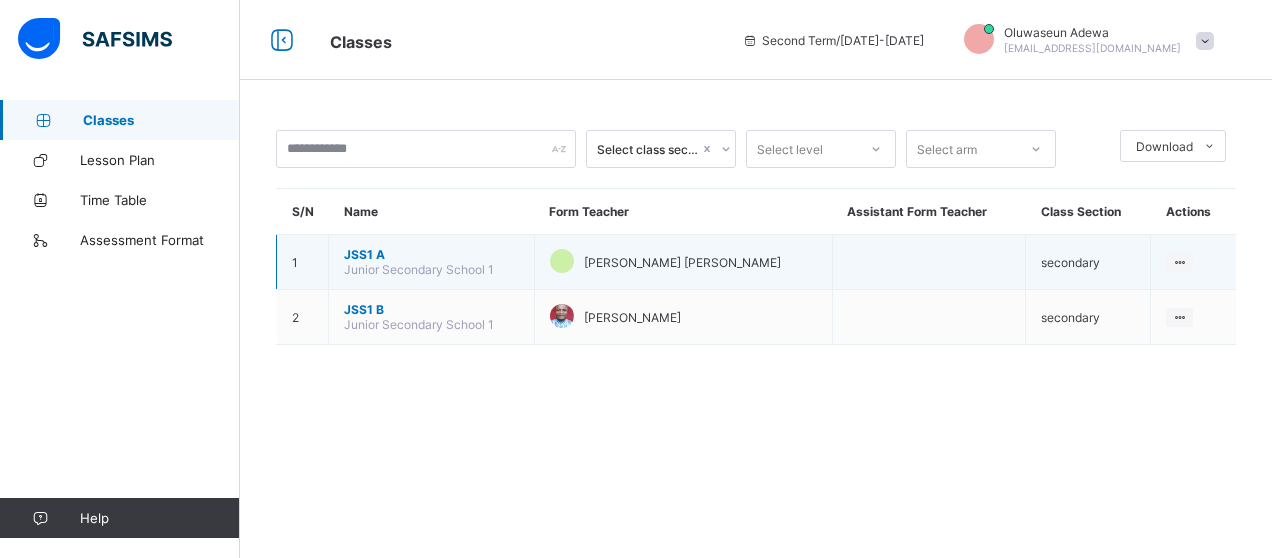 click on "JSS1   A" at bounding box center (431, 254) 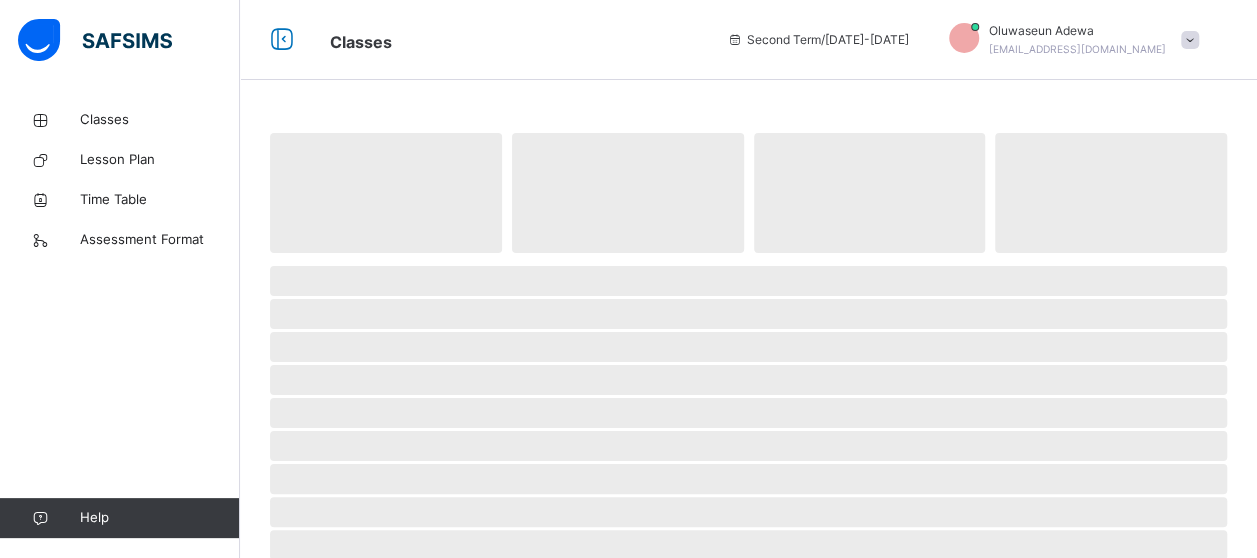 click at bounding box center [748, 258] 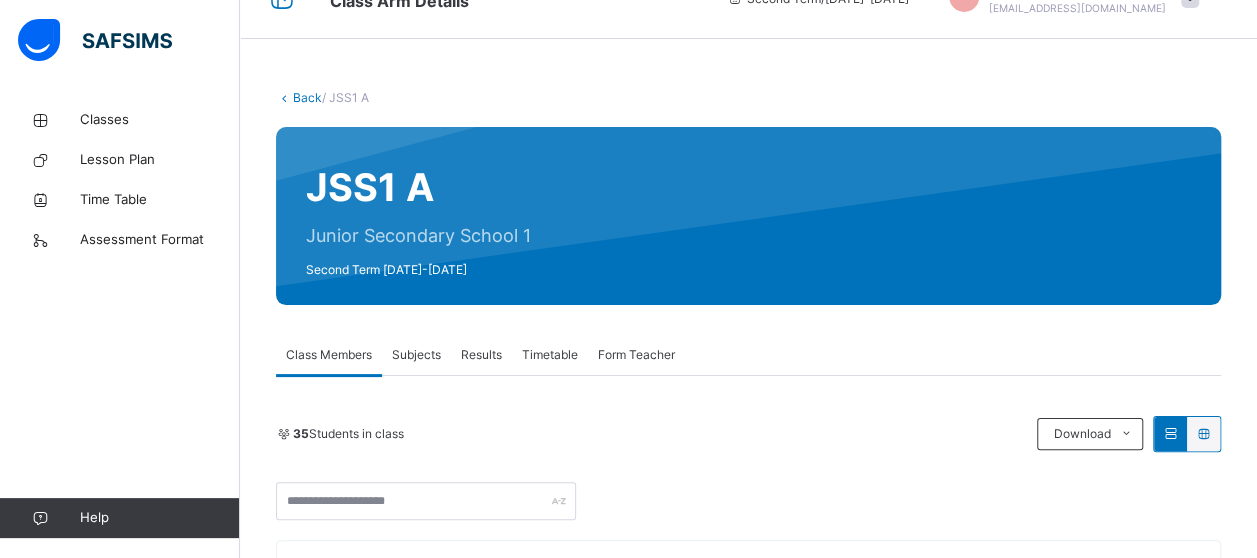 scroll, scrollTop: 33, scrollLeft: 0, axis: vertical 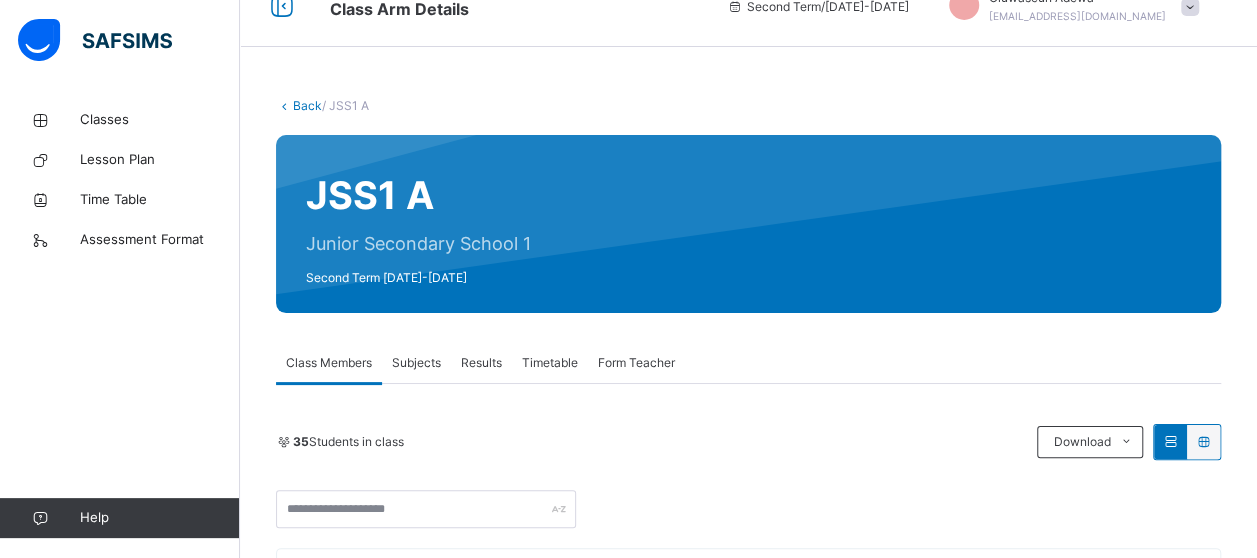 click on "Subjects" at bounding box center (416, 363) 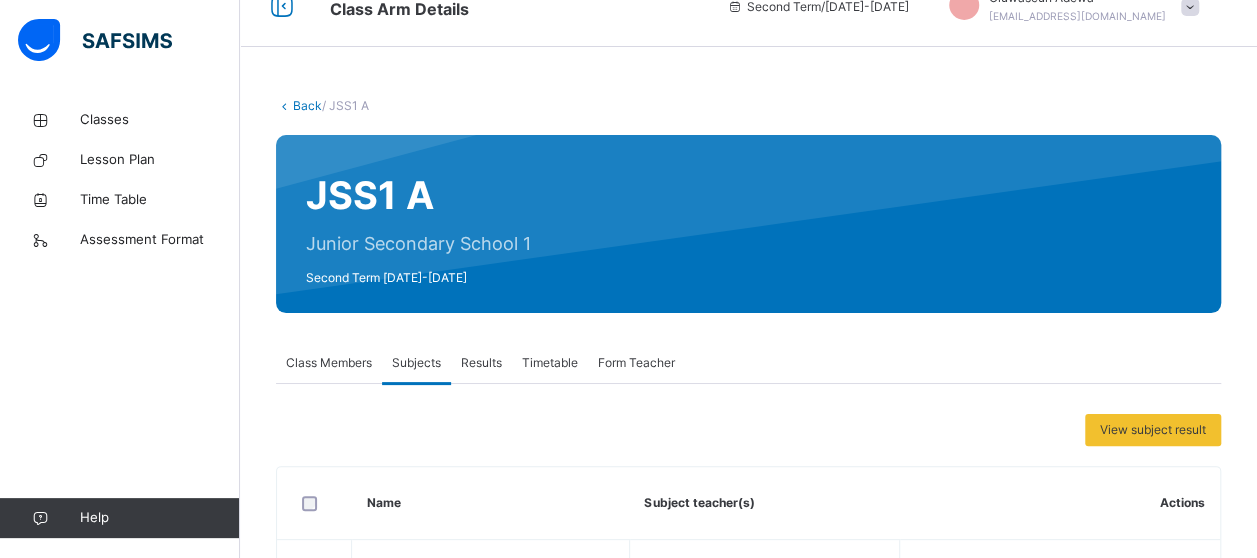 click at bounding box center [876, 224] 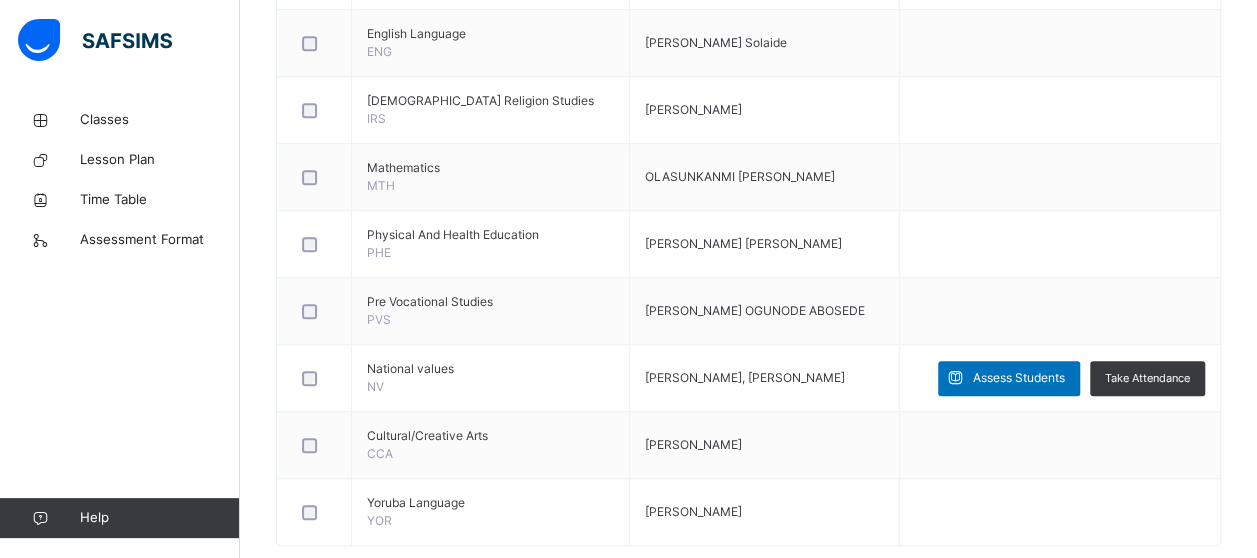 scroll, scrollTop: 766, scrollLeft: 0, axis: vertical 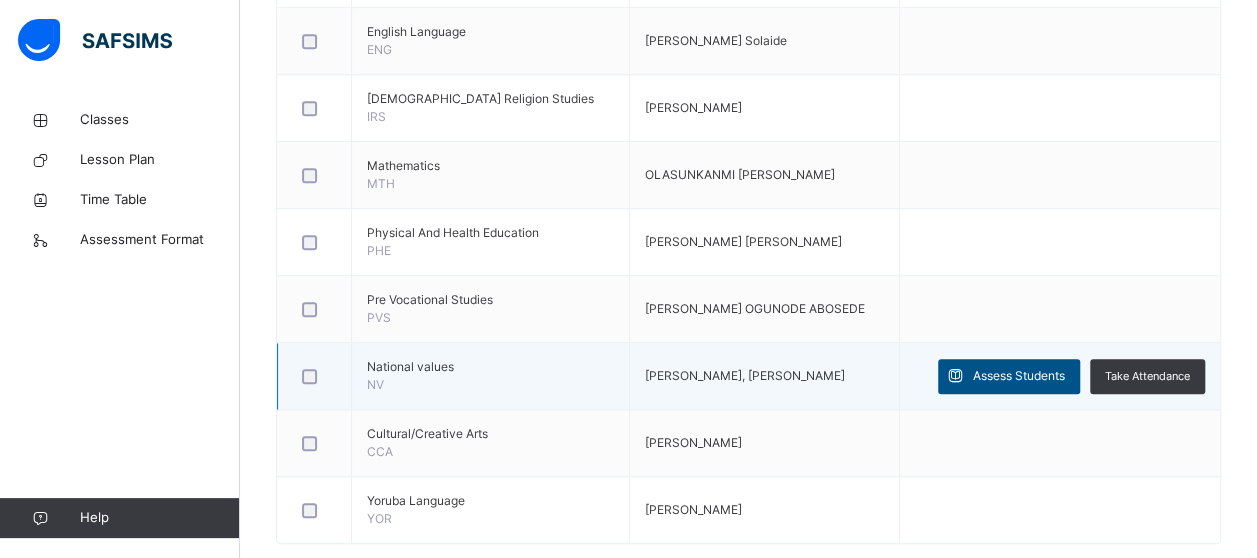 click on "Assess Students" at bounding box center (1019, 376) 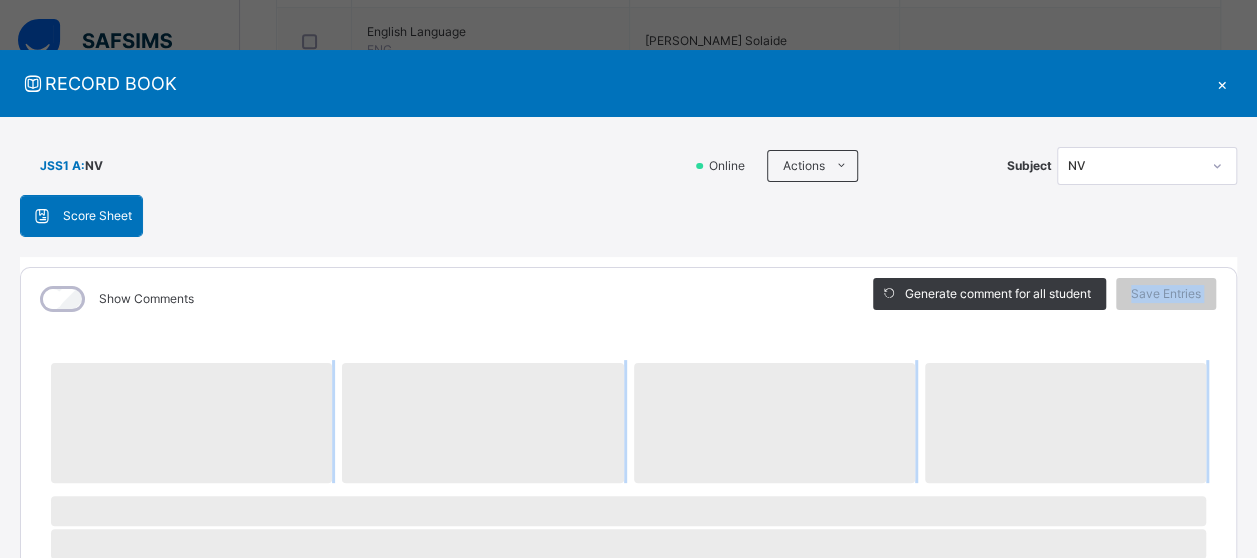 click on "Show Comments   Generate comment for all student   Save Entries Class Level:  JSS1   A Subject:  NV Session:  2024/2025 Session Session:  Second Term ‌ ‌ ‌ ‌ ‌ ‌ ‌ ‌ ‌ ‌ ‌ ‌ ‌ ‌ ‌ ‌ ‌ ‌ ‌ ‌ ‌ ‌ ‌ ‌ ‌ ‌ ‌ ‌ ‌   ×   Subject Teacher’s Comment Generate and see in full the comment developed by the AI with an option to regenerate the comment [PERSON_NAME] Bot Please wait while the [PERSON_NAME] Bot generates comments for all your students" at bounding box center [628, 808] 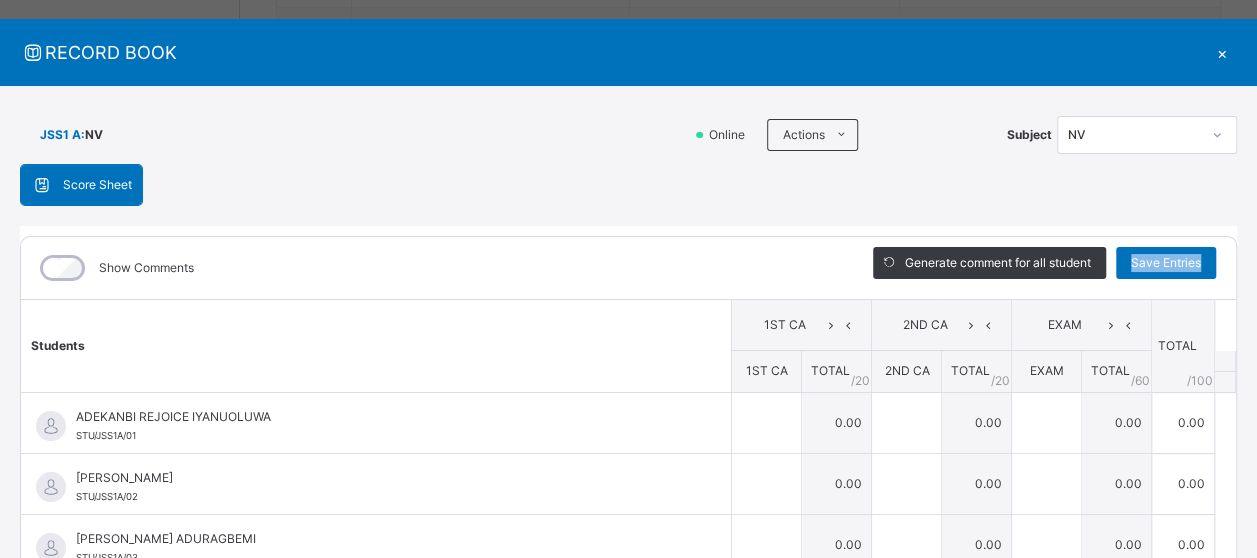 scroll, scrollTop: 32, scrollLeft: 0, axis: vertical 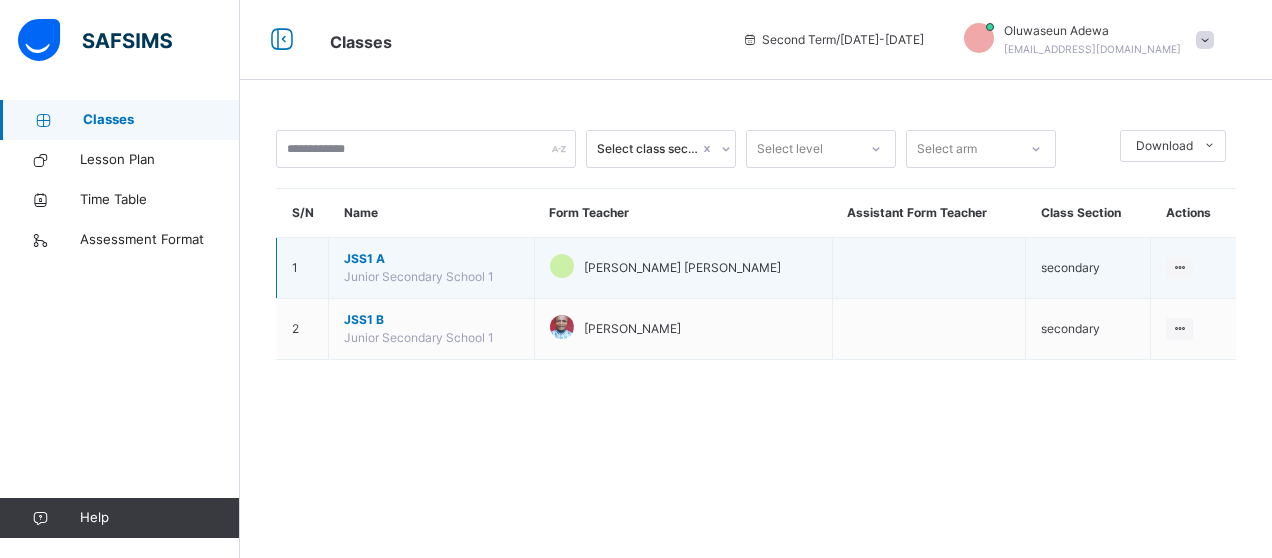 click on "JSS1   A" at bounding box center (431, 259) 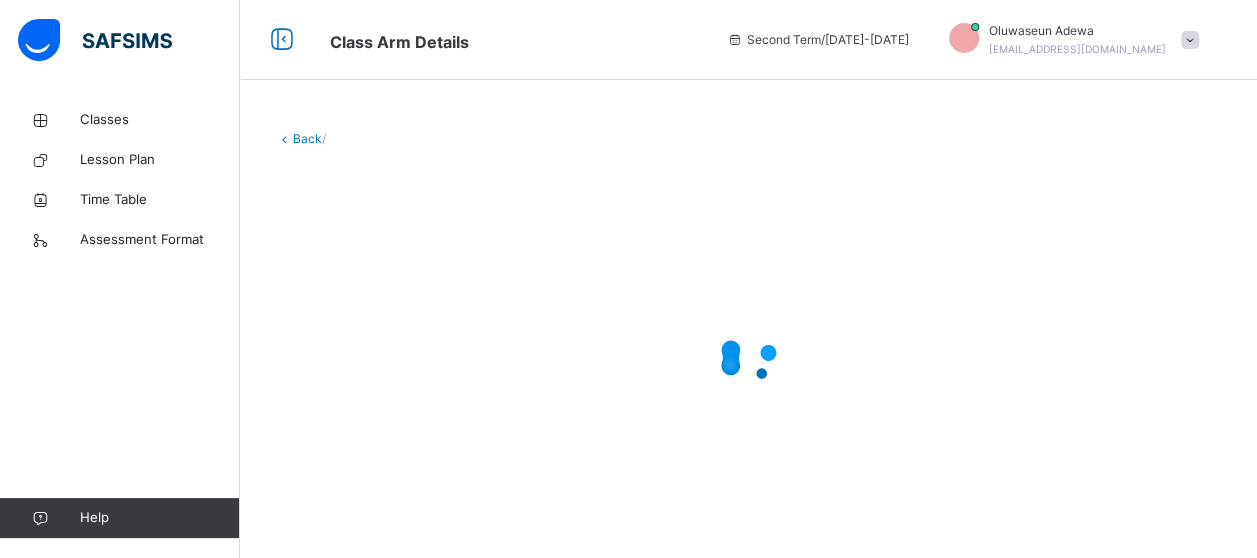 click at bounding box center (748, 358) 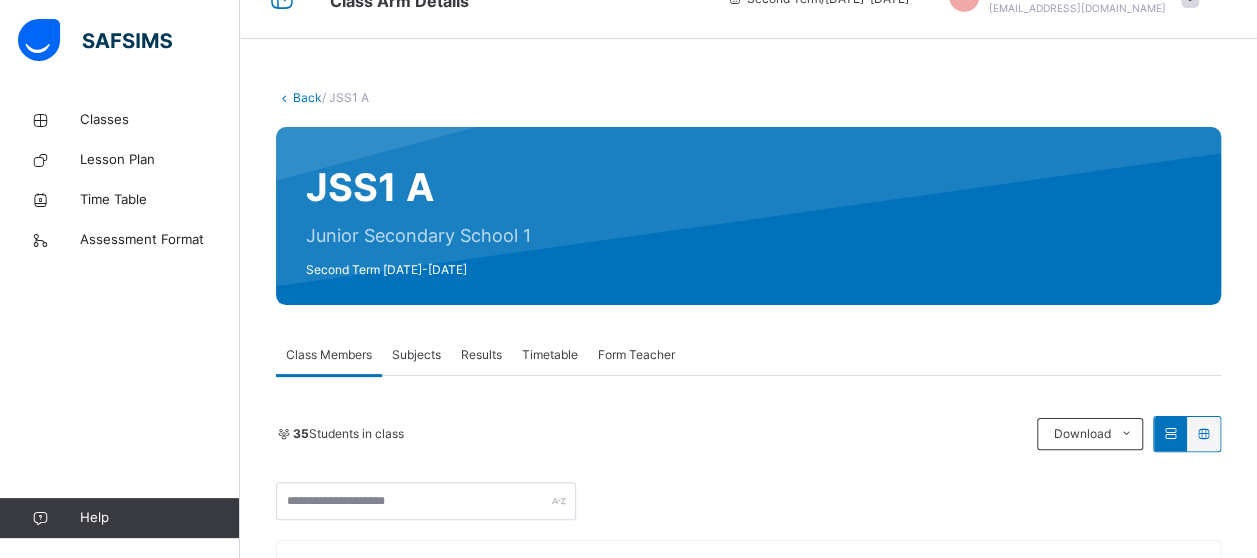 scroll, scrollTop: 0, scrollLeft: 0, axis: both 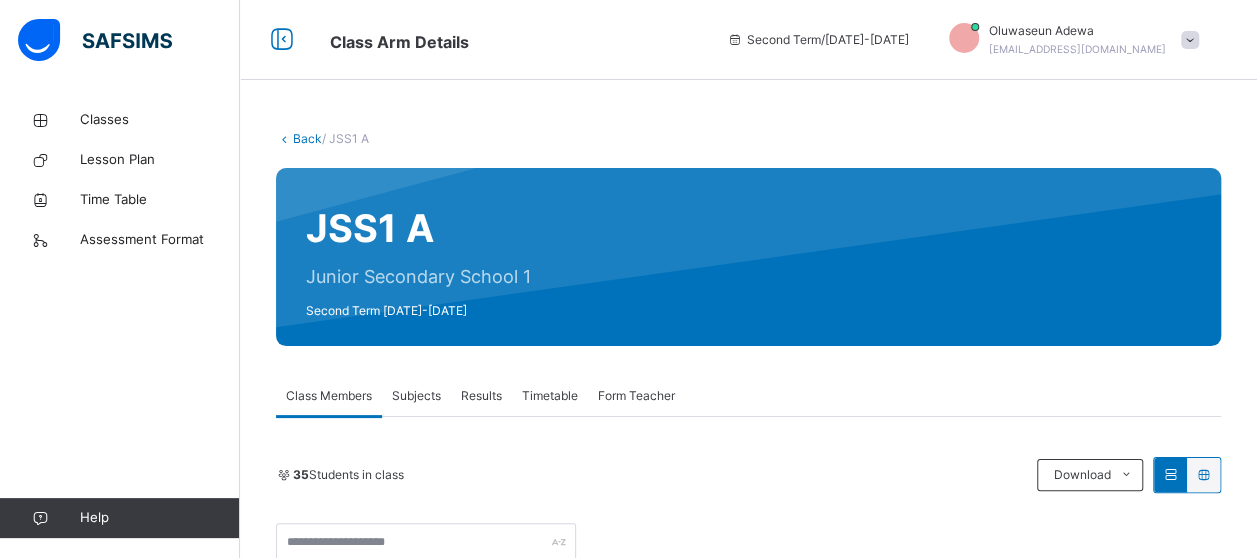 click on "Subjects" at bounding box center [416, 396] 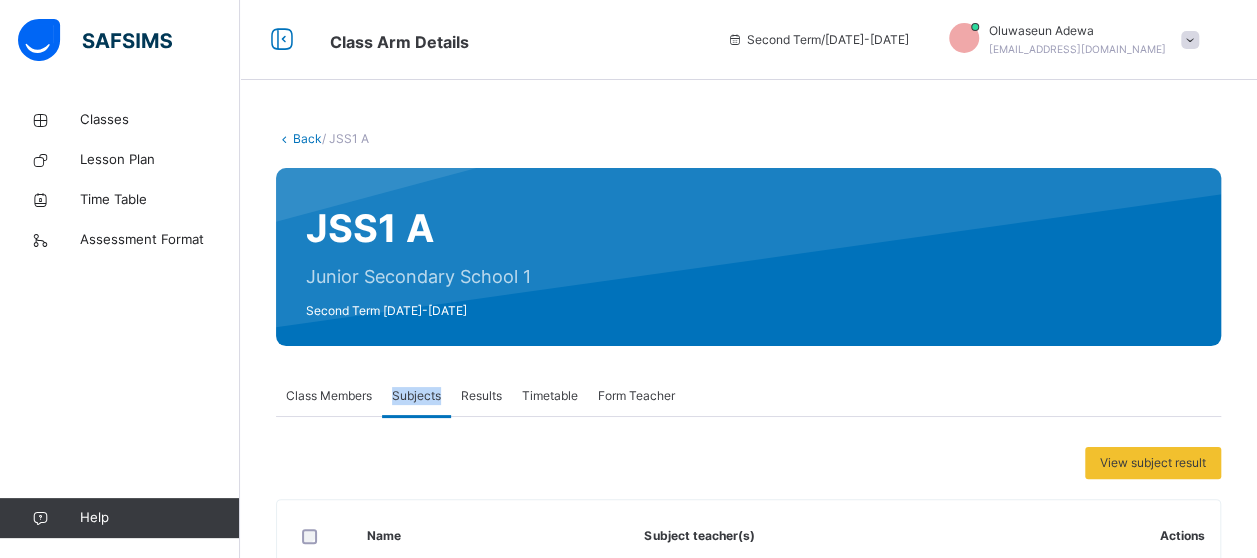 click on "Subjects" at bounding box center [416, 396] 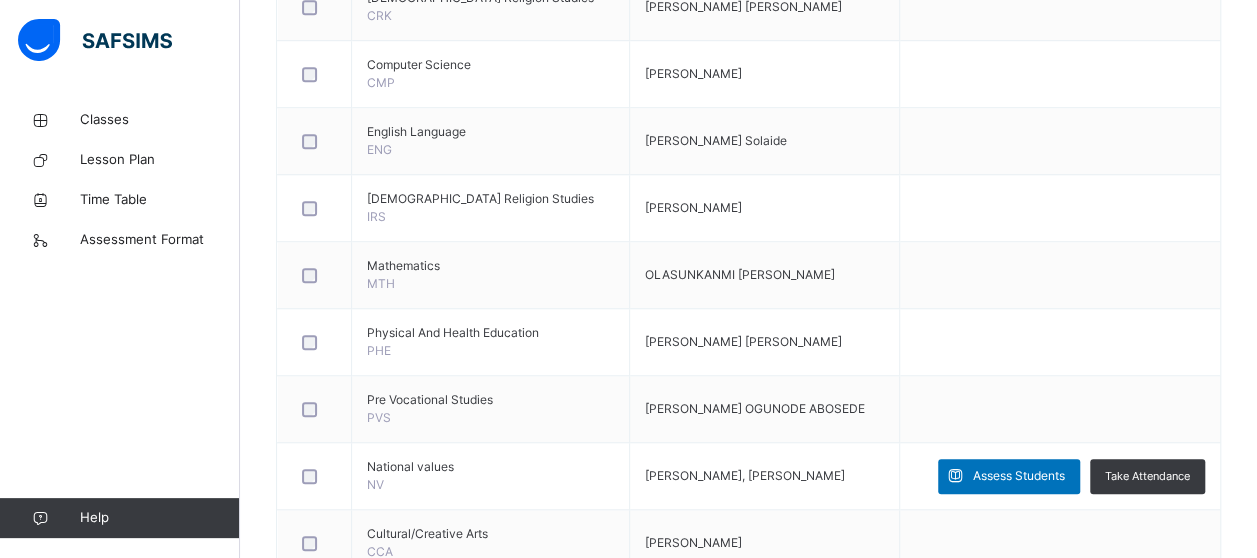 scroll, scrollTop: 674, scrollLeft: 0, axis: vertical 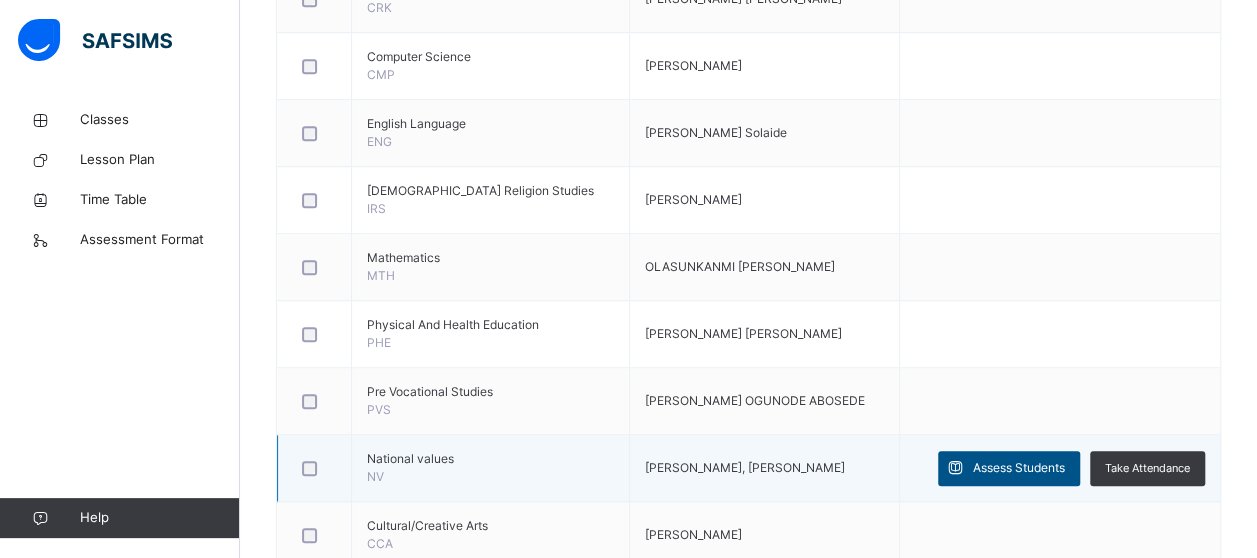 click on "Assess Students" at bounding box center [1019, 468] 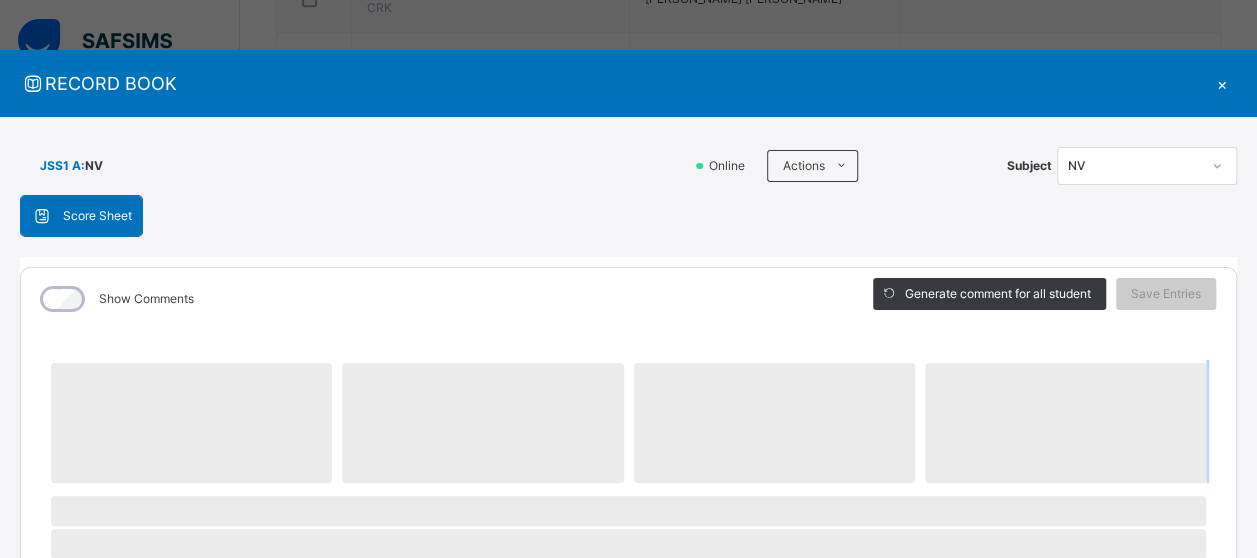 click on "RECORD BOOK × JSS1   A :   NV Online Actions  Download Empty Score Sheet  Upload/map score sheet Subject  NV UBEC MODEL SMART SCHOOL OWO, ONDO STATE. Date: [DATE] 1:08:45 pm Score Sheet Score Sheet Show Comments   Generate comment for all student   Save Entries Class Level:  JSS1   A Subject:  NV Session:  2024/2025 Session Session:  Second Term ‌ ‌ ‌ ‌ ‌ ‌ ‌ ‌ ‌ ‌ ‌ ‌ ‌ ‌ ‌ ‌ ‌ ‌ ‌ ‌ ‌ ‌ ‌ ‌ ‌ ‌ ‌ ‌ ‌   ×   Subject Teacher’s Comment Generate and see in full the comment developed by the AI with an option to regenerate the comment [PERSON_NAME] Bot Please wait while the [PERSON_NAME] Bot generates comments for all your students × How satisfied are you with using SAFSIMS? 😞 🙁 😐 🙂 😄 Very Dissatisfied Very Satisfied Submit Close Import subject assessment score Map your assessment to those on our system Upload excel file used to fill out assessment   This excel file is the empty score sheet you downloaded eariler Drag and Drop files here ×" at bounding box center (628, 279) 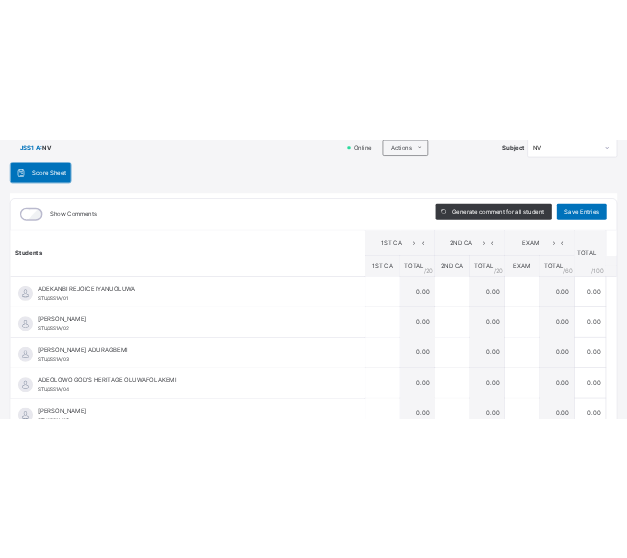 scroll, scrollTop: 152, scrollLeft: 0, axis: vertical 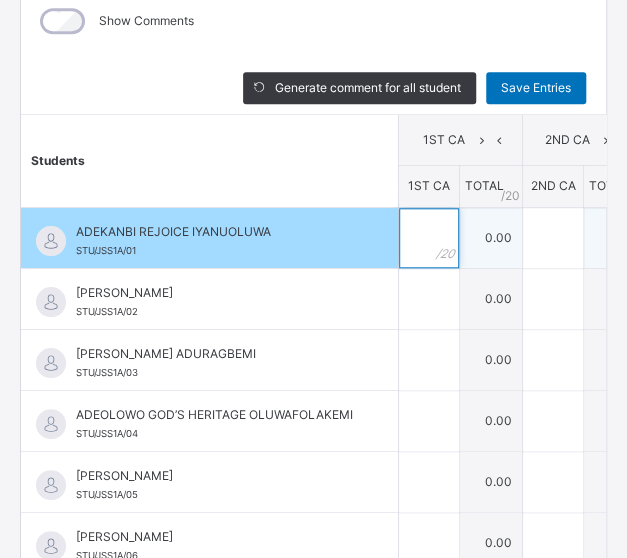 click at bounding box center (429, 238) 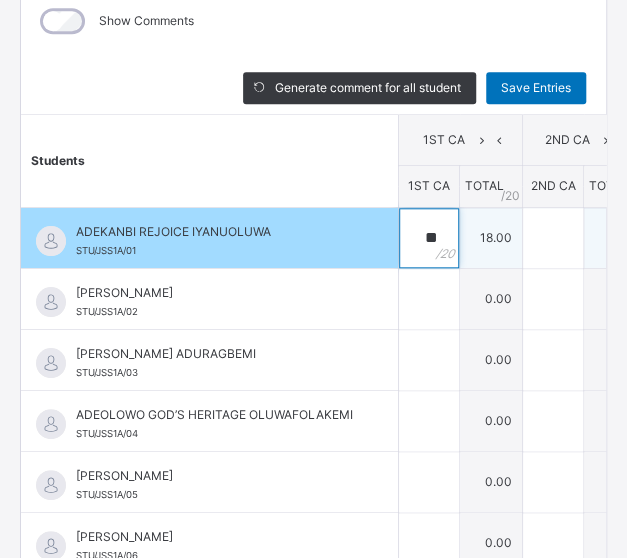type on "**" 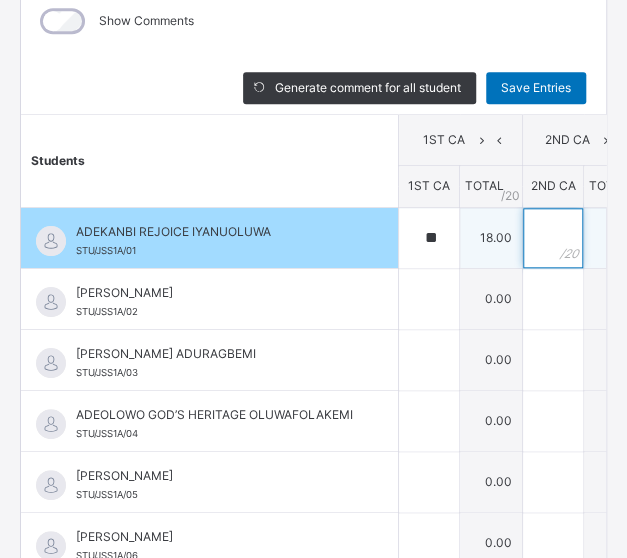 click at bounding box center (553, 238) 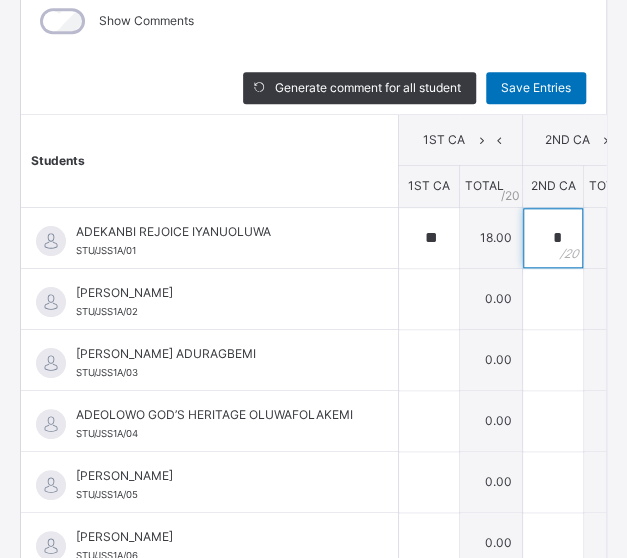 scroll, scrollTop: 133, scrollLeft: 0, axis: vertical 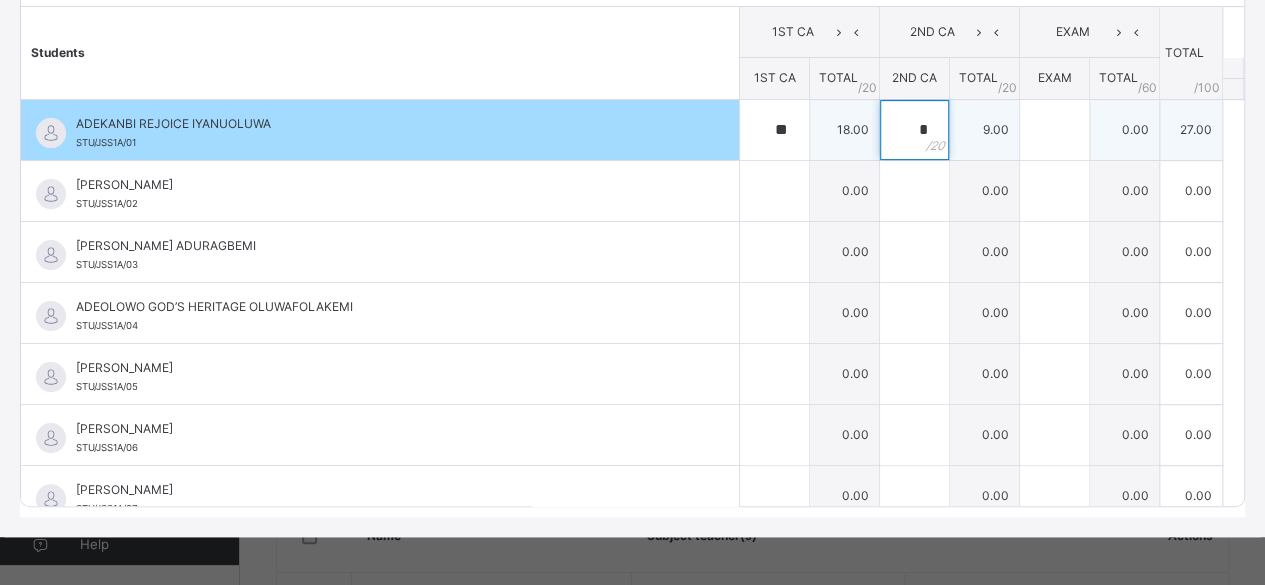 type on "*" 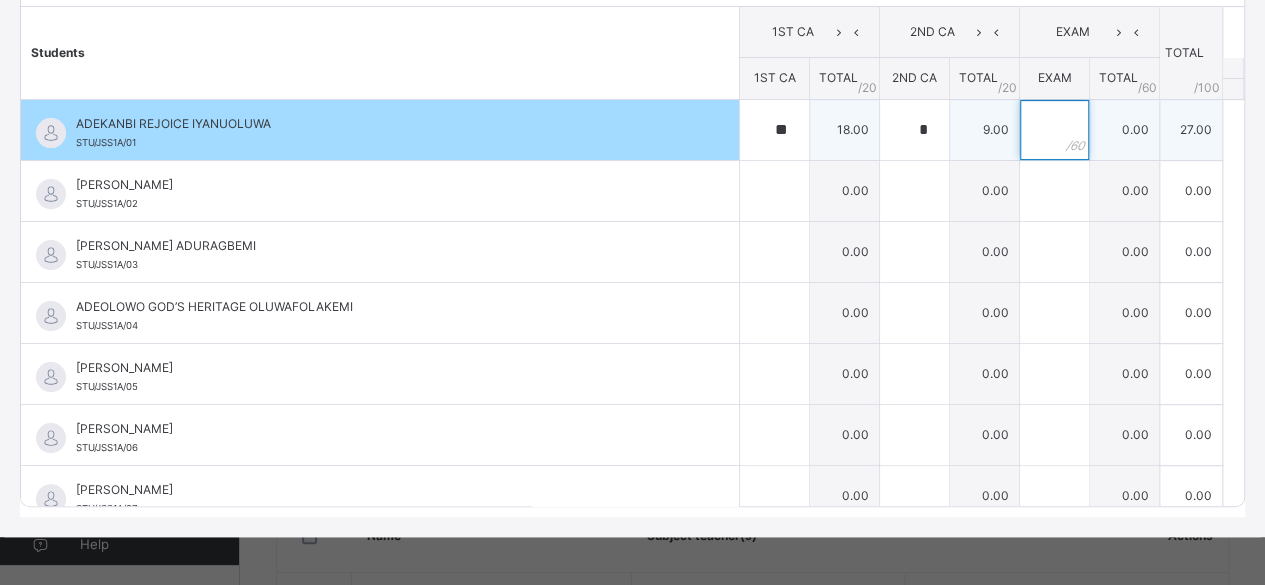 click at bounding box center (1054, 130) 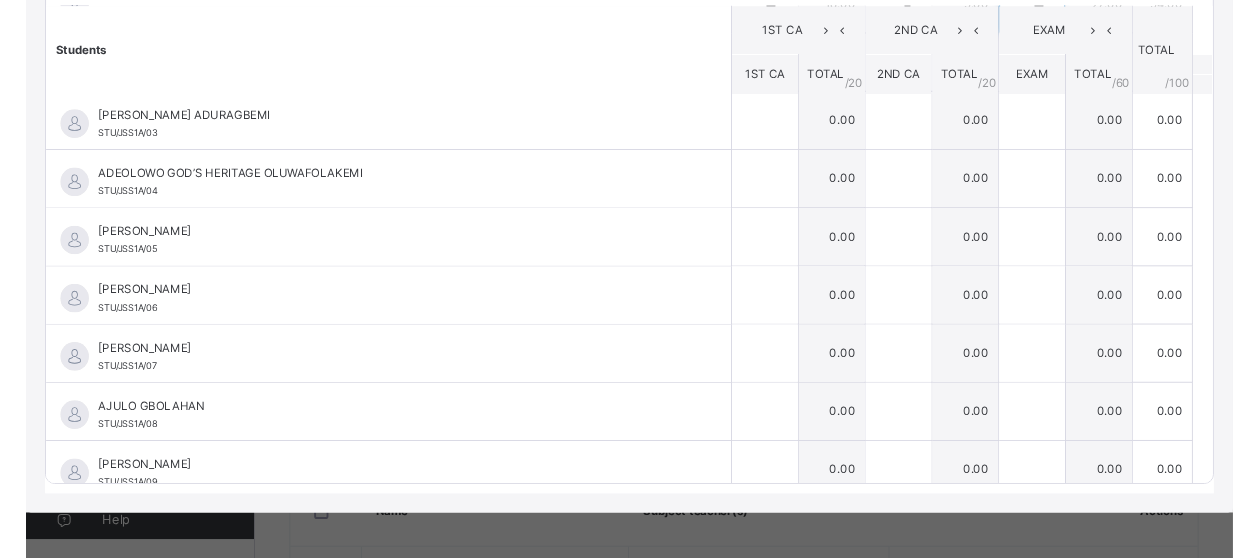 scroll, scrollTop: 0, scrollLeft: 0, axis: both 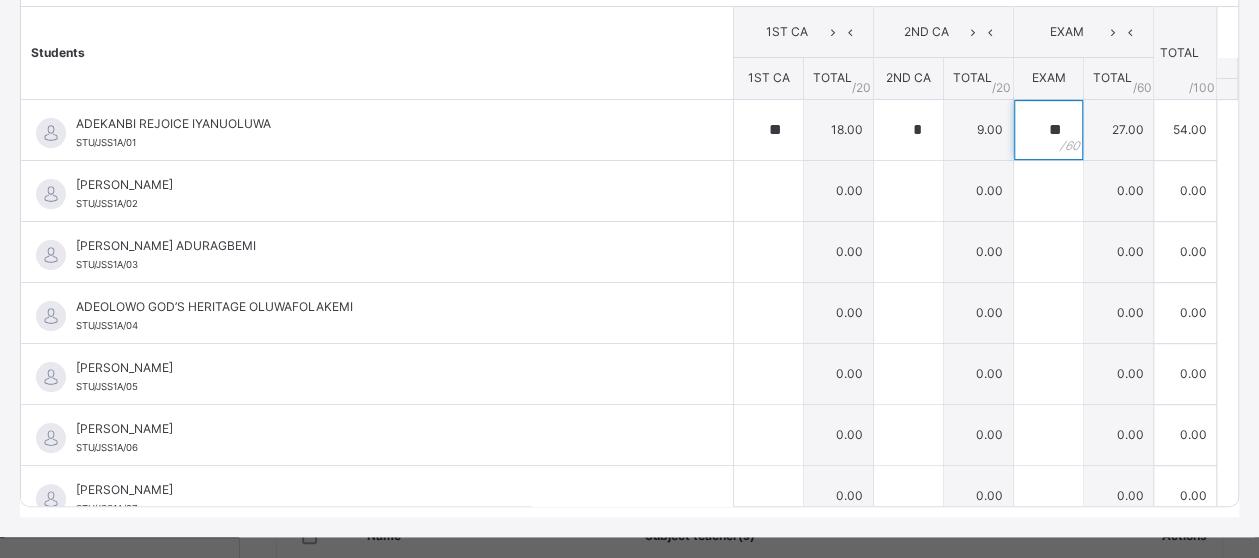 type on "**" 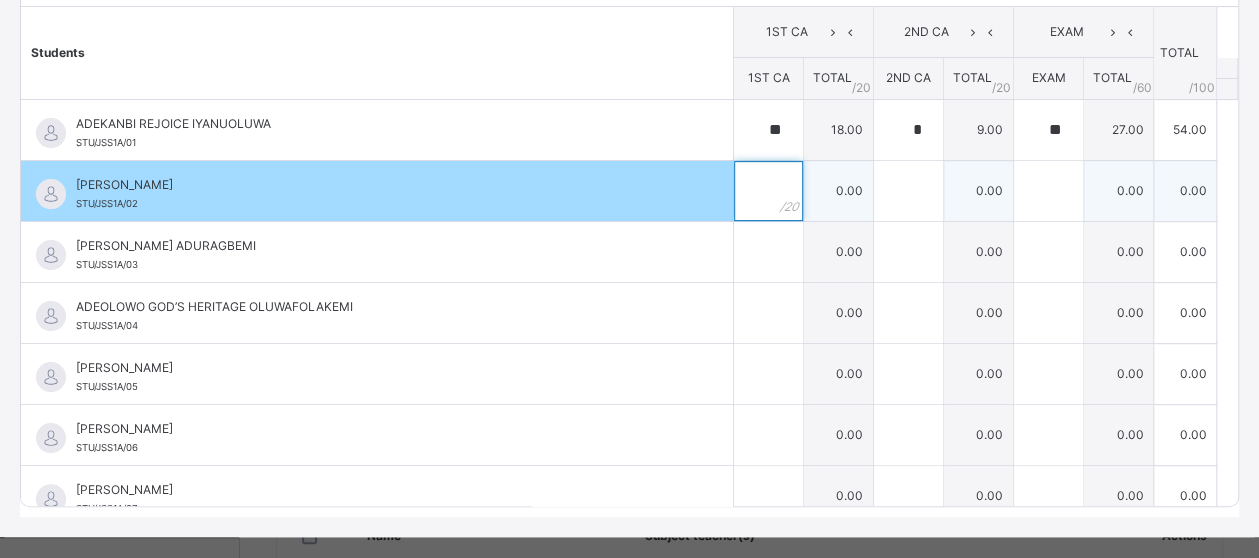 click at bounding box center (768, 191) 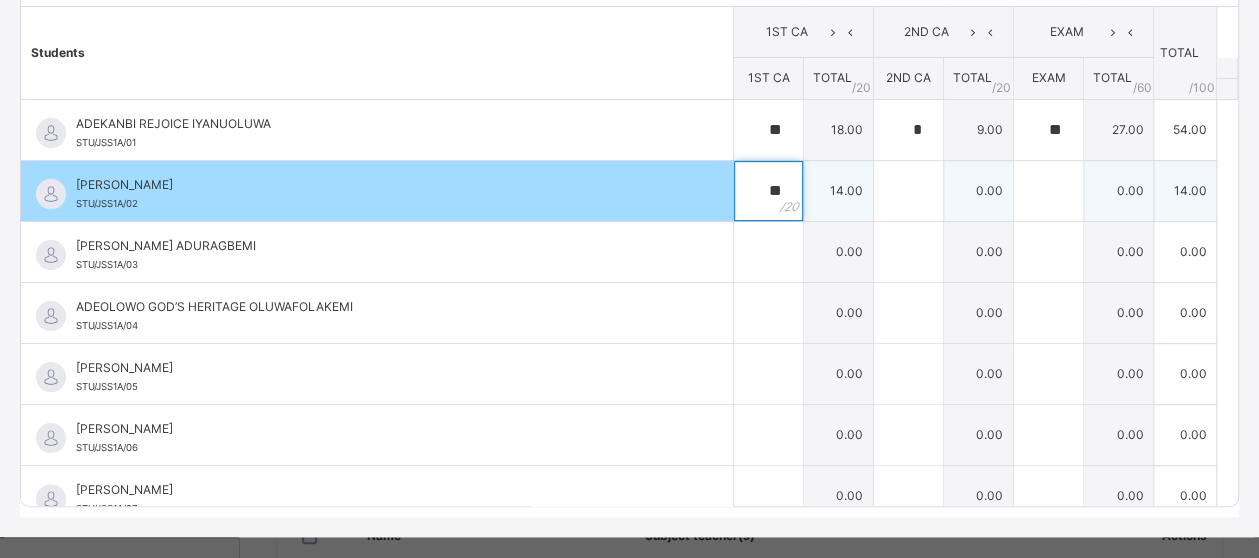 type on "**" 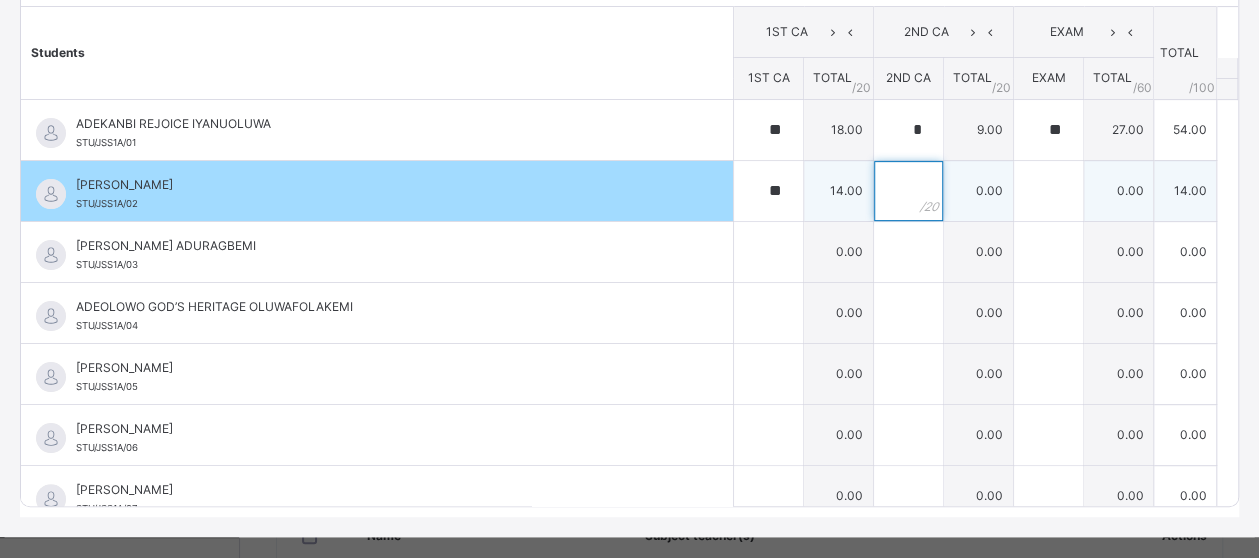 click at bounding box center (908, 191) 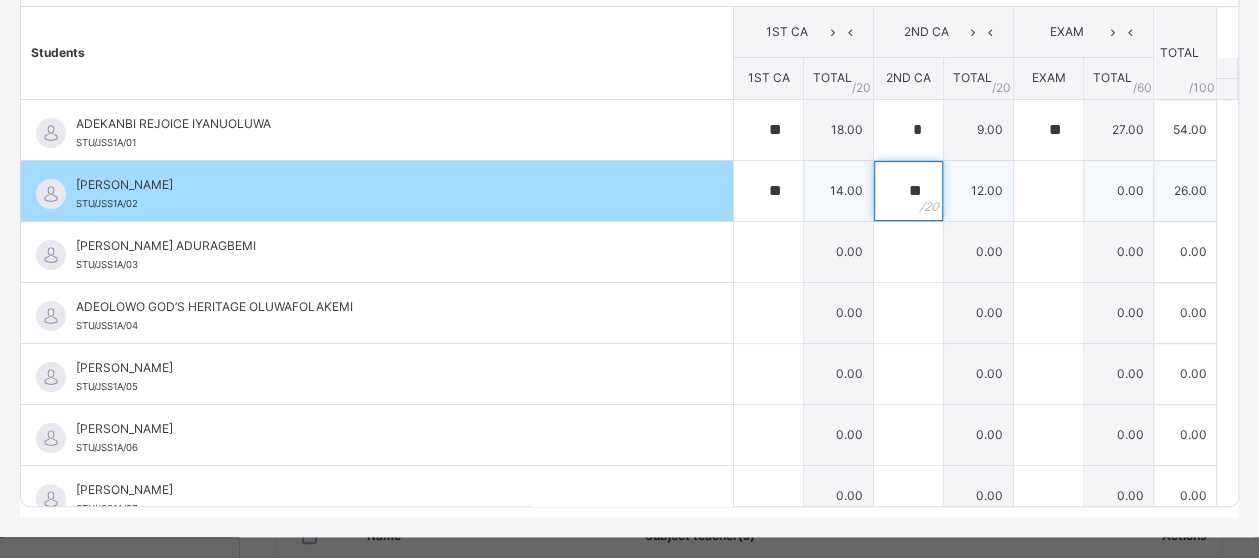 type on "**" 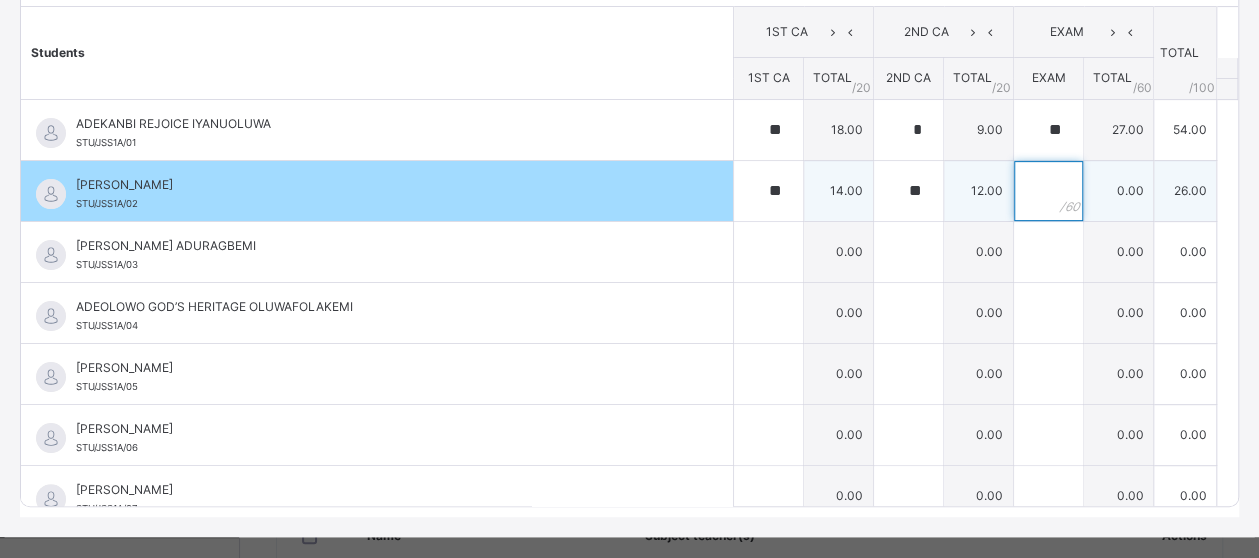 click at bounding box center (1048, 191) 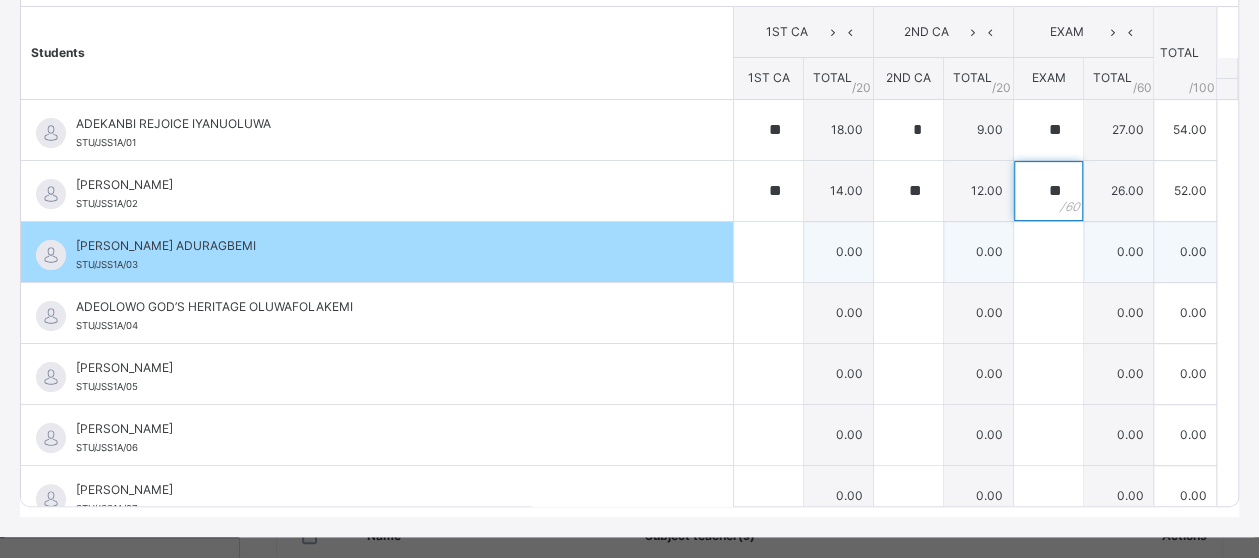 type on "**" 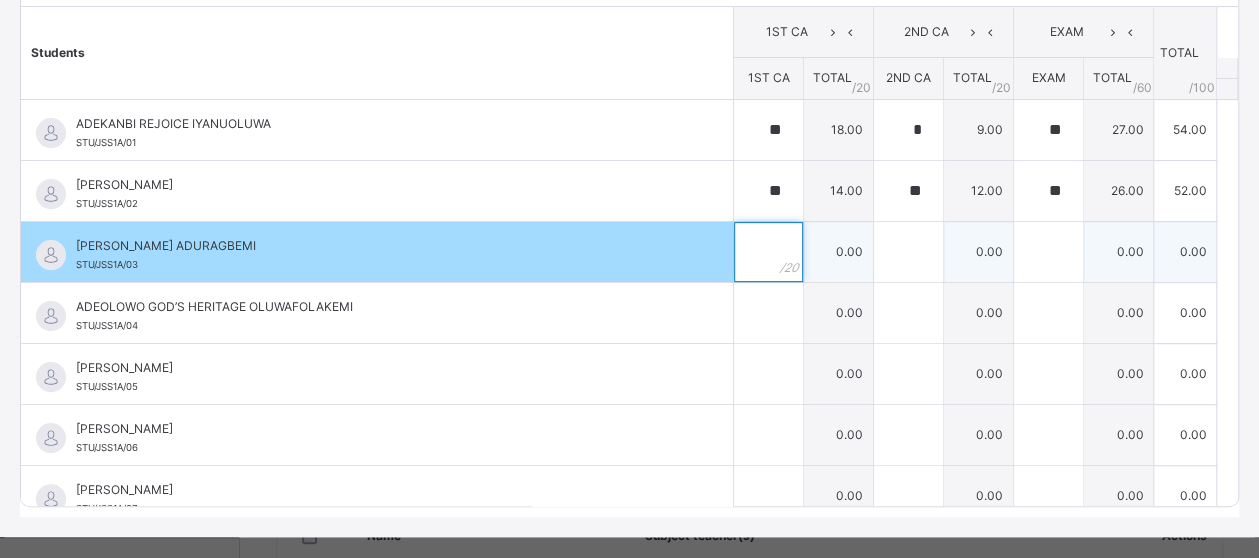 click at bounding box center (768, 252) 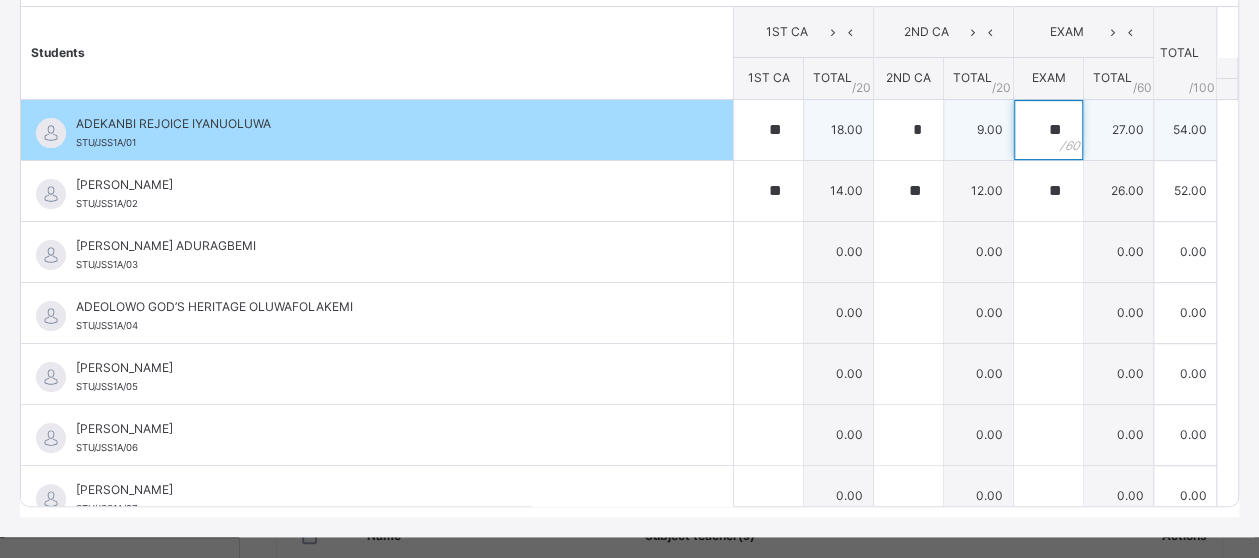 click on "**" at bounding box center (1048, 130) 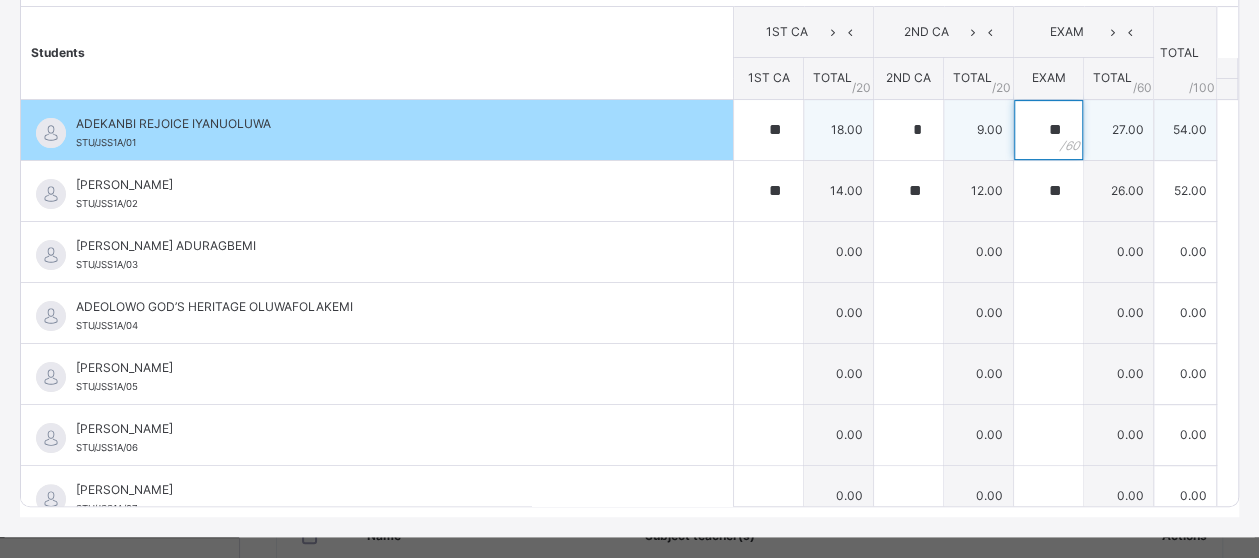 type on "*" 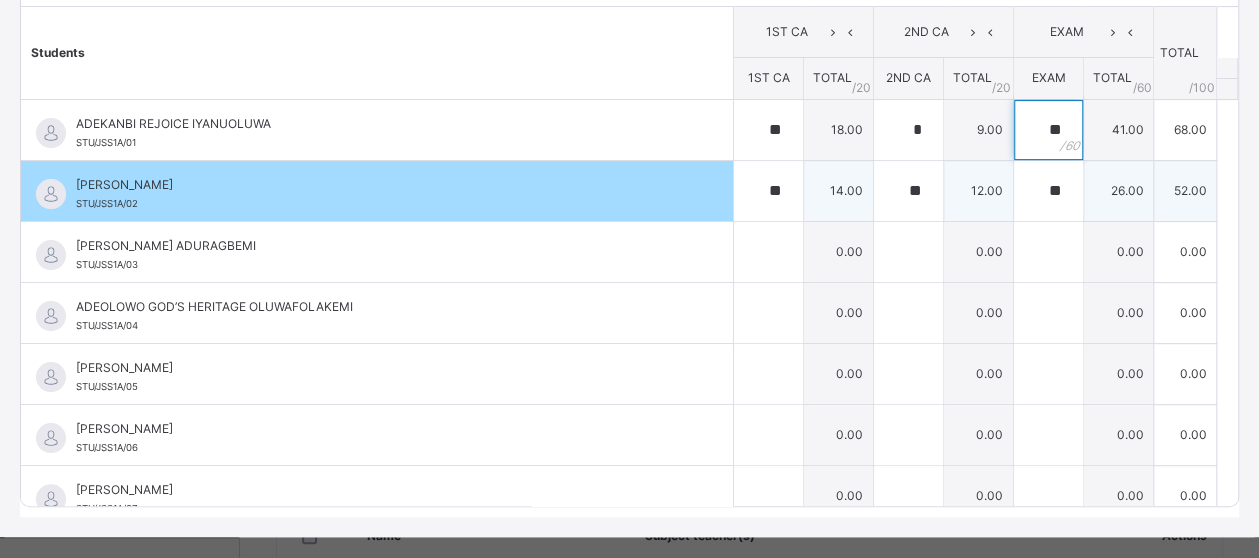 type on "**" 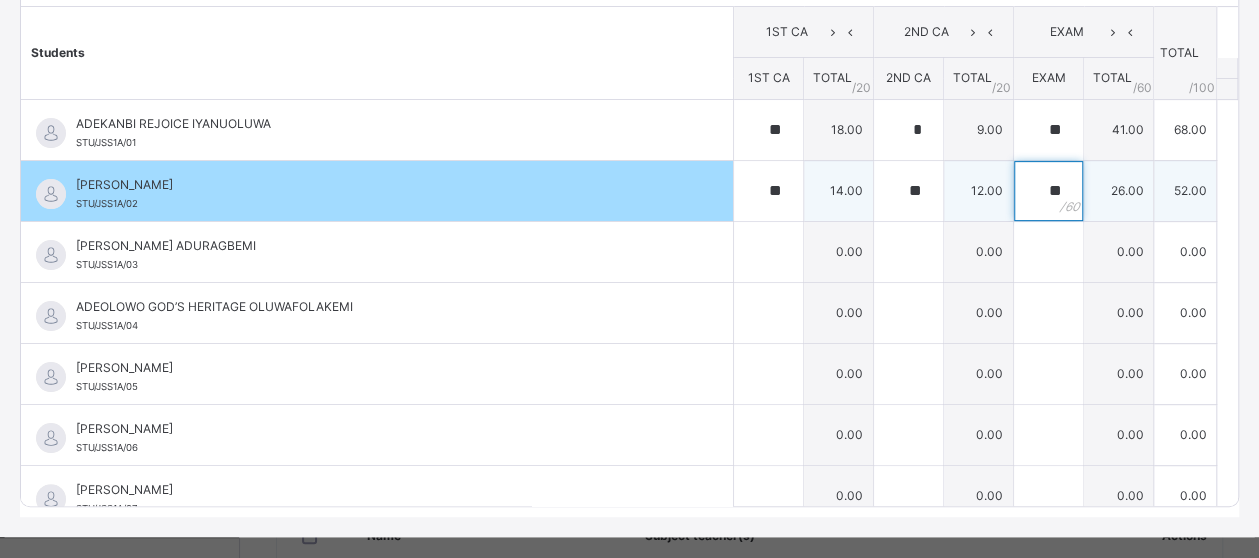 click on "**" at bounding box center (1048, 191) 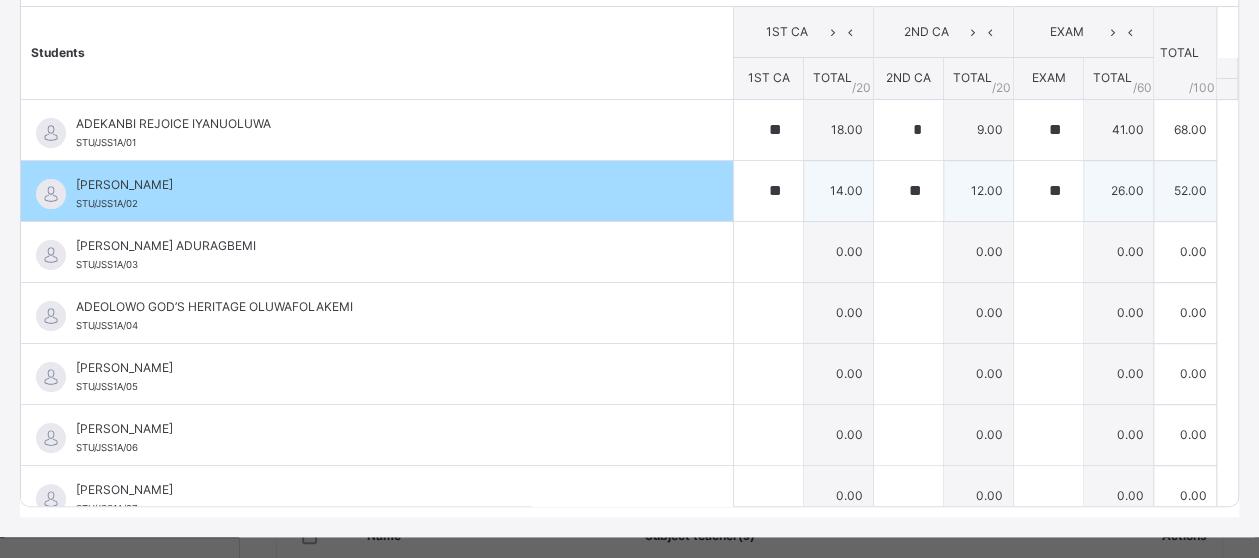 click on "**" at bounding box center (1048, 191) 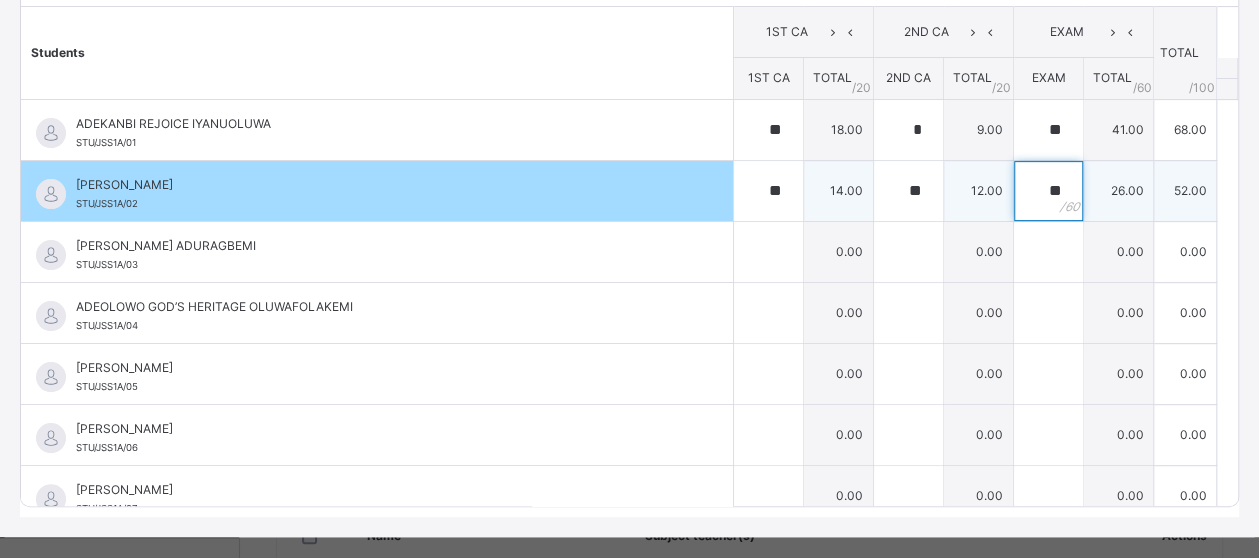 click on "**" at bounding box center [1048, 191] 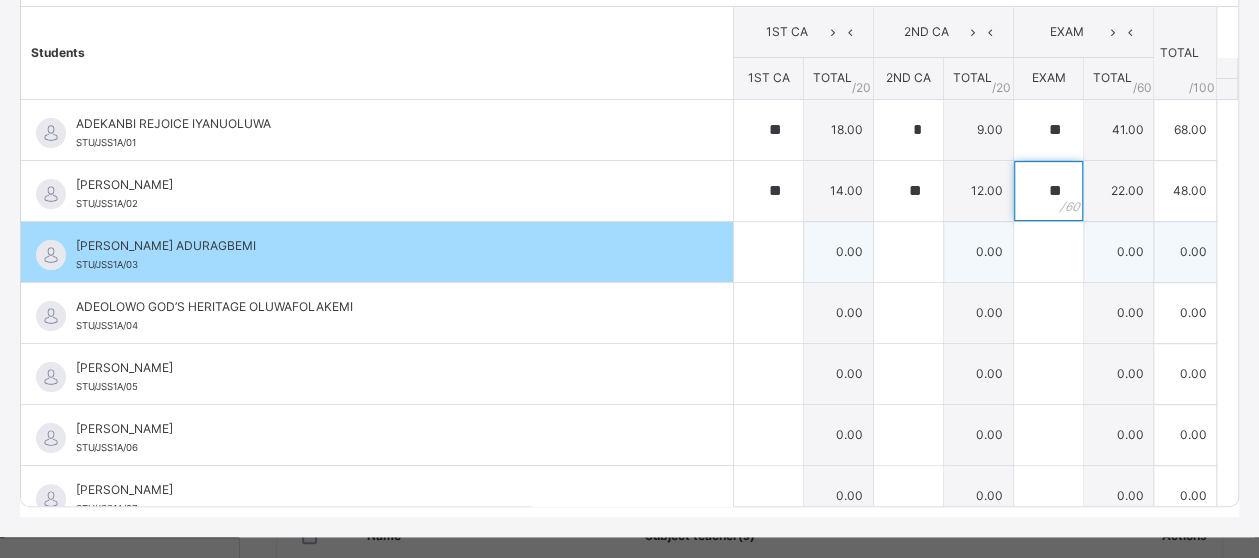 type on "**" 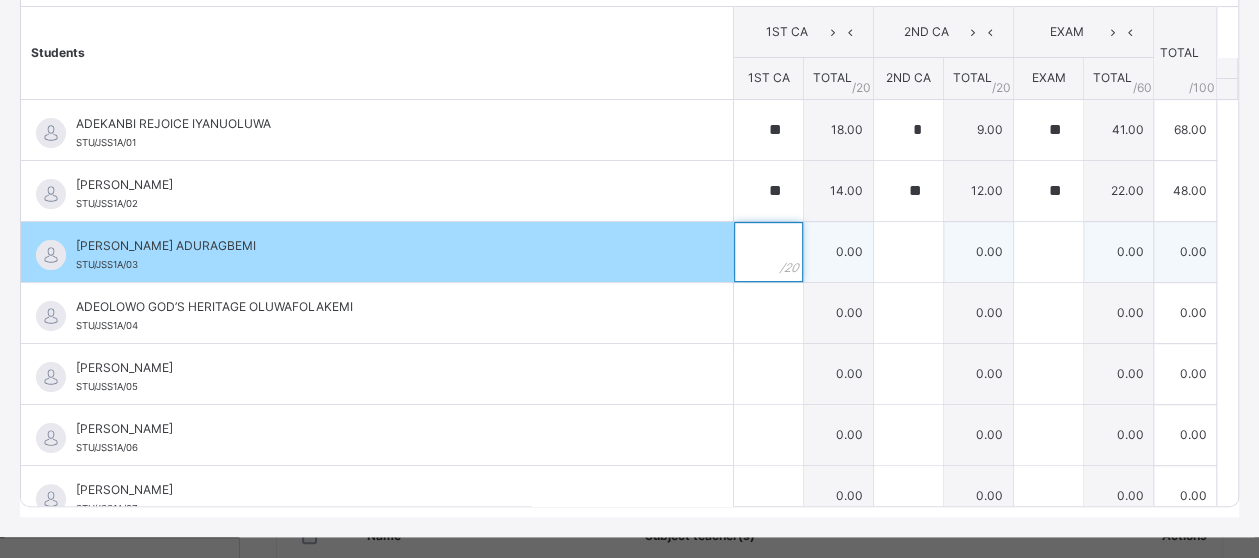 click at bounding box center [768, 252] 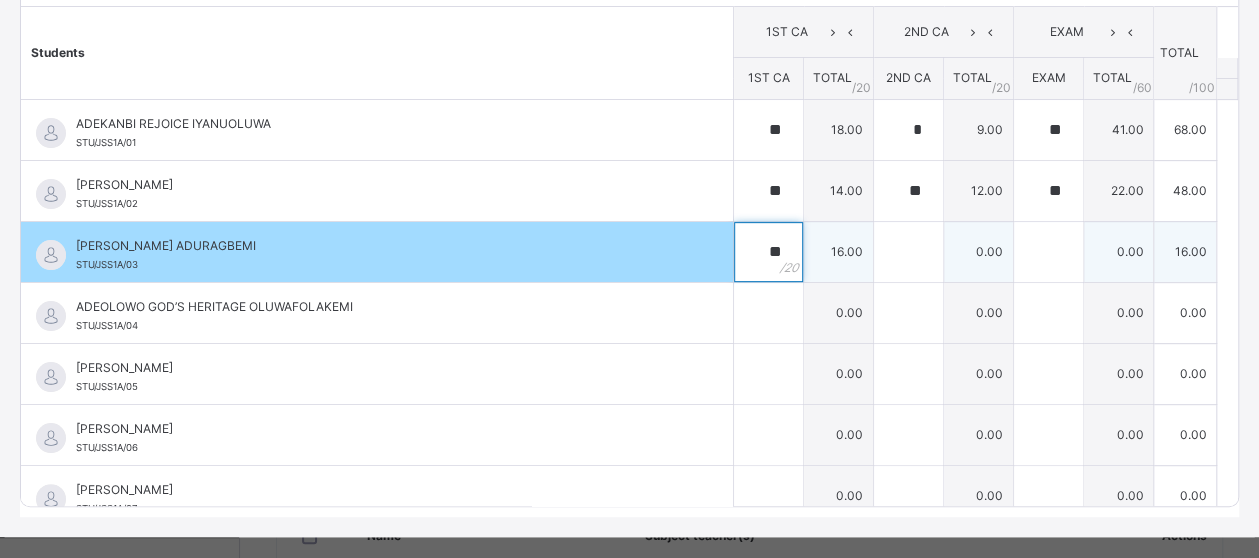 type on "**" 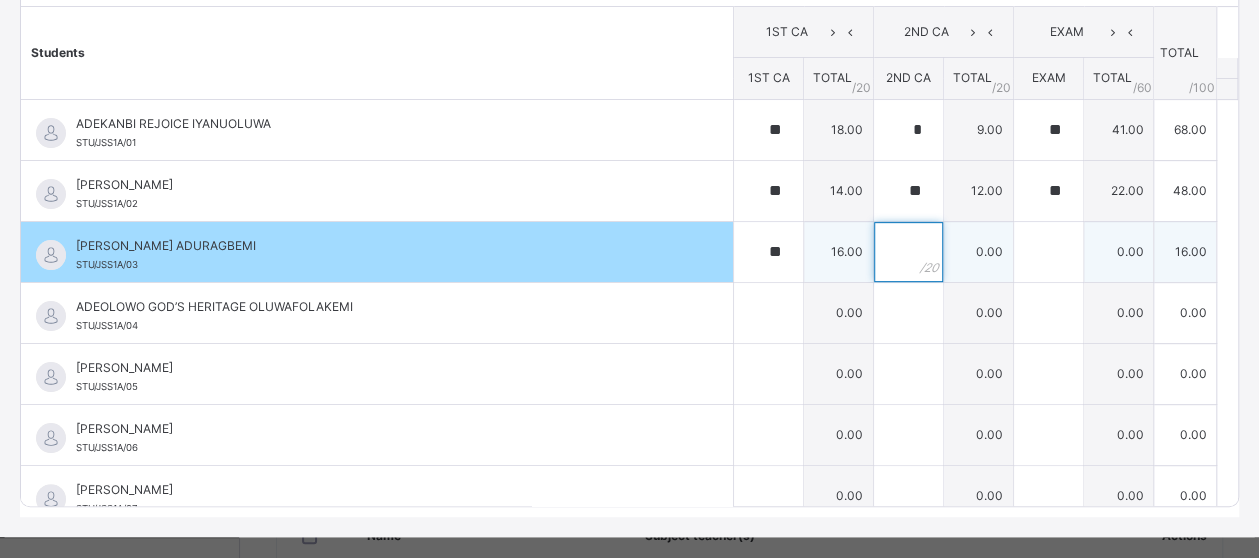 click at bounding box center [908, 252] 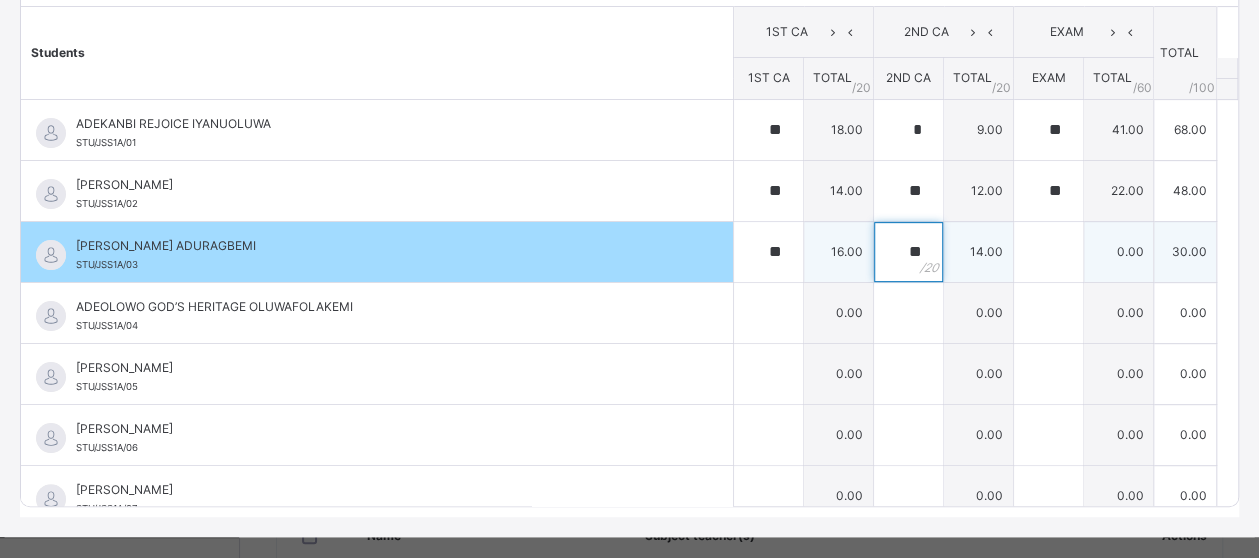 type on "**" 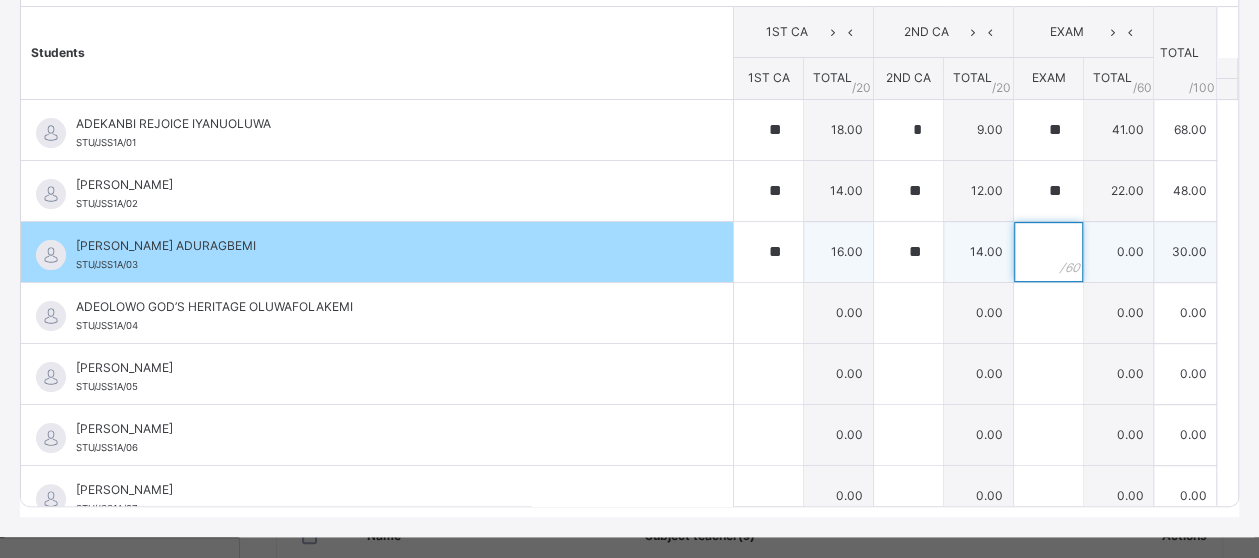 click at bounding box center [1048, 252] 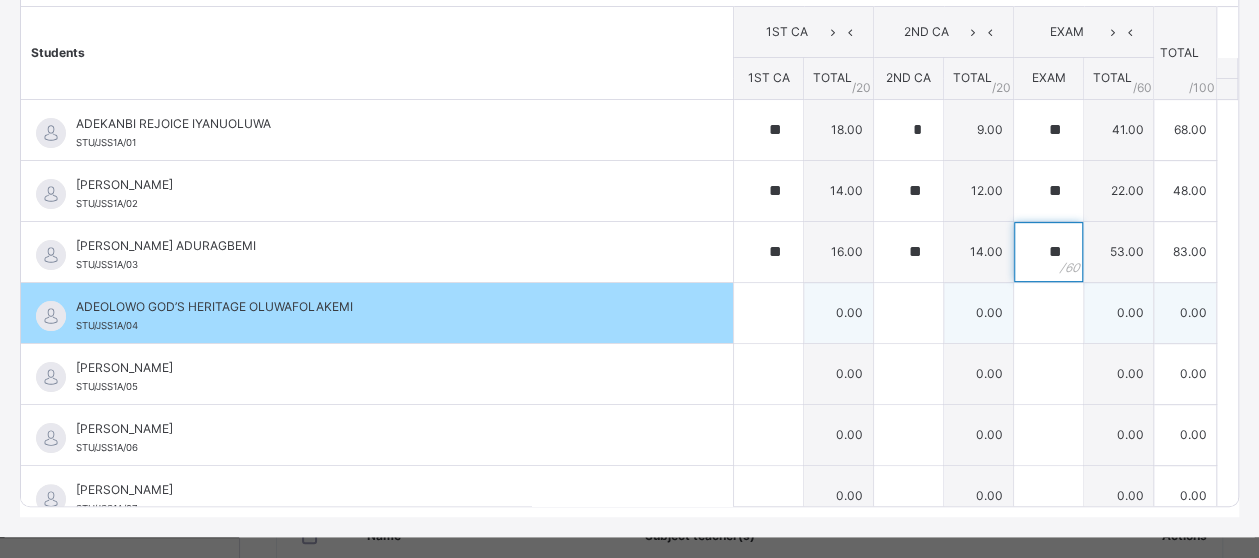 type on "**" 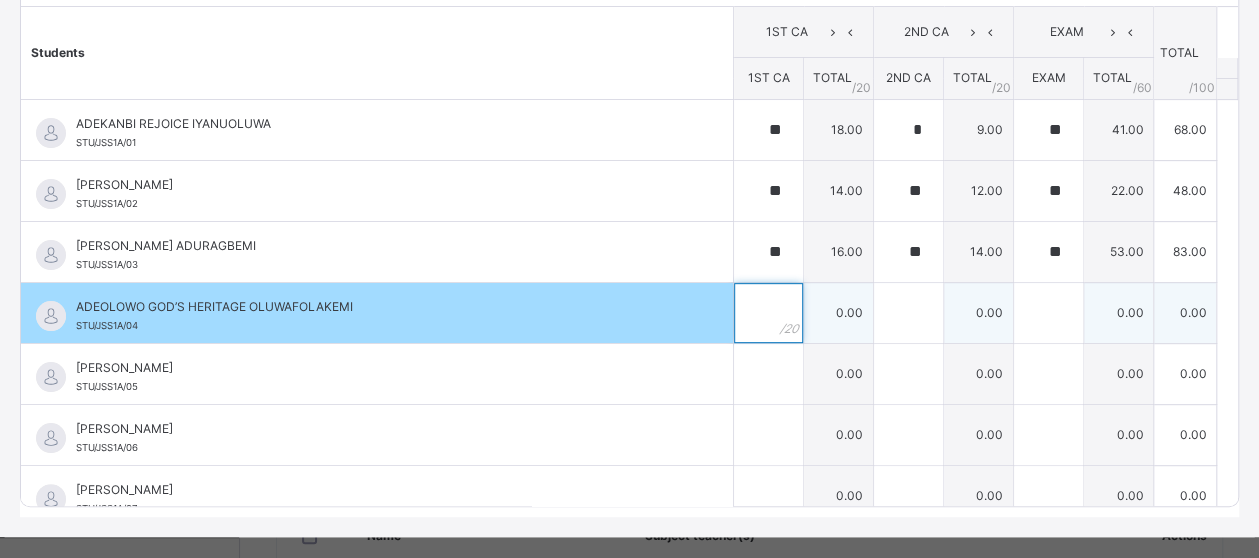 click at bounding box center [768, 313] 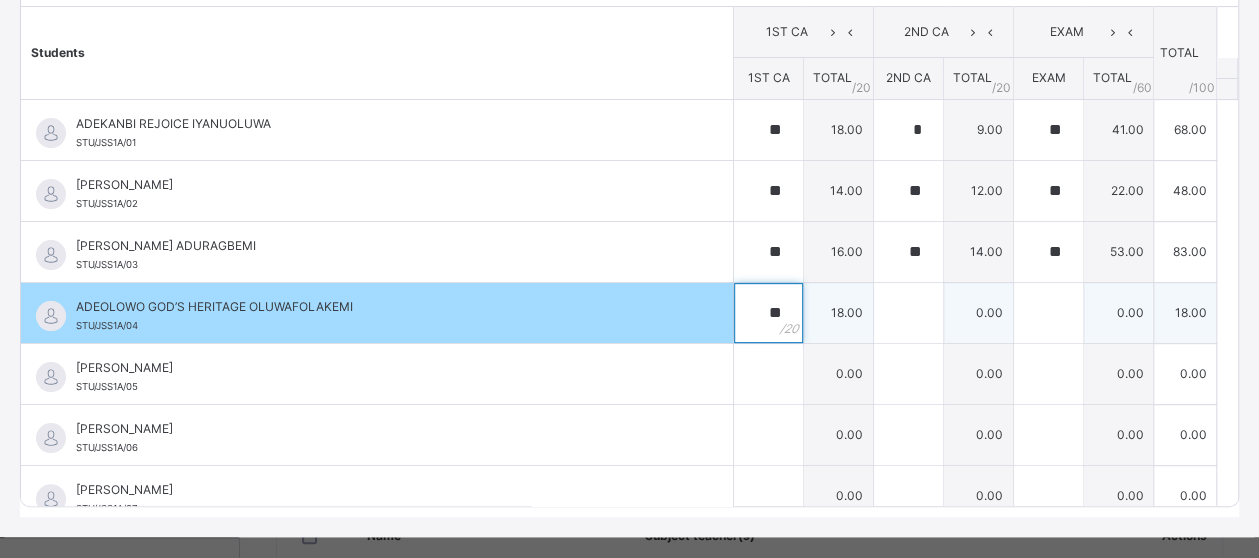 type on "**" 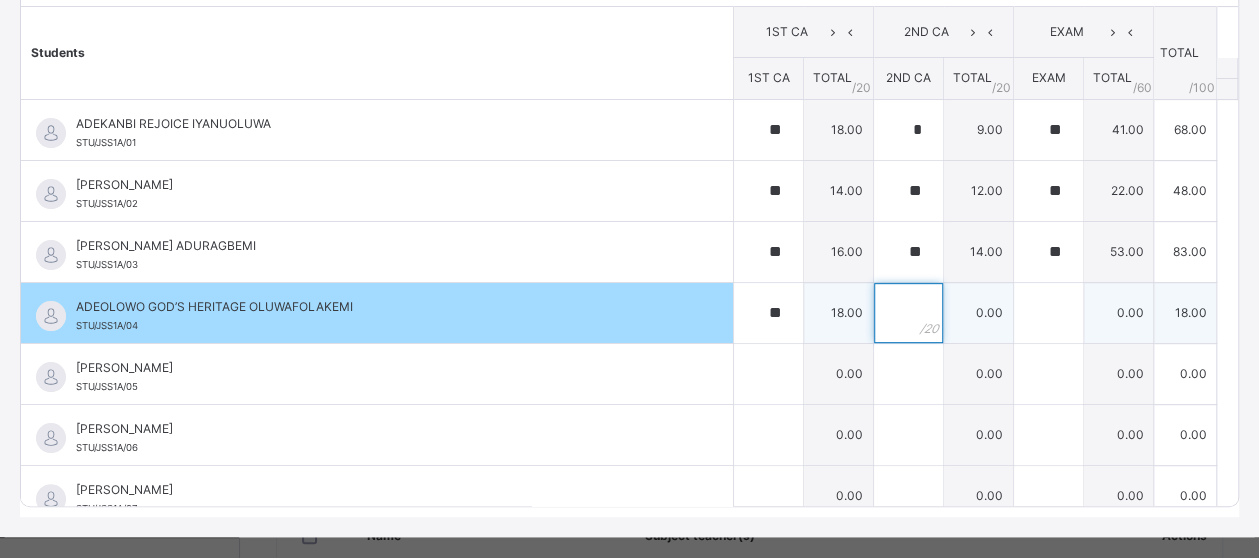 click at bounding box center [908, 313] 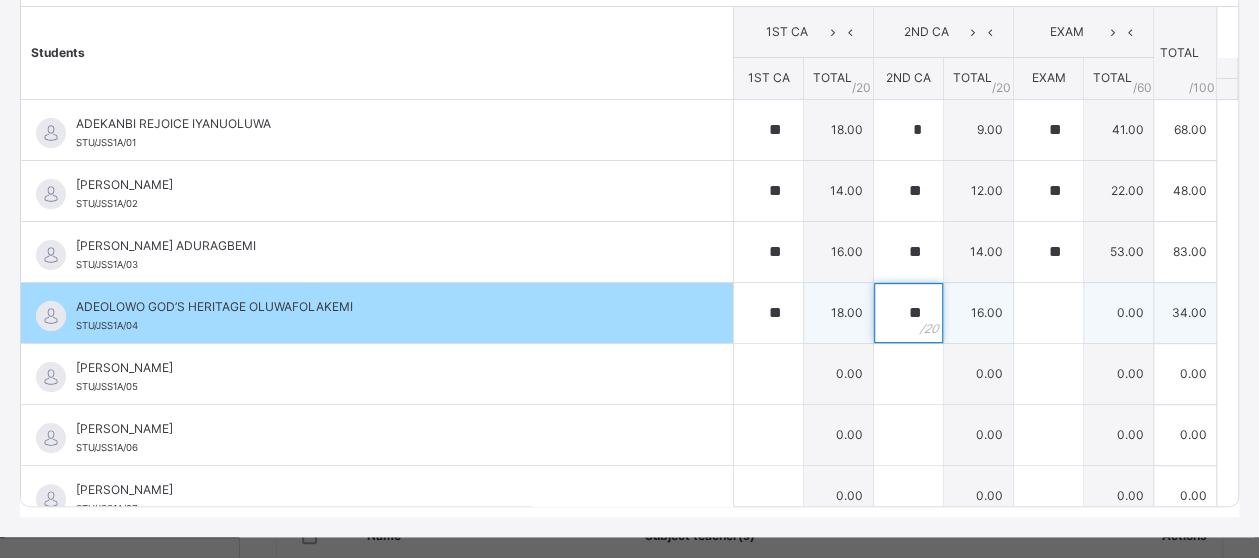 type on "**" 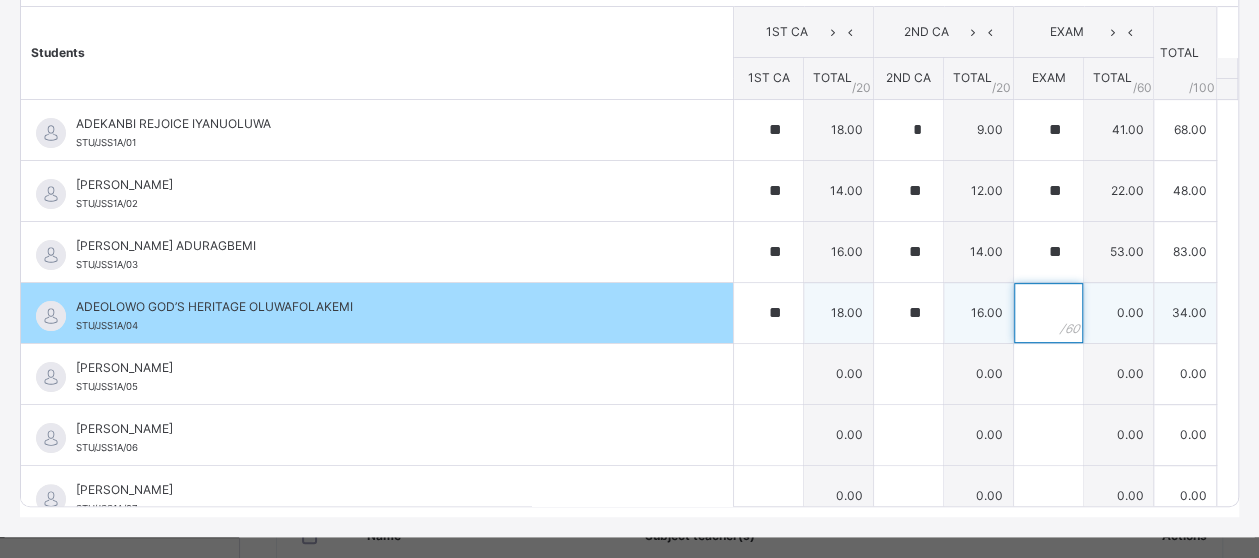 click at bounding box center [1048, 313] 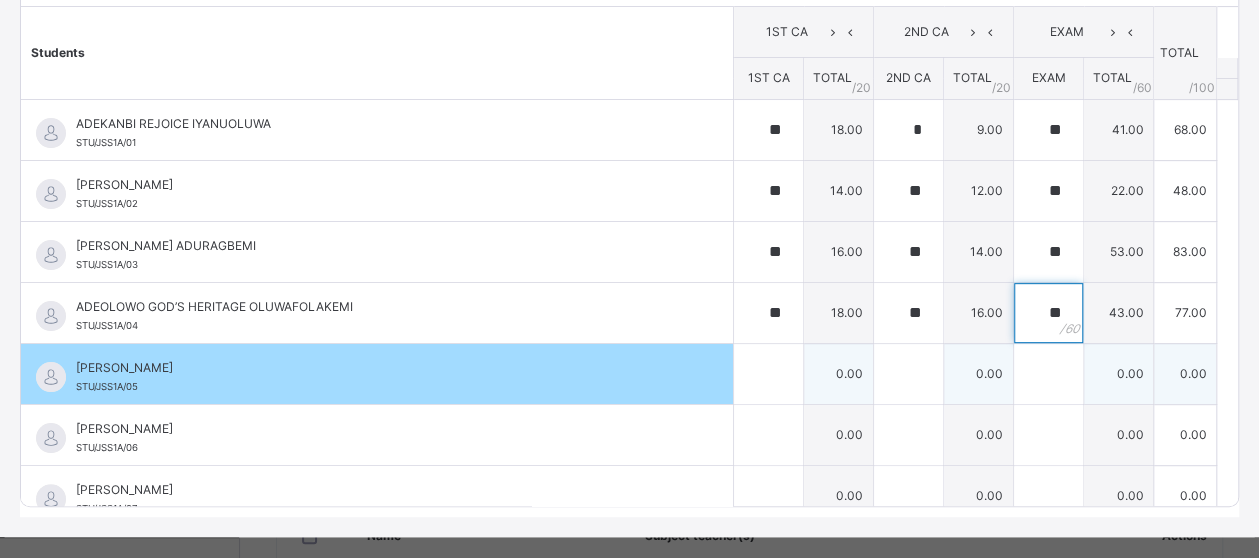 type on "**" 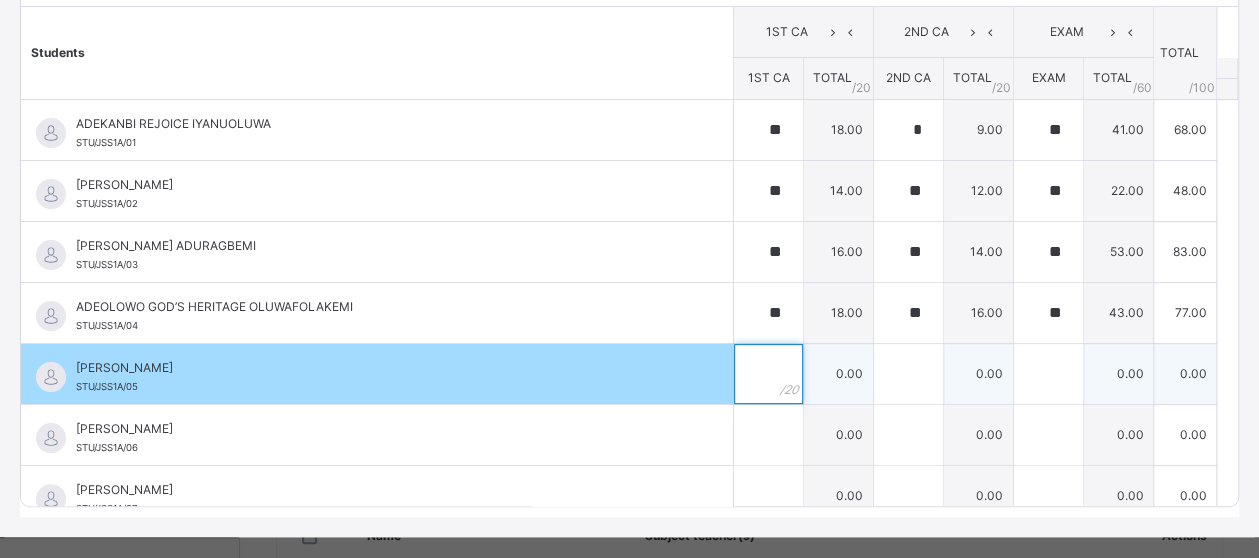 click at bounding box center [768, 374] 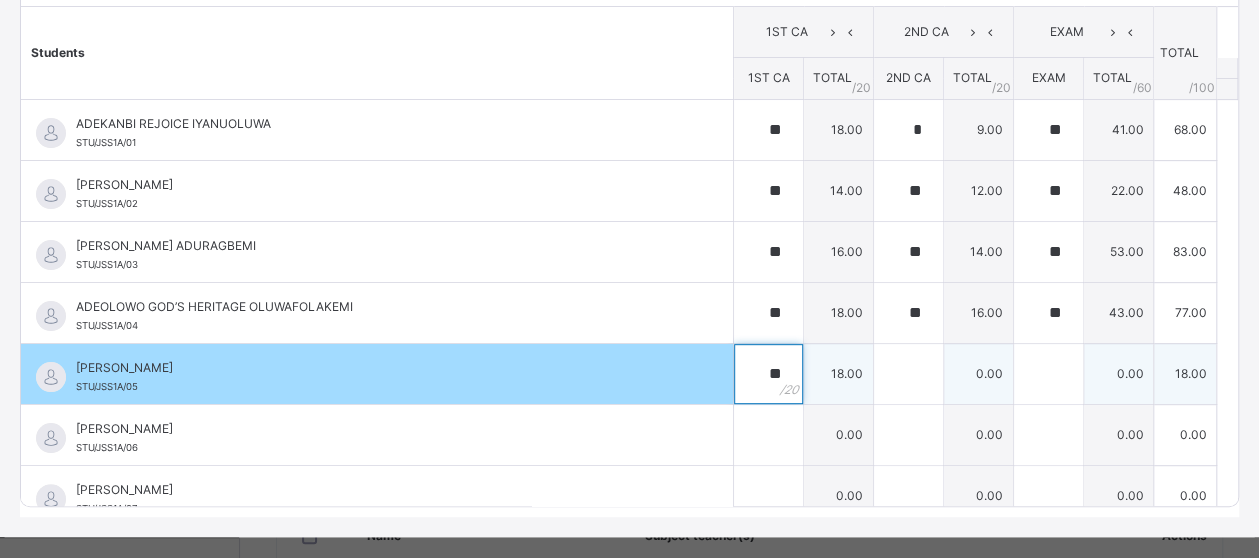 type on "**" 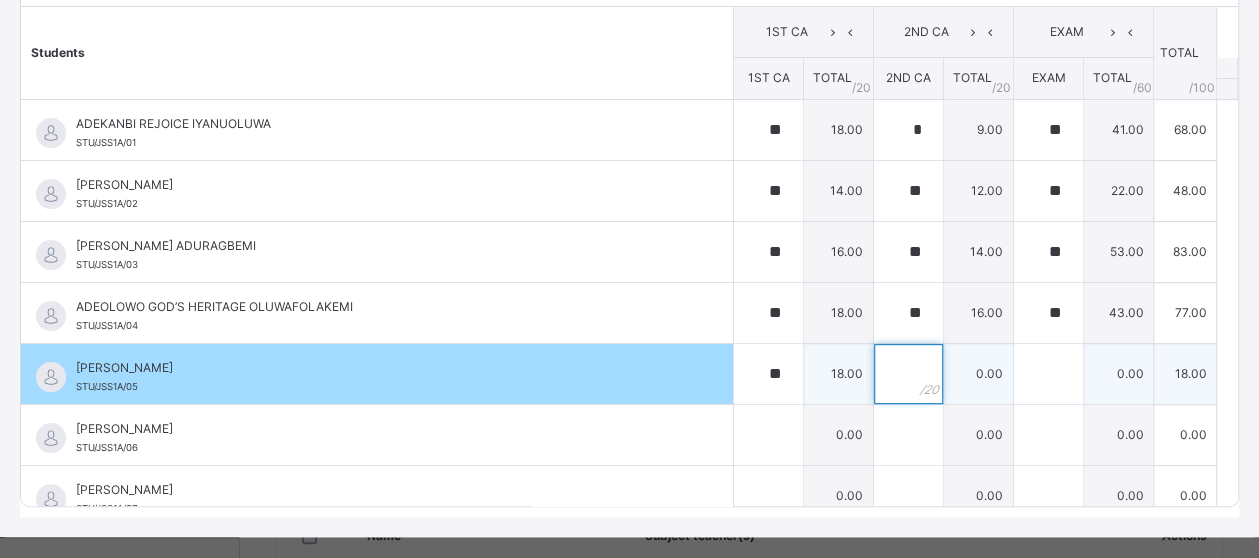 click at bounding box center [908, 374] 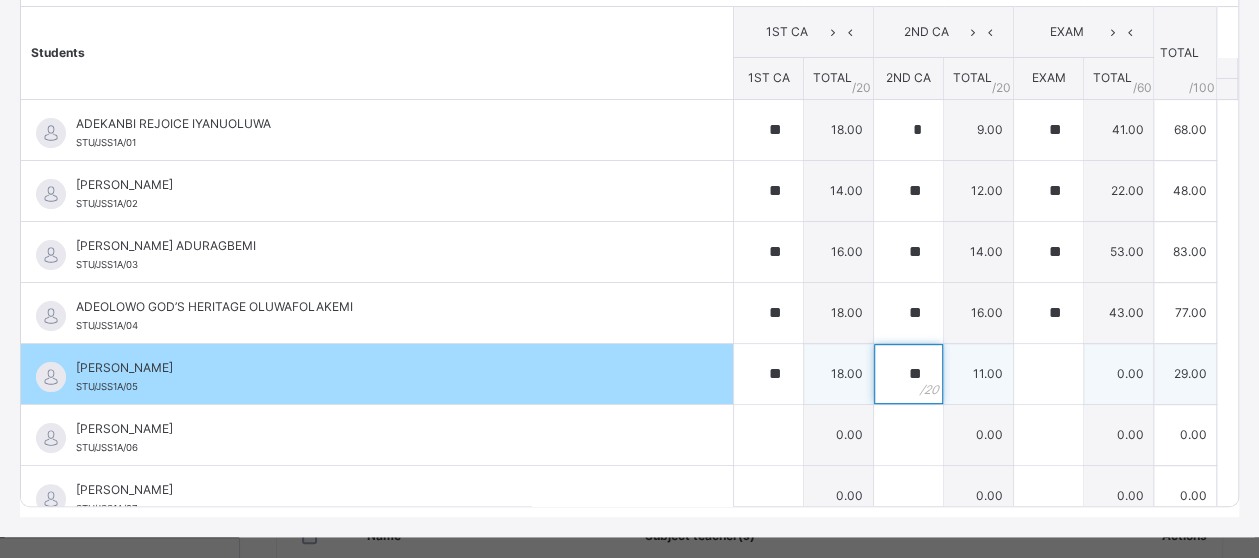 type on "**" 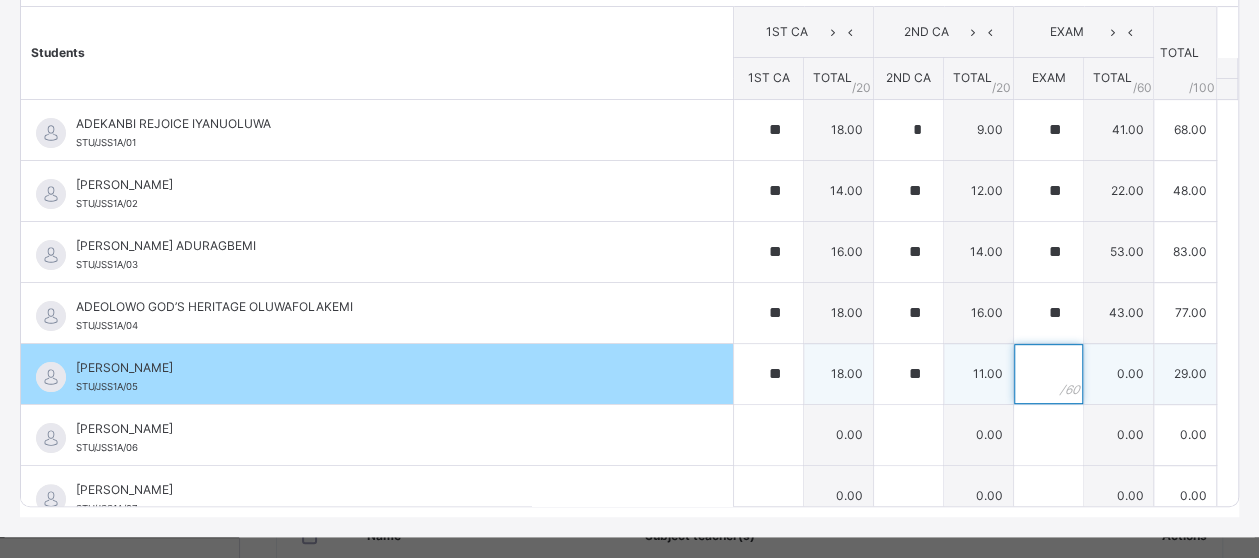 click at bounding box center (1048, 374) 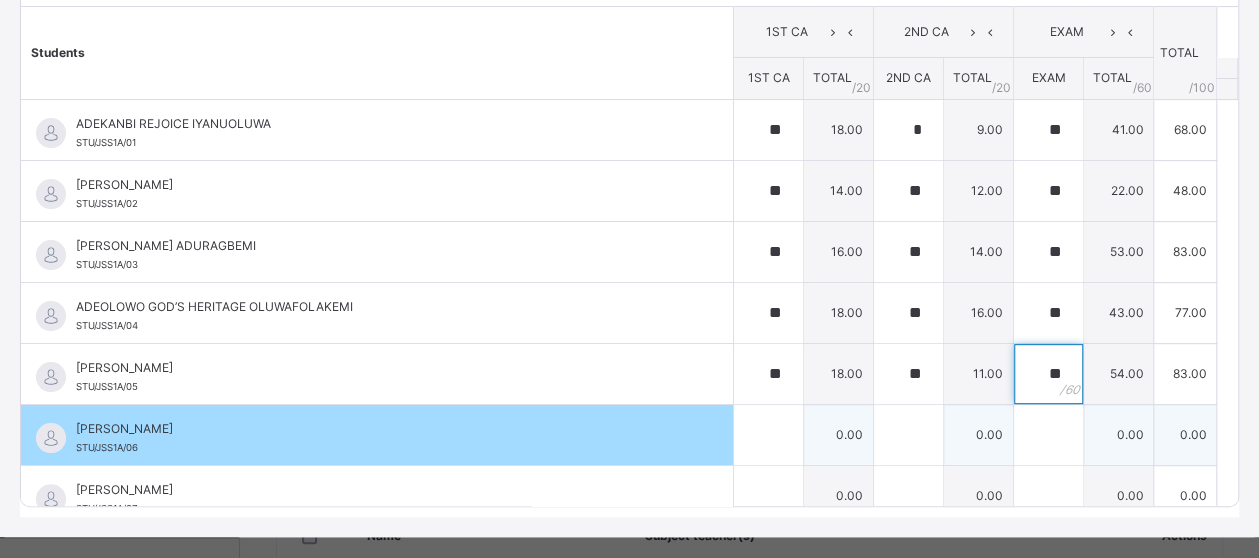 type on "**" 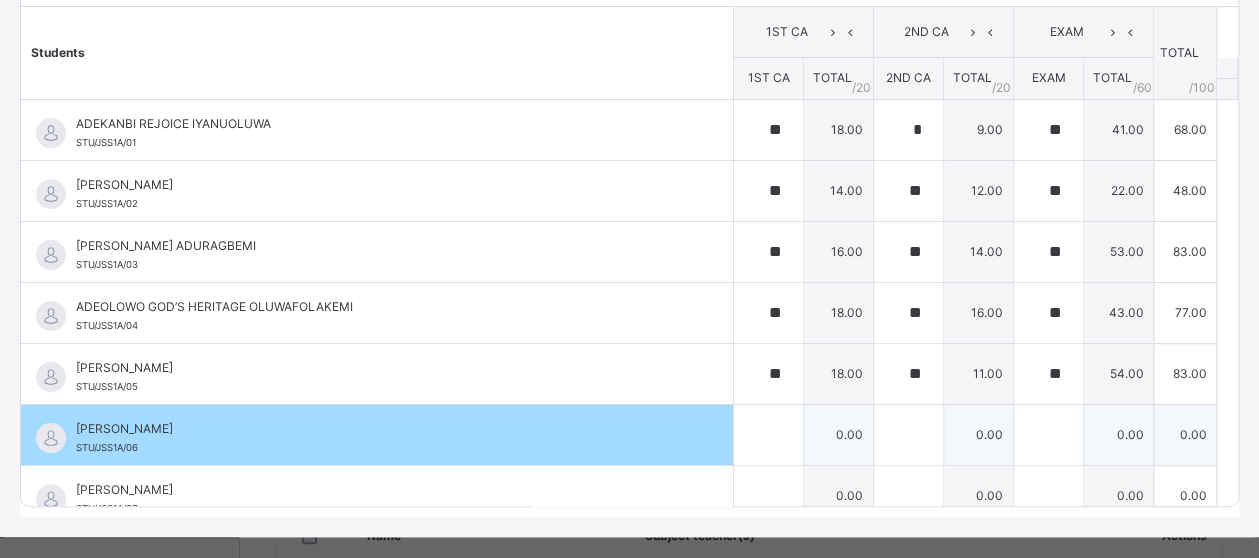 click on "0.00" at bounding box center (839, 434) 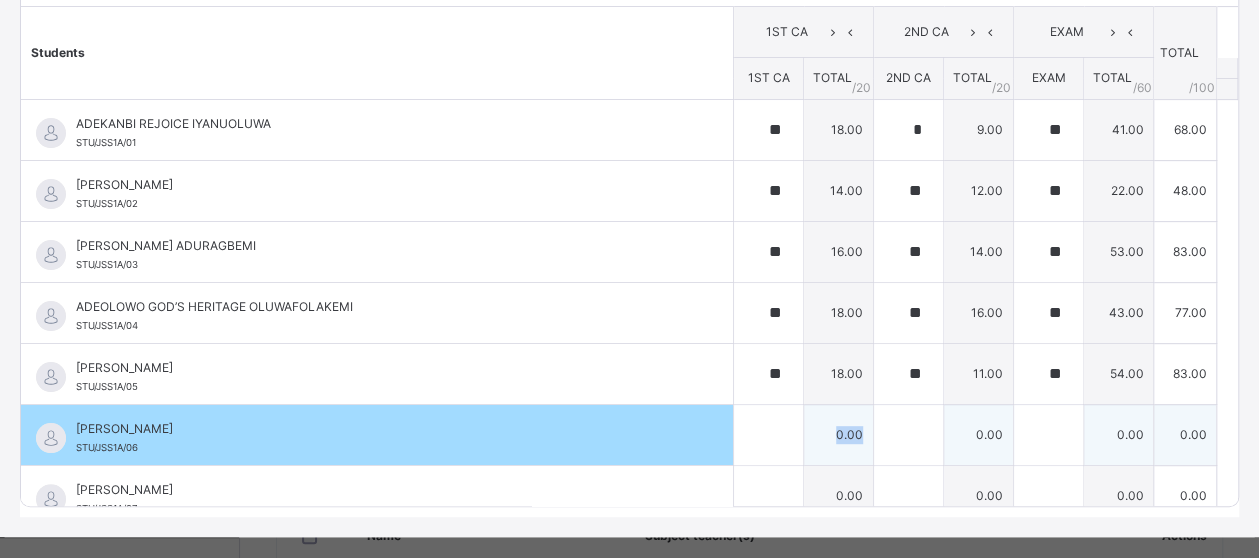 click on "0.00" at bounding box center (839, 434) 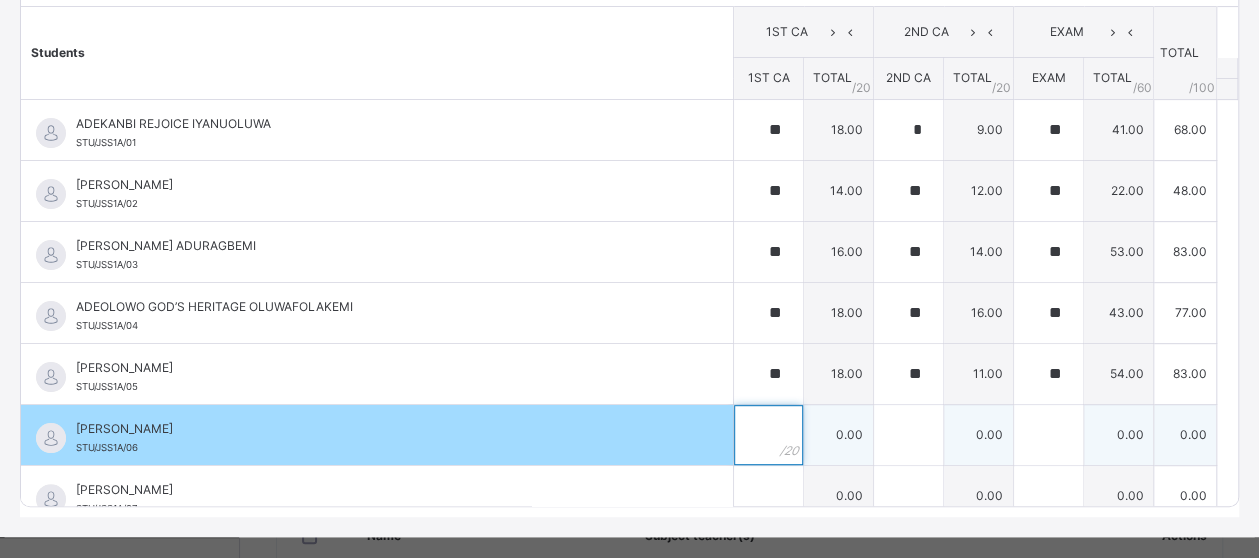 click at bounding box center (768, 435) 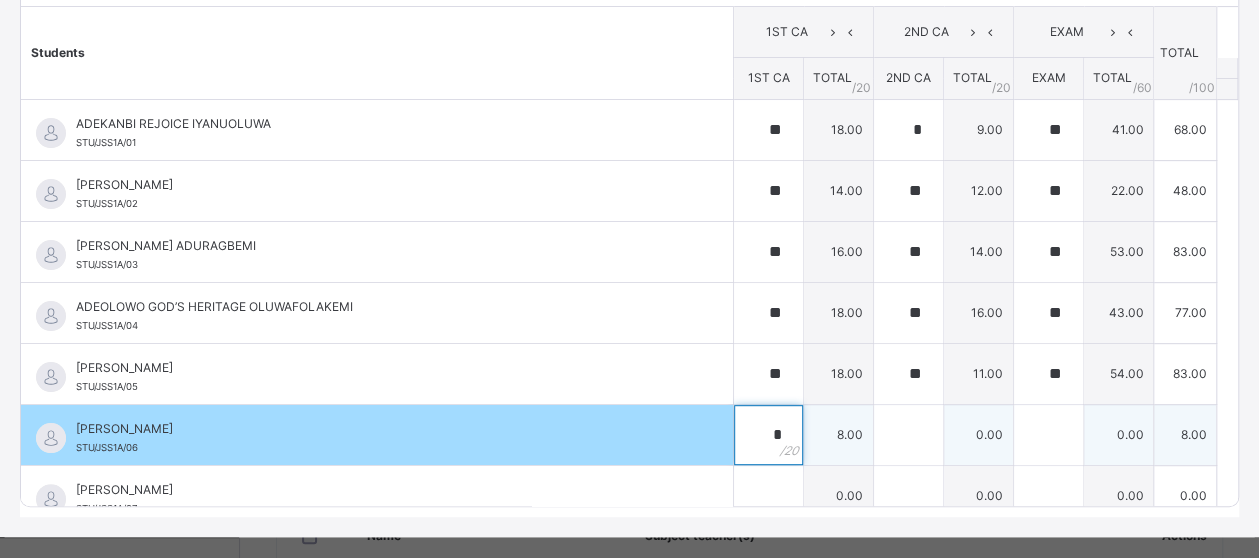 type on "*" 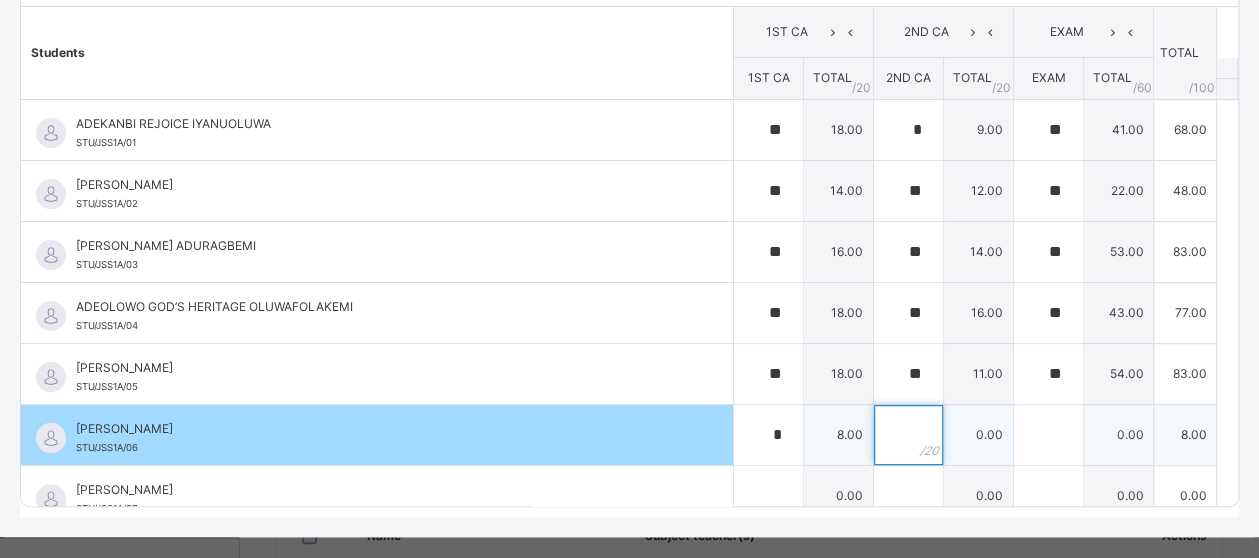 click at bounding box center (908, 435) 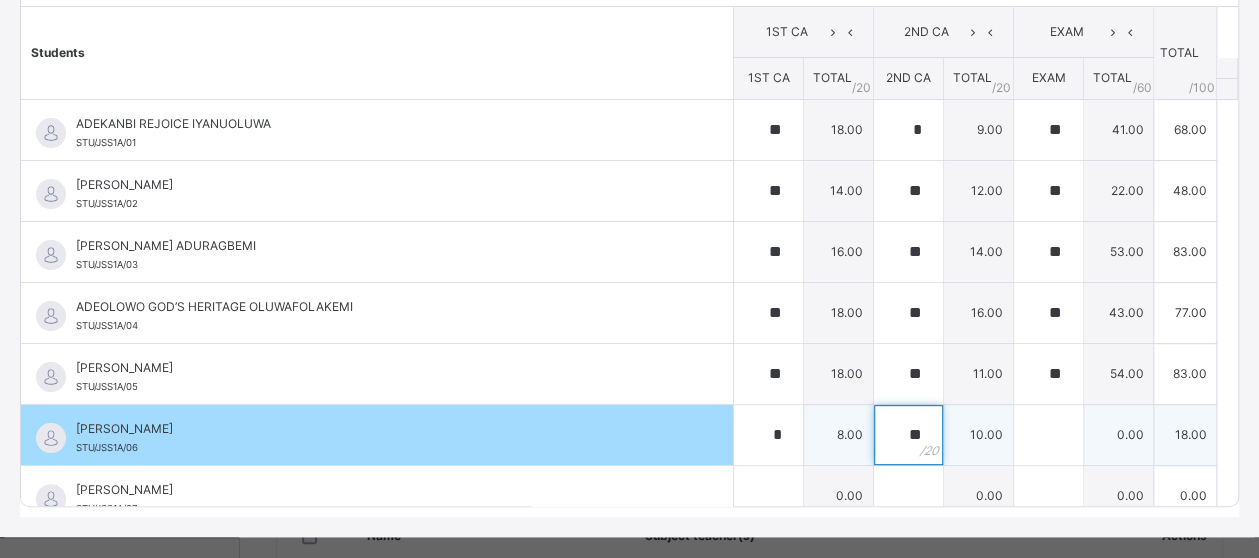 type on "**" 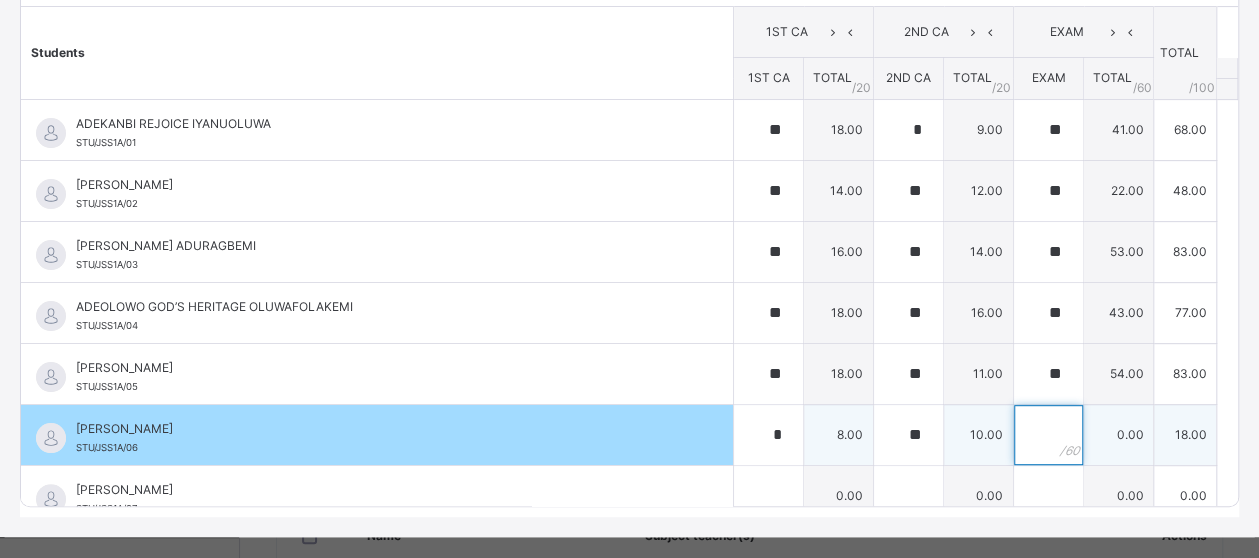 click at bounding box center [1048, 435] 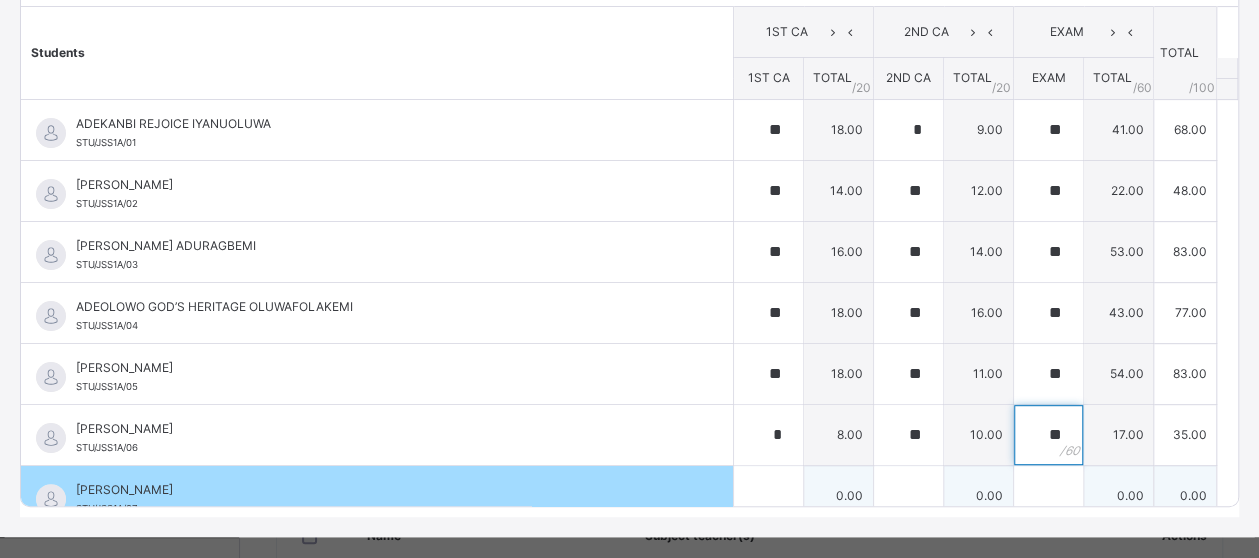 type on "**" 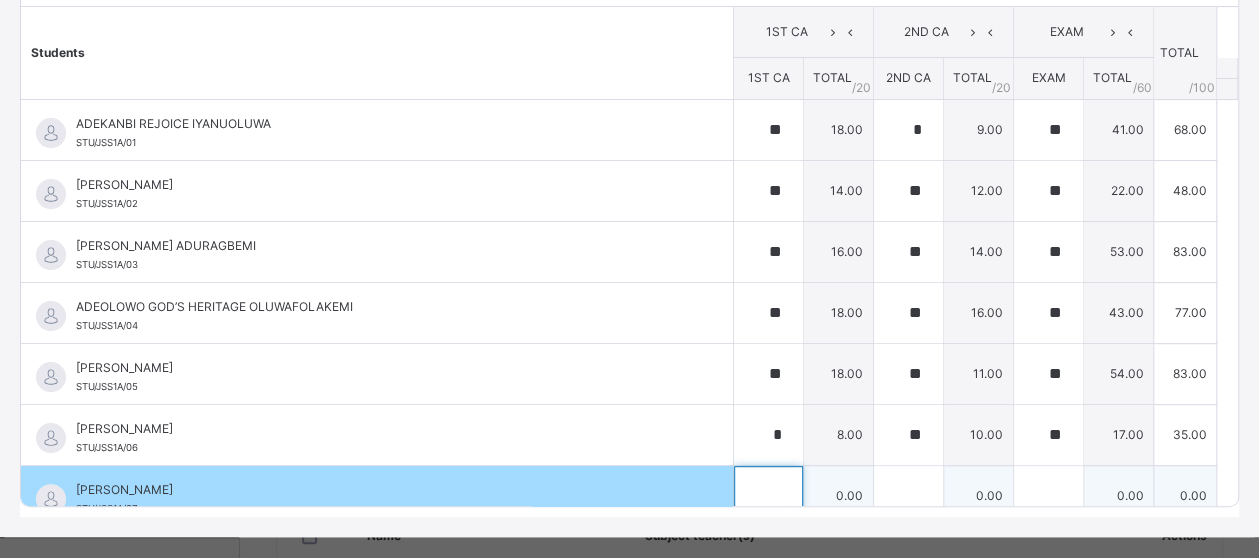 click at bounding box center (768, 496) 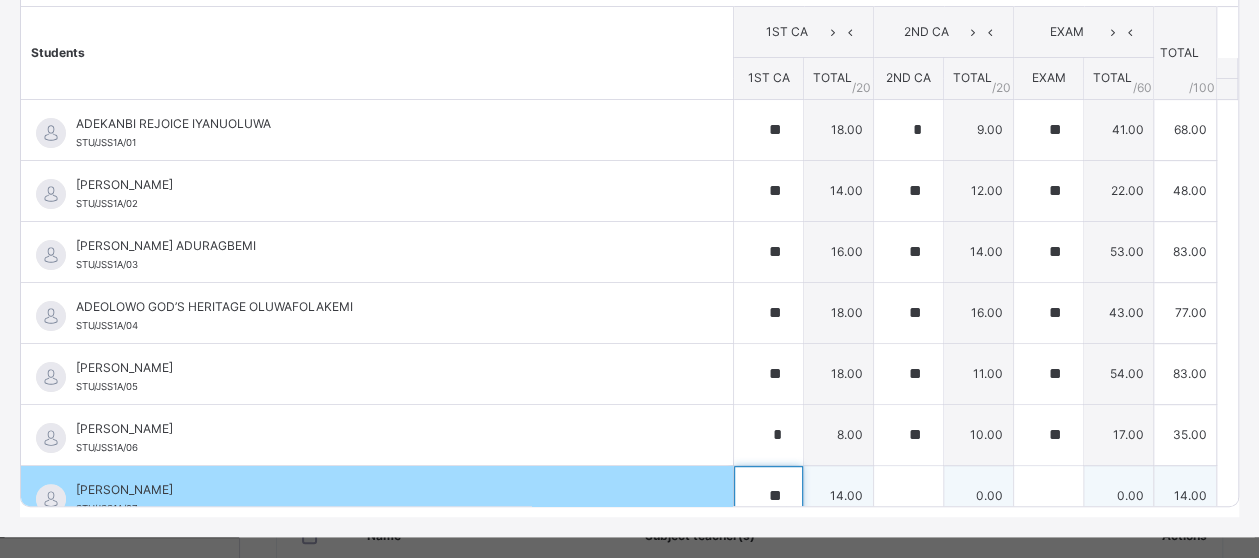 type on "**" 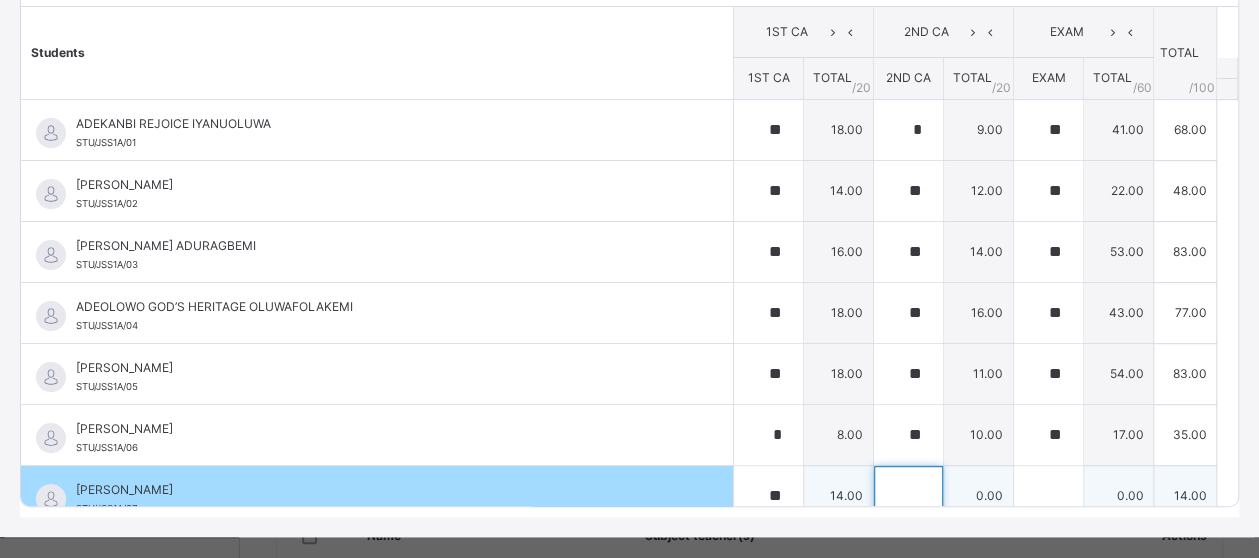 click at bounding box center [908, 496] 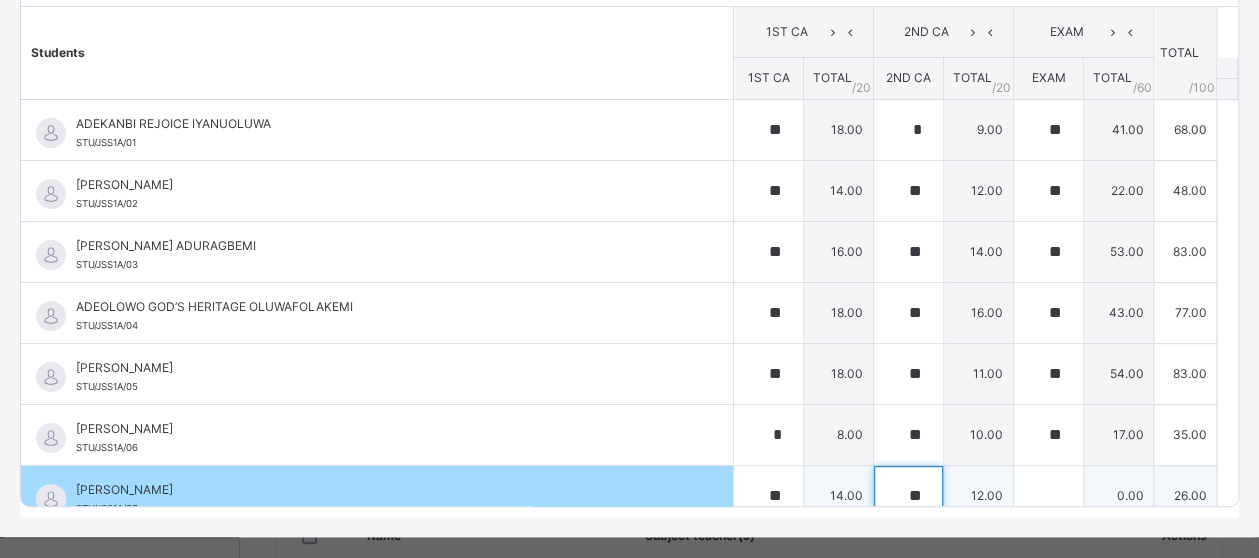 type on "**" 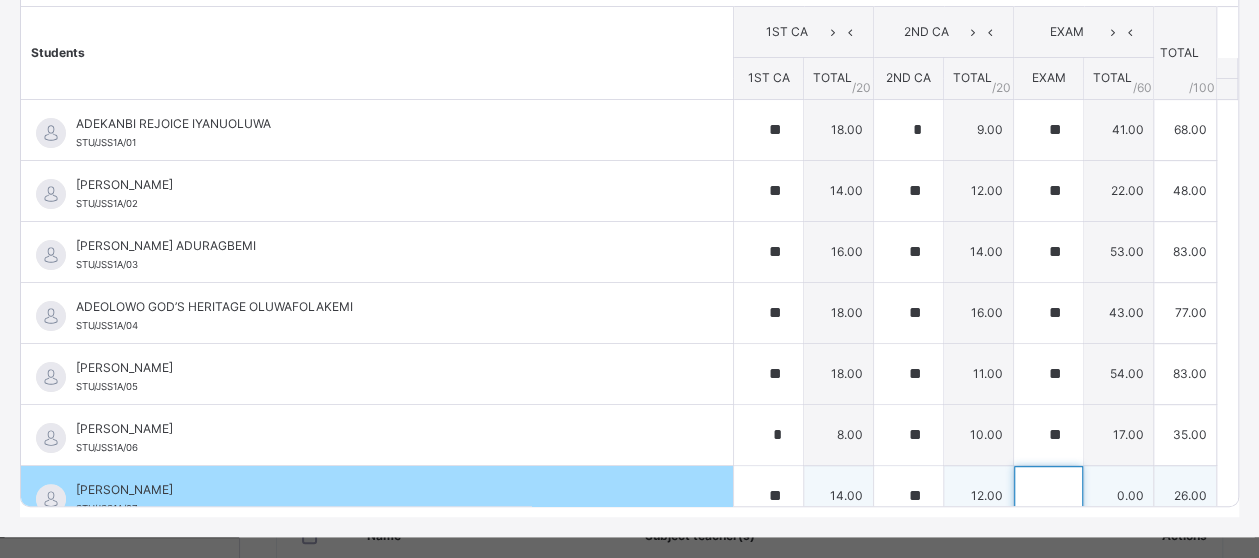 click at bounding box center (1048, 496) 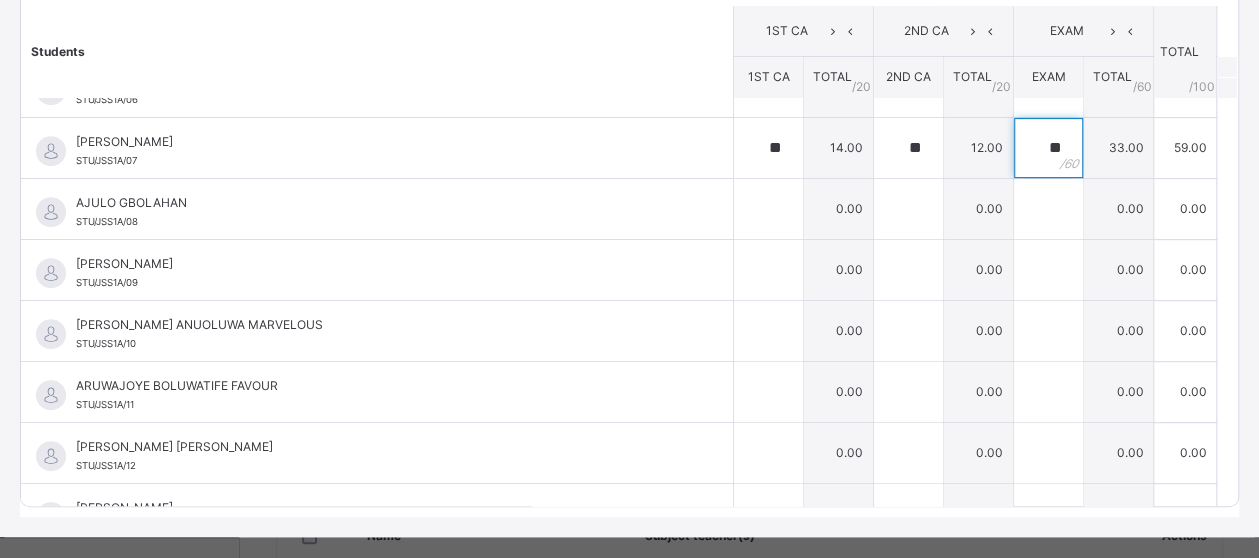 scroll, scrollTop: 351, scrollLeft: 0, axis: vertical 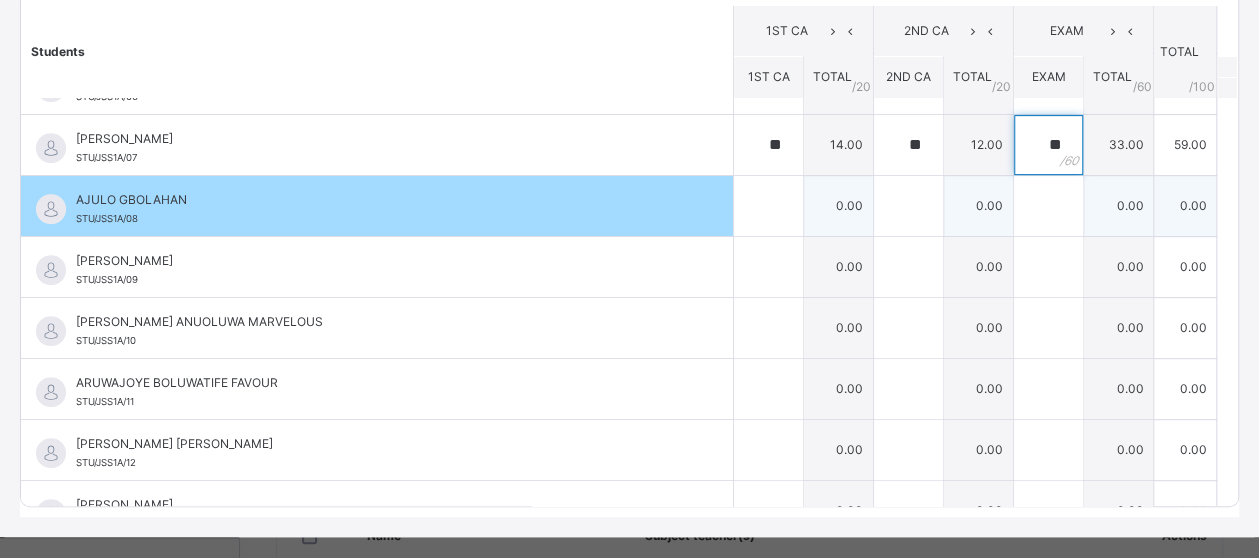 type on "**" 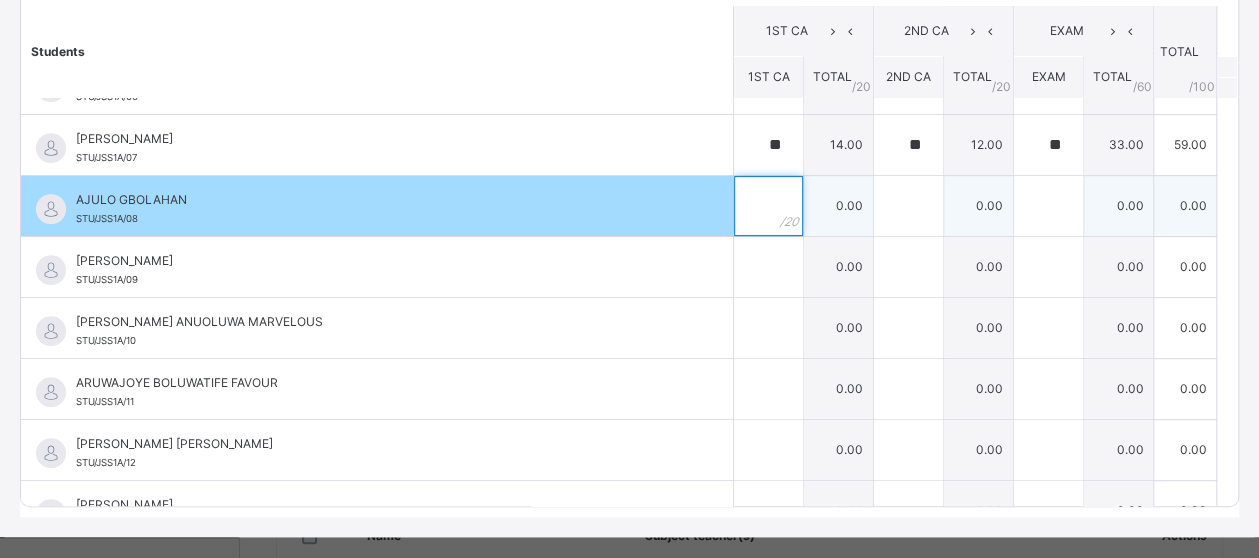 click at bounding box center (768, 206) 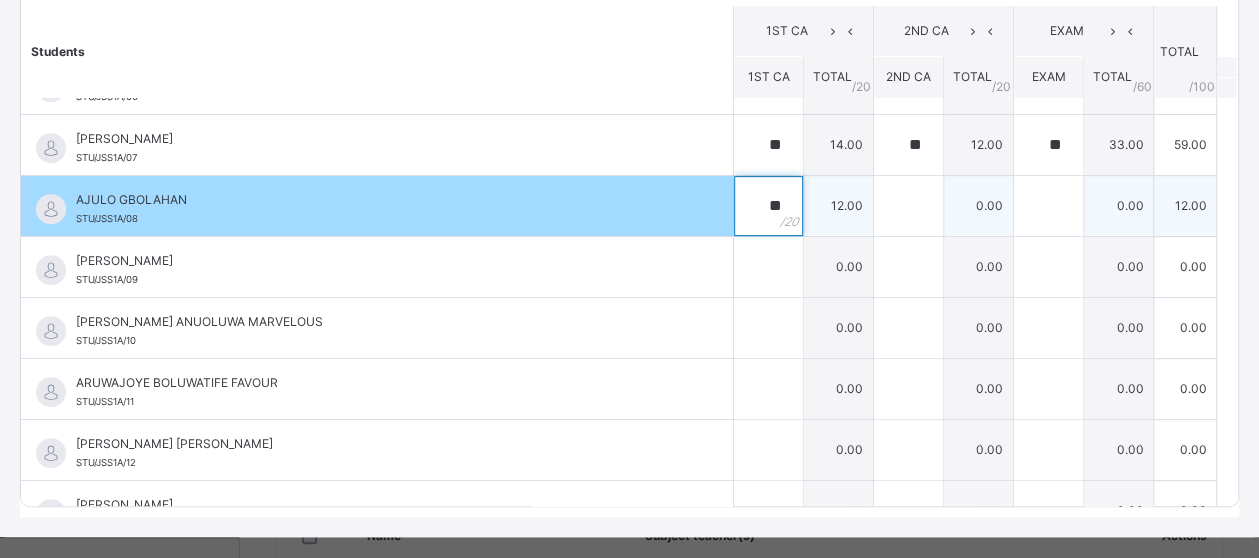 type on "**" 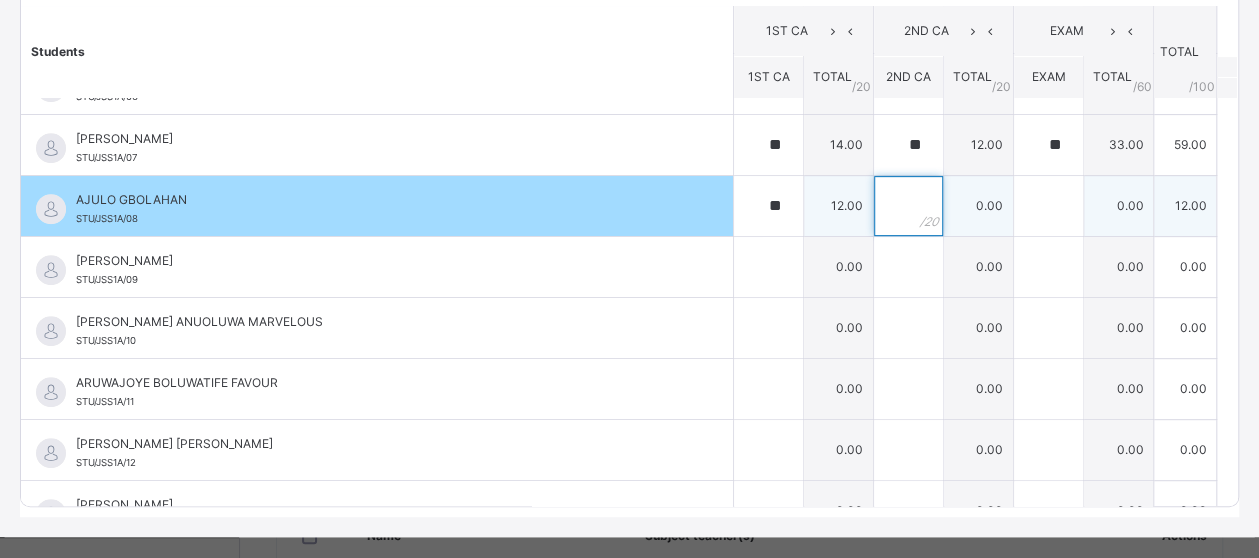 click at bounding box center [908, 206] 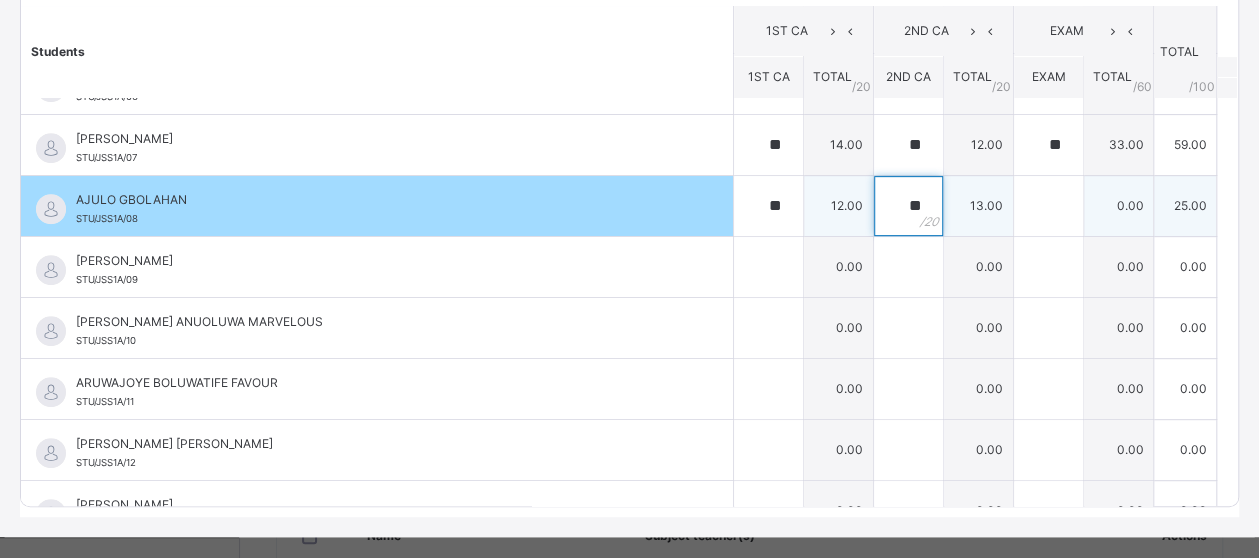 type on "**" 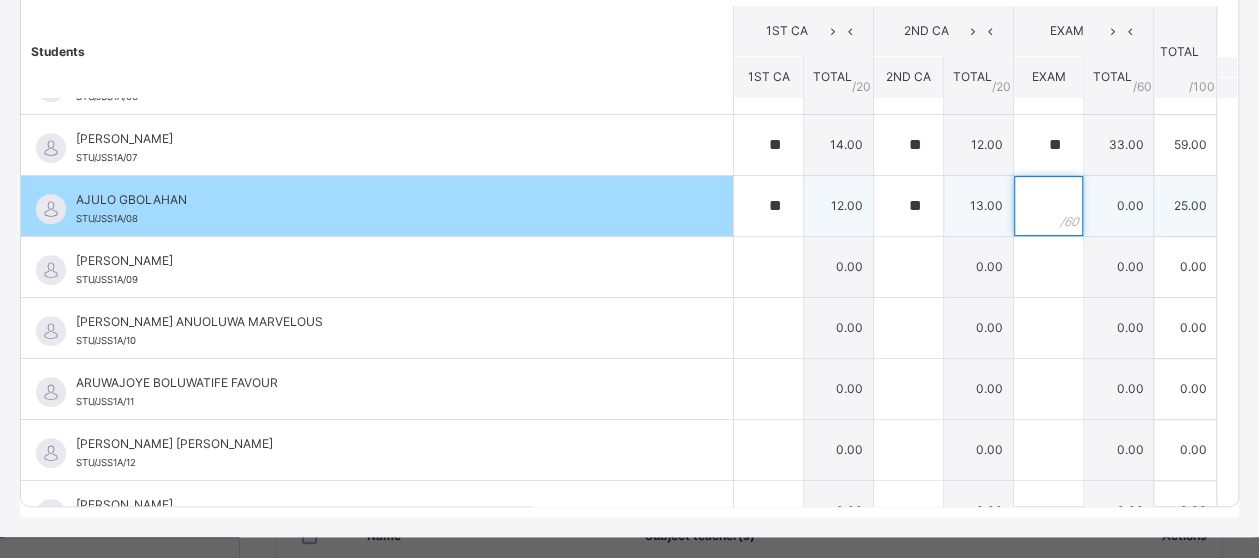 click at bounding box center (1048, 206) 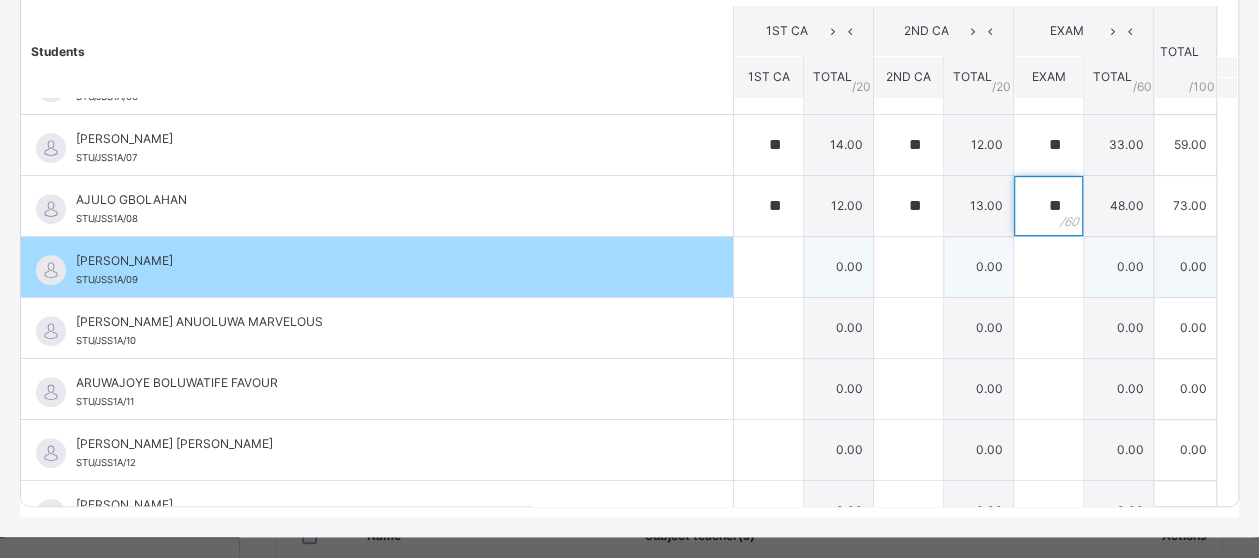 type on "**" 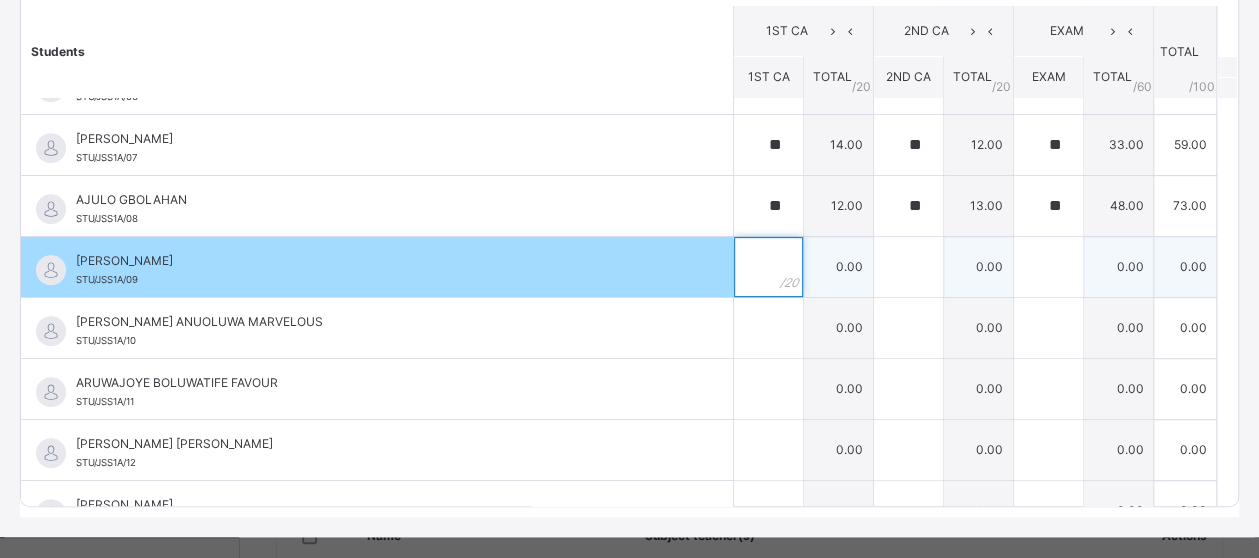 click at bounding box center [768, 267] 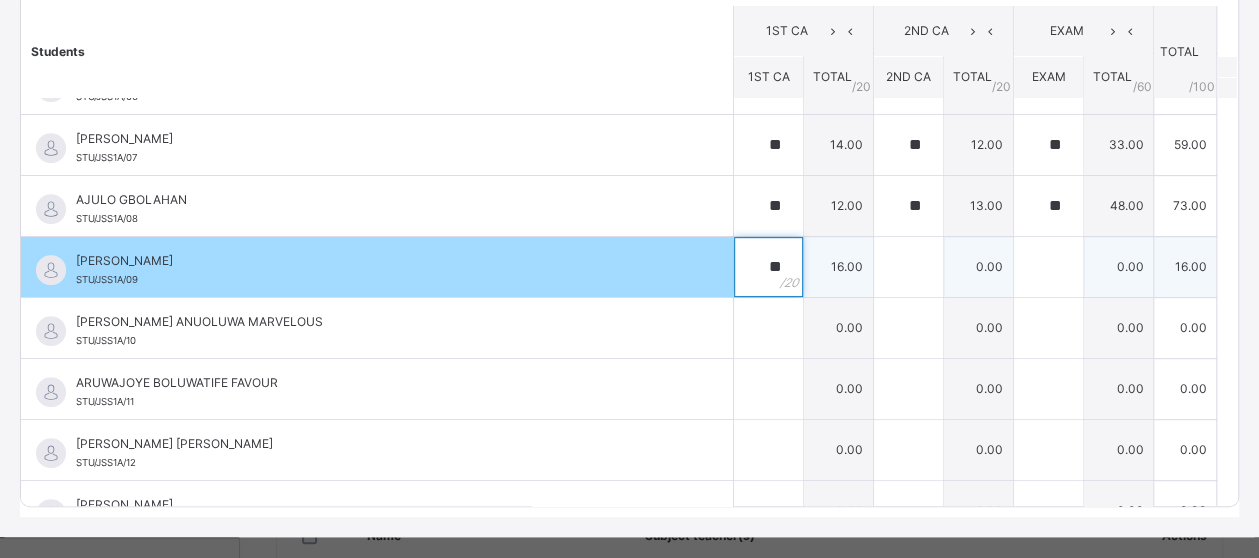type on "**" 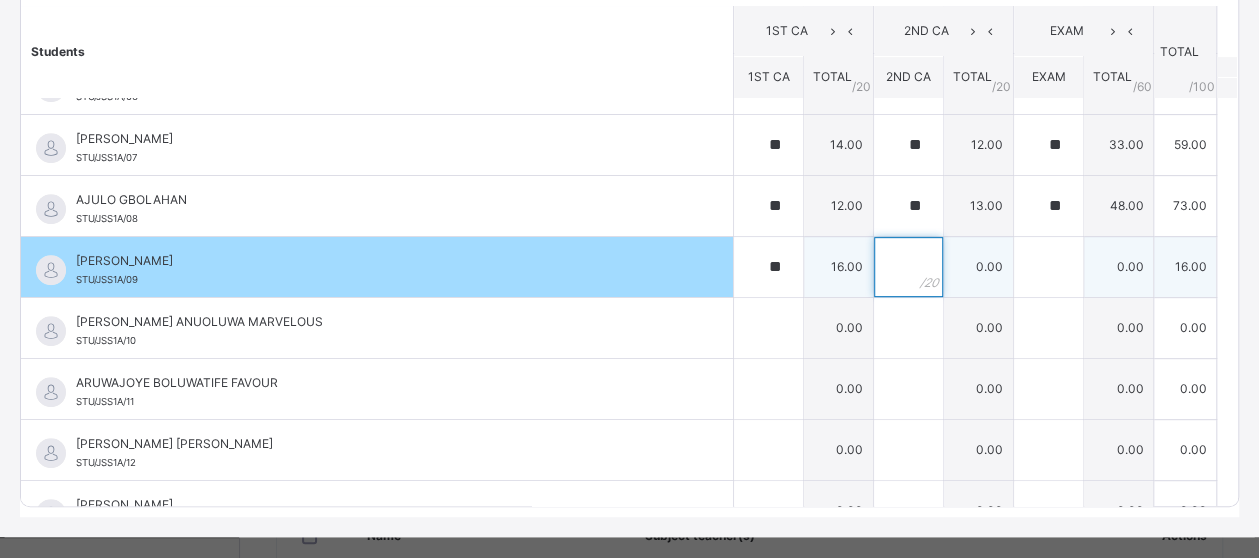 click at bounding box center (908, 267) 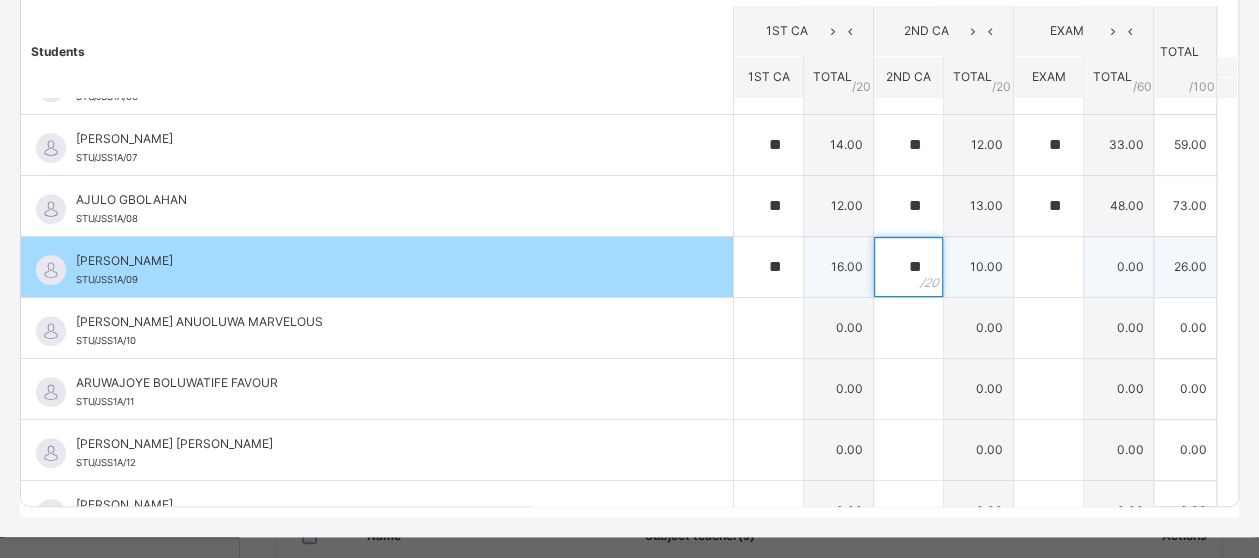 type on "**" 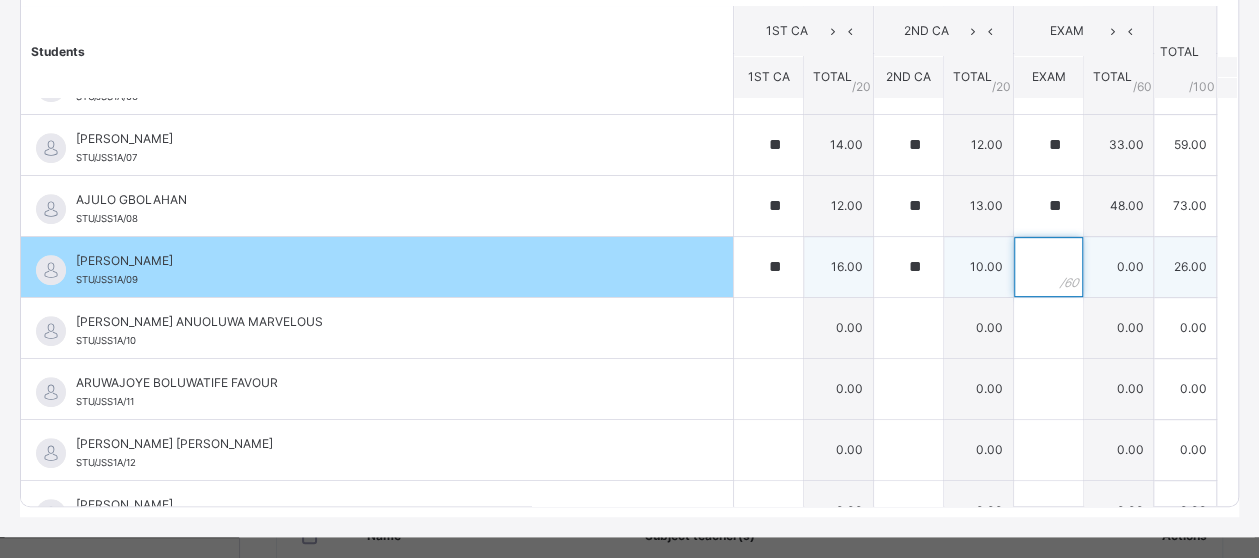 click at bounding box center [1048, 267] 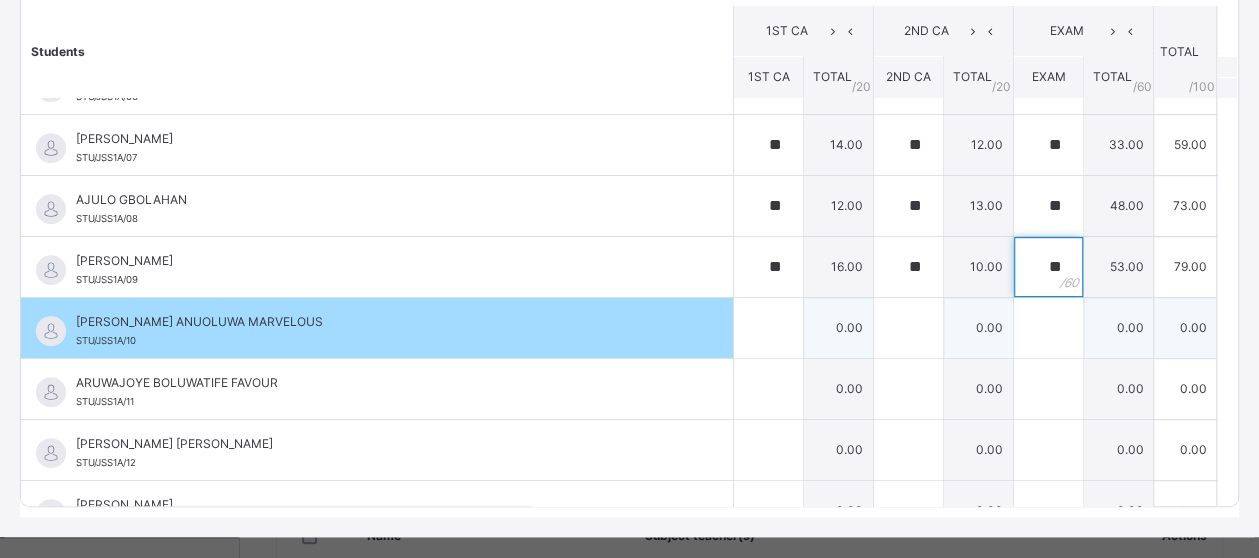 type on "**" 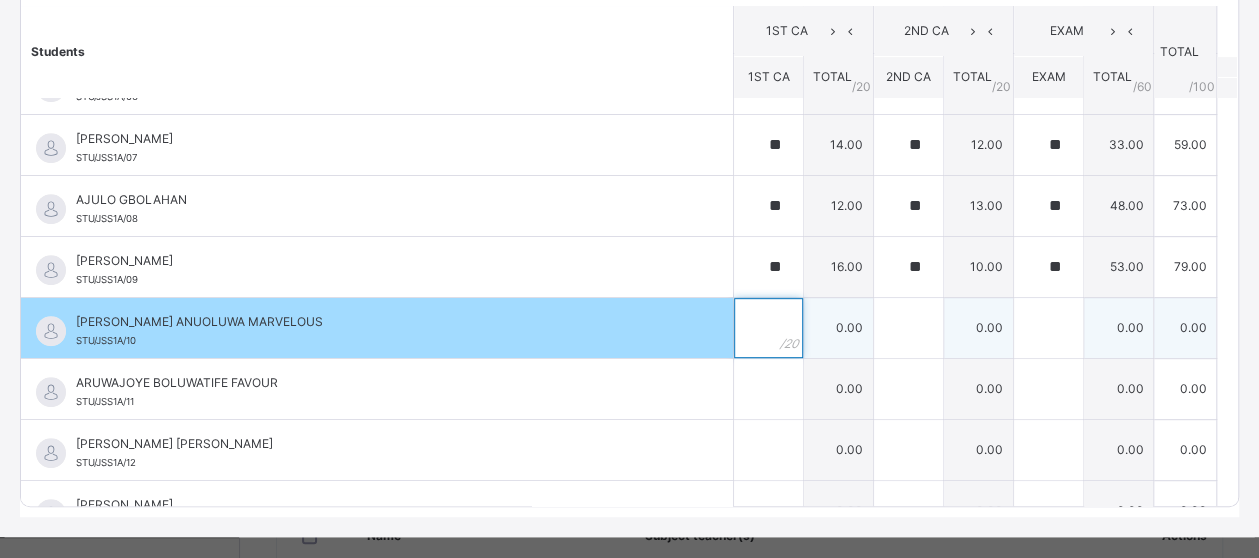 click at bounding box center [768, 328] 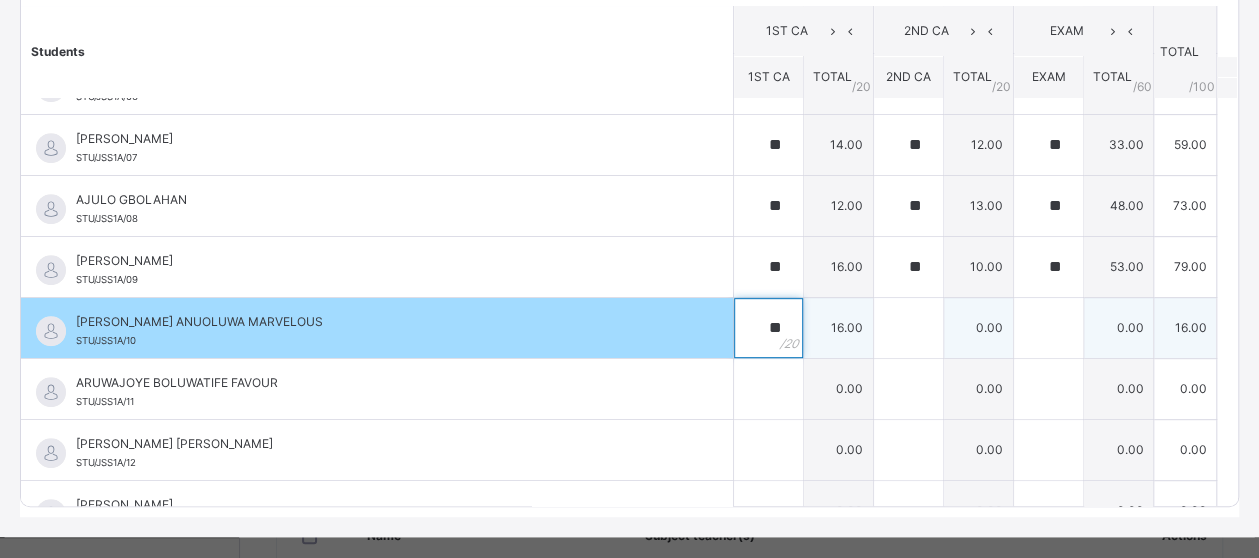 type on "**" 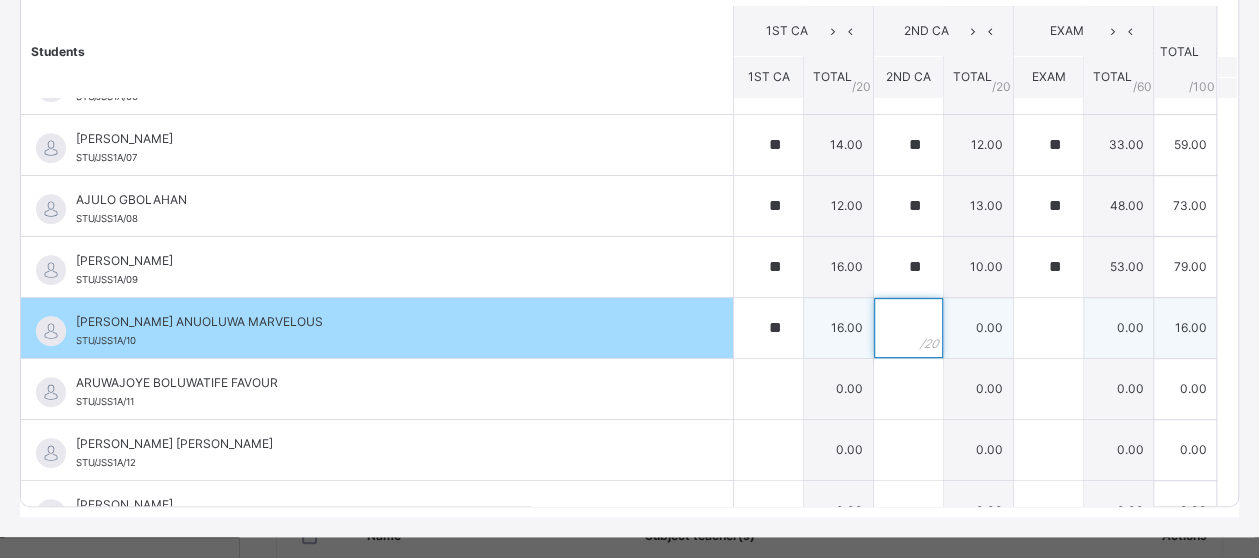 click at bounding box center [908, 328] 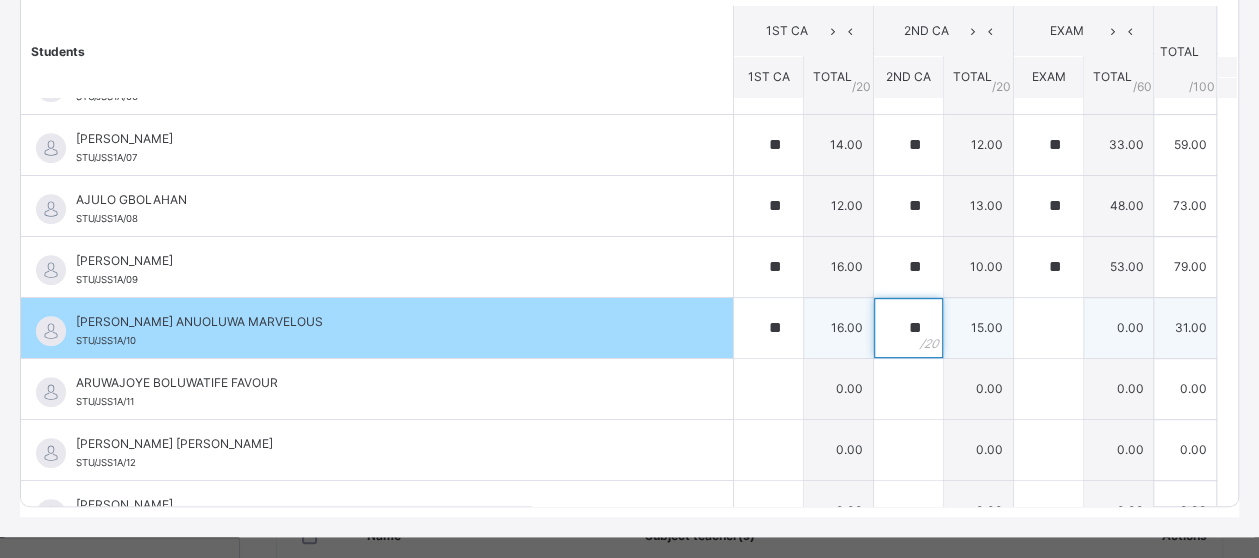 type on "**" 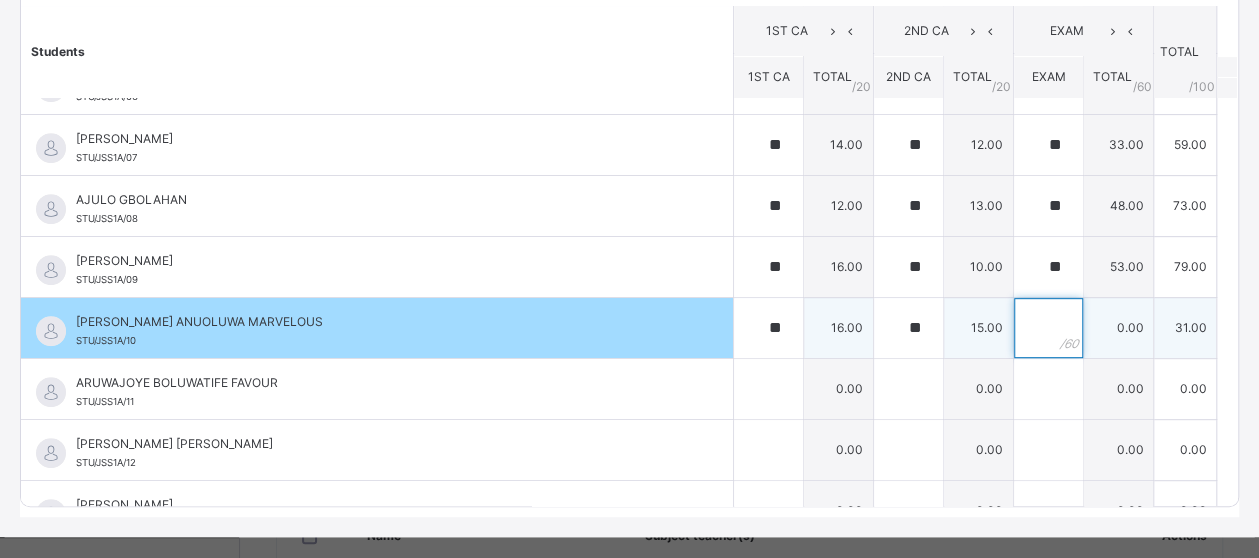 click at bounding box center (1048, 328) 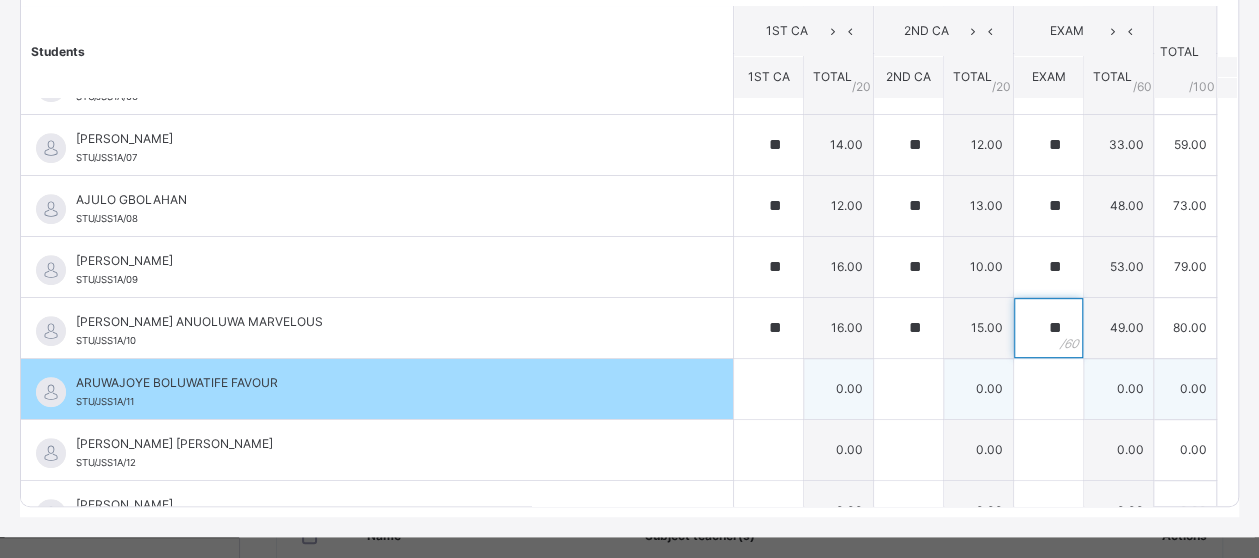 type on "**" 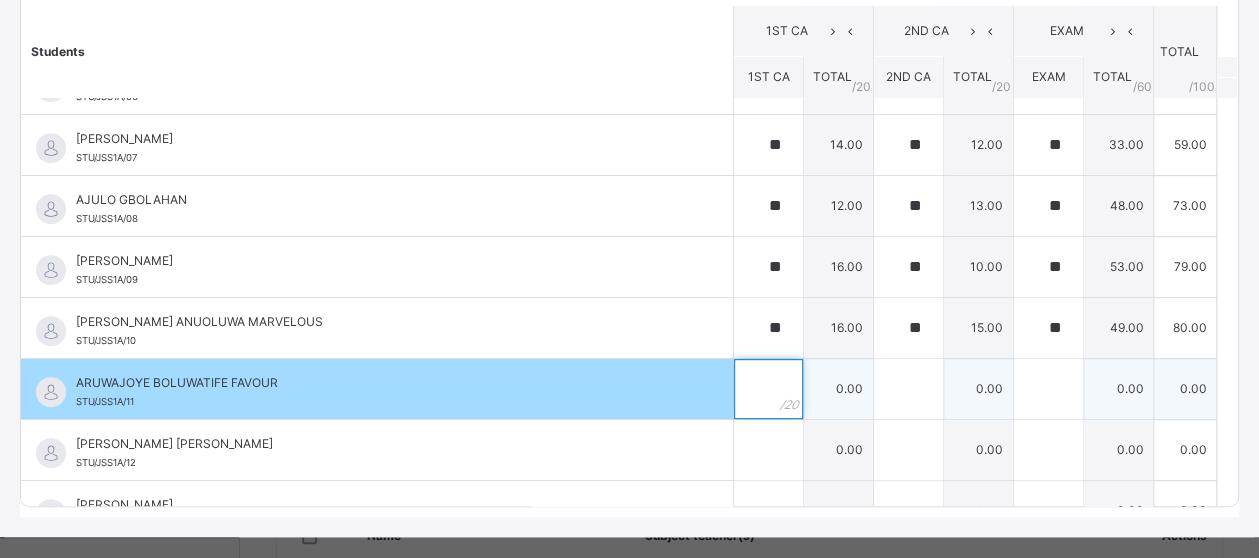 click at bounding box center (768, 389) 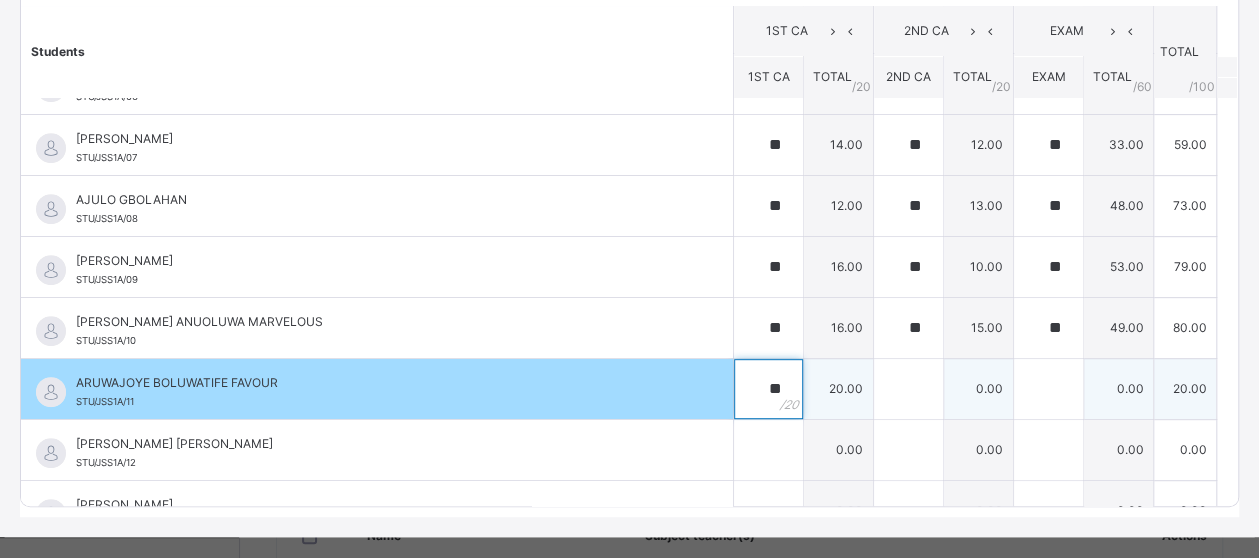 type on "**" 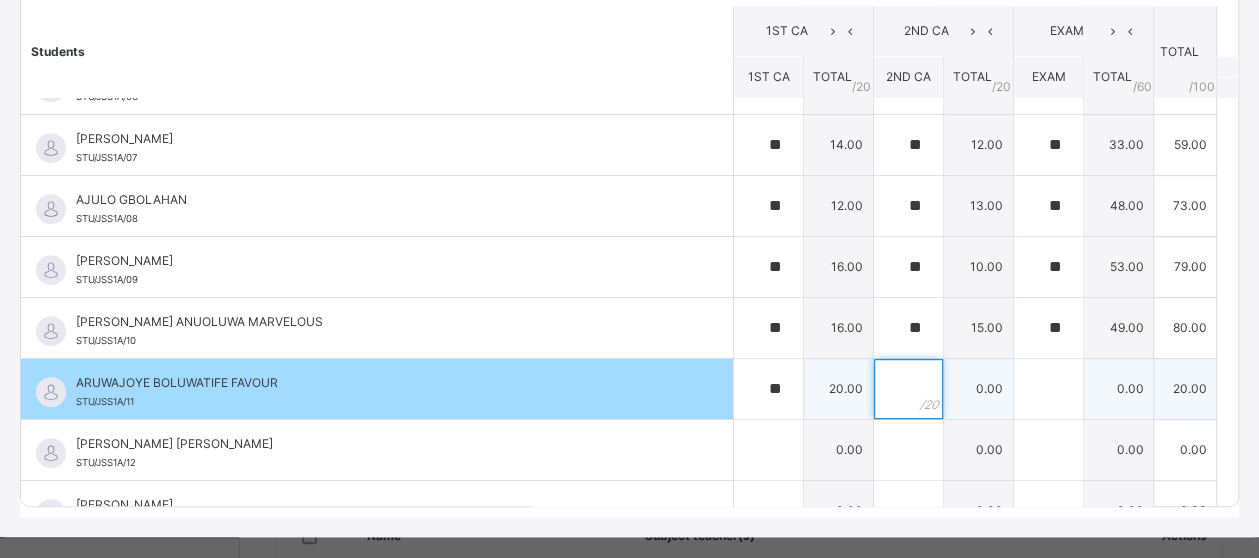 click at bounding box center [908, 389] 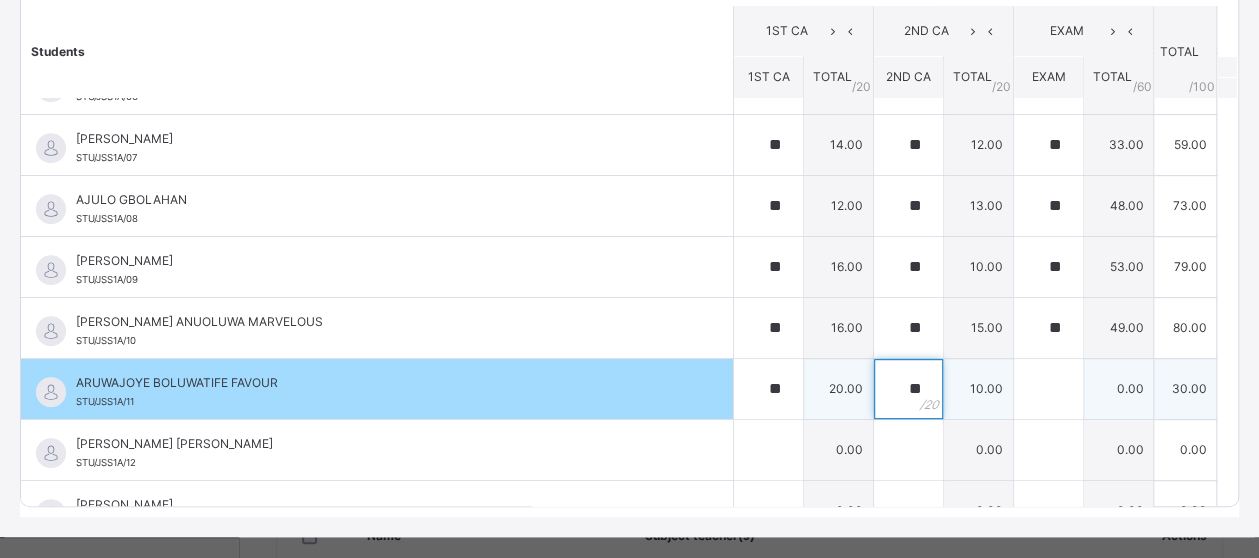 type on "**" 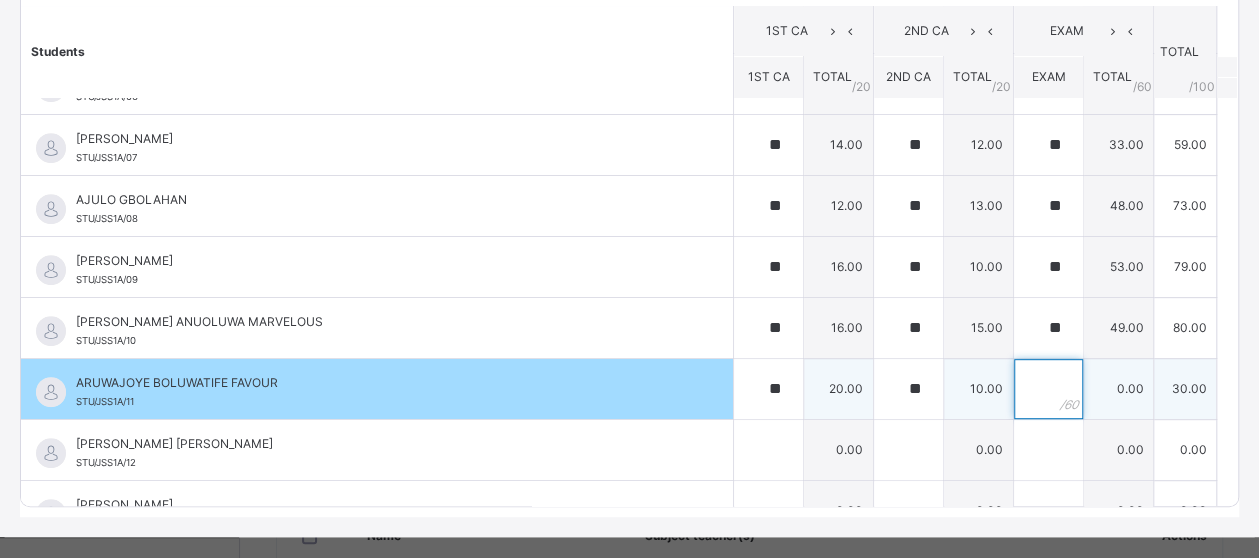 click at bounding box center (1048, 389) 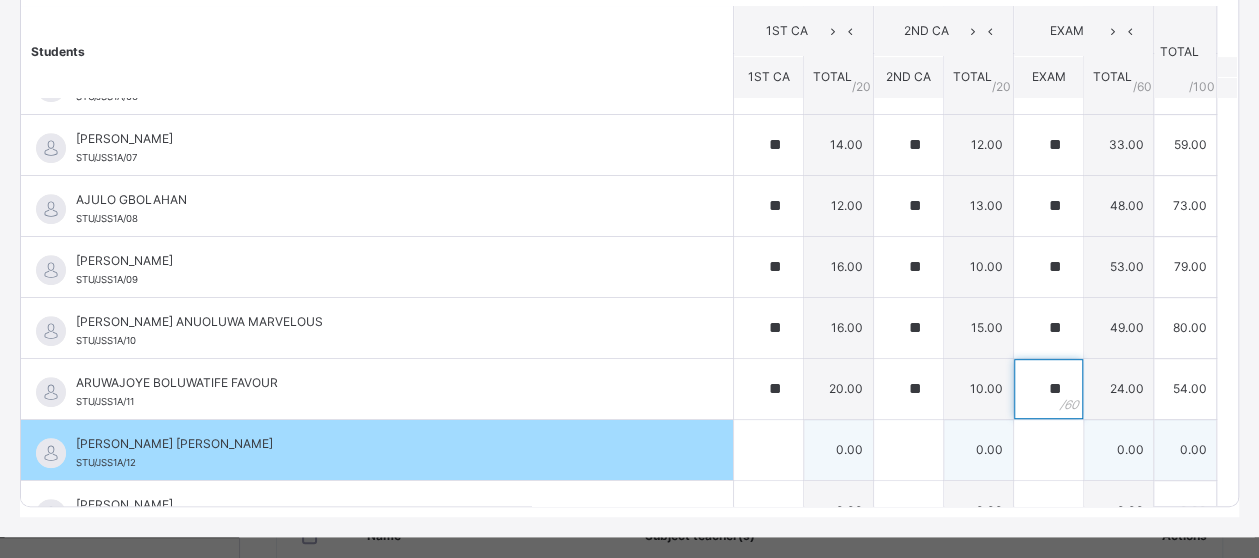 type on "**" 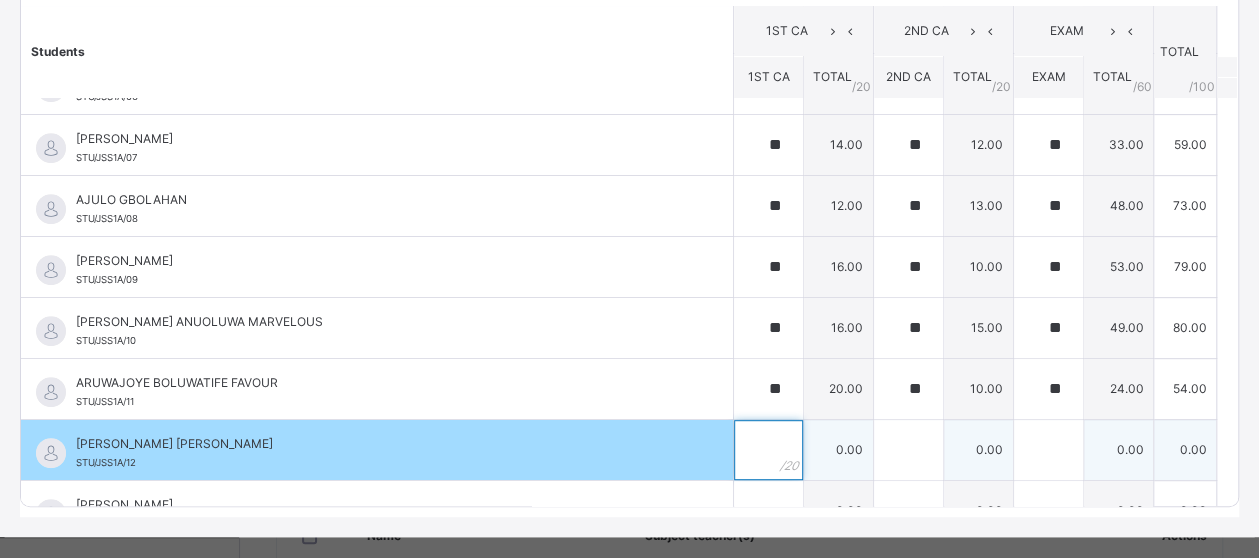 click at bounding box center (768, 450) 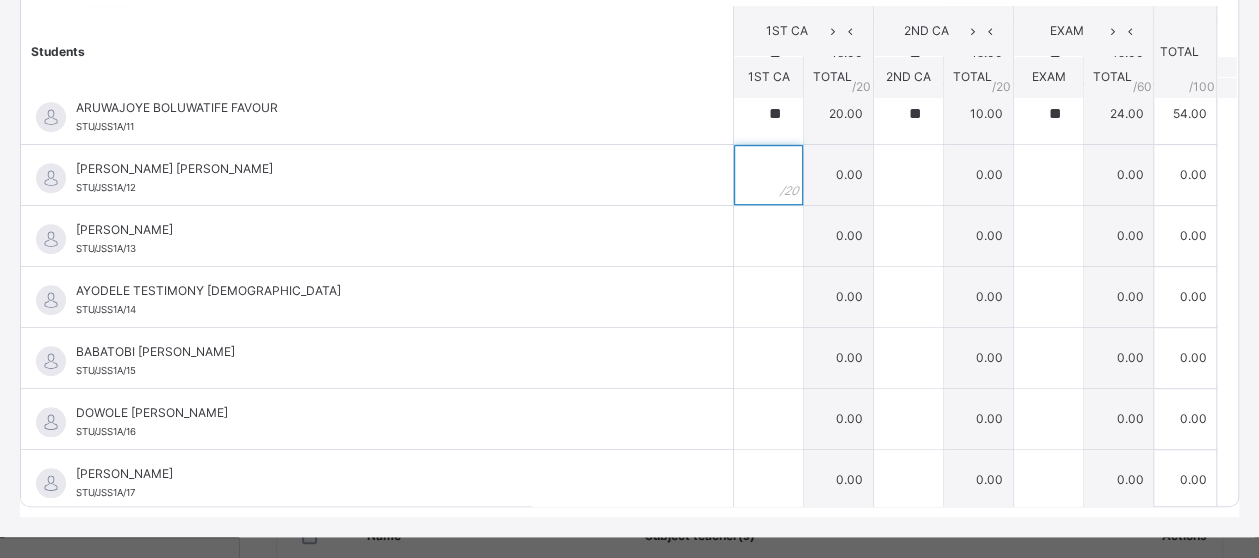 scroll, scrollTop: 636, scrollLeft: 0, axis: vertical 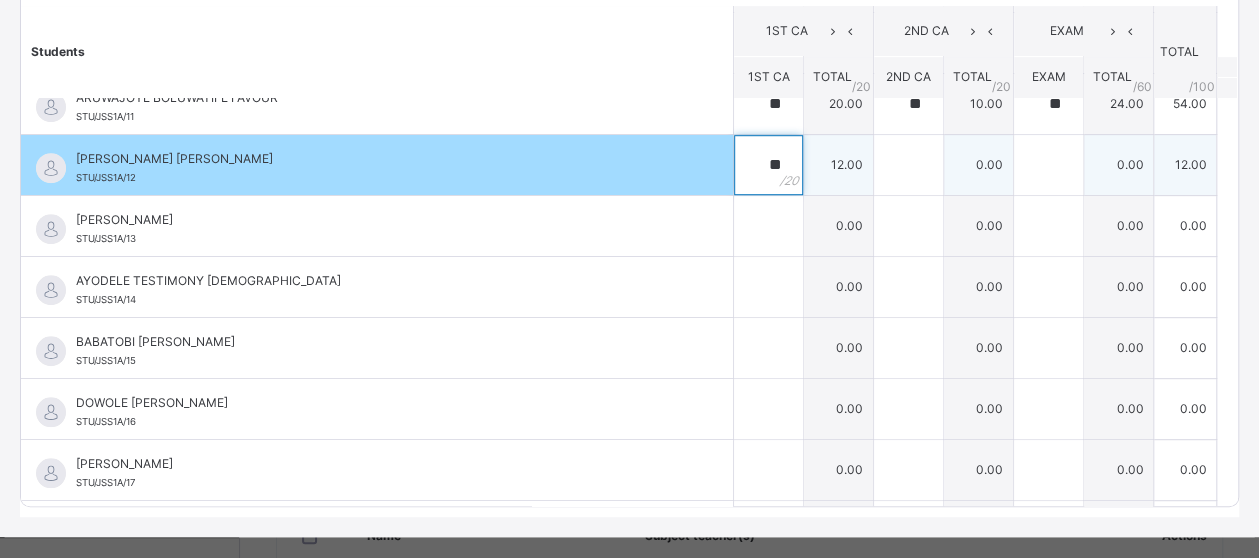 type on "**" 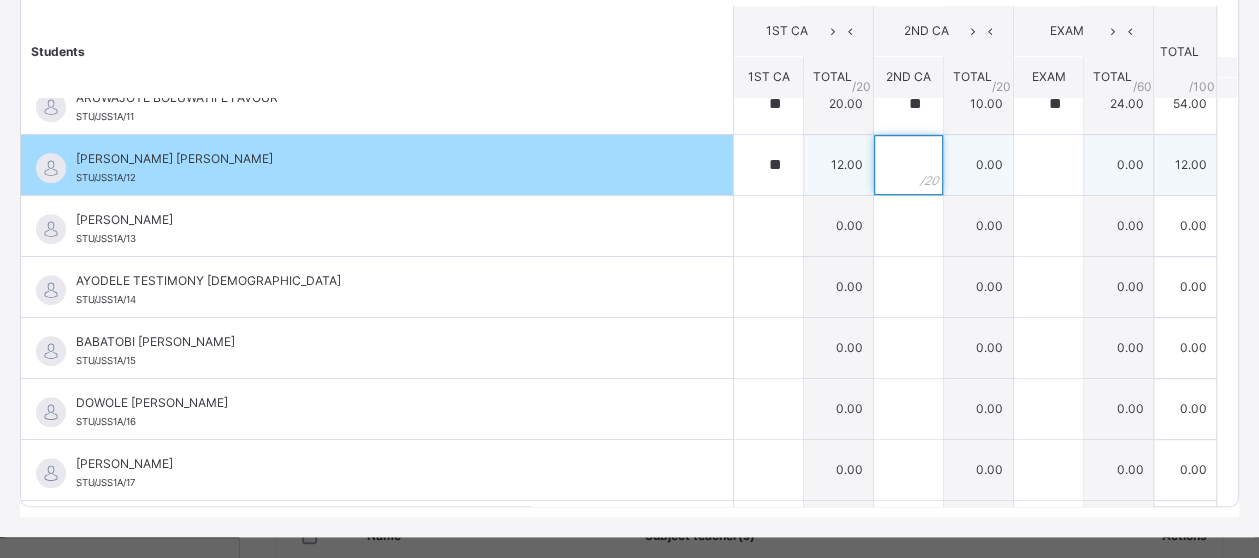 click at bounding box center [908, 165] 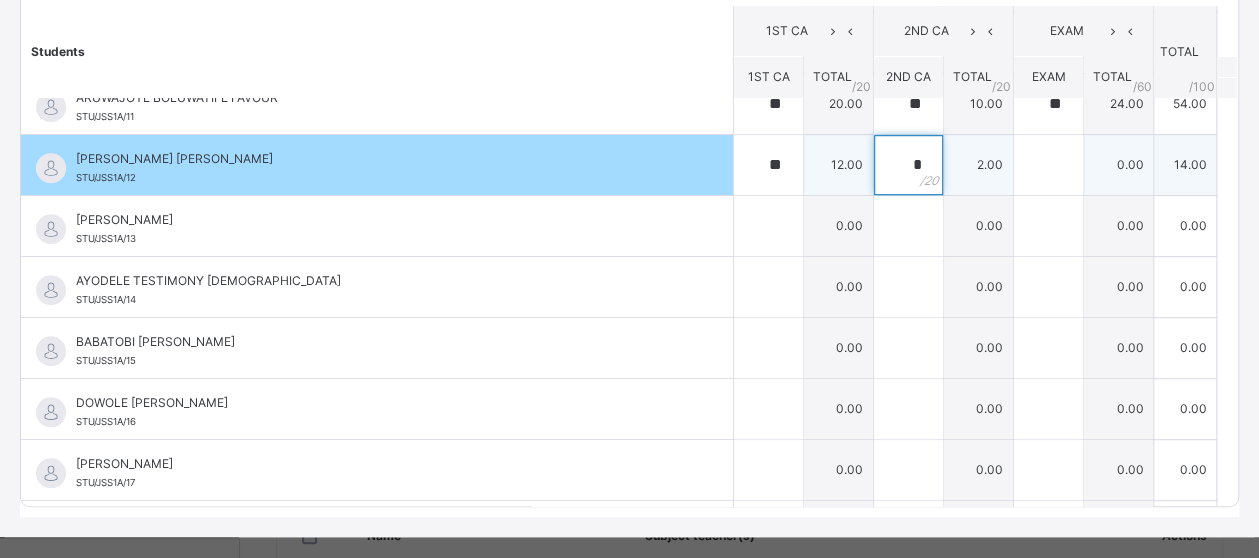 type on "*" 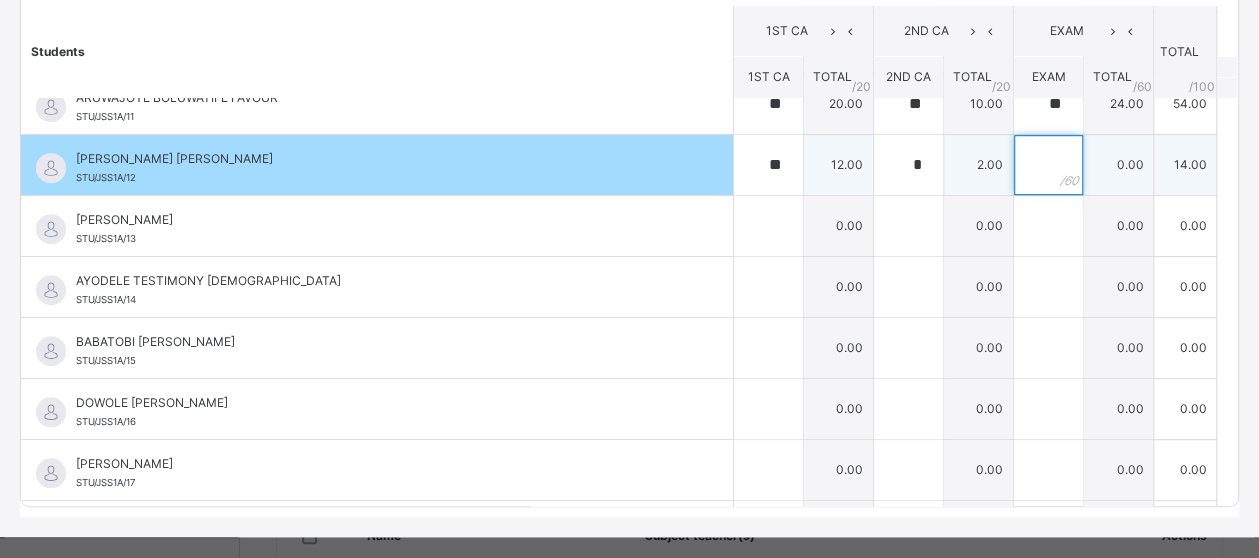 click at bounding box center (1048, 165) 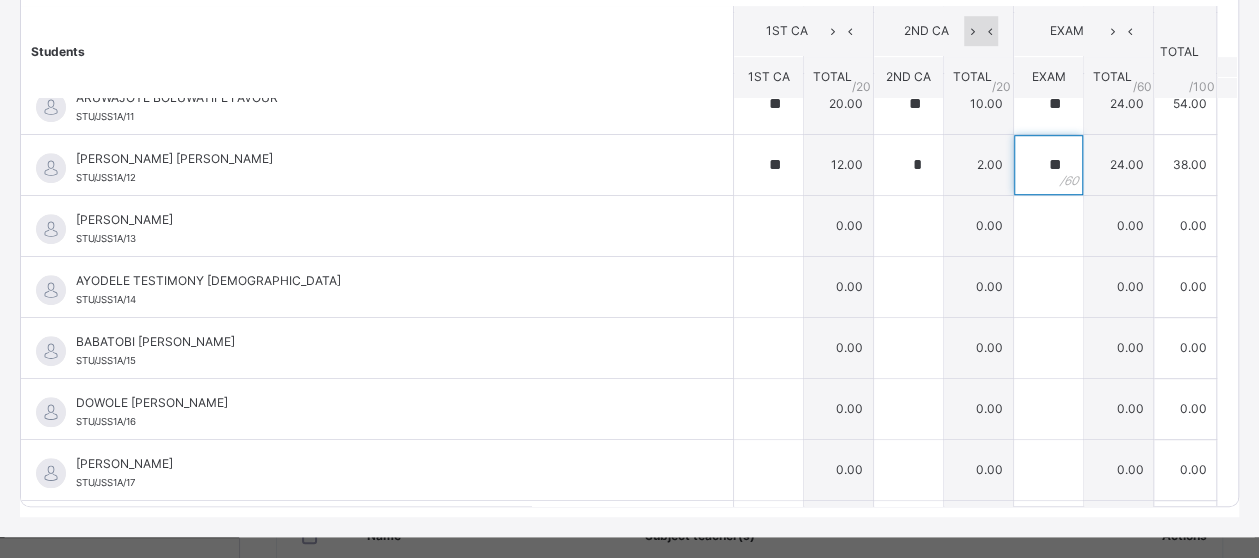 type on "**" 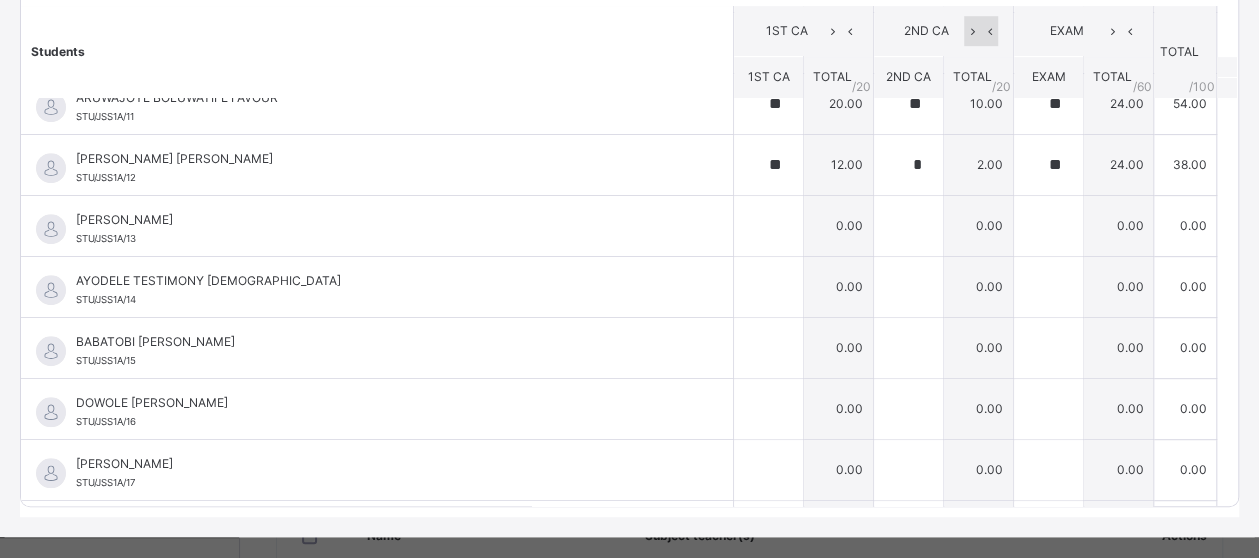 click at bounding box center (989, 32) 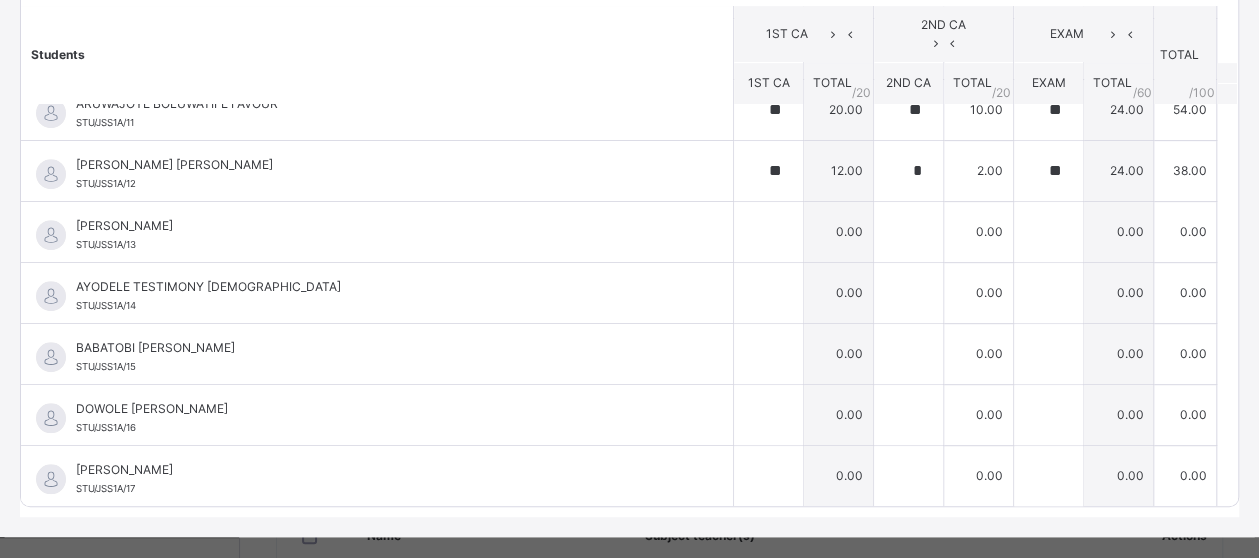 click at bounding box center (952, 43) 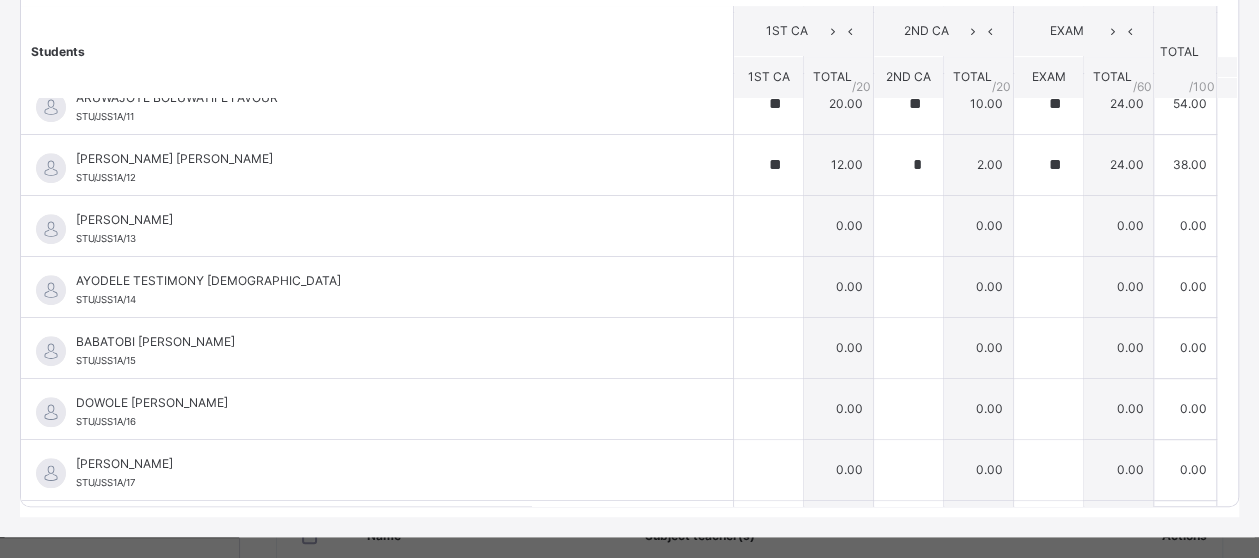 click at bounding box center (989, 32) 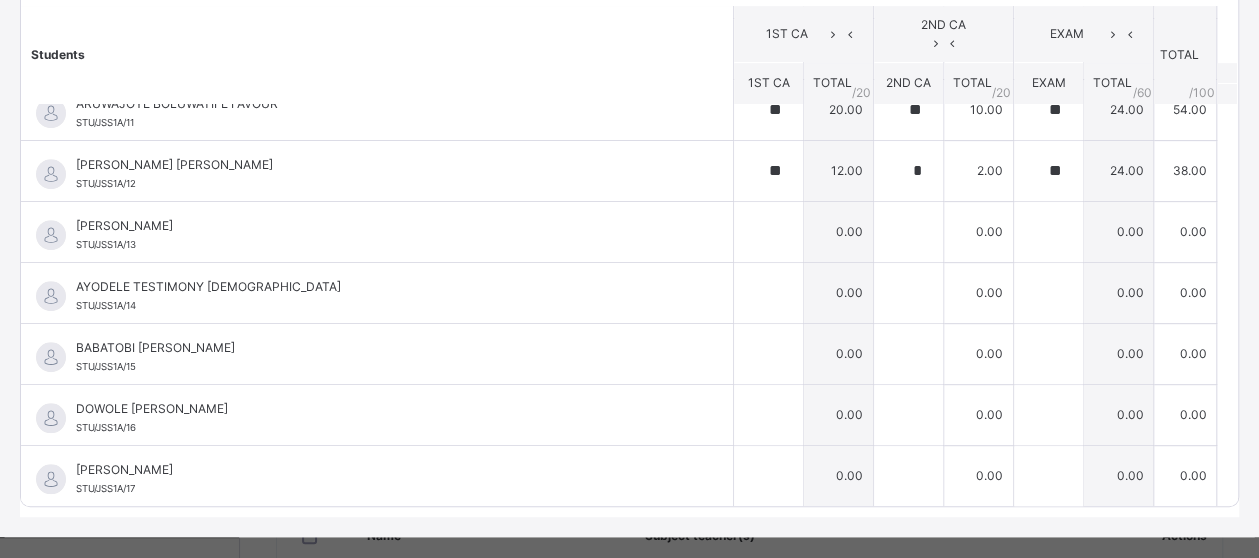 click at bounding box center (952, 43) 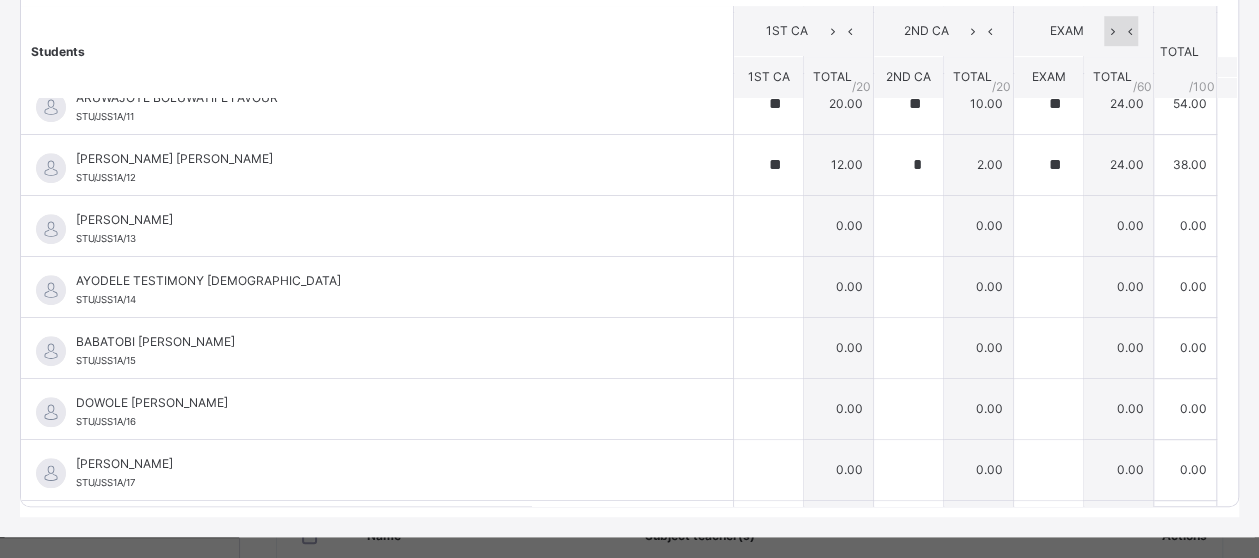 click at bounding box center (1129, 32) 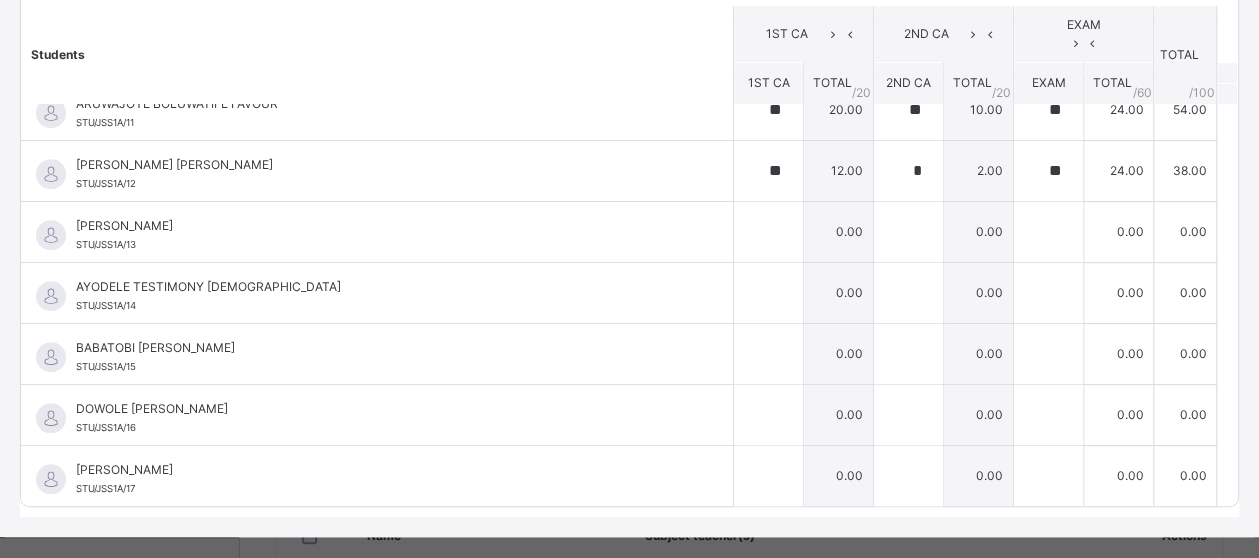 click at bounding box center (1092, 43) 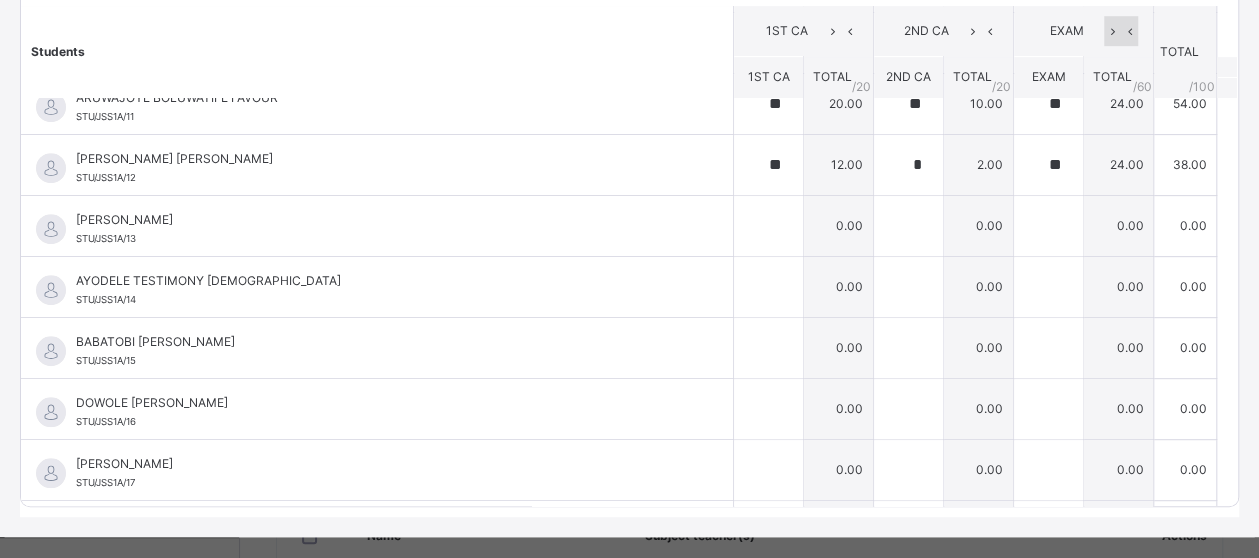 click at bounding box center [1112, 32] 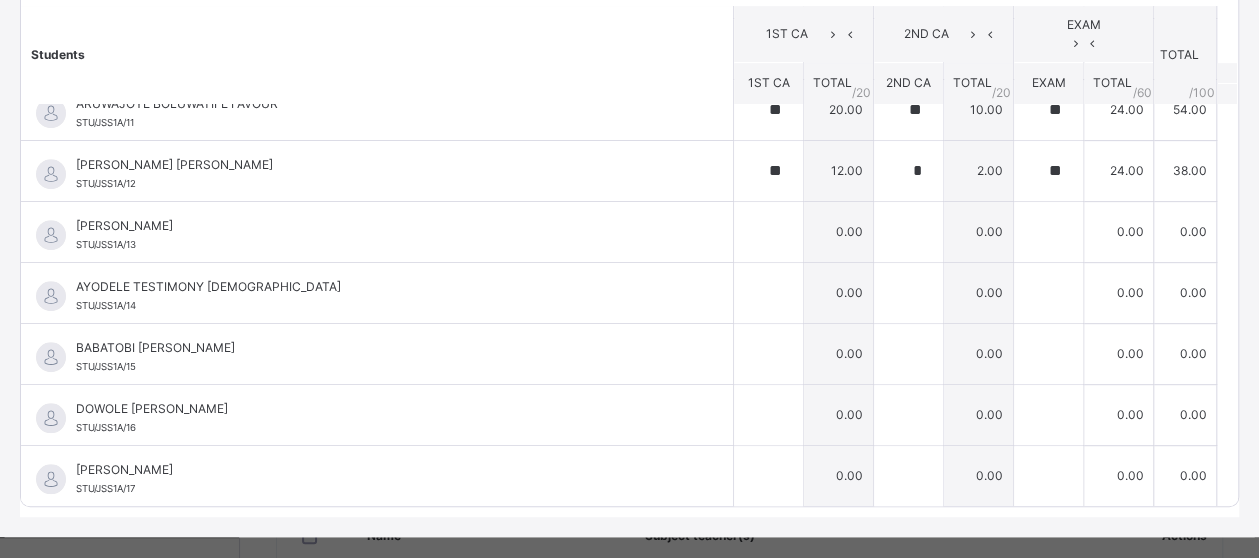 click at bounding box center (1075, 43) 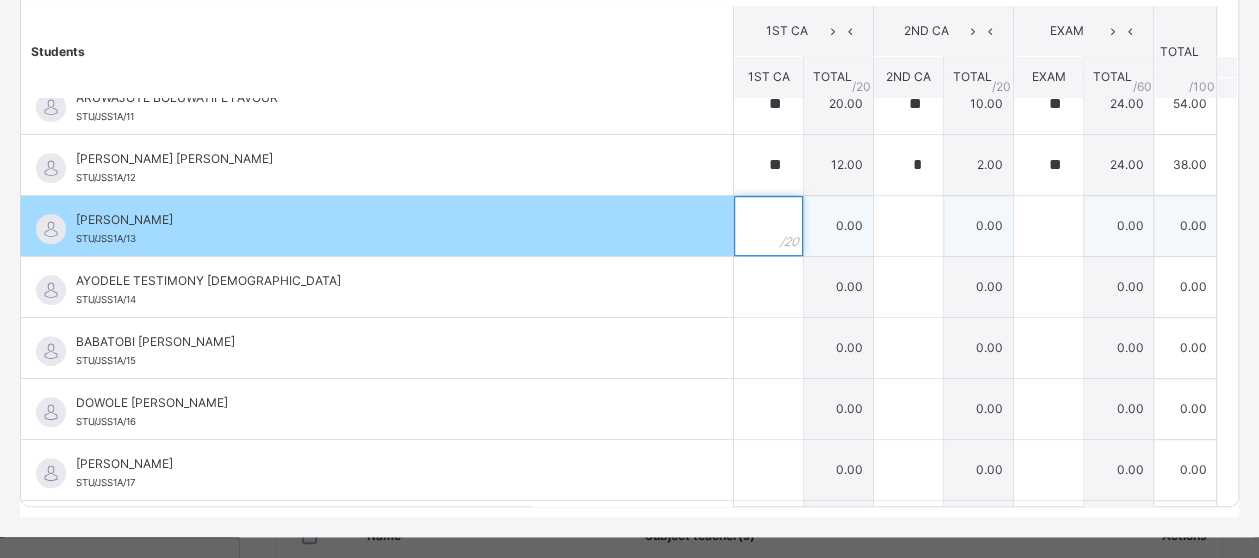 click at bounding box center (768, 226) 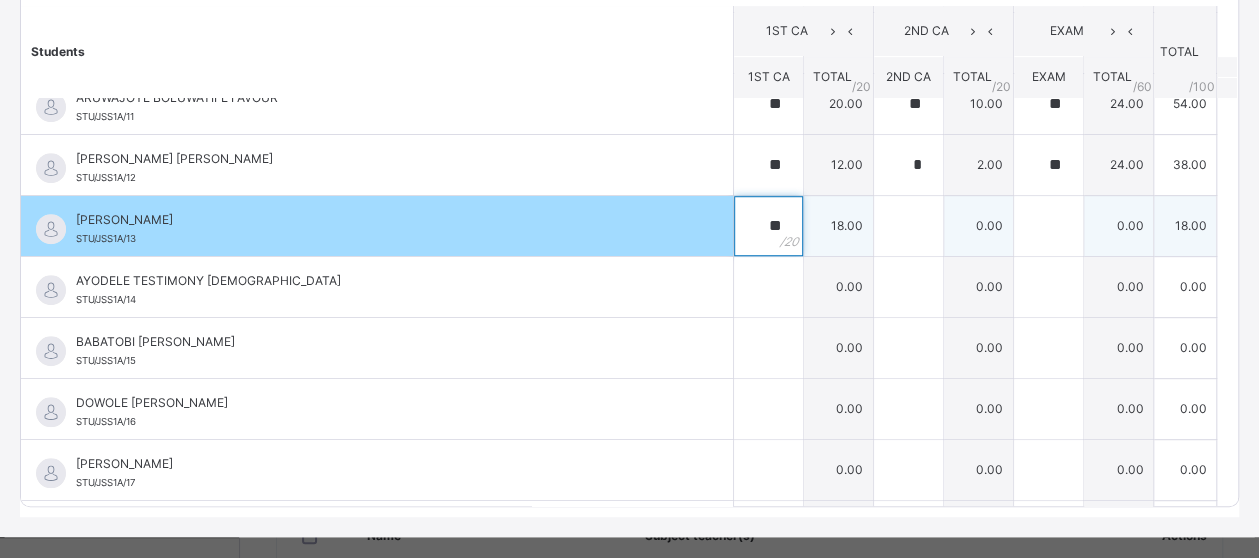 type on "**" 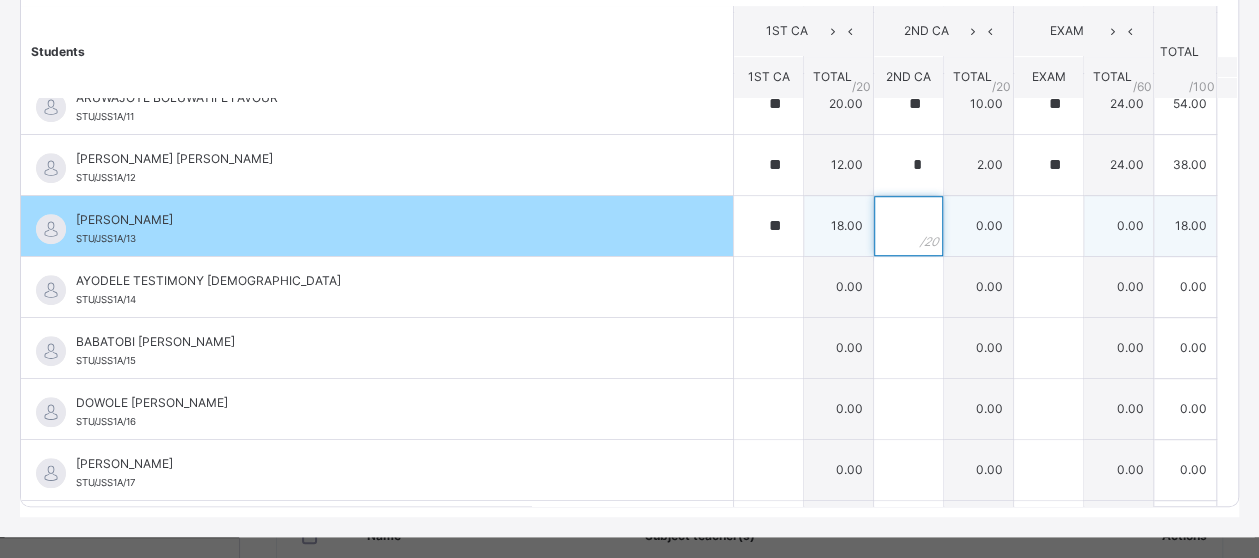 click at bounding box center (908, 226) 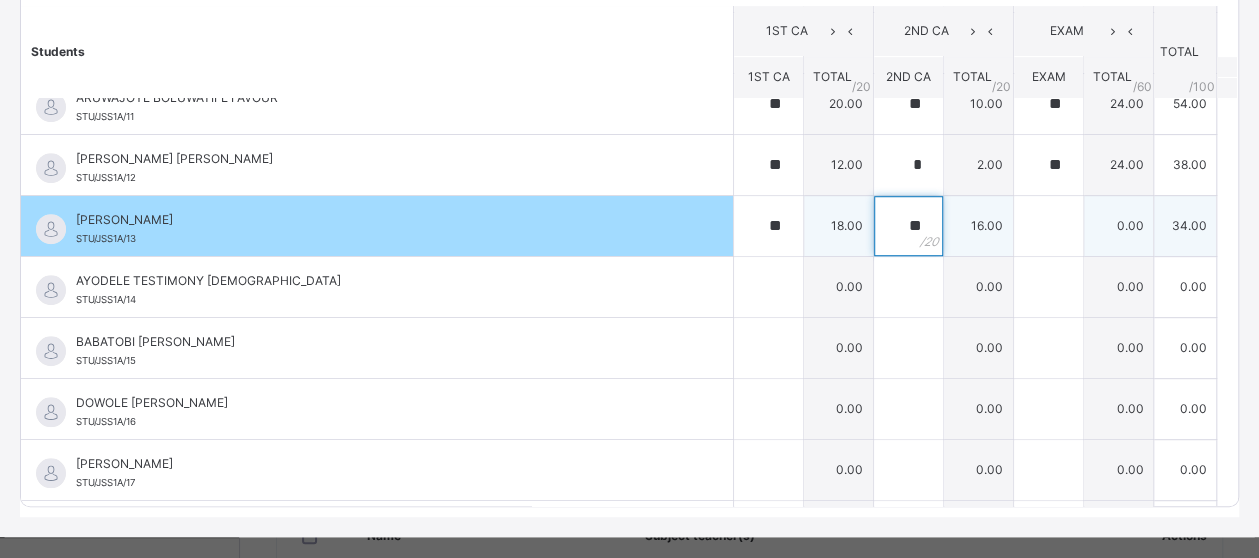 type on "**" 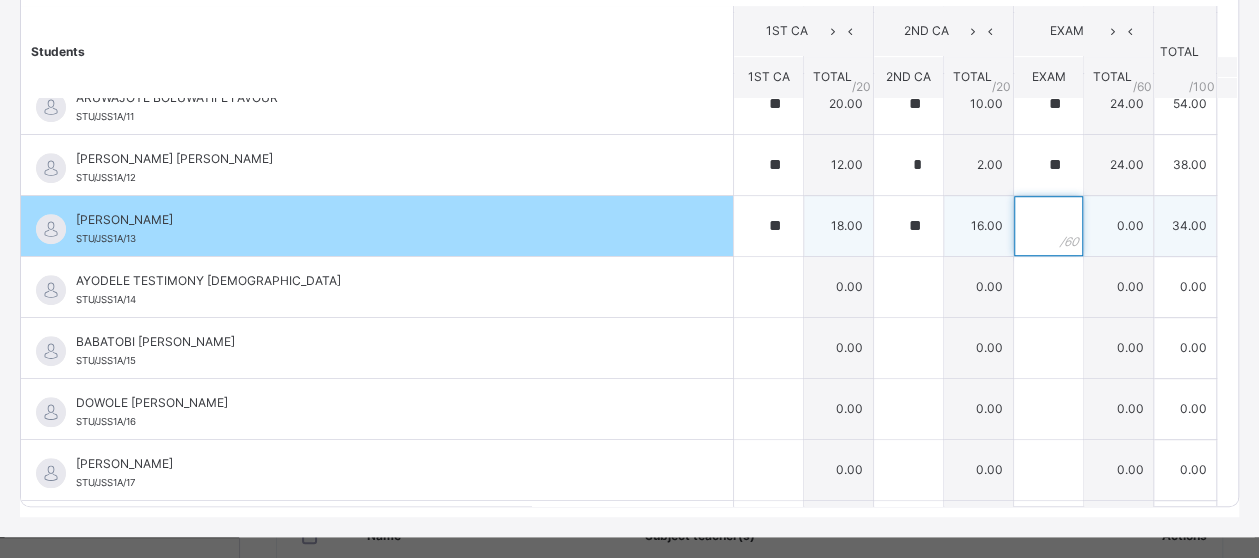 click at bounding box center (1048, 226) 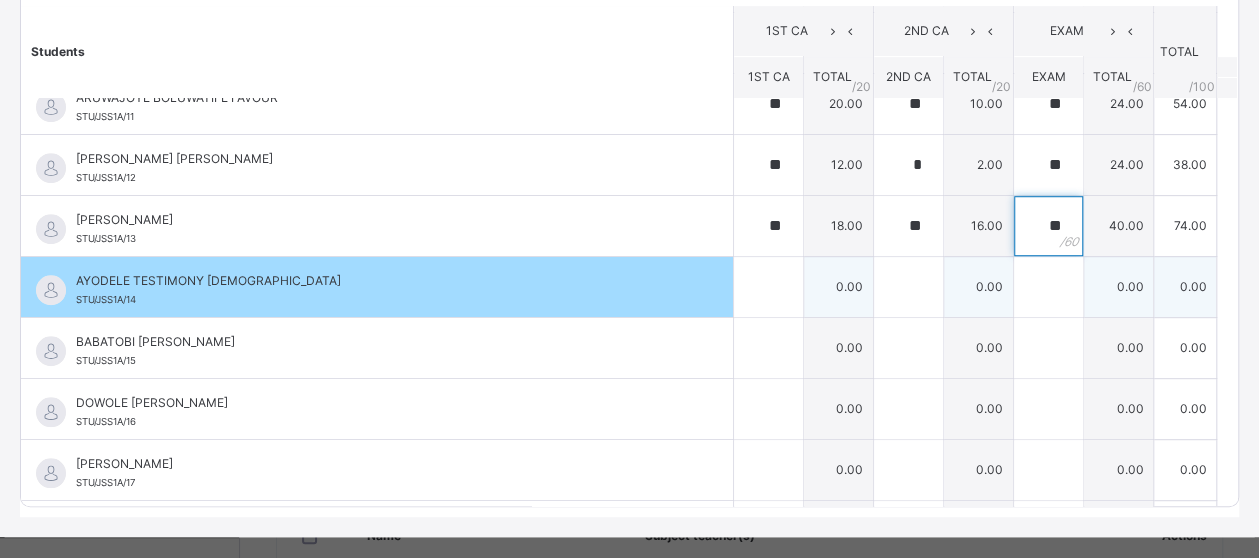 type on "**" 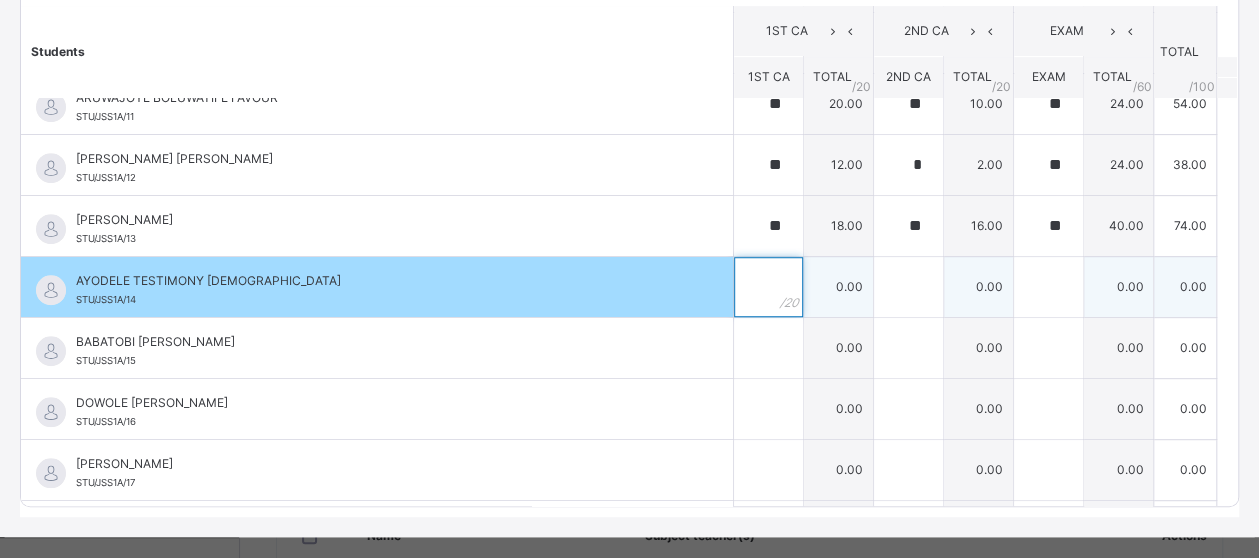 click at bounding box center (768, 287) 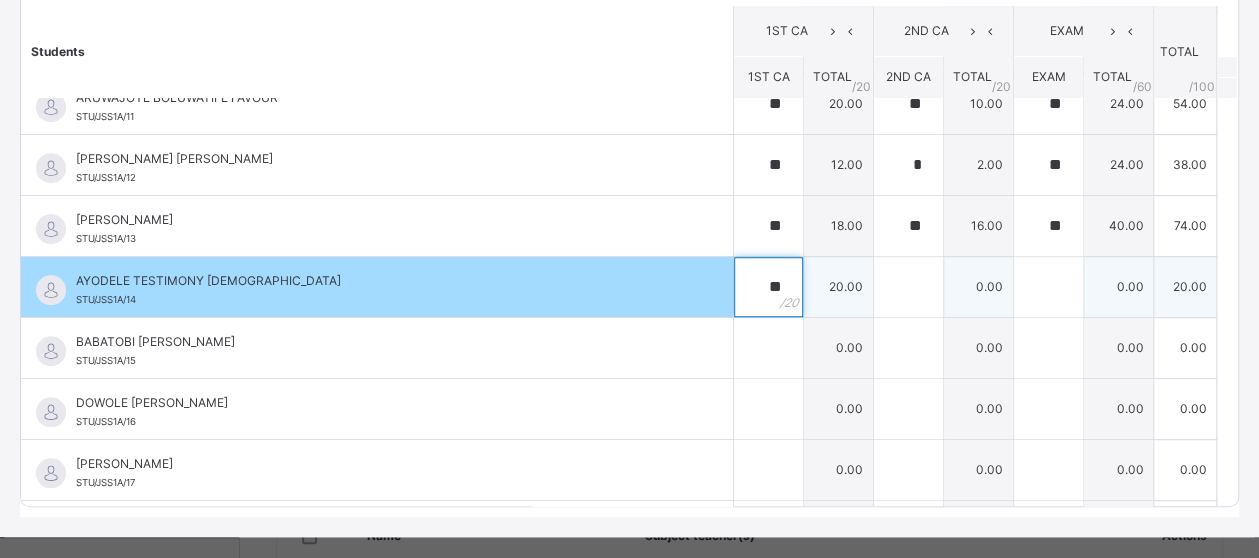type on "**" 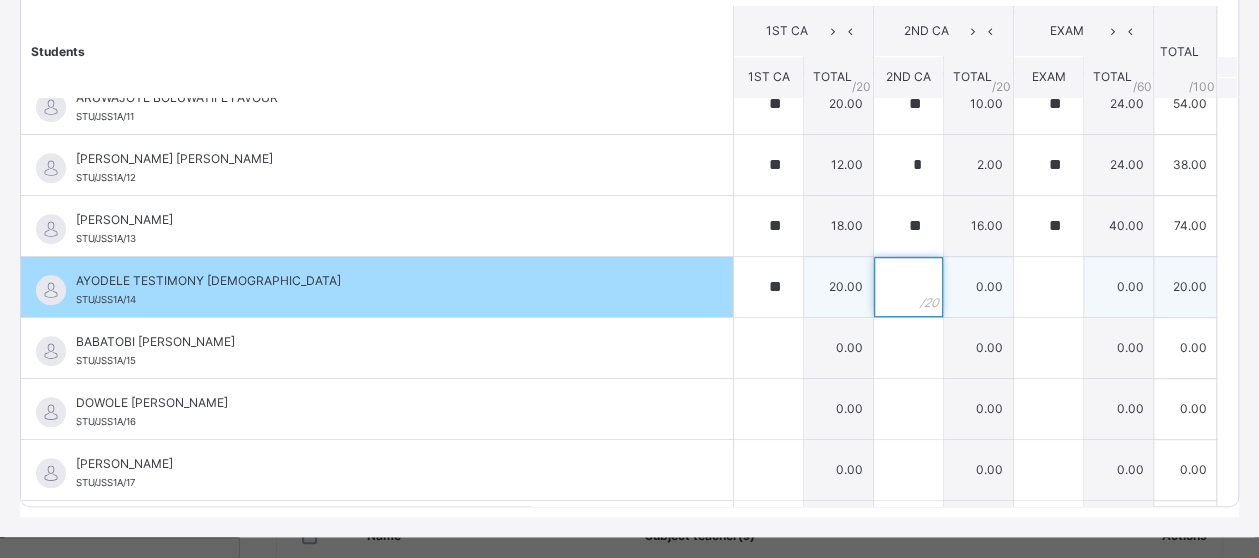 click at bounding box center [908, 287] 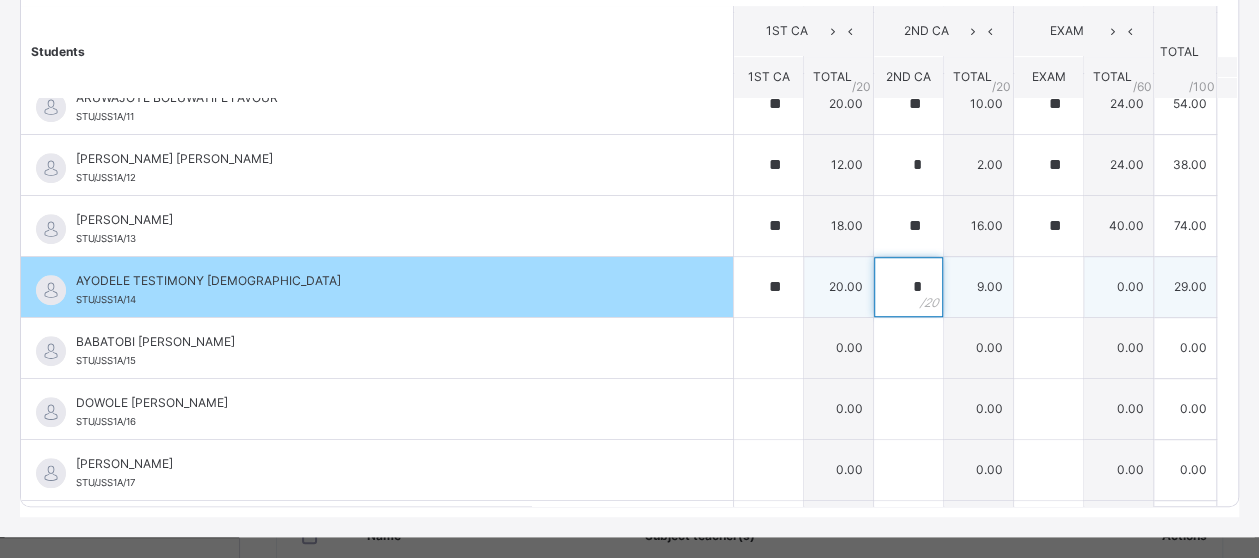 type on "*" 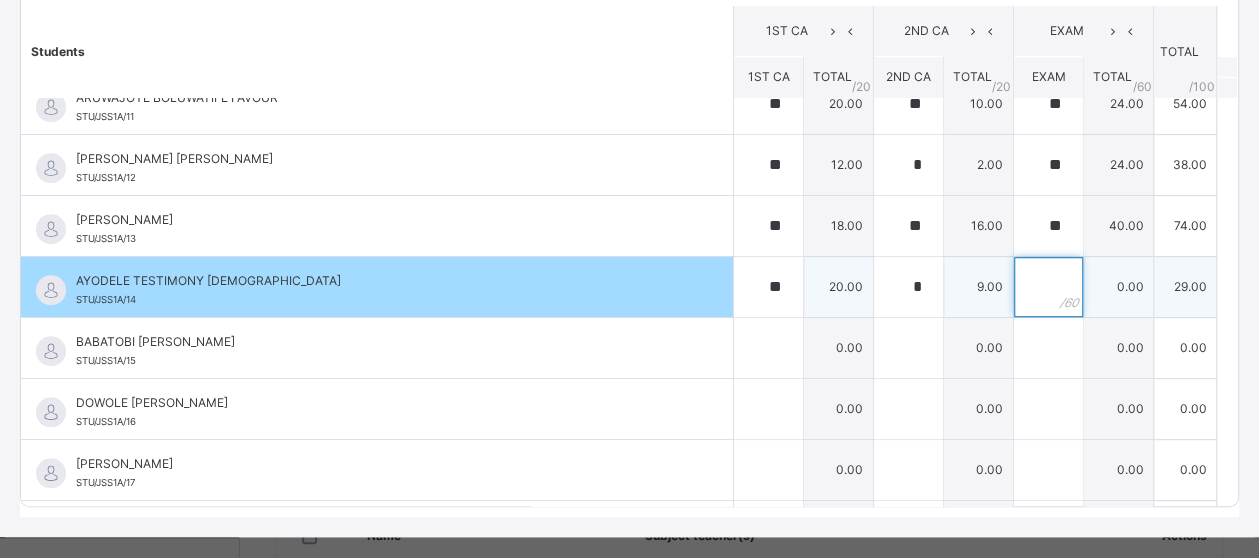 click at bounding box center [1048, 287] 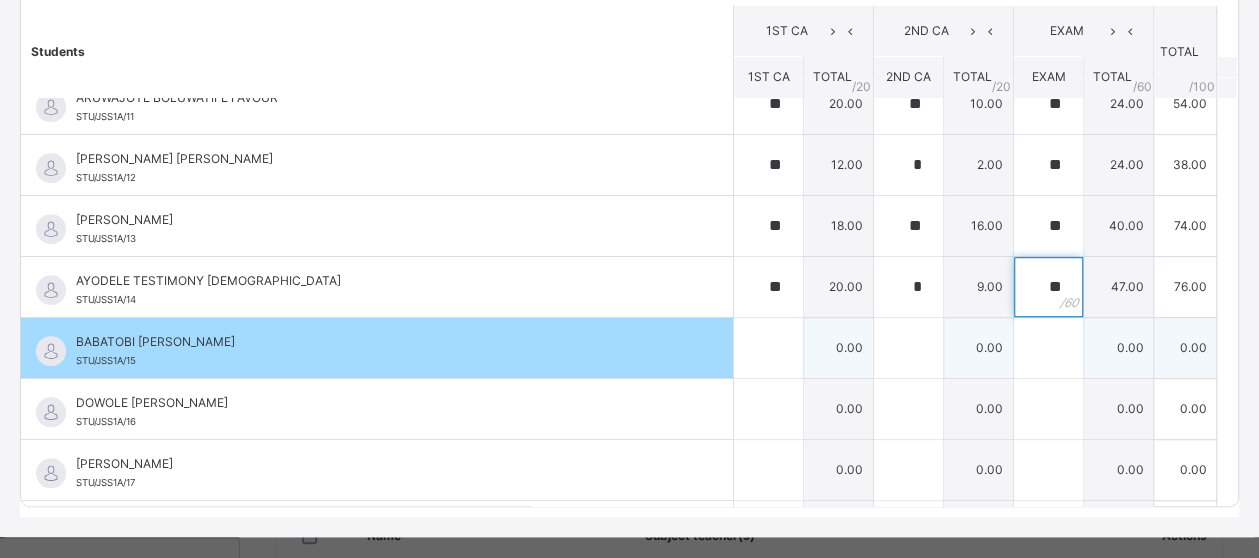 type on "**" 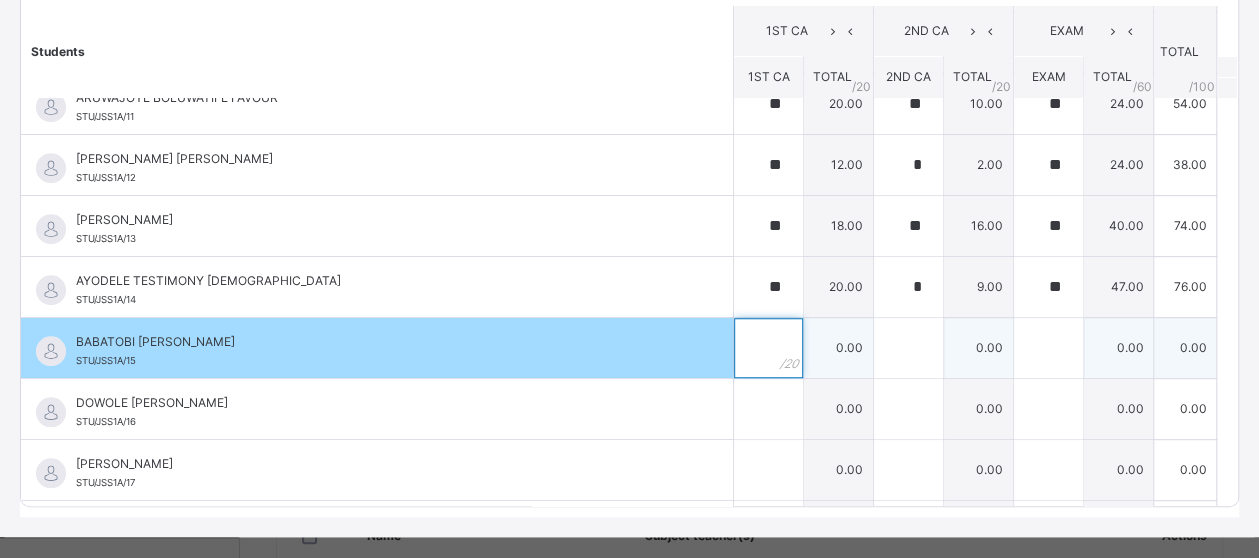 click at bounding box center [768, 348] 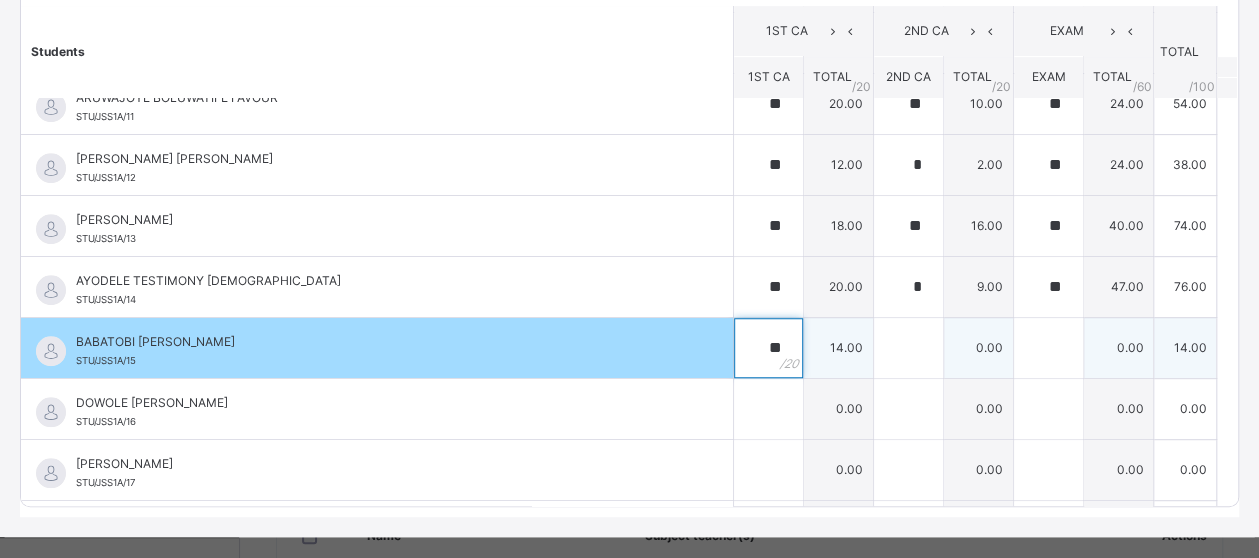 type on "**" 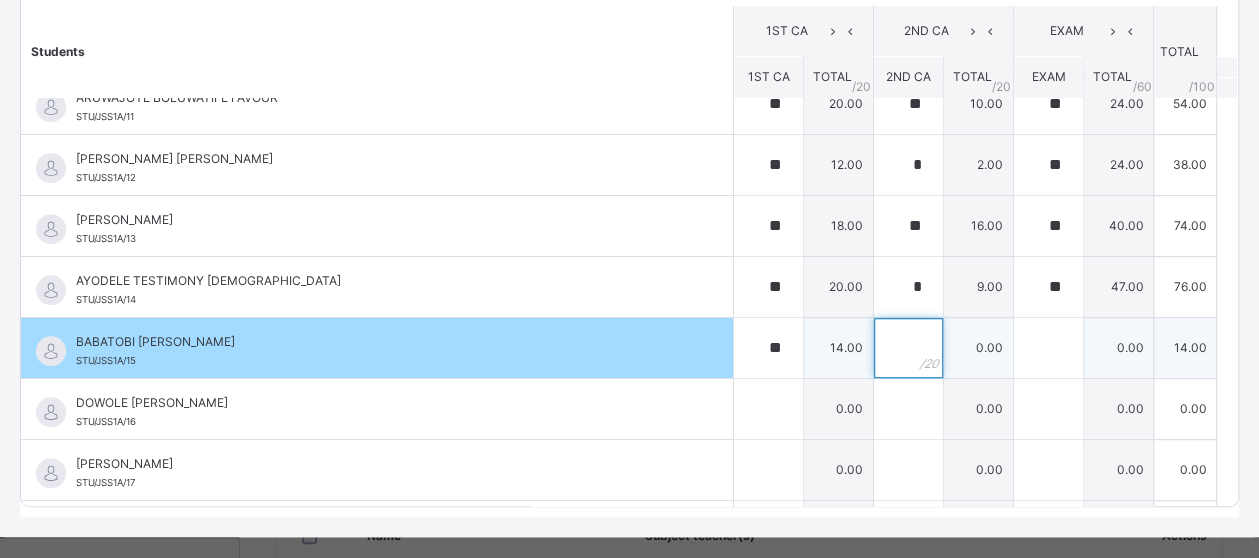 click at bounding box center [908, 348] 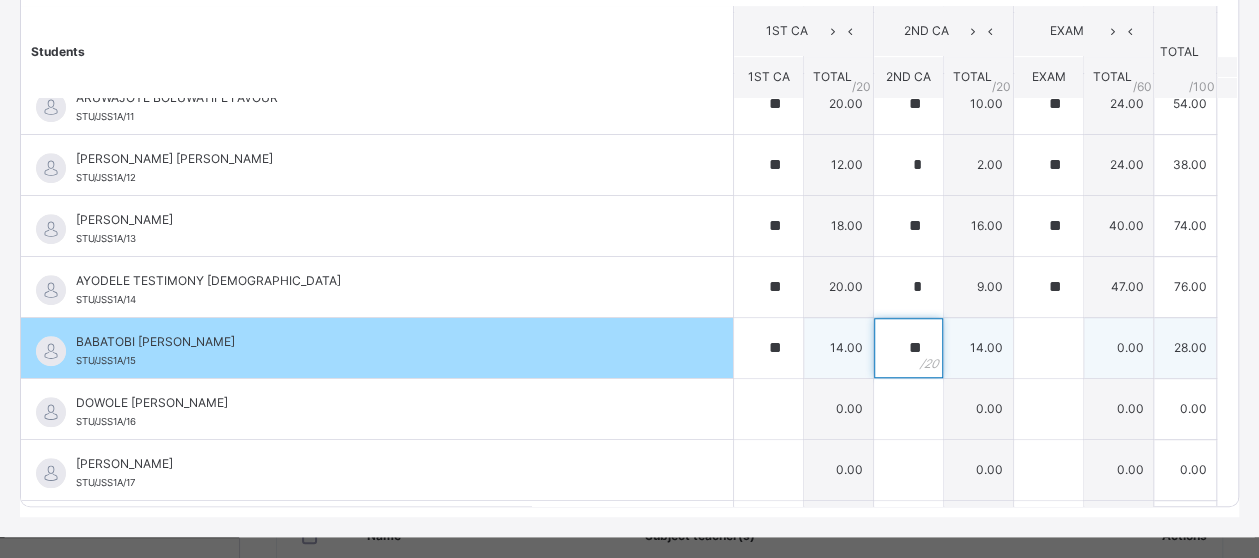 type on "**" 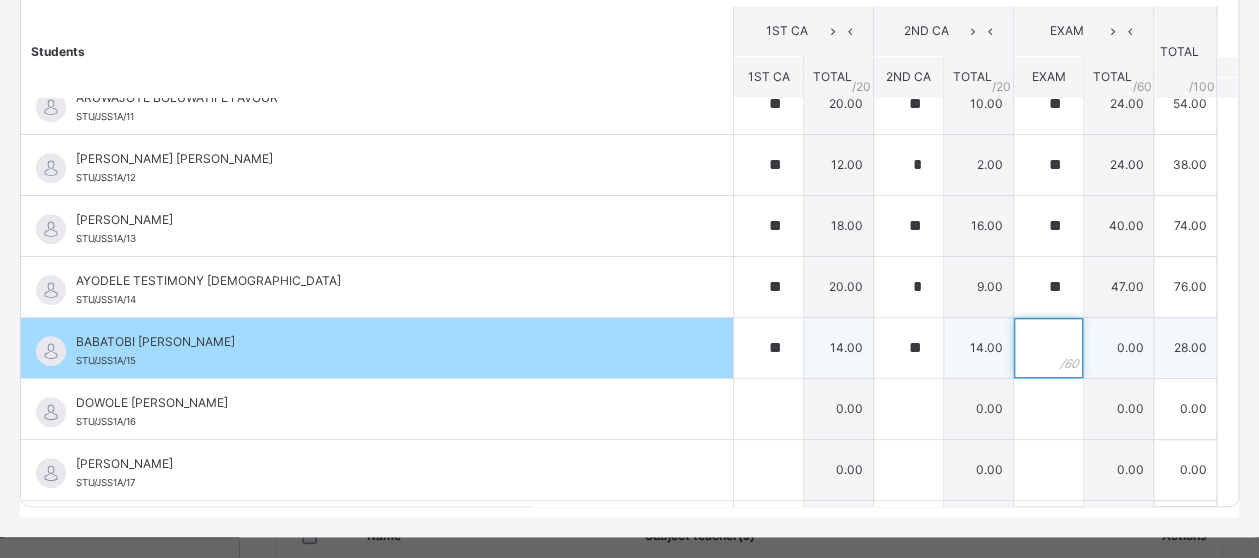 click at bounding box center [1048, 348] 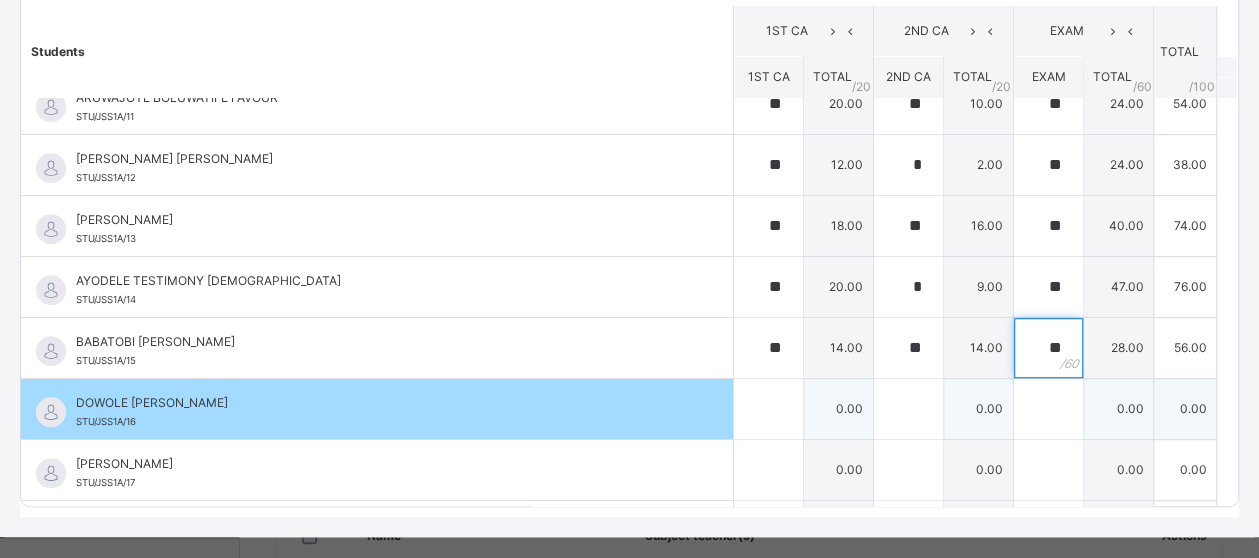 type on "**" 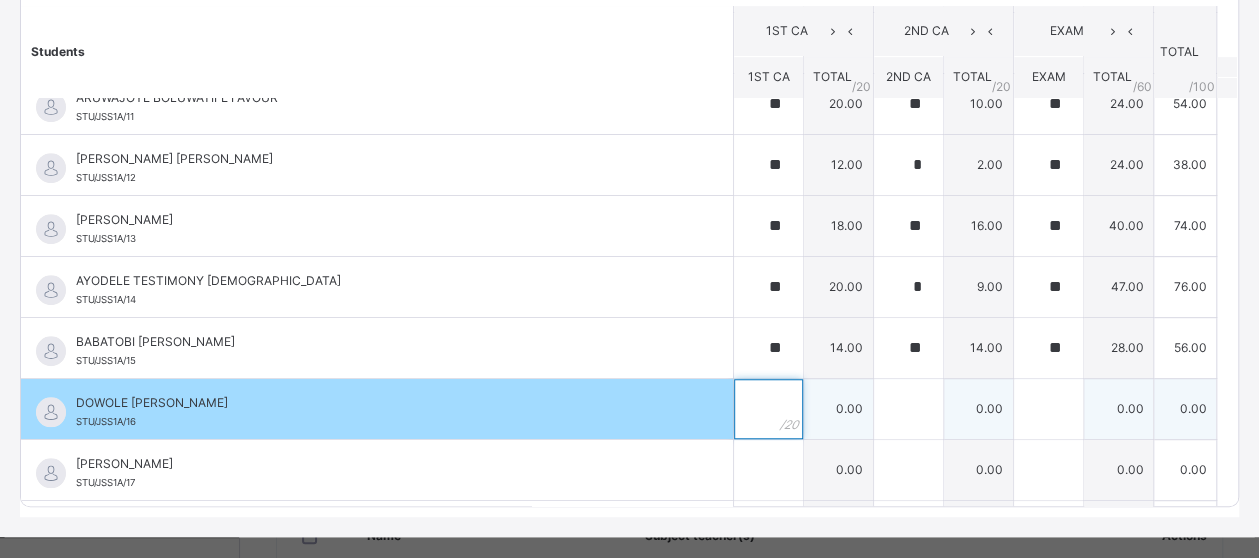 click at bounding box center [768, 409] 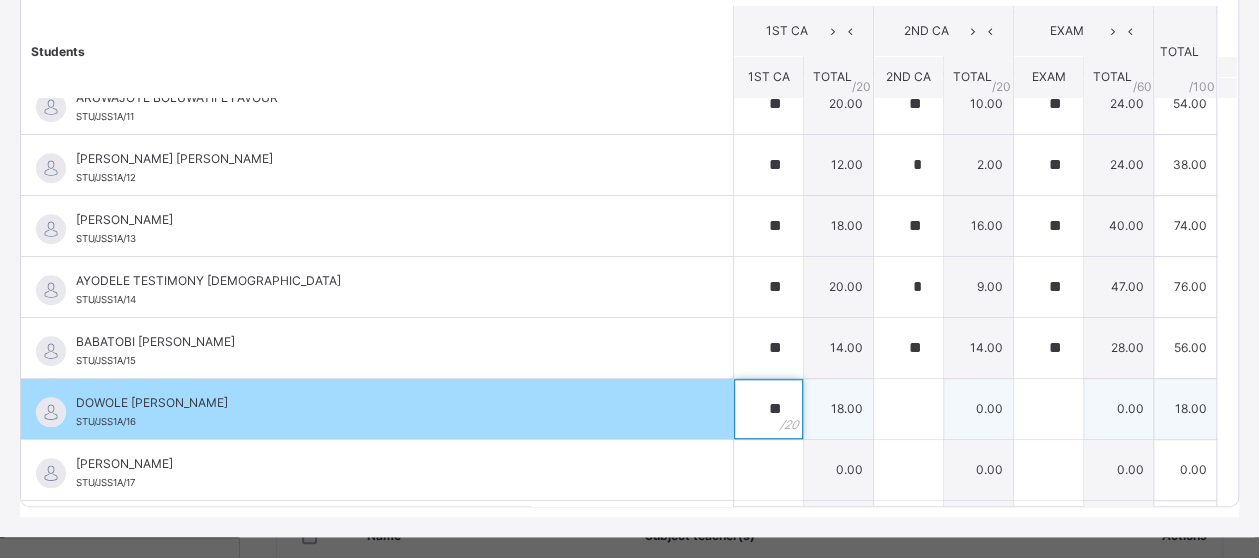 type on "**" 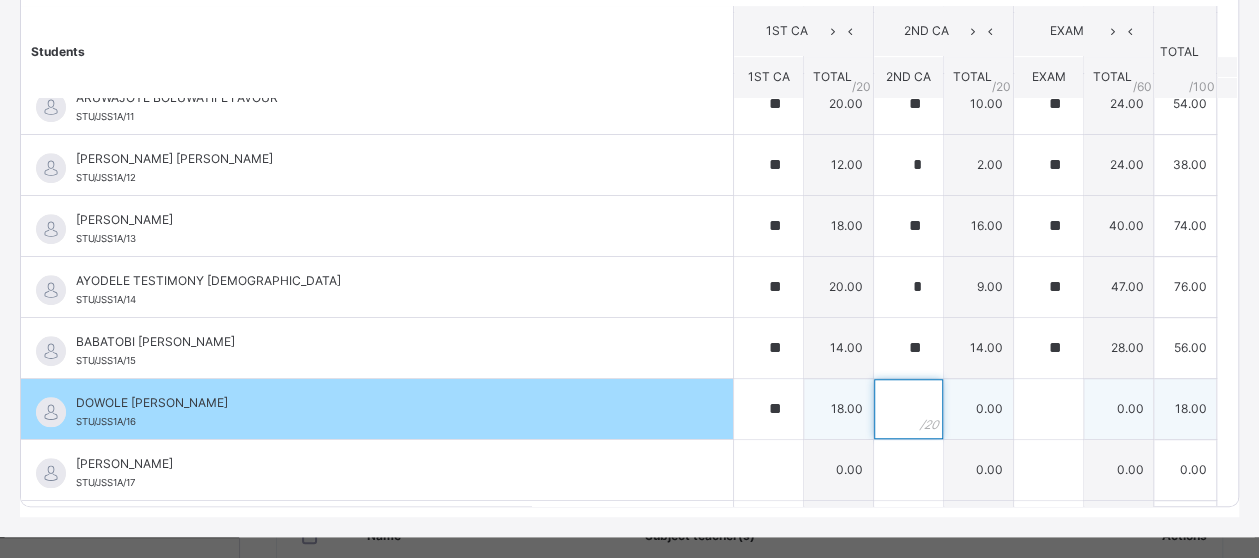 click at bounding box center [908, 409] 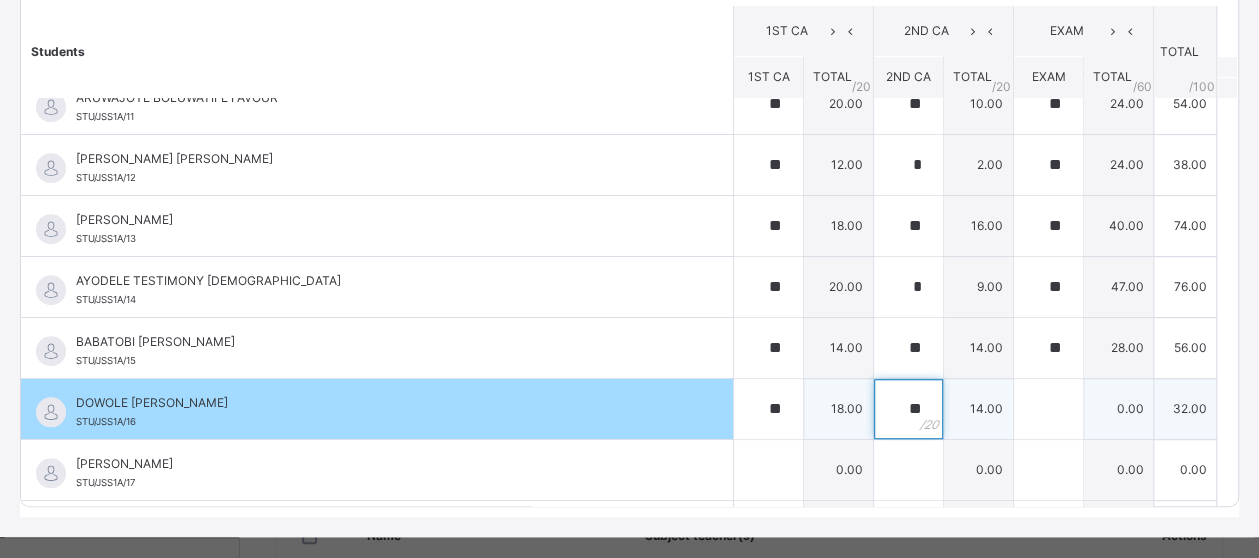 type on "**" 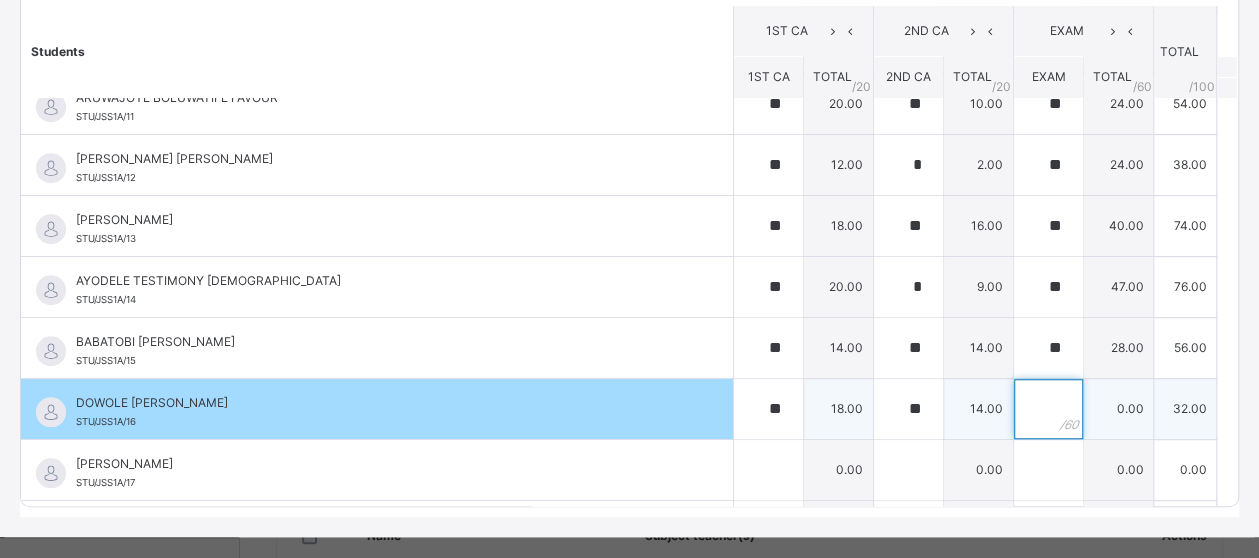 click at bounding box center [1048, 409] 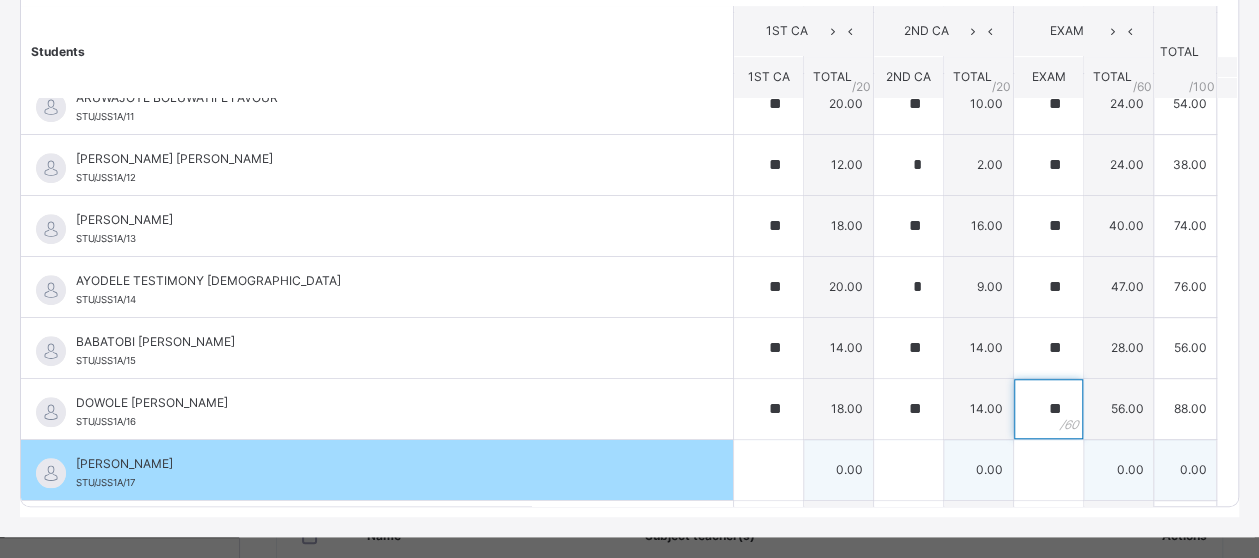 type on "**" 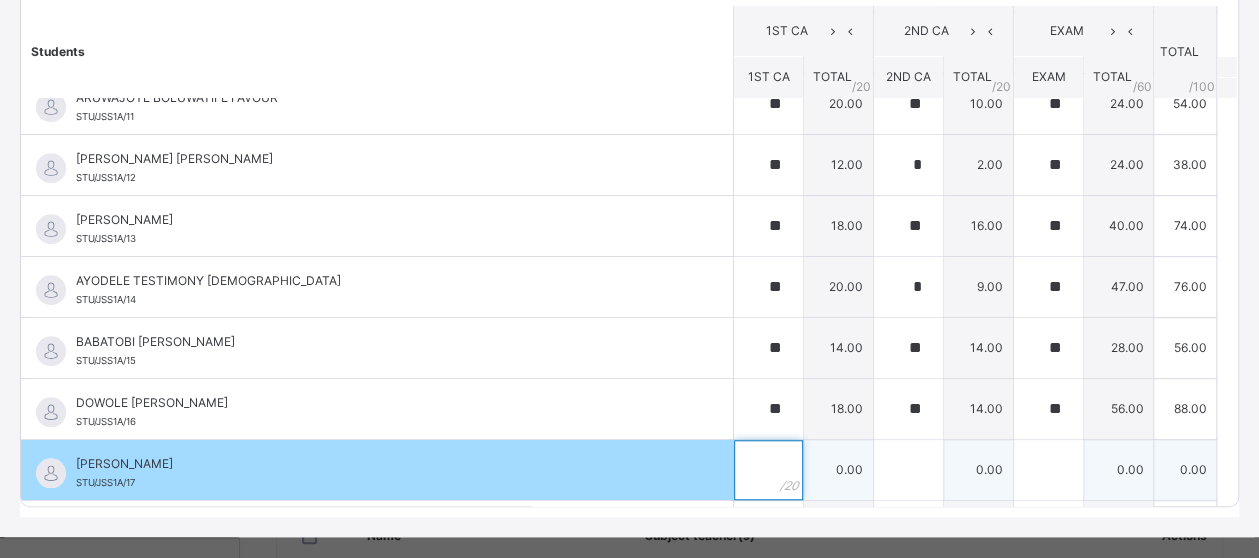 click at bounding box center (768, 470) 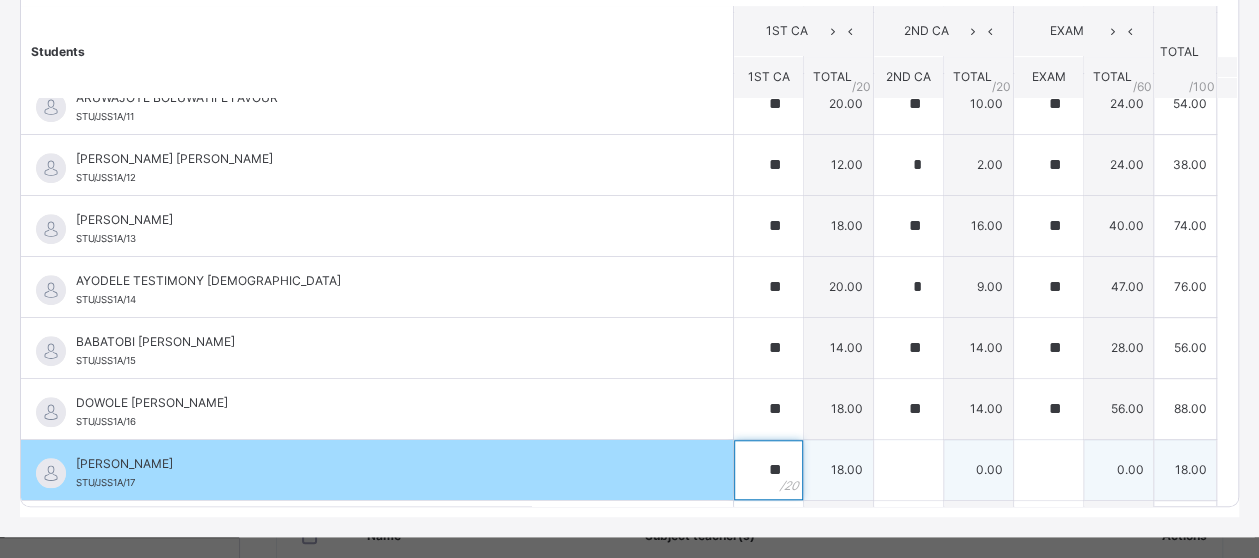 type on "**" 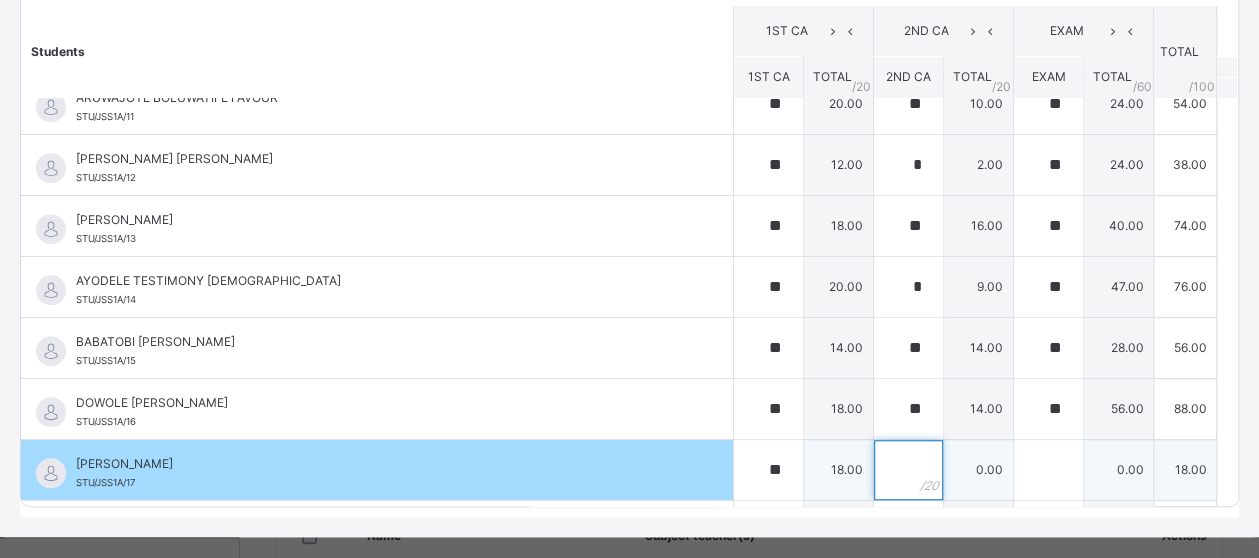 click at bounding box center [908, 470] 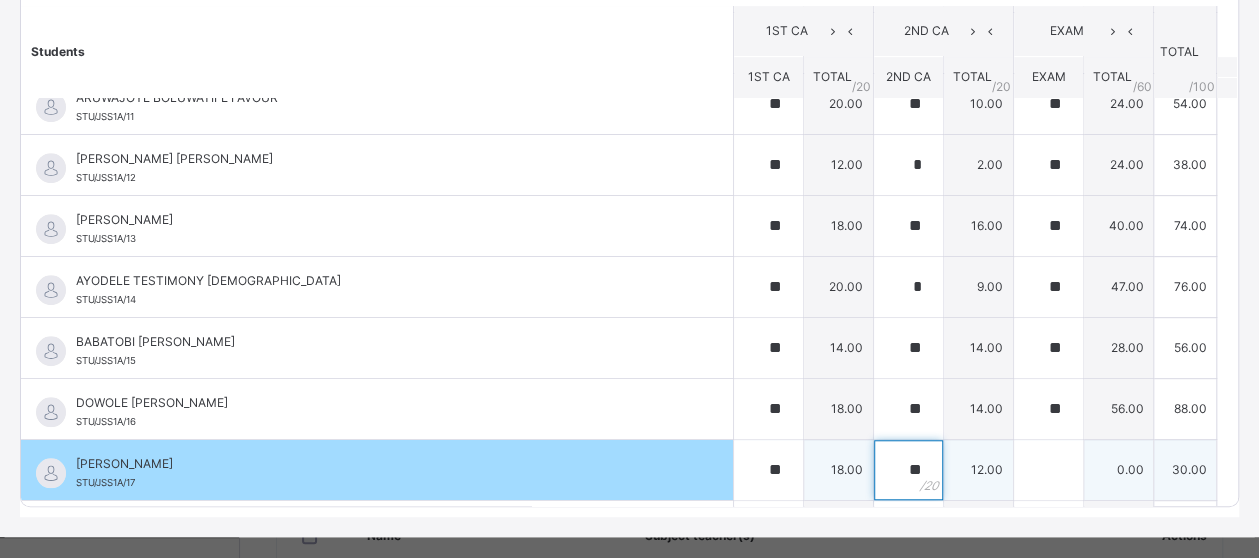 type on "**" 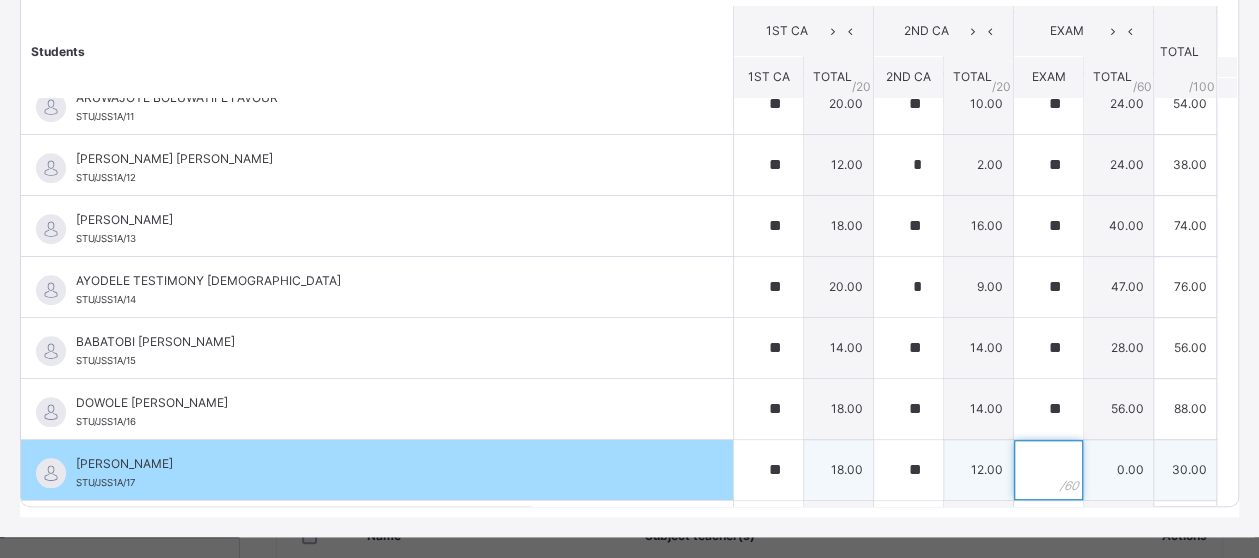 click at bounding box center [1048, 470] 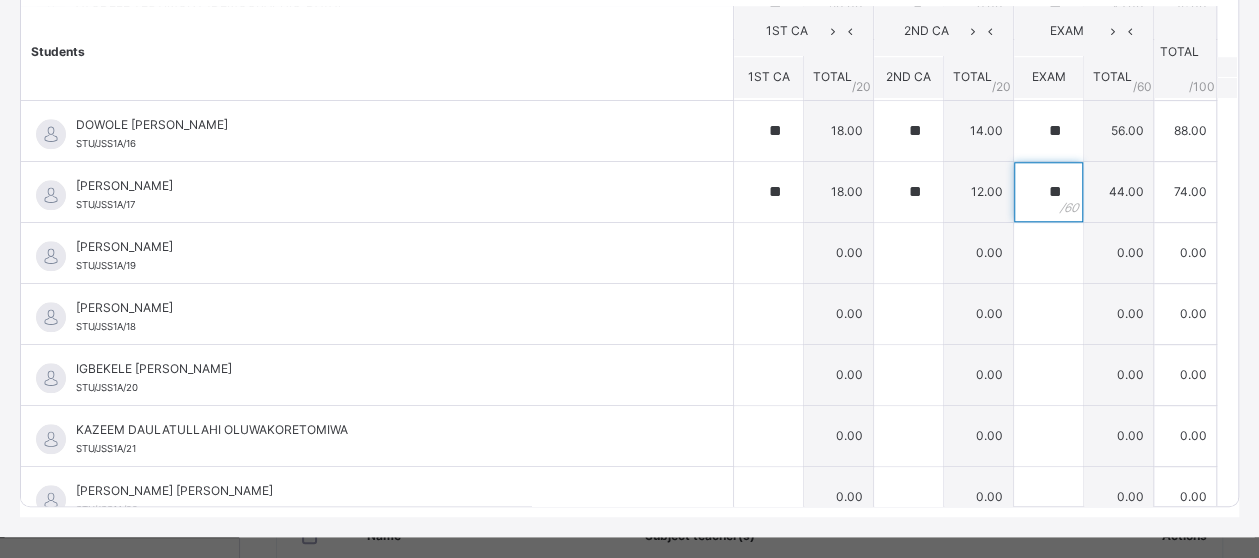 scroll, scrollTop: 946, scrollLeft: 0, axis: vertical 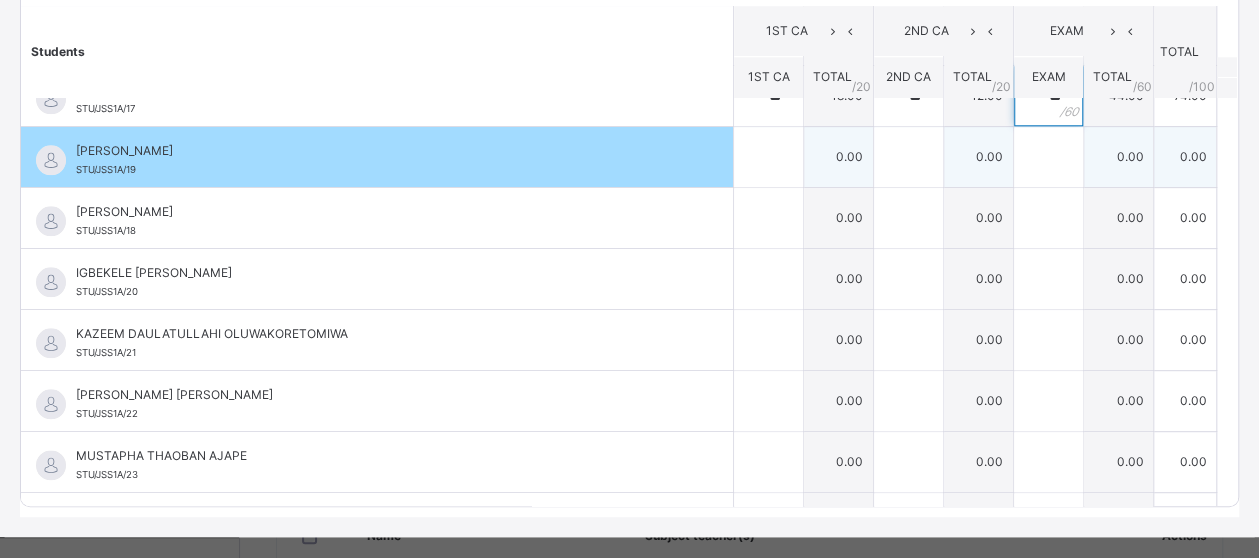 type on "**" 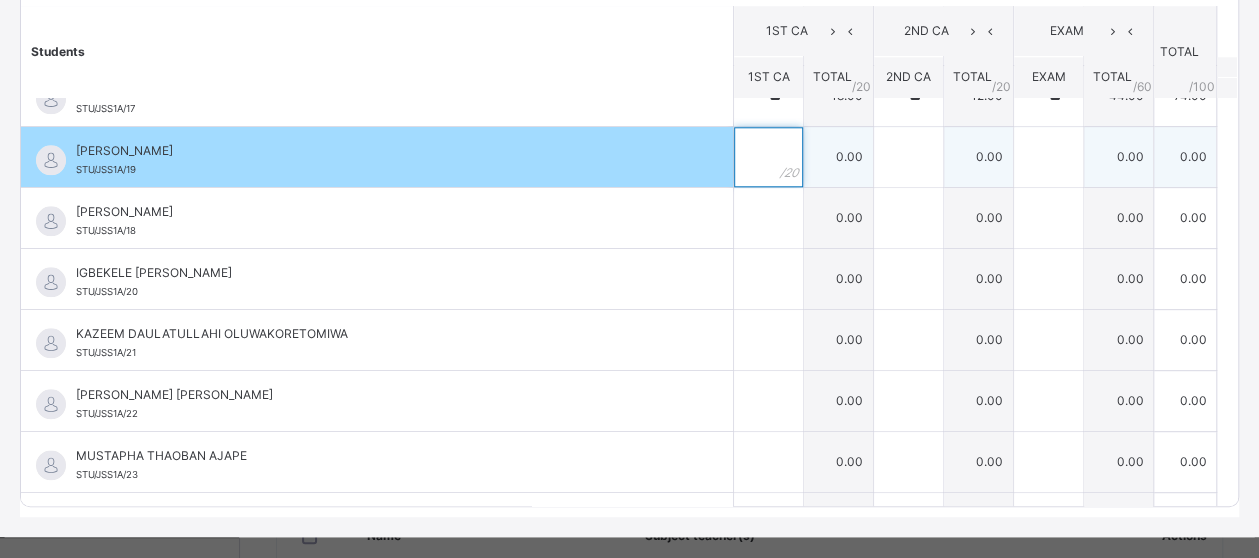 click at bounding box center [768, 157] 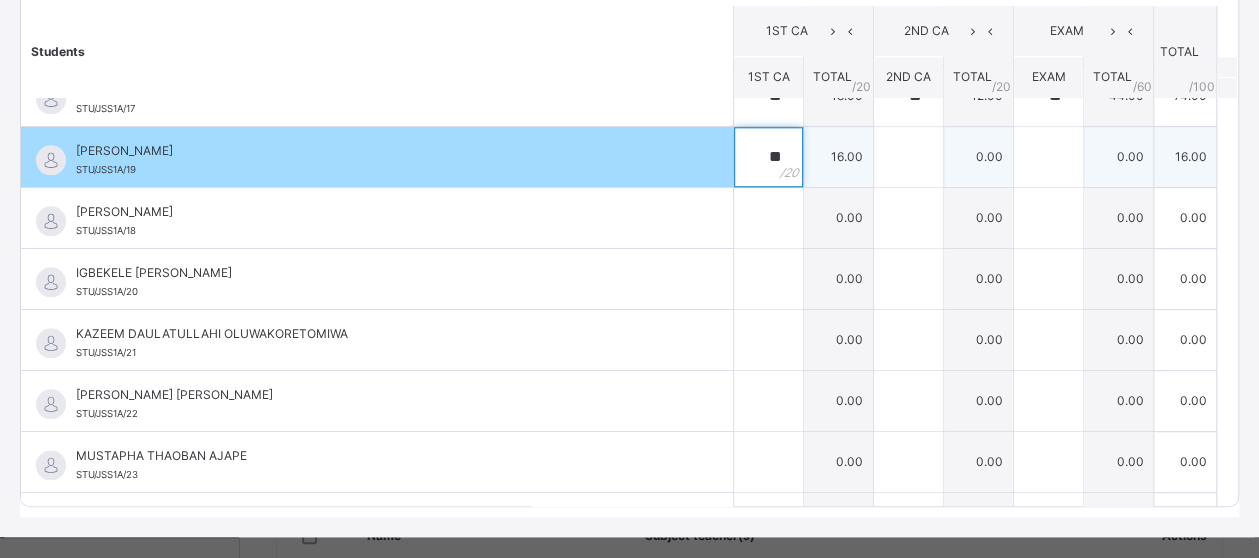 type on "**" 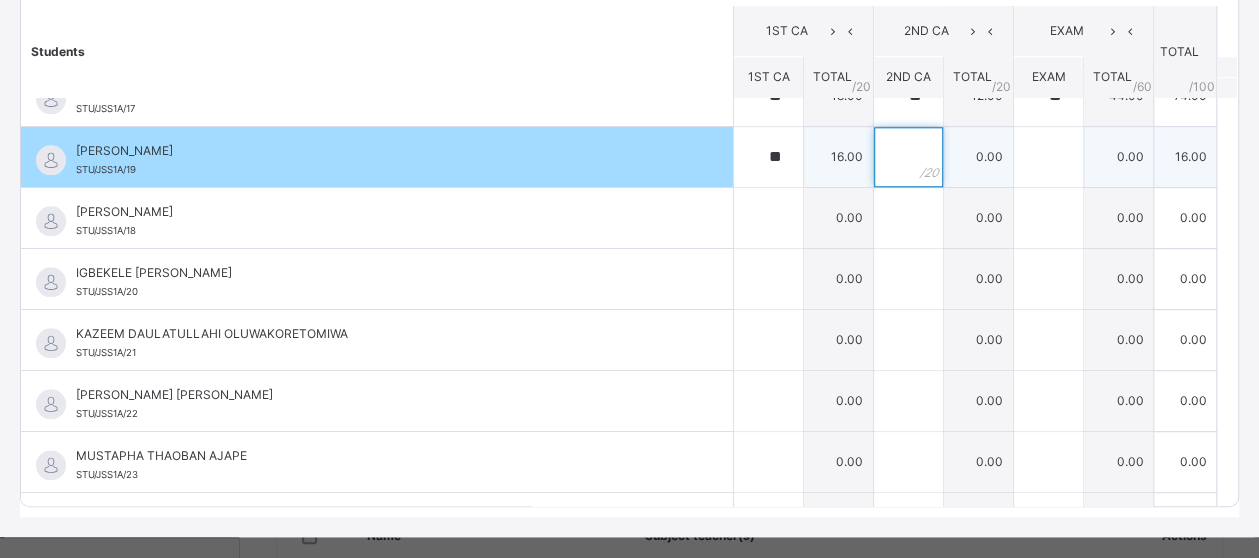 click at bounding box center (908, 157) 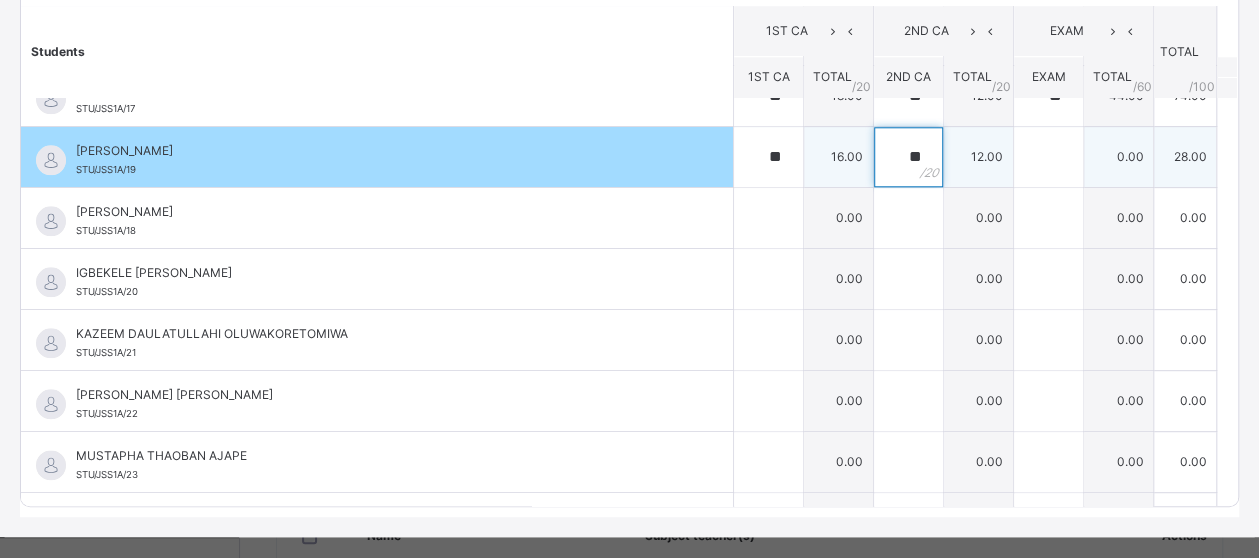 type on "**" 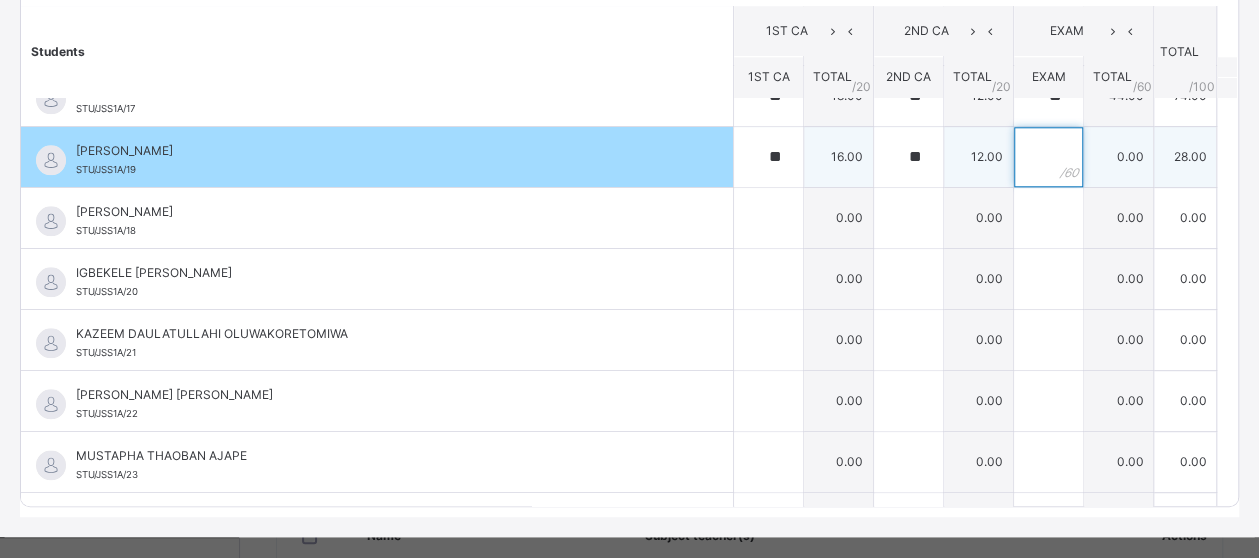 click at bounding box center (1048, 157) 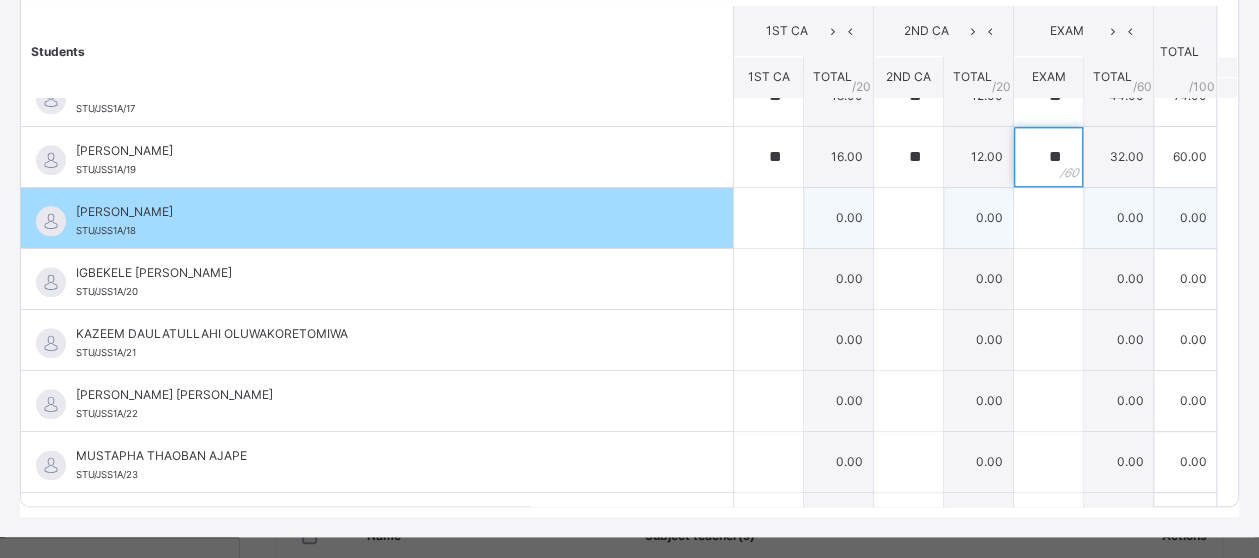 type on "**" 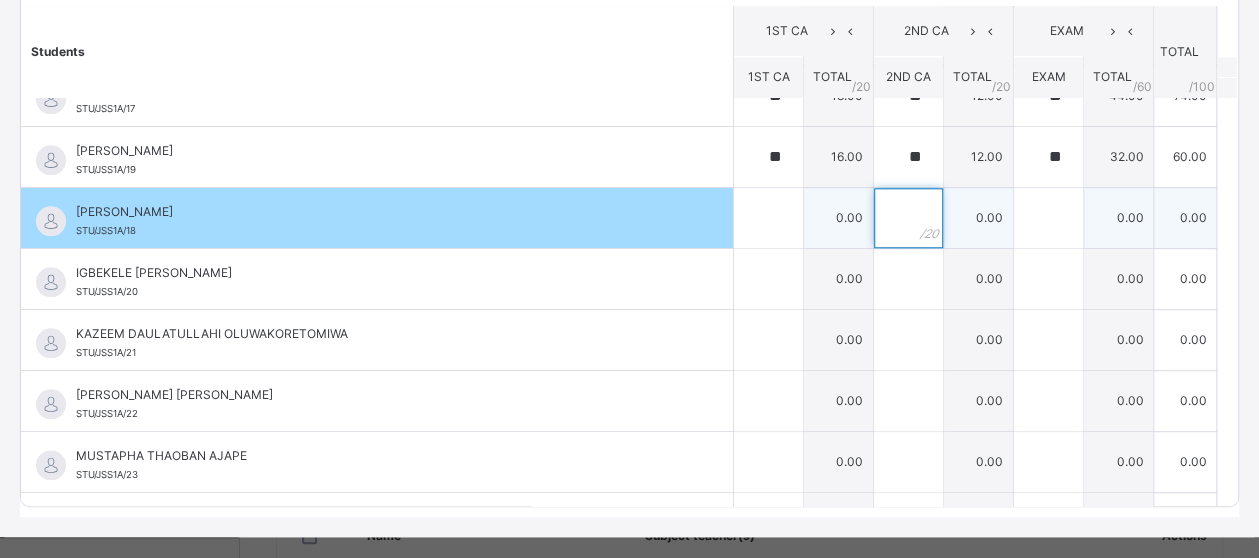 click at bounding box center (908, 218) 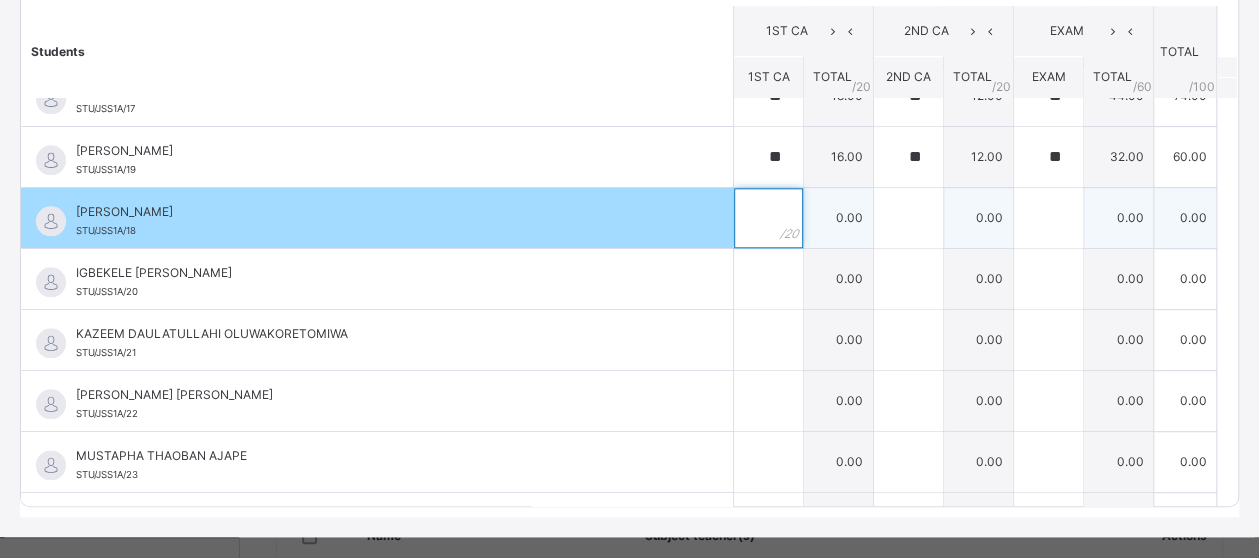 click at bounding box center [768, 218] 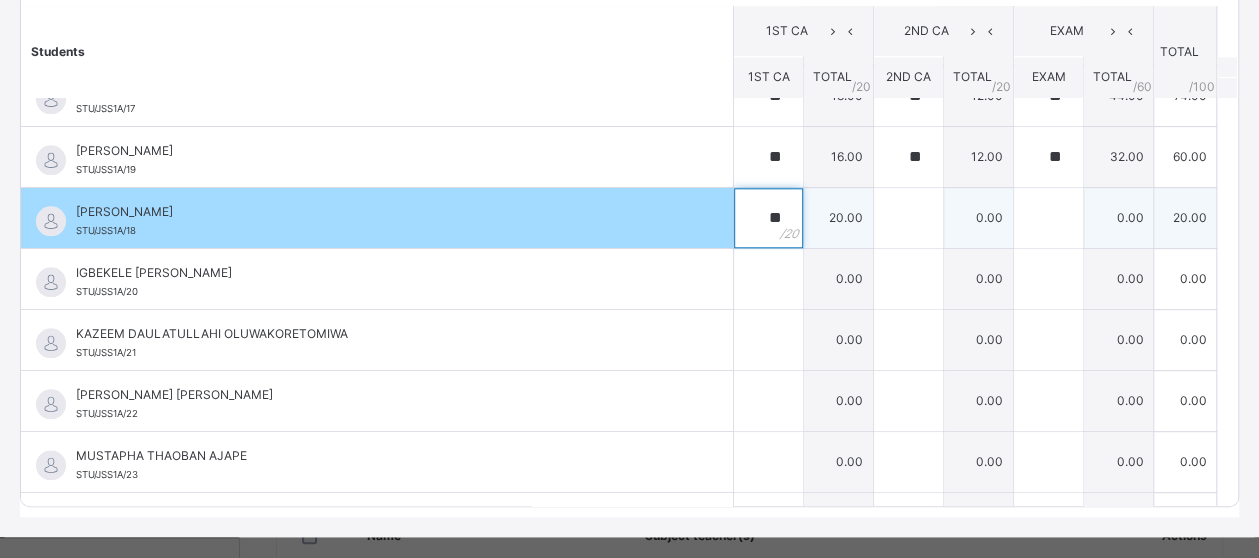 type on "**" 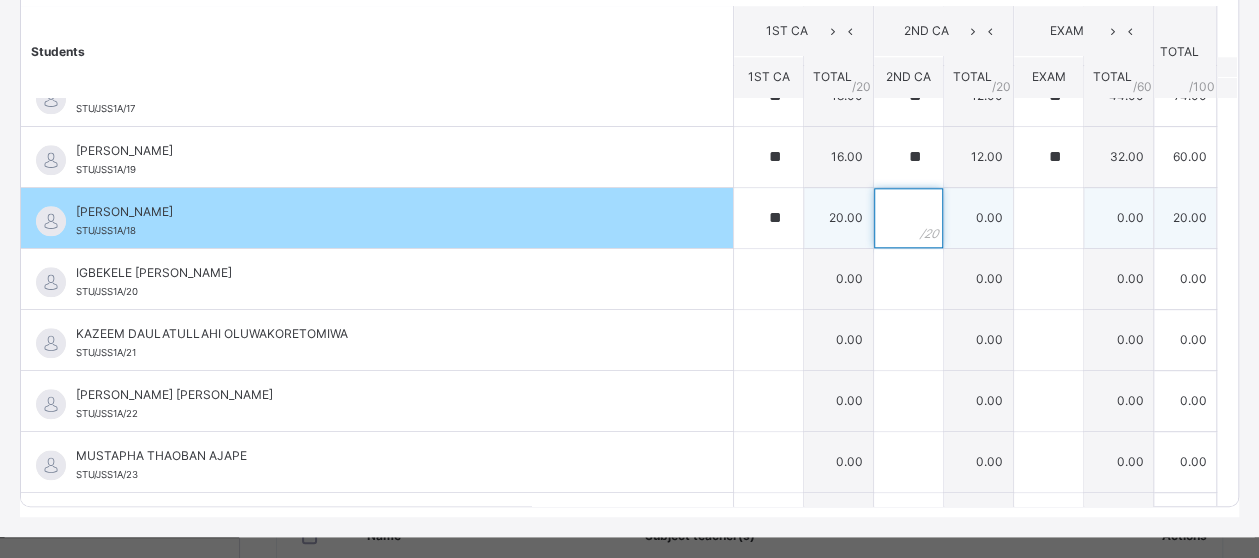 click at bounding box center (908, 218) 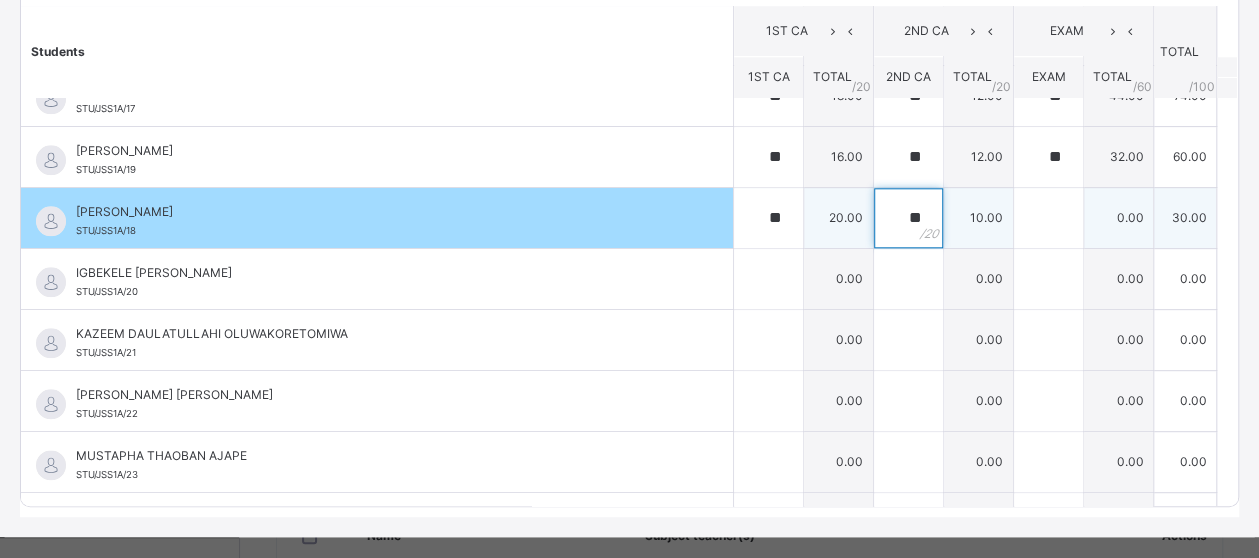 type on "**" 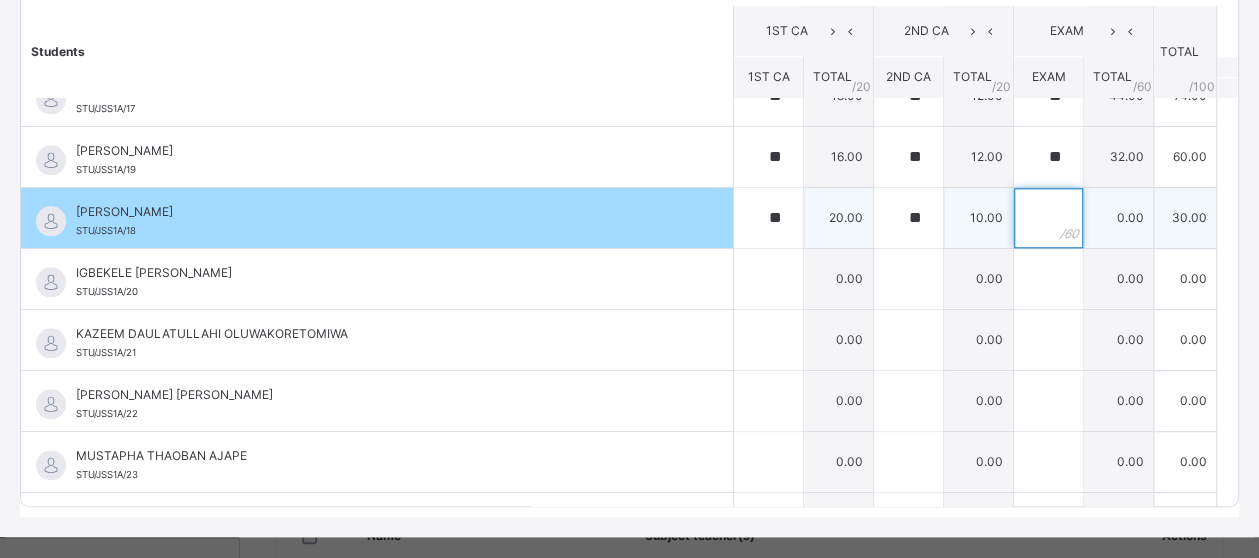 click at bounding box center [1048, 218] 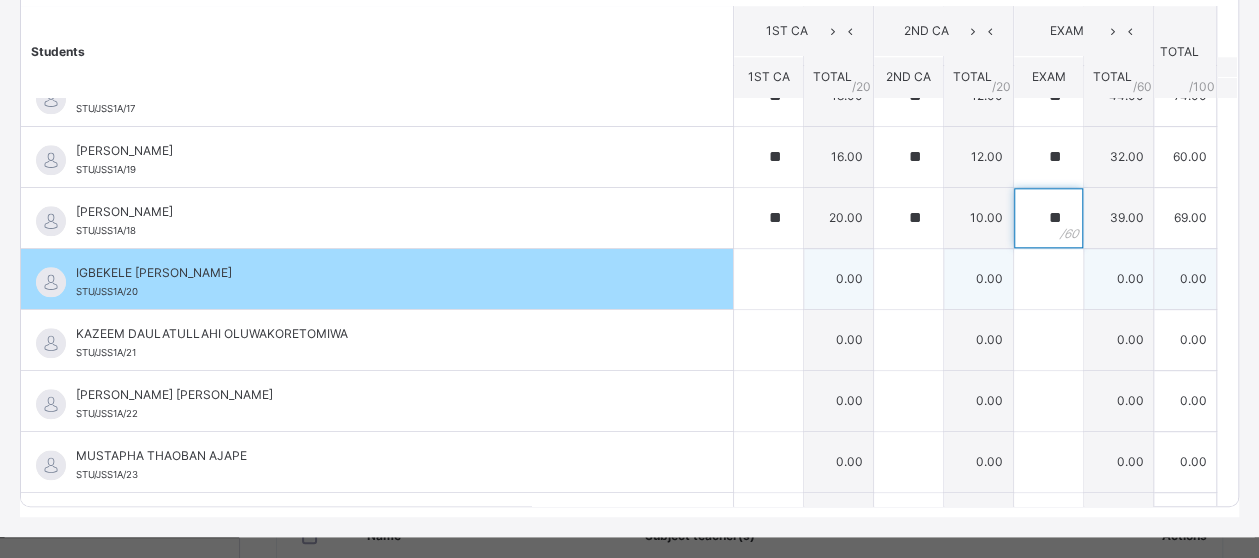 type on "**" 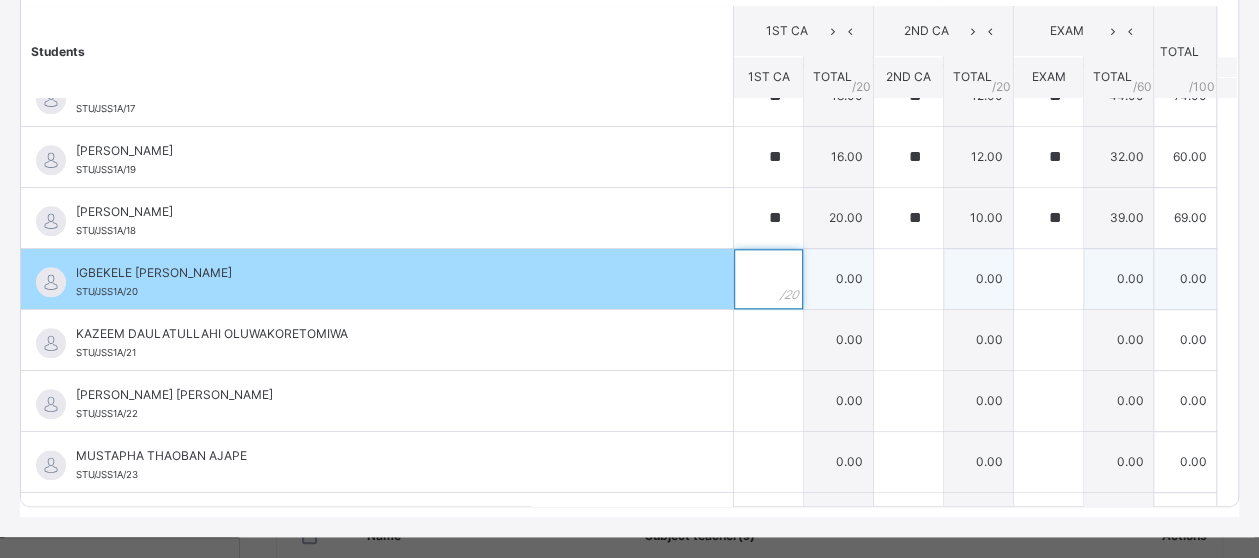 click at bounding box center (768, 279) 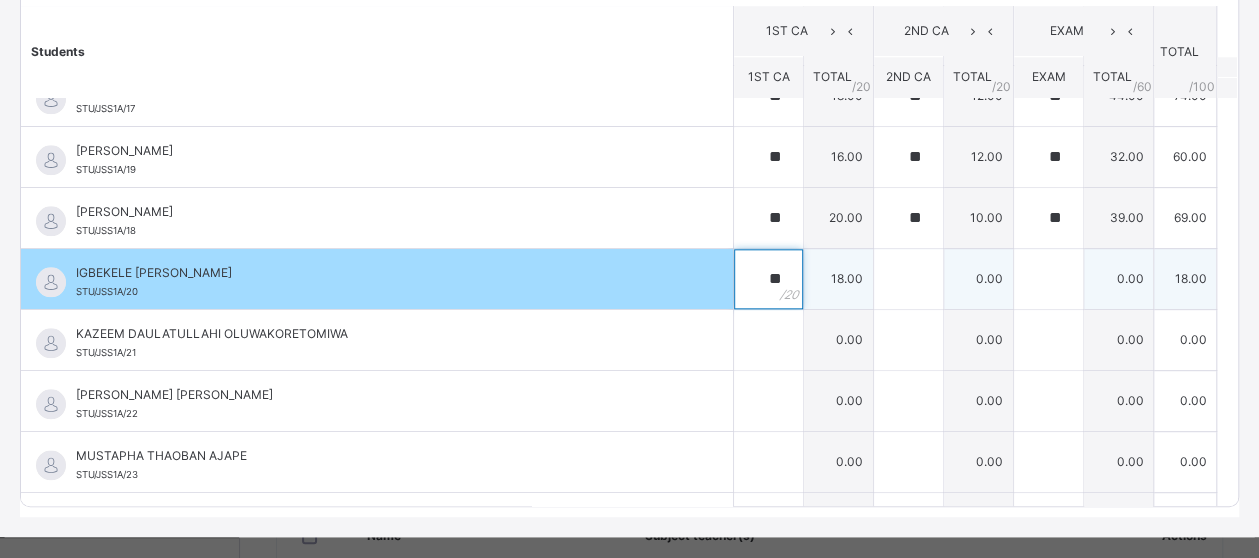 type on "**" 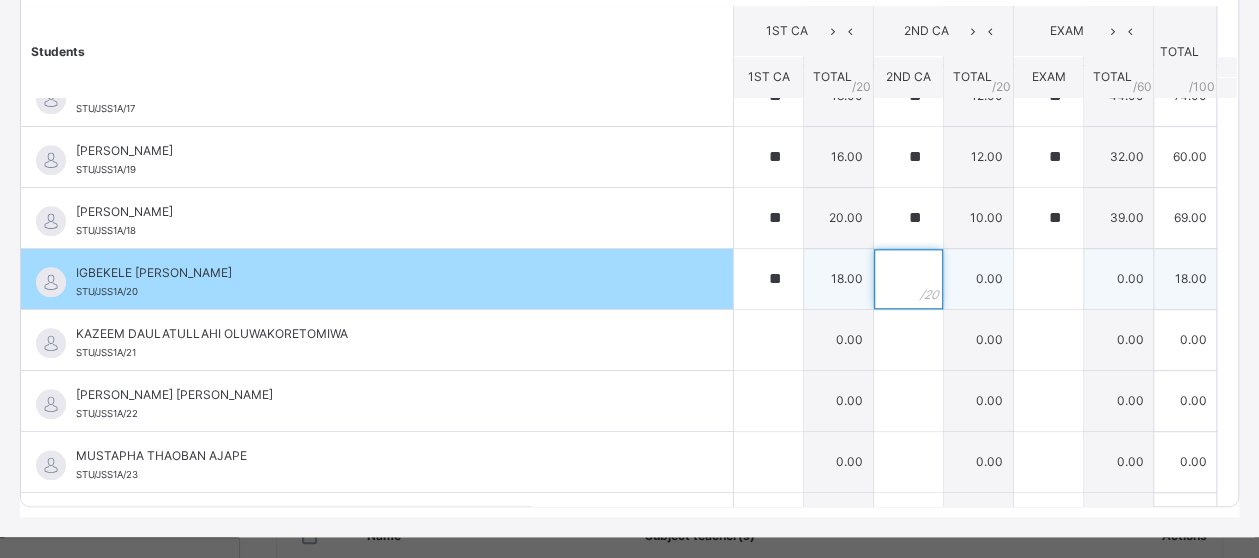 click at bounding box center (908, 279) 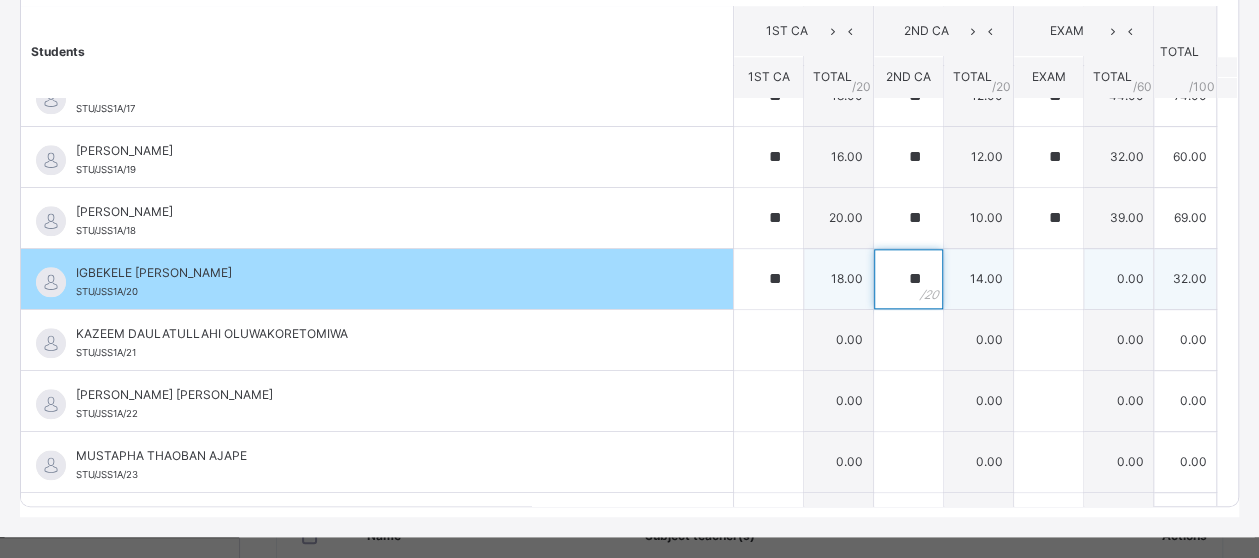 type on "**" 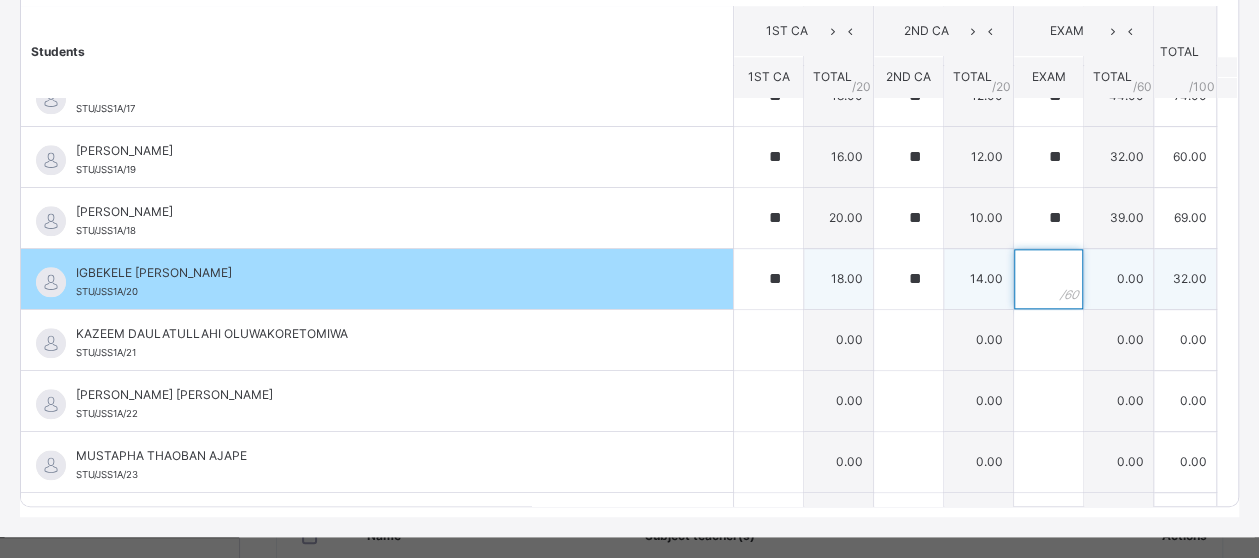 click at bounding box center [1048, 279] 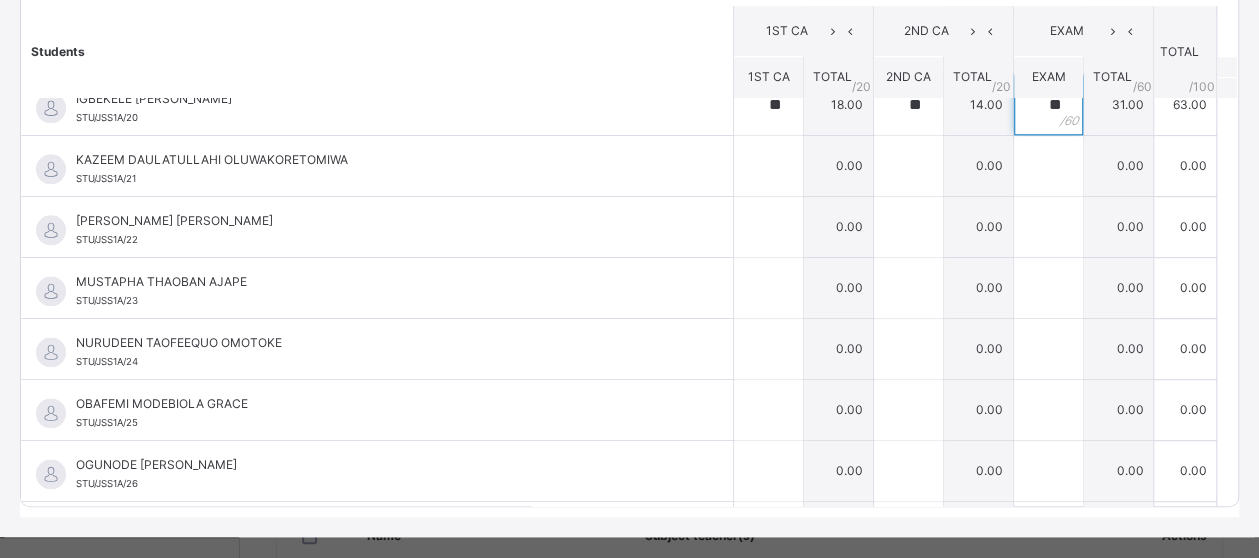 scroll, scrollTop: 1190, scrollLeft: 0, axis: vertical 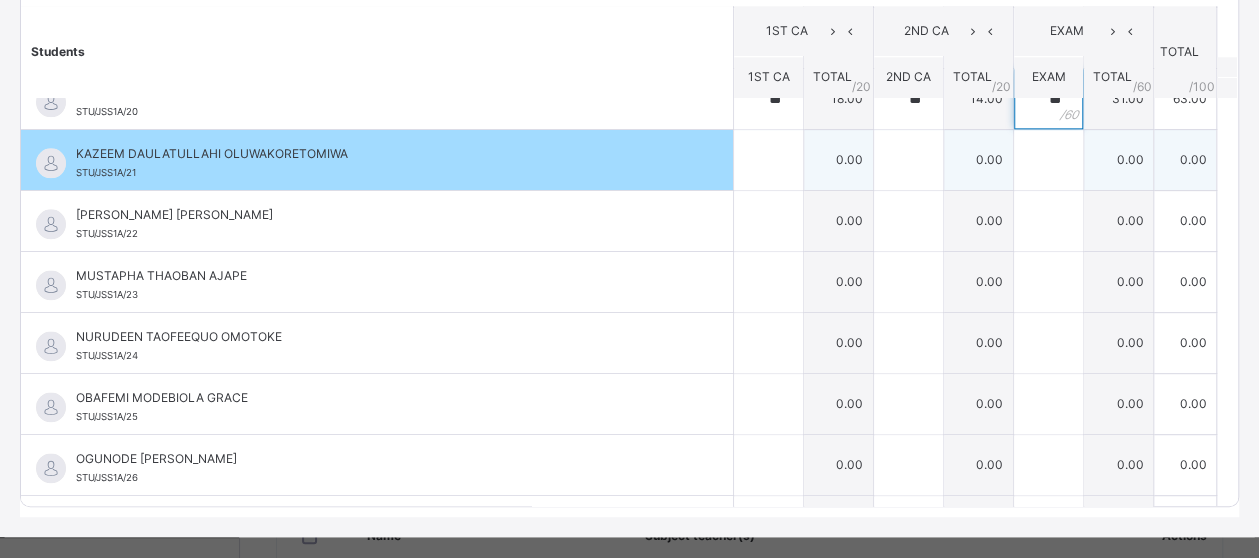 type on "**" 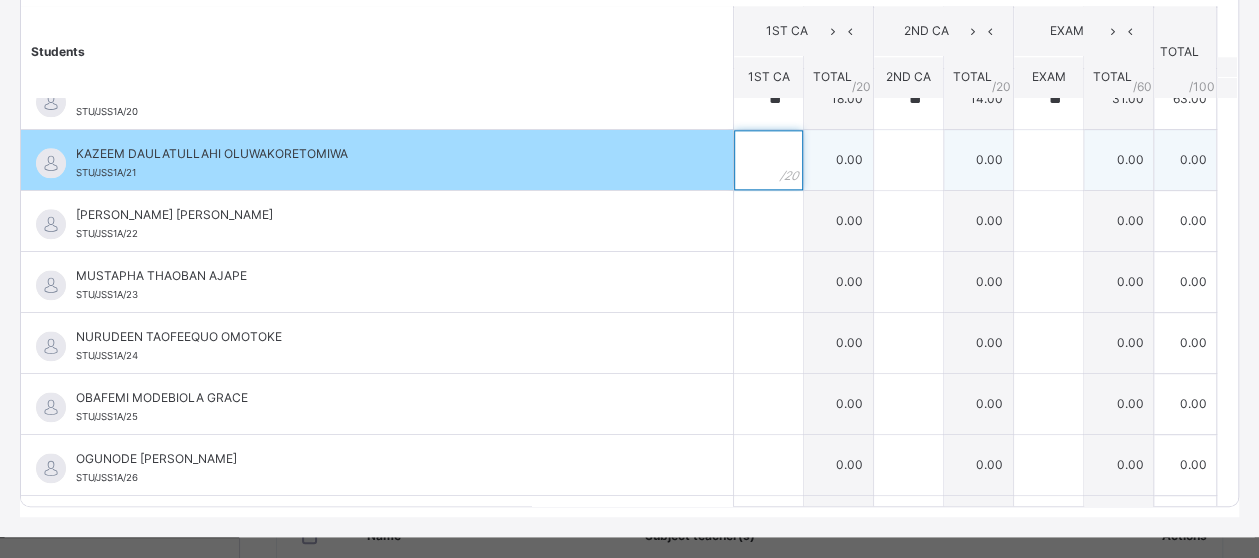 click at bounding box center (768, 160) 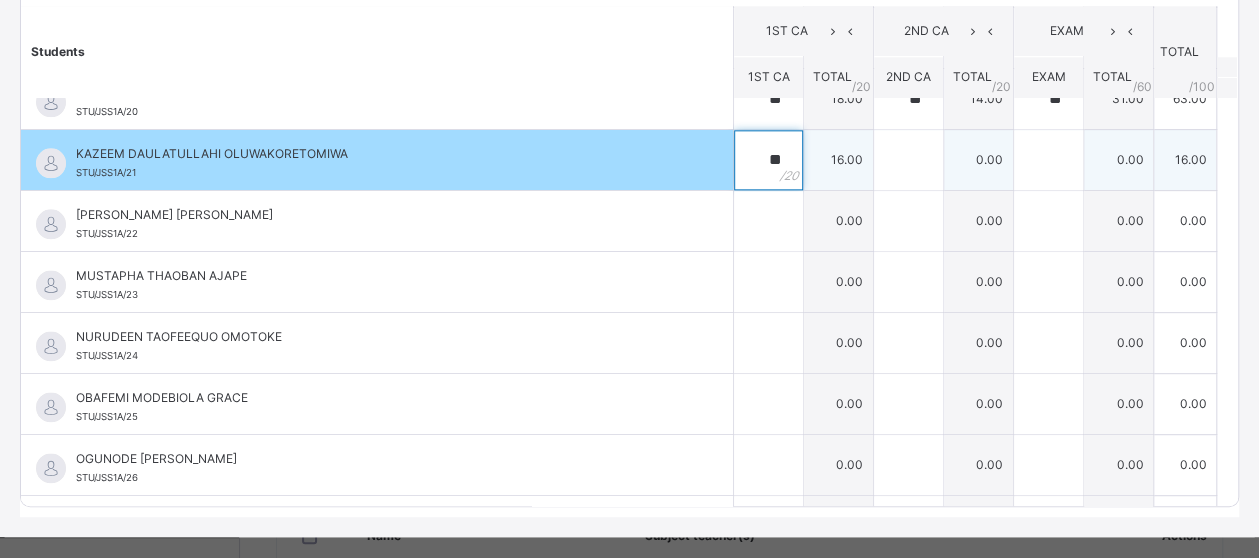 type on "**" 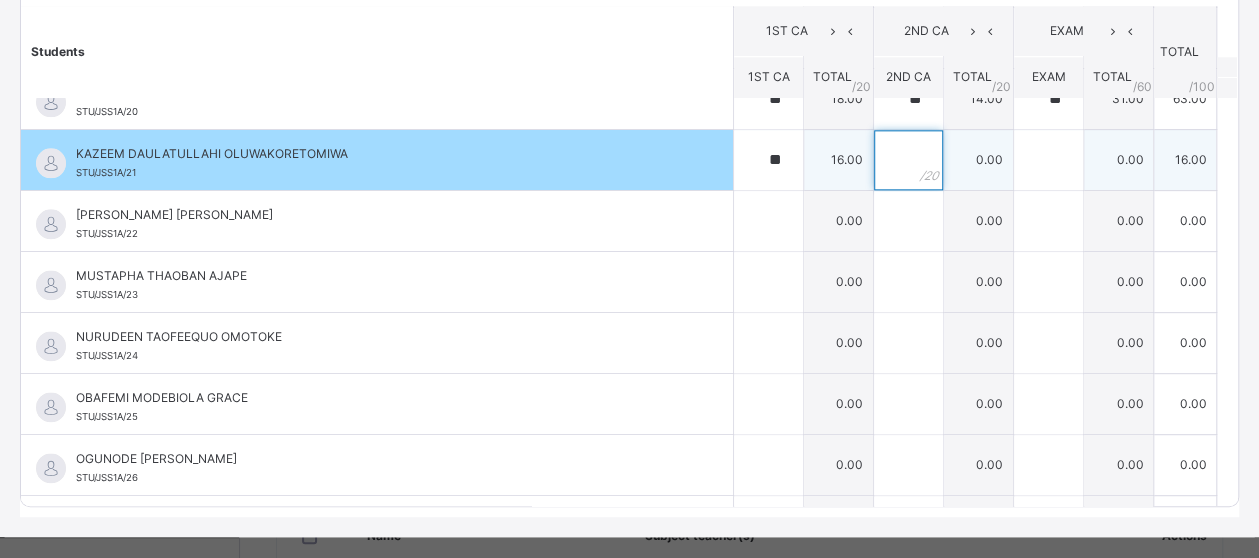 click at bounding box center (908, 160) 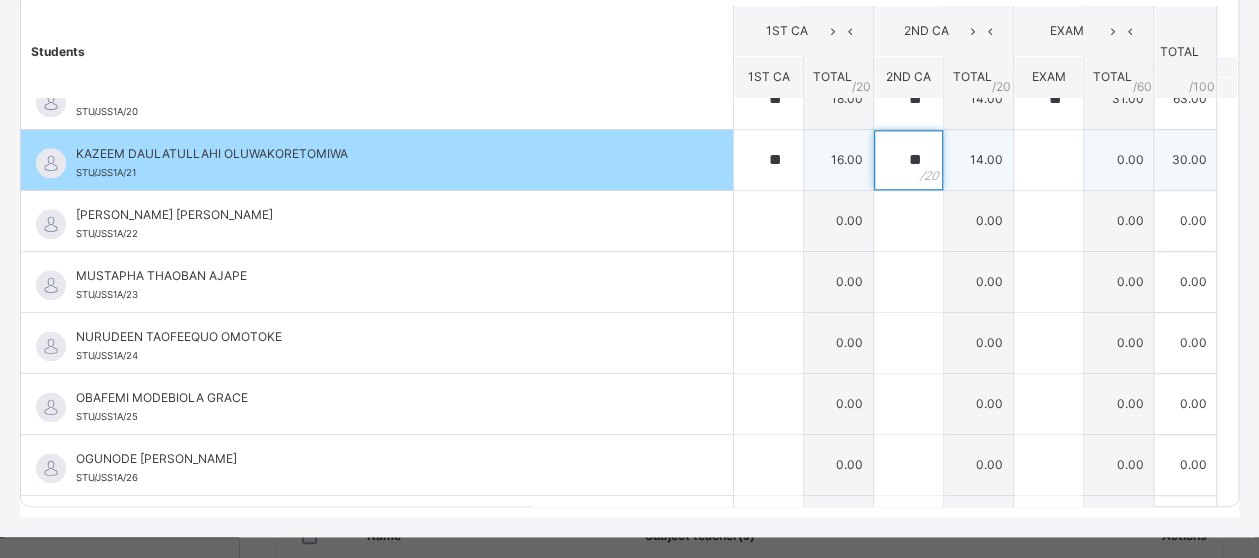 type on "**" 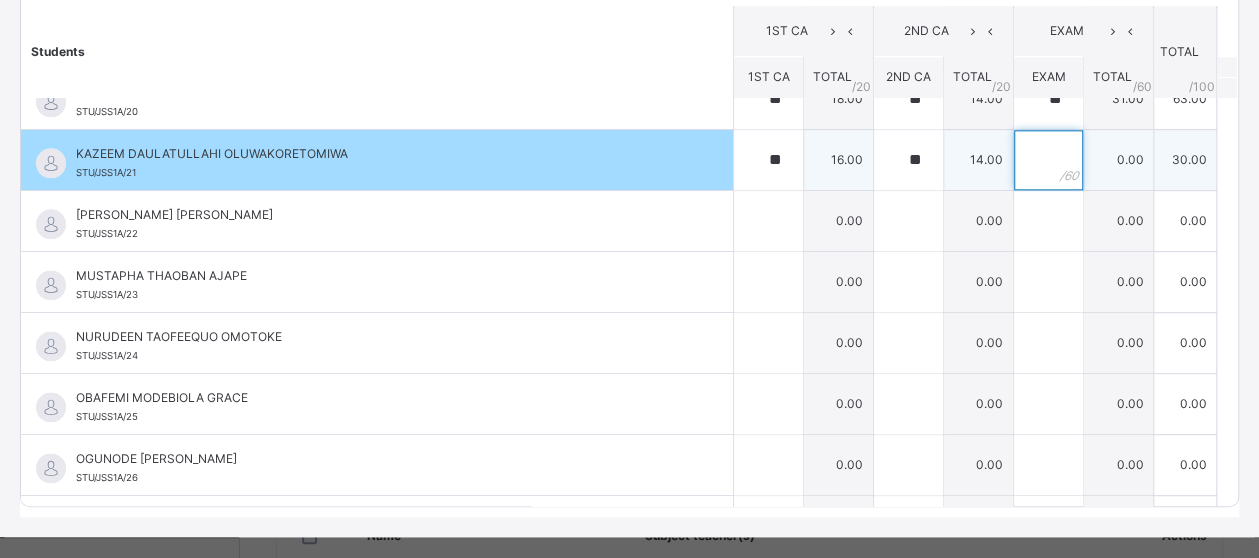 click at bounding box center [1048, 160] 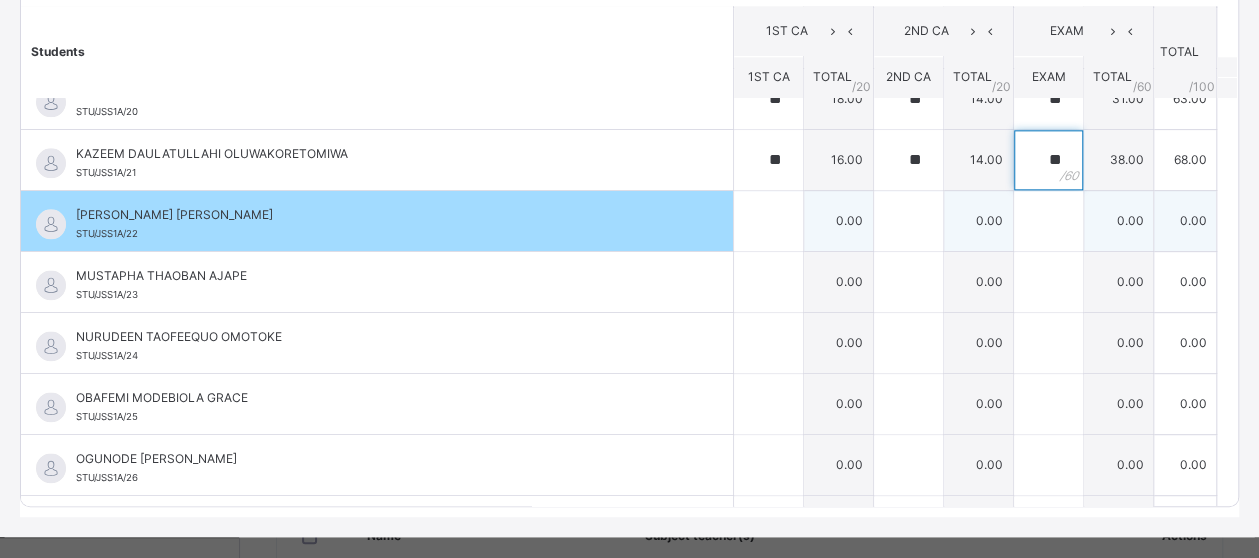 type on "**" 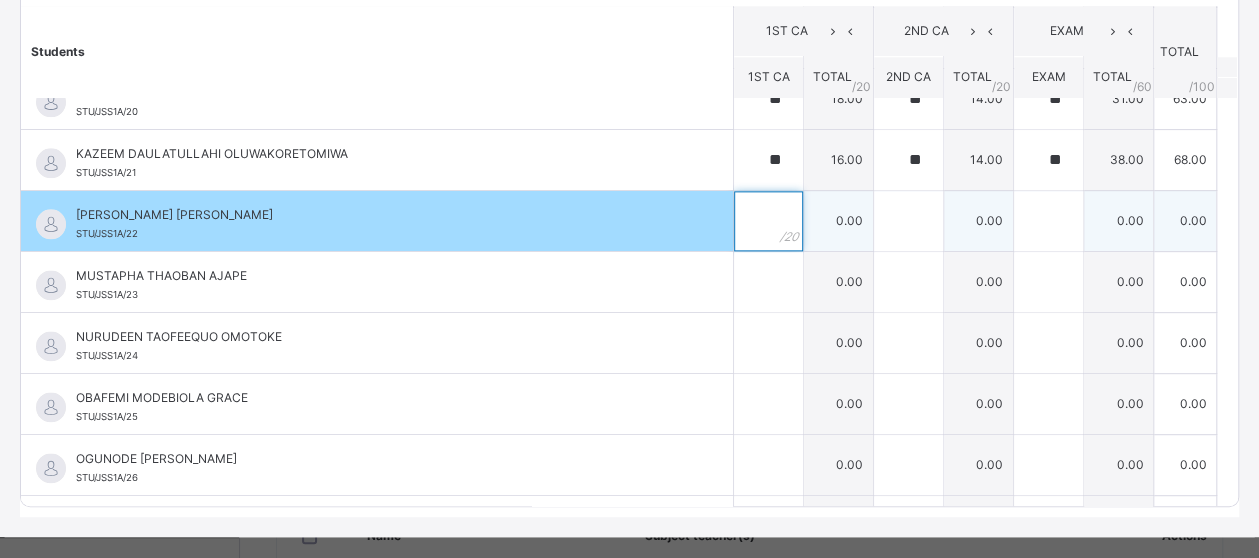click at bounding box center (768, 221) 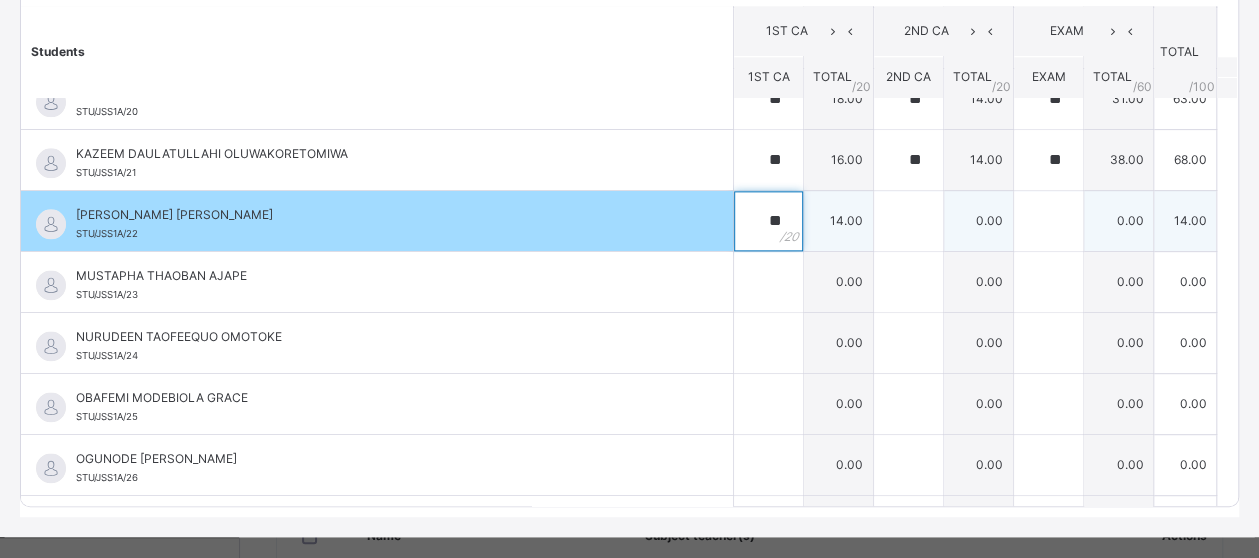 type on "**" 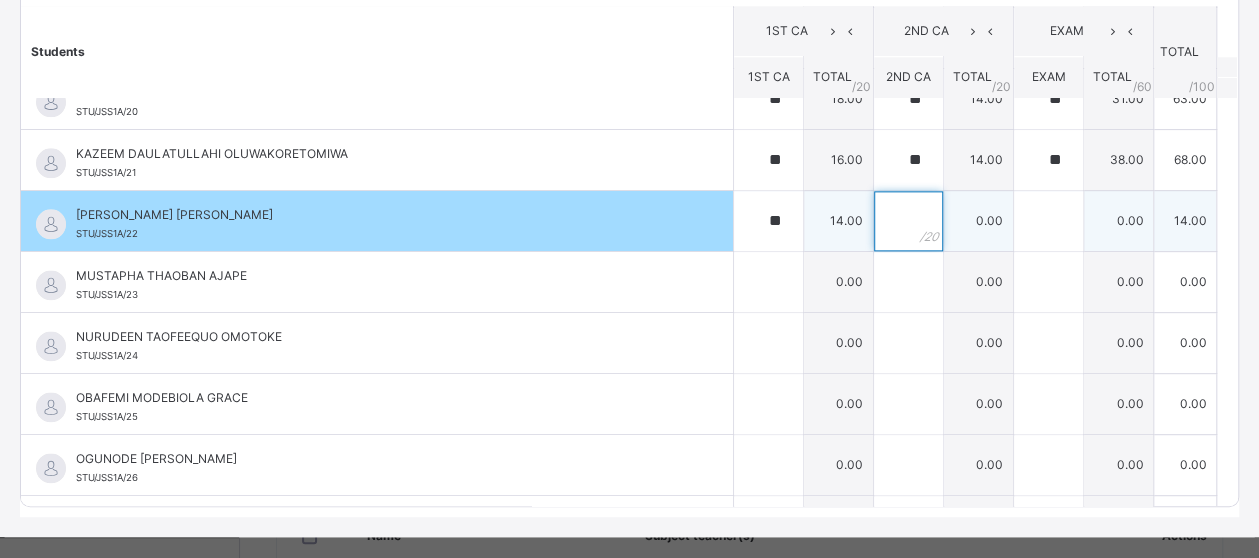 click at bounding box center (908, 221) 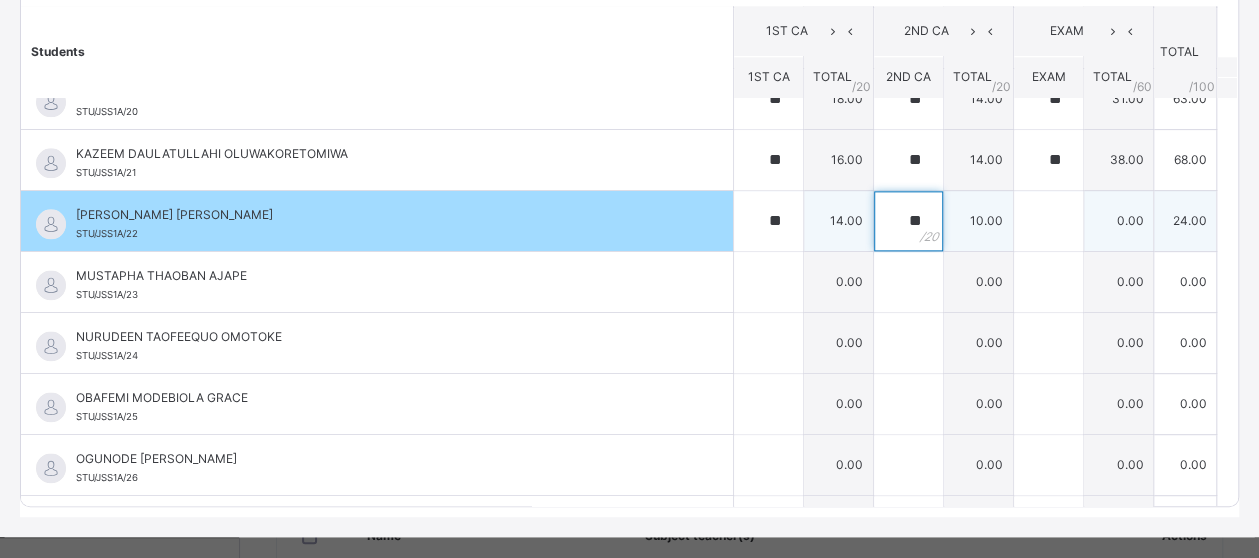 type on "**" 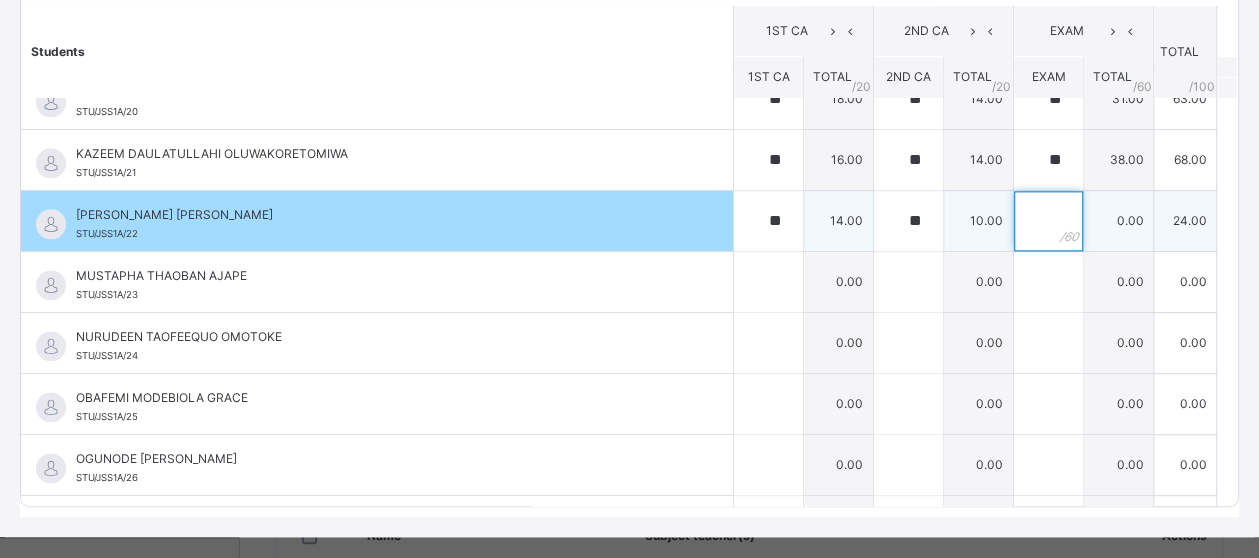 click at bounding box center (1048, 221) 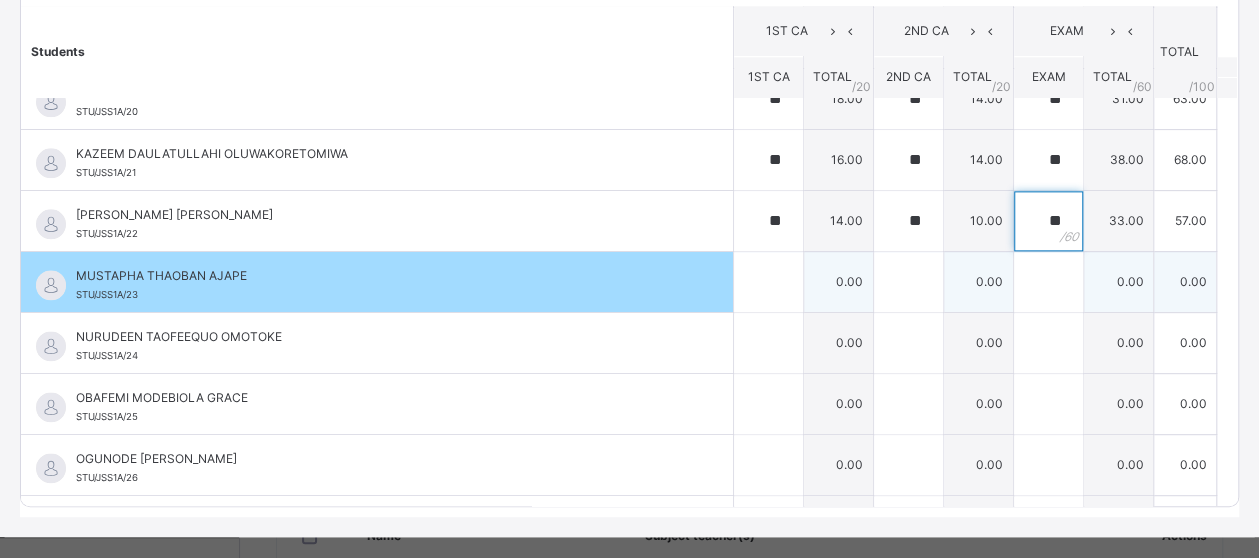 type on "**" 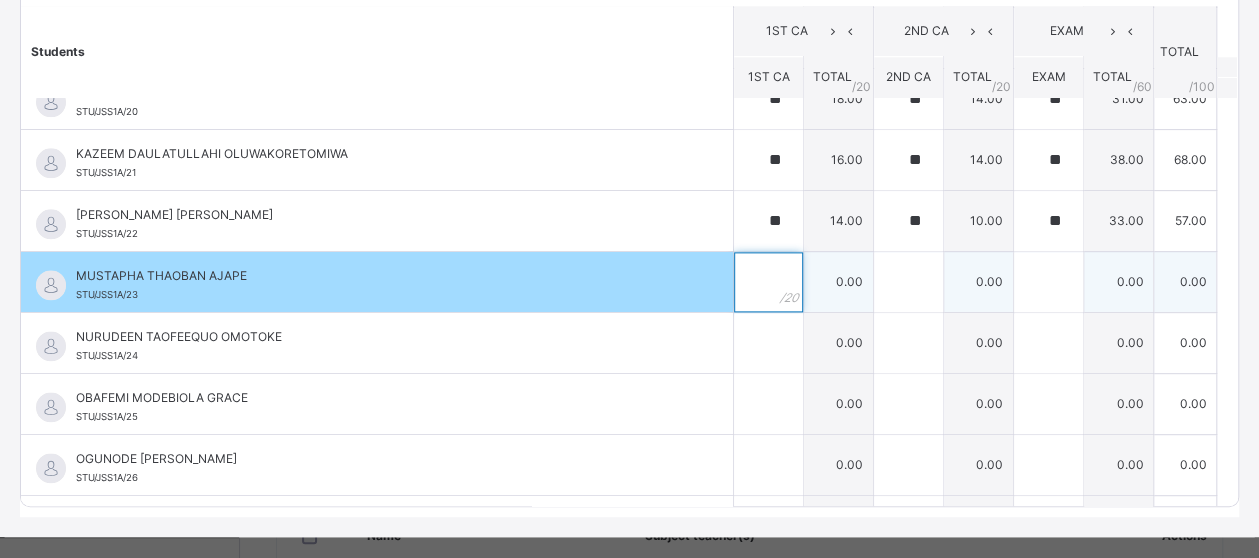 click at bounding box center [768, 282] 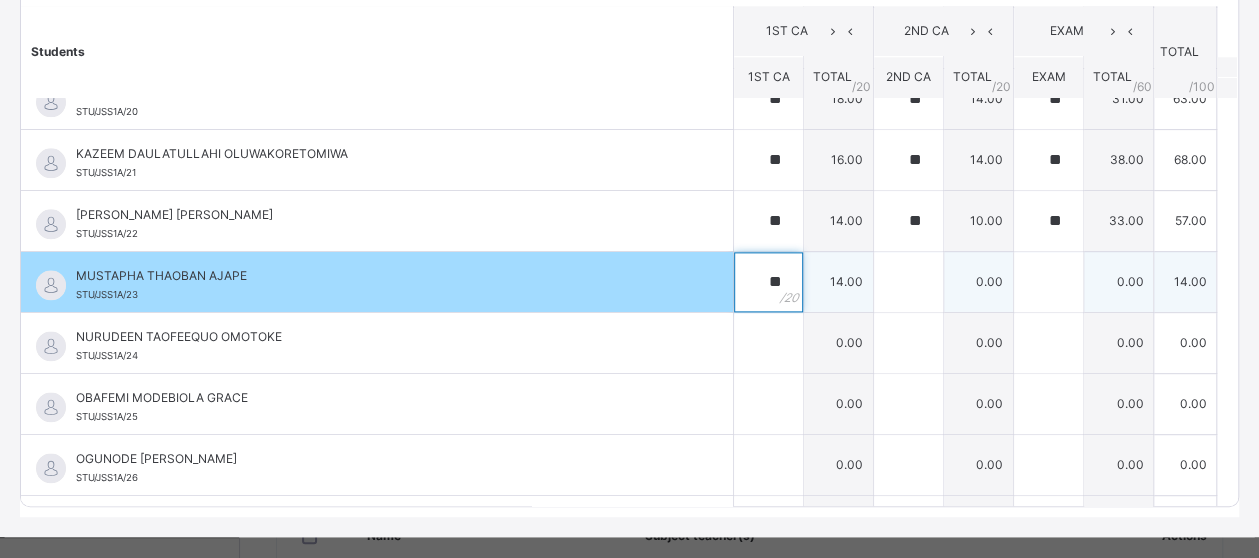 type on "**" 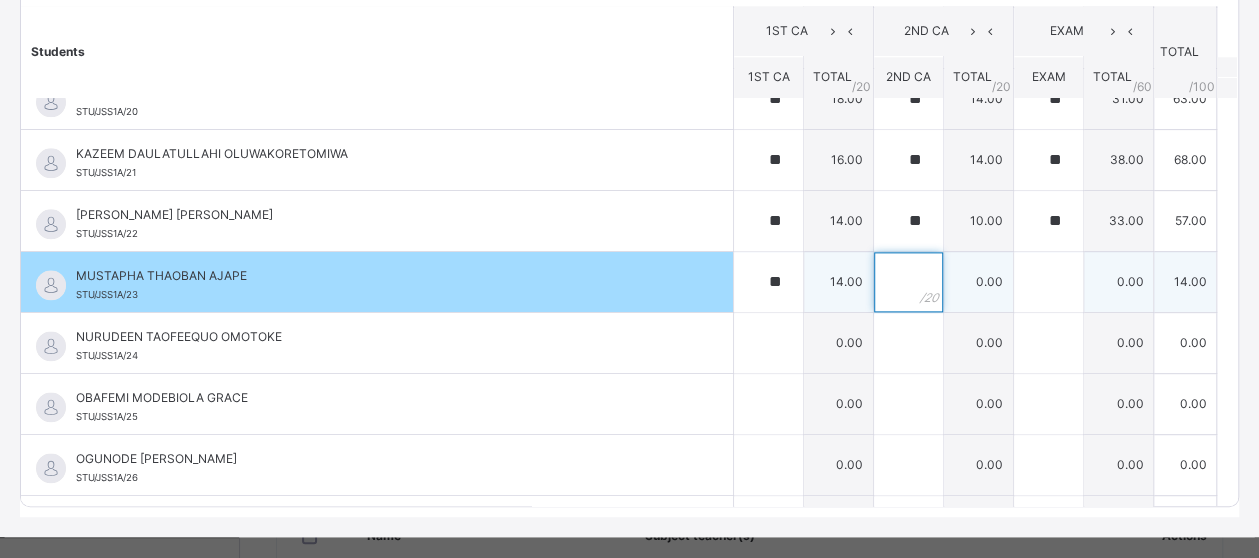 click at bounding box center [908, 282] 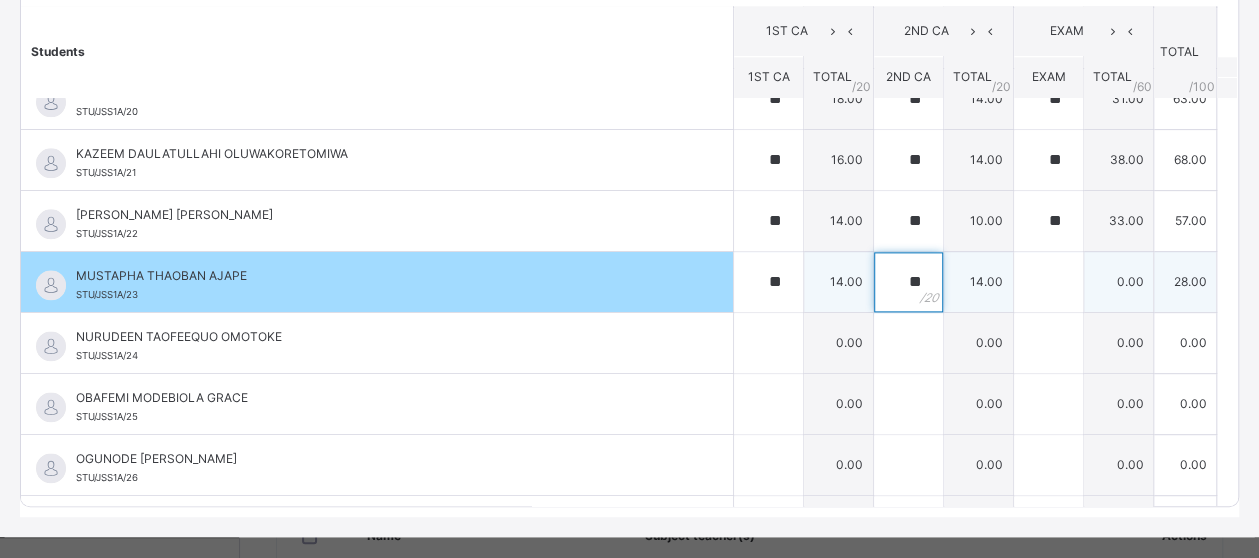 type on "**" 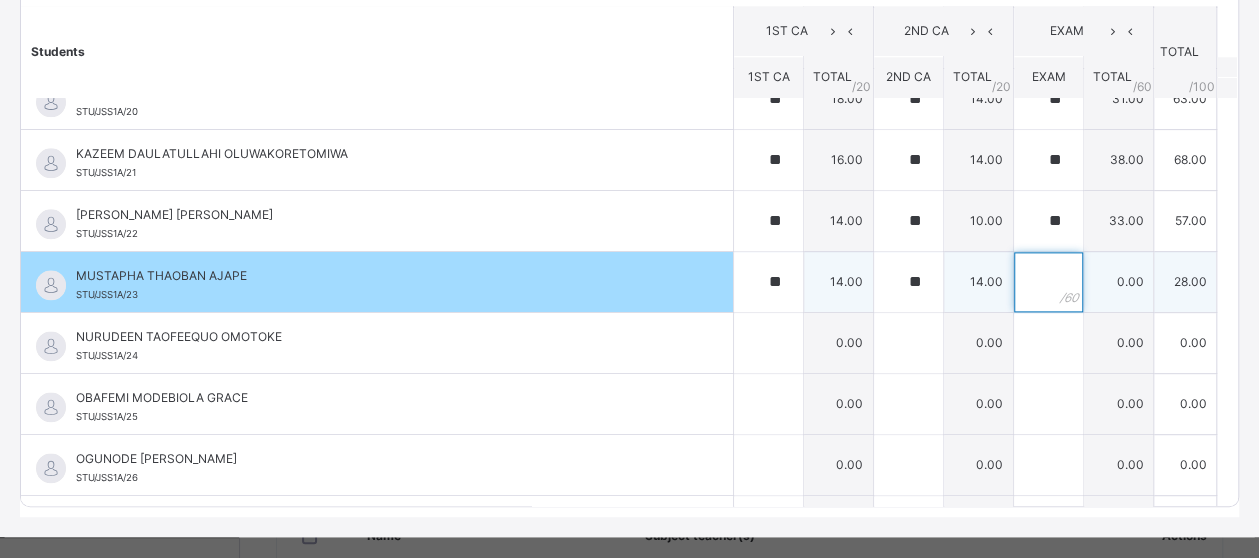 click at bounding box center (1048, 282) 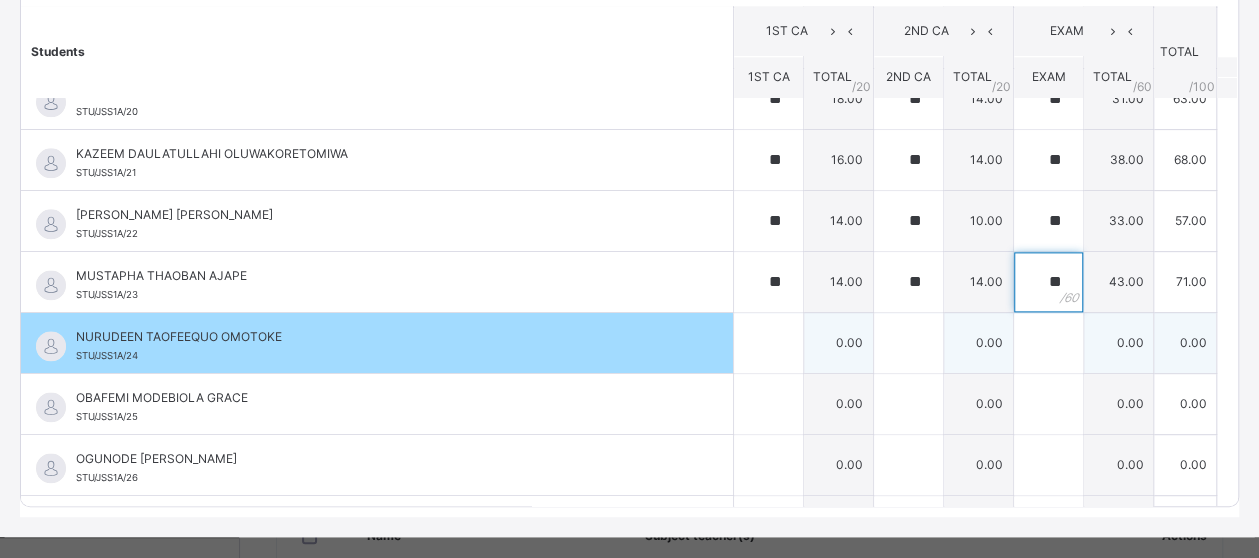 type on "**" 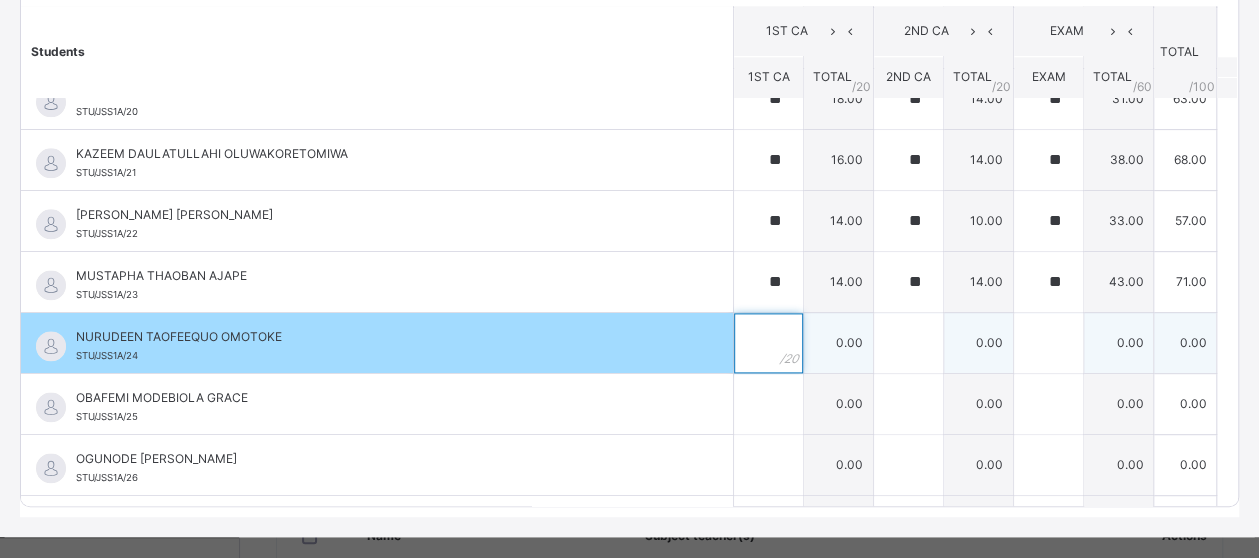 click at bounding box center [768, 343] 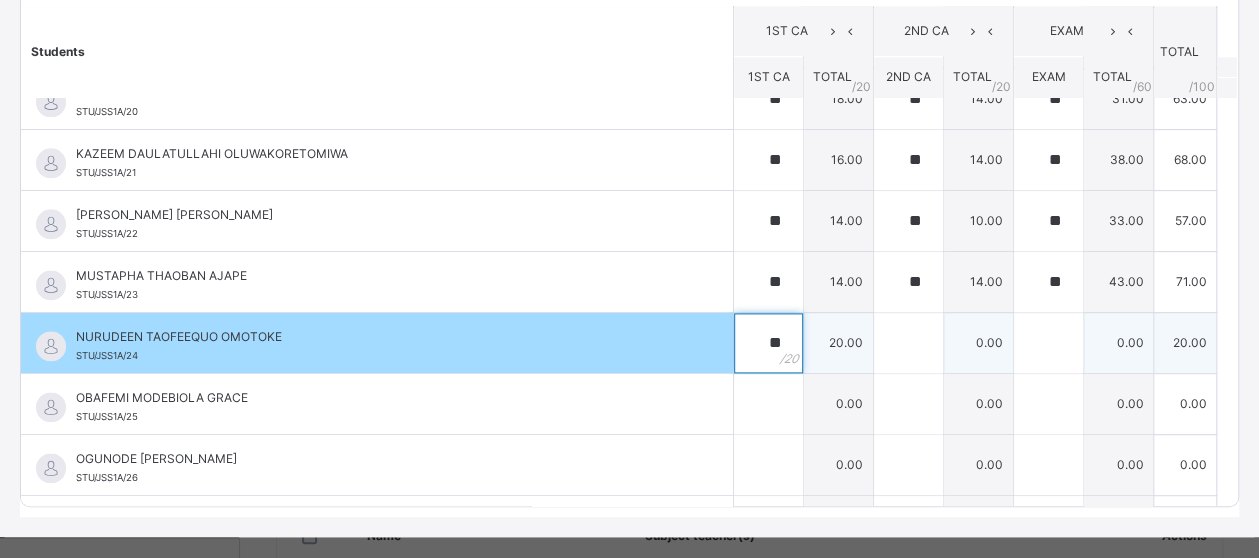 type on "**" 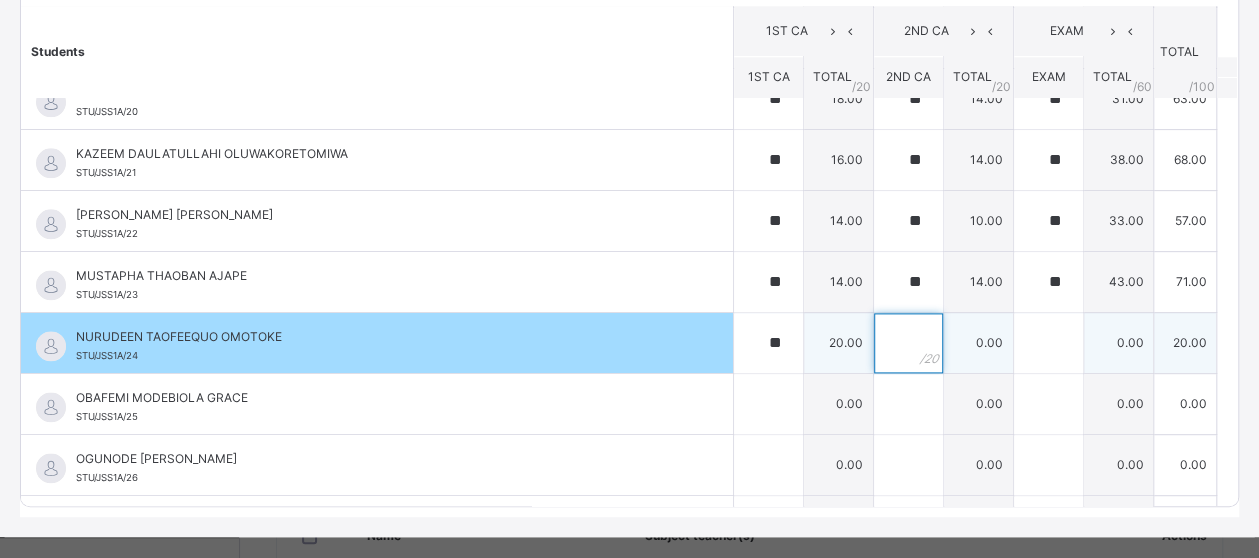 click at bounding box center (908, 343) 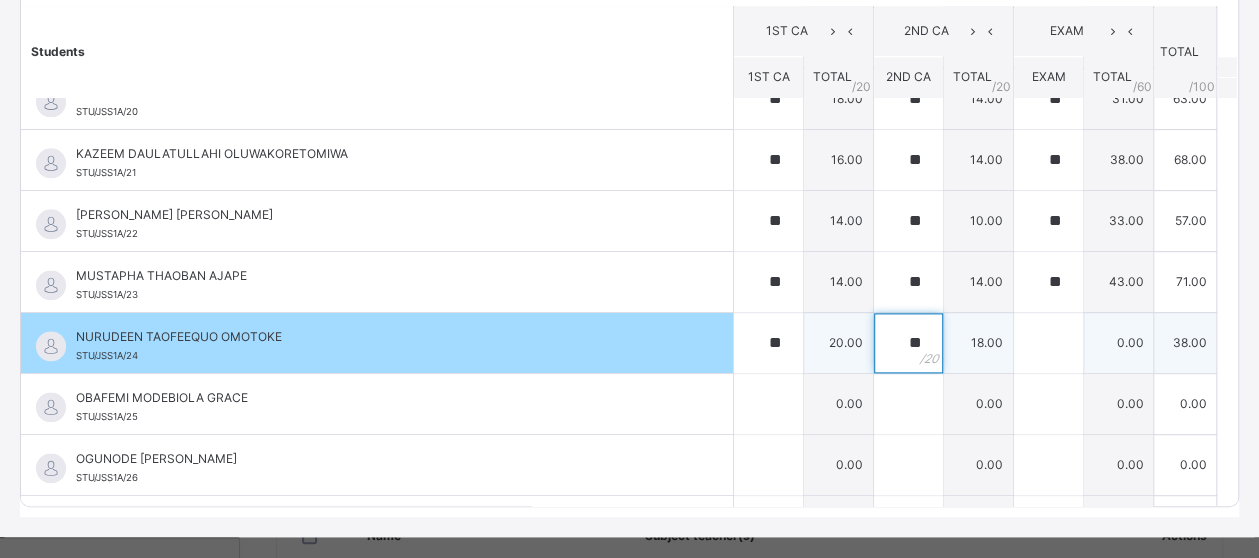 type on "**" 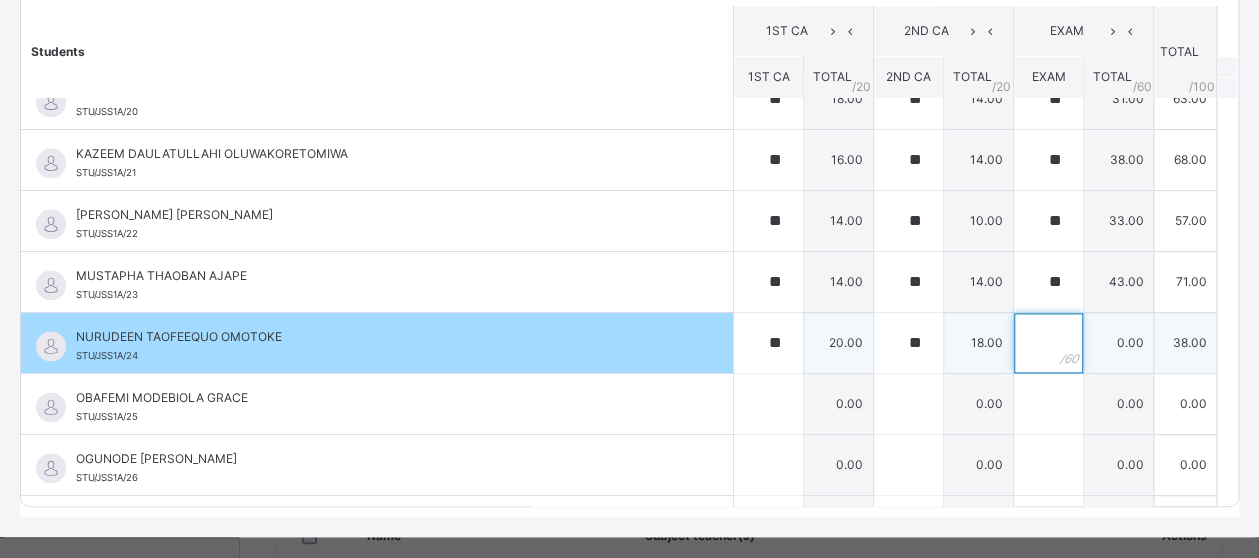click at bounding box center [1048, 343] 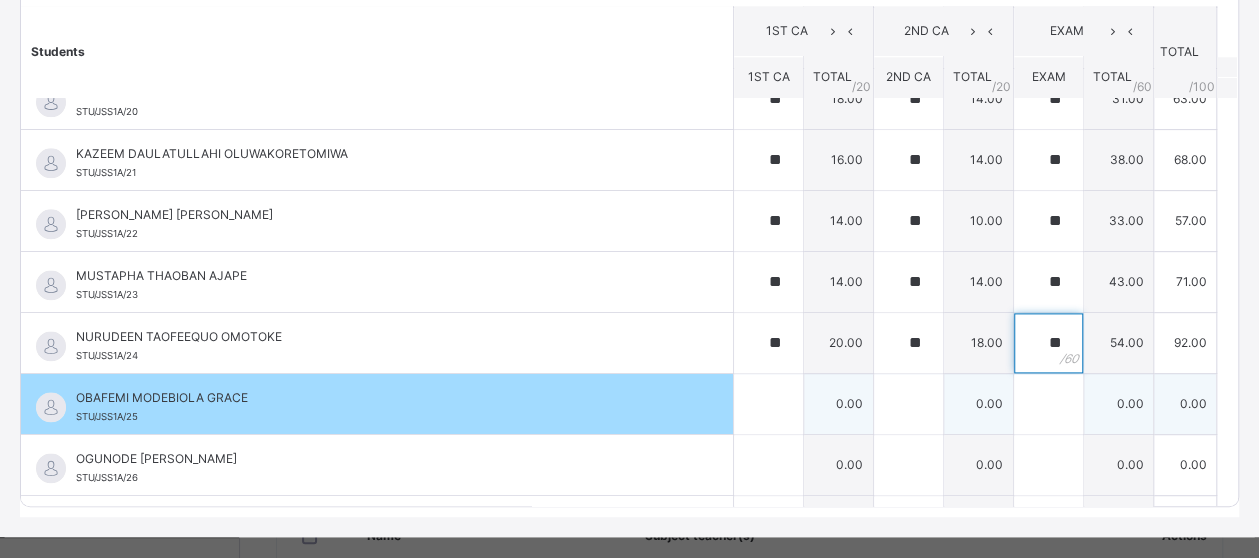 type on "**" 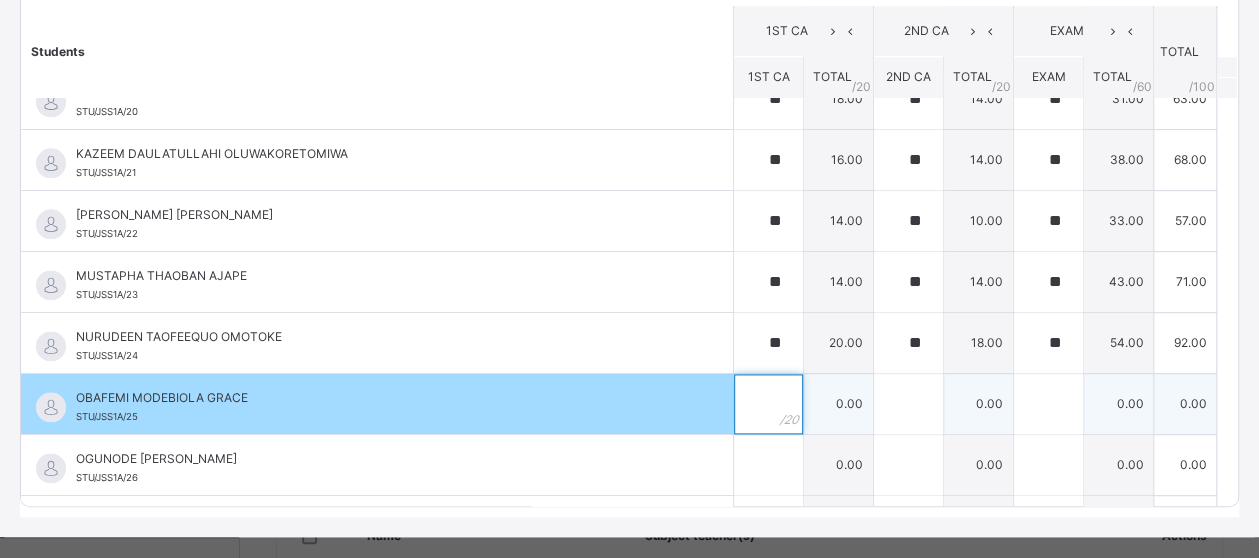 click at bounding box center (768, 404) 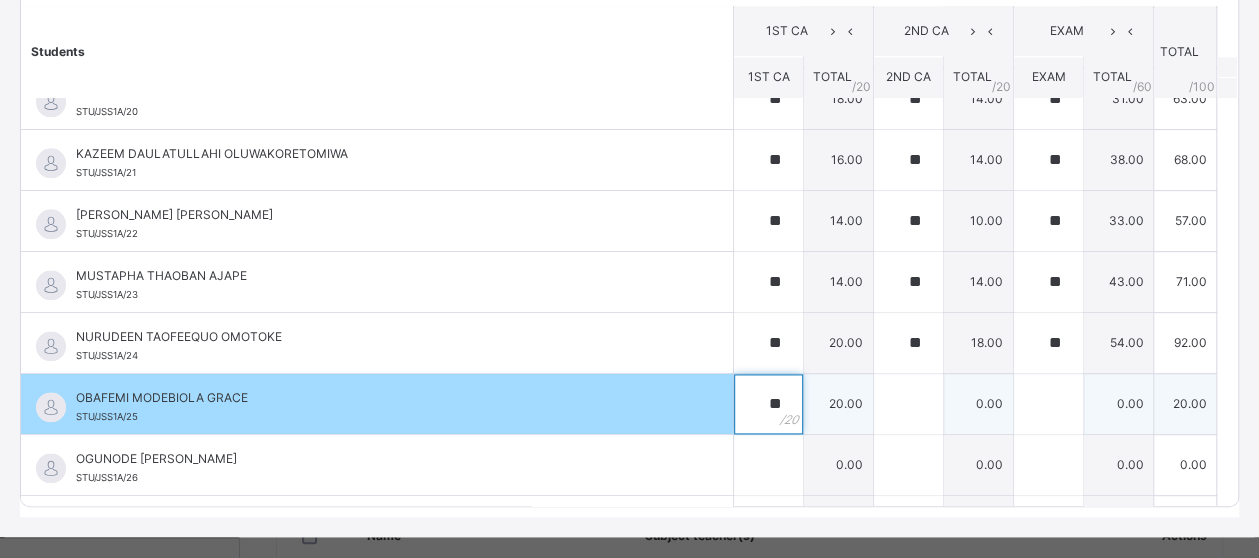 type on "**" 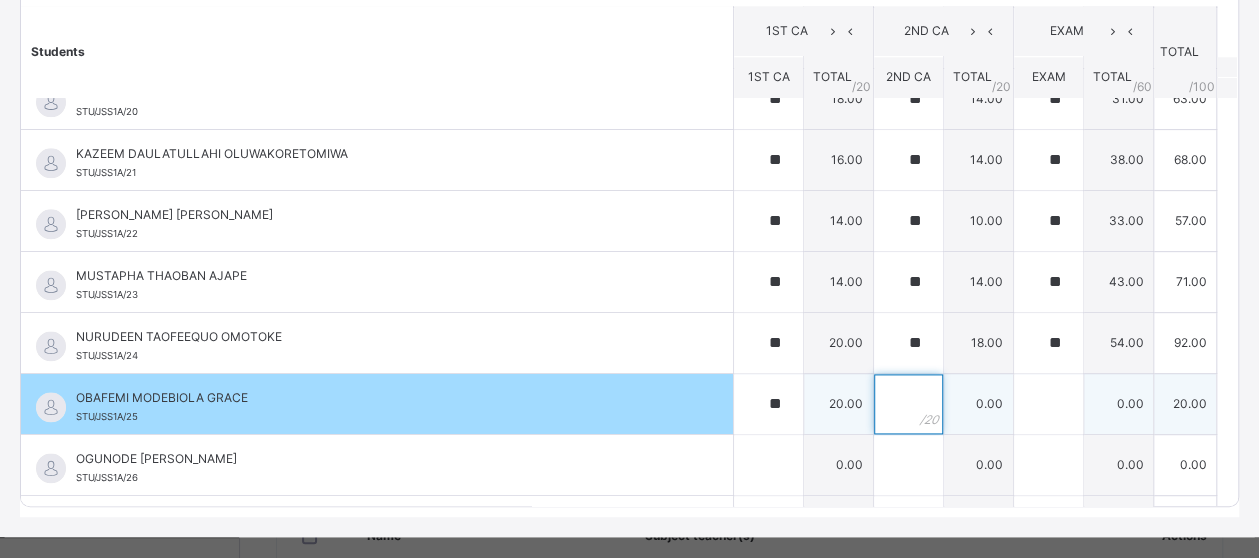 click at bounding box center [908, 404] 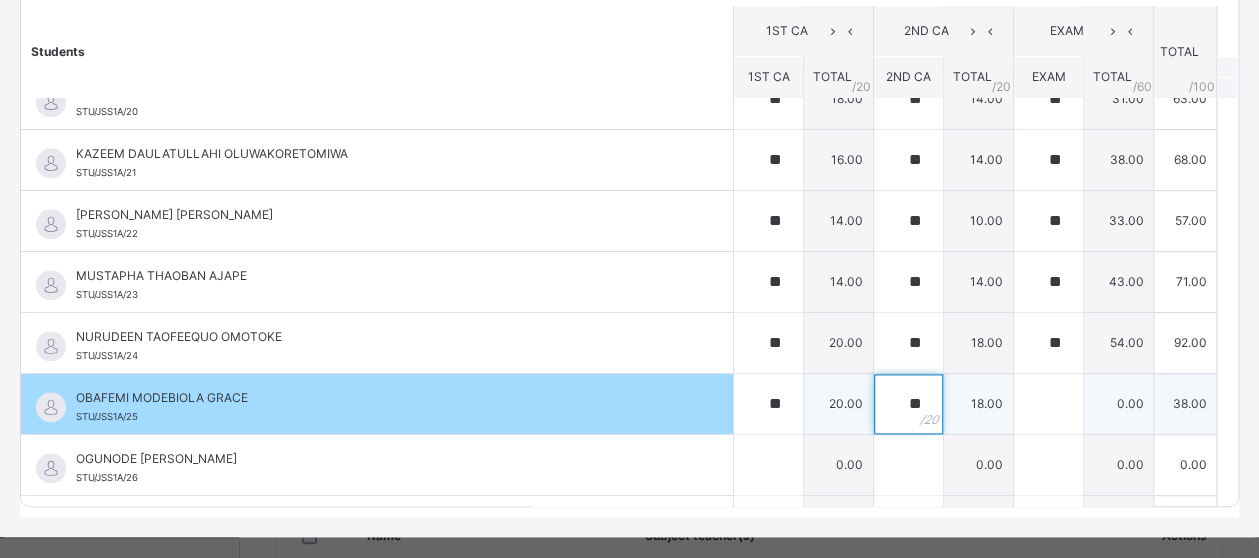type on "**" 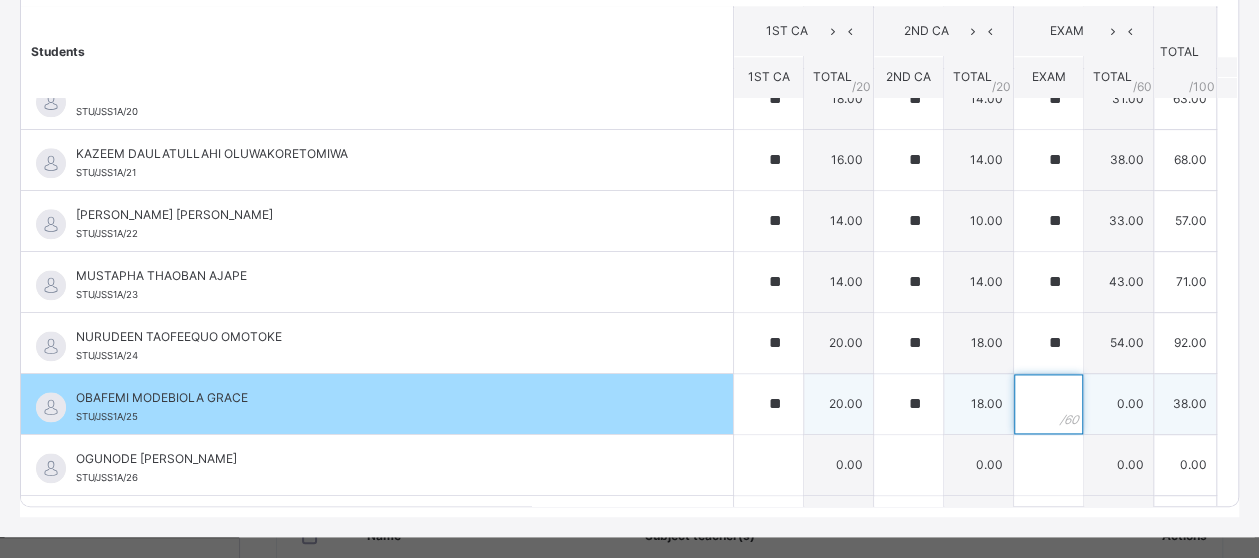 click at bounding box center [1048, 404] 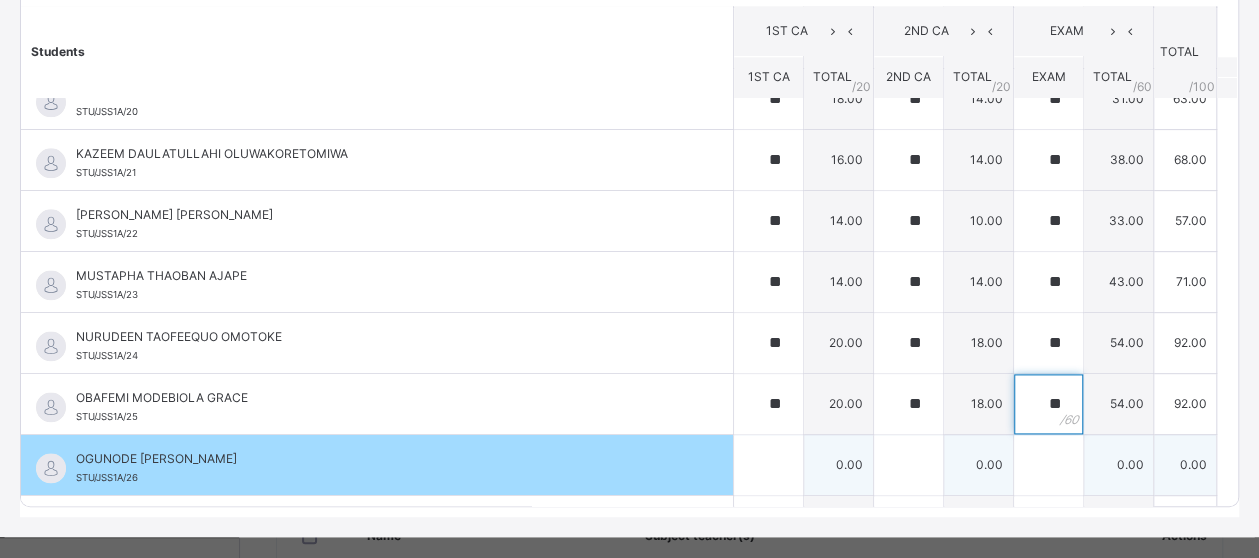 type on "**" 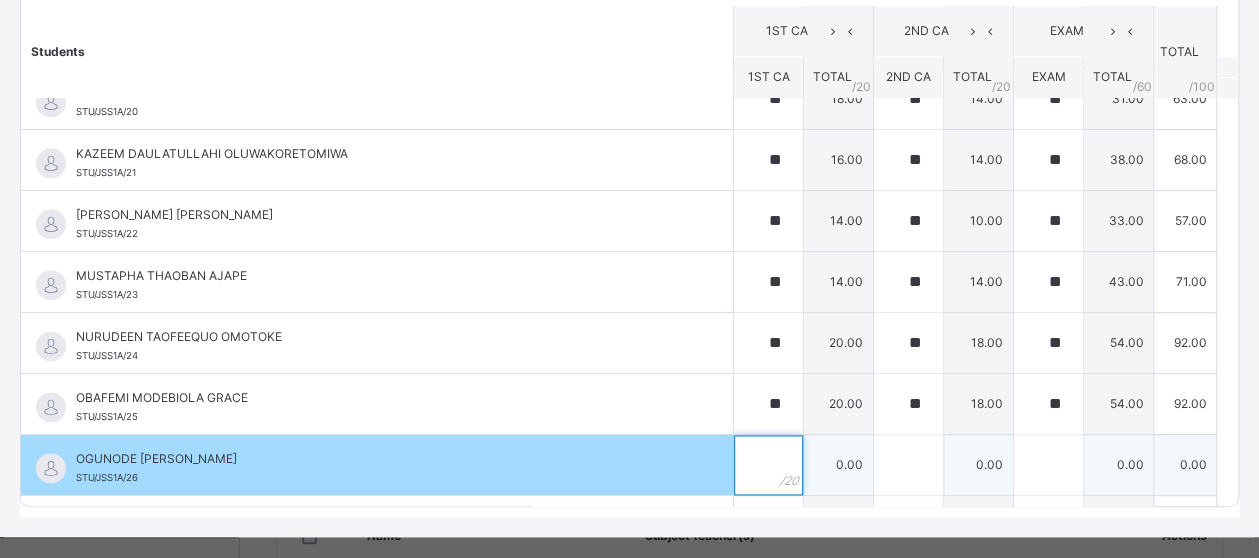 click at bounding box center (768, 465) 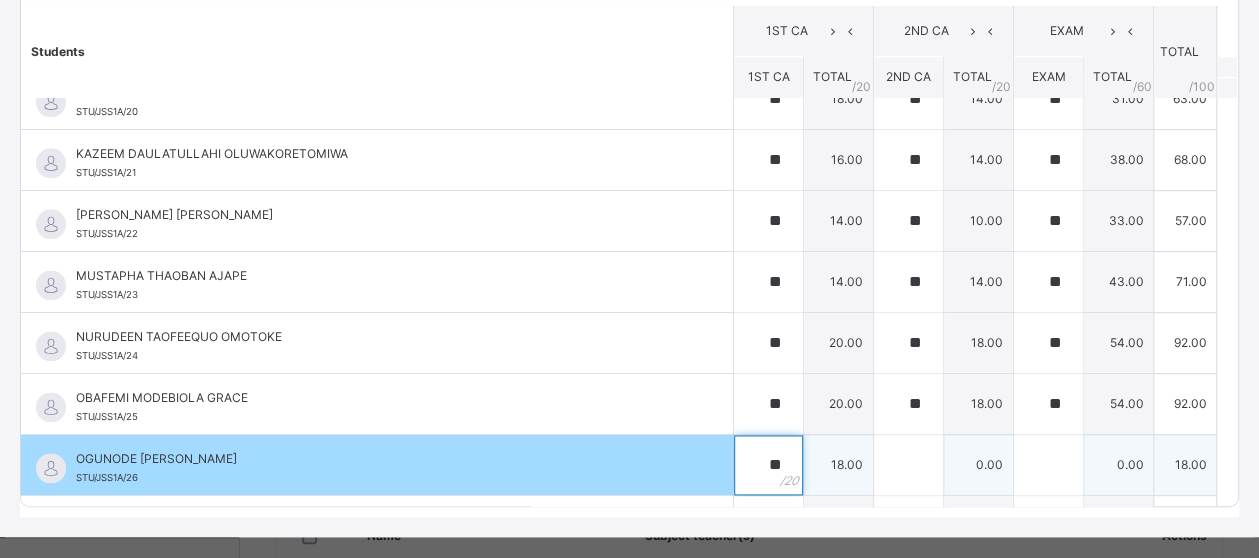 type on "**" 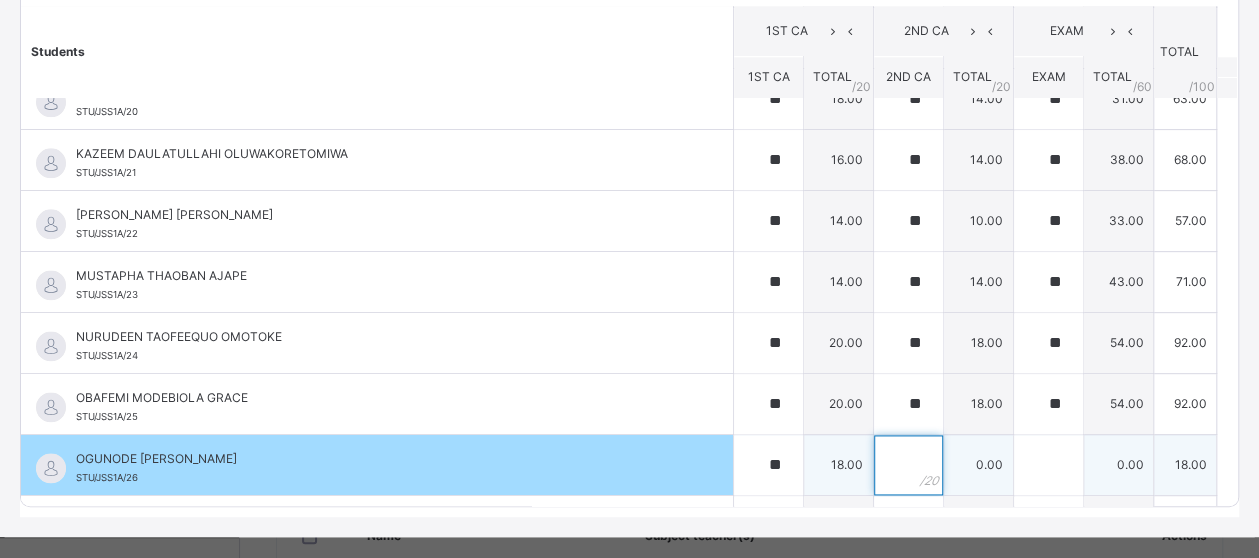 click at bounding box center (908, 465) 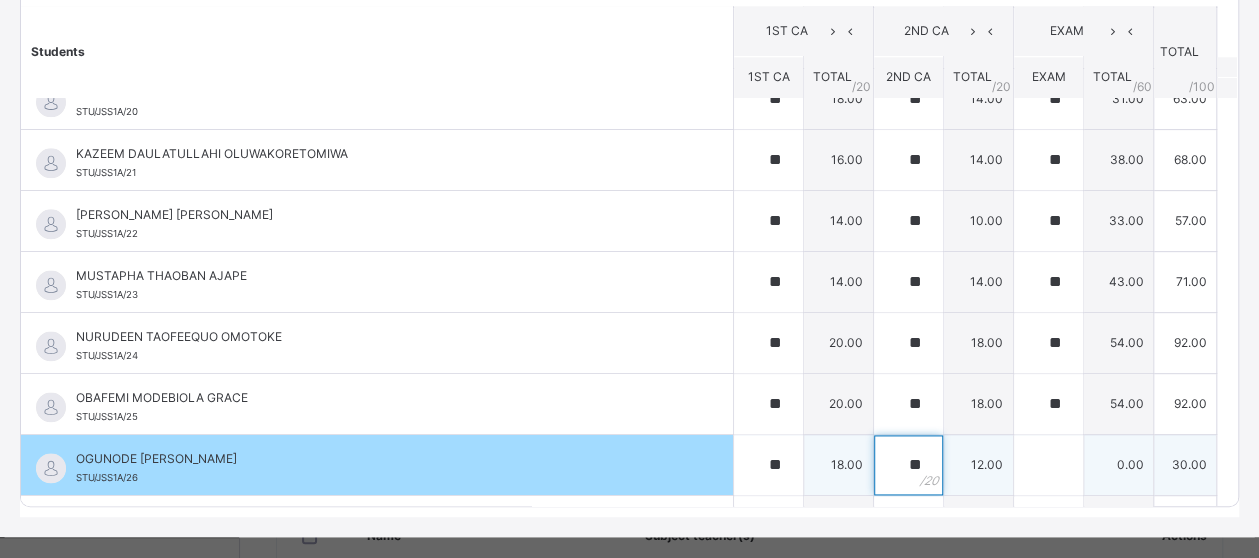 type on "**" 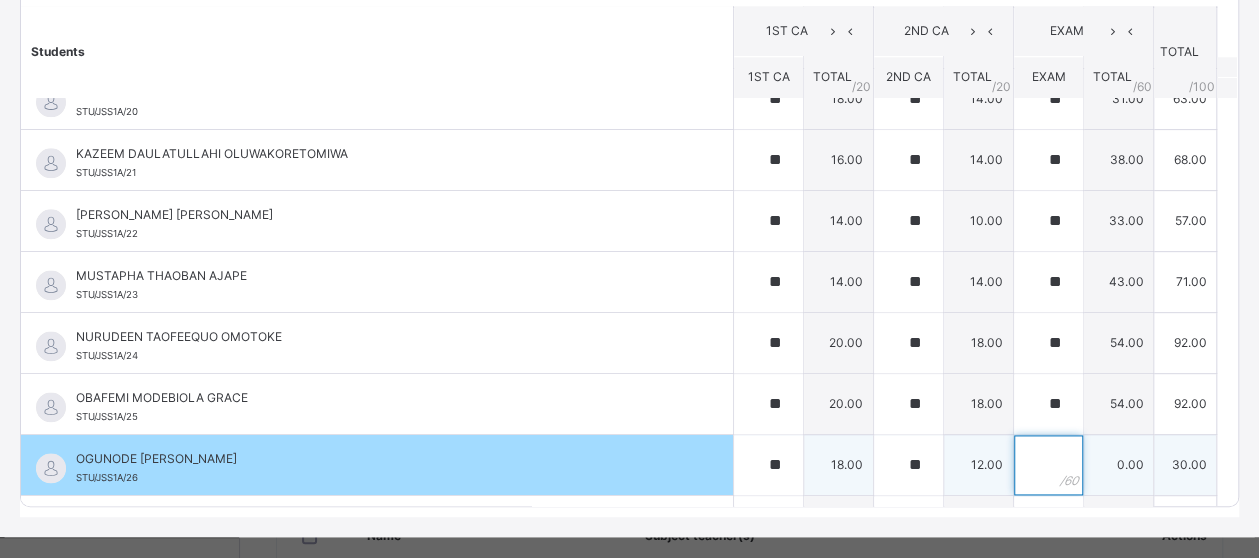 click at bounding box center [1048, 465] 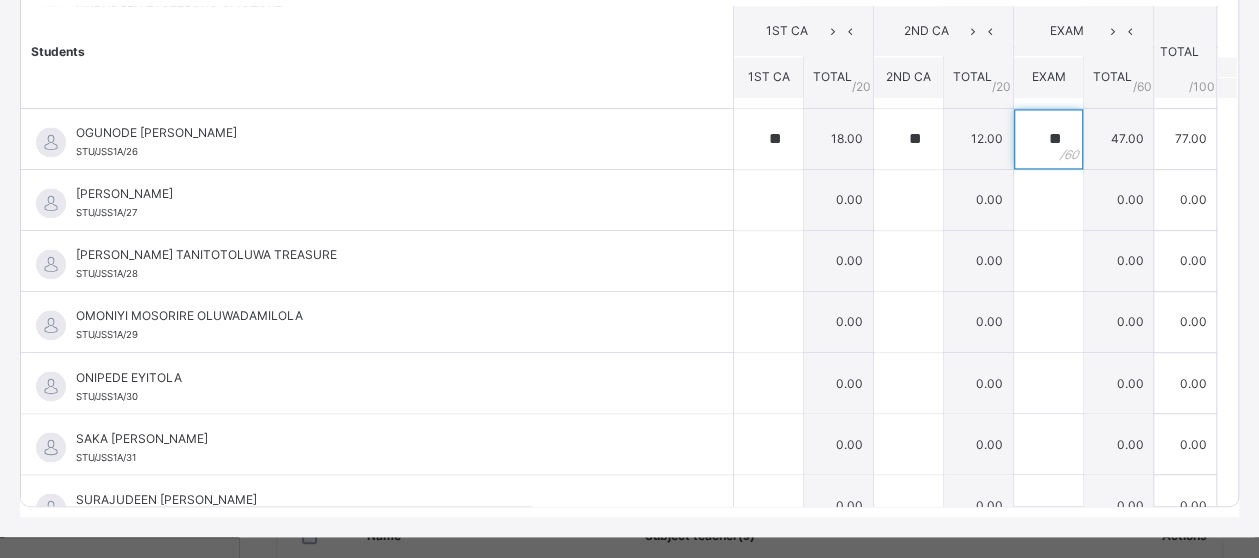 scroll, scrollTop: 1519, scrollLeft: 0, axis: vertical 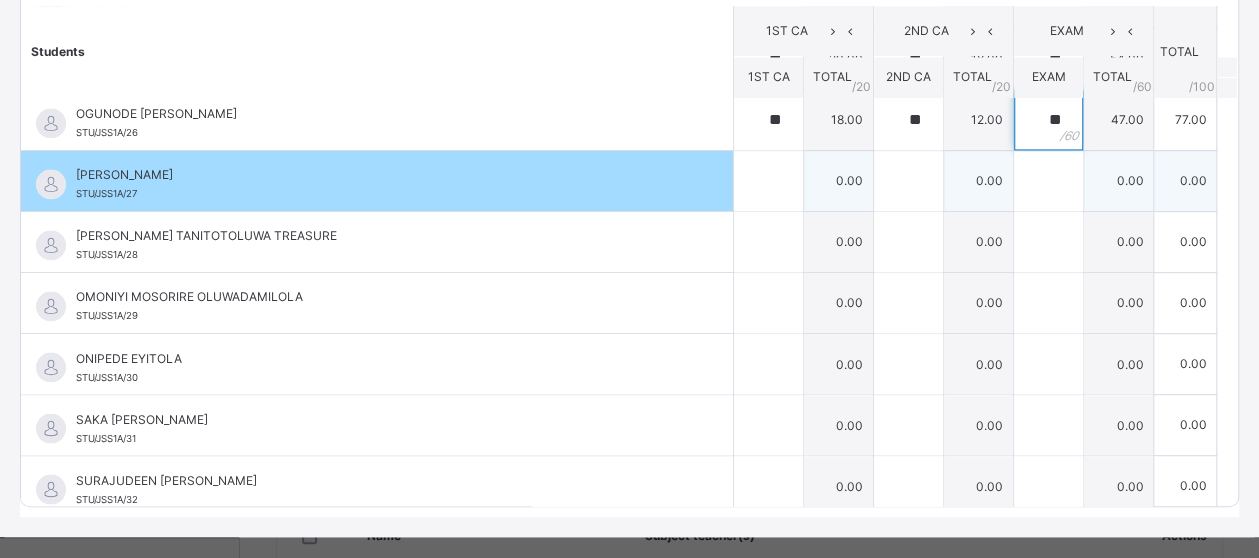 type on "**" 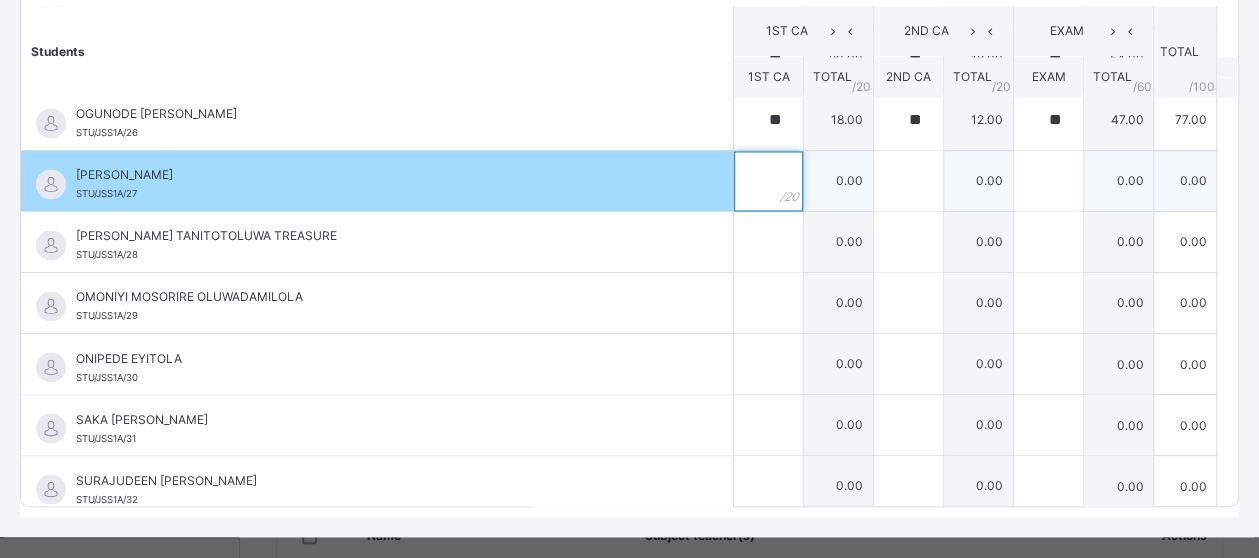 click at bounding box center [768, 181] 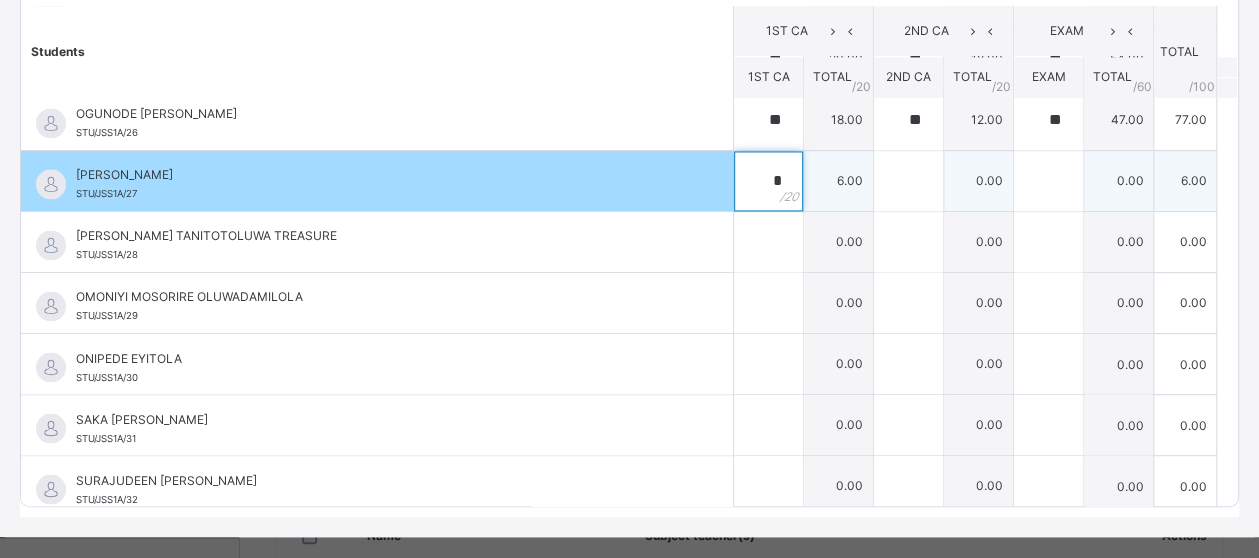type on "*" 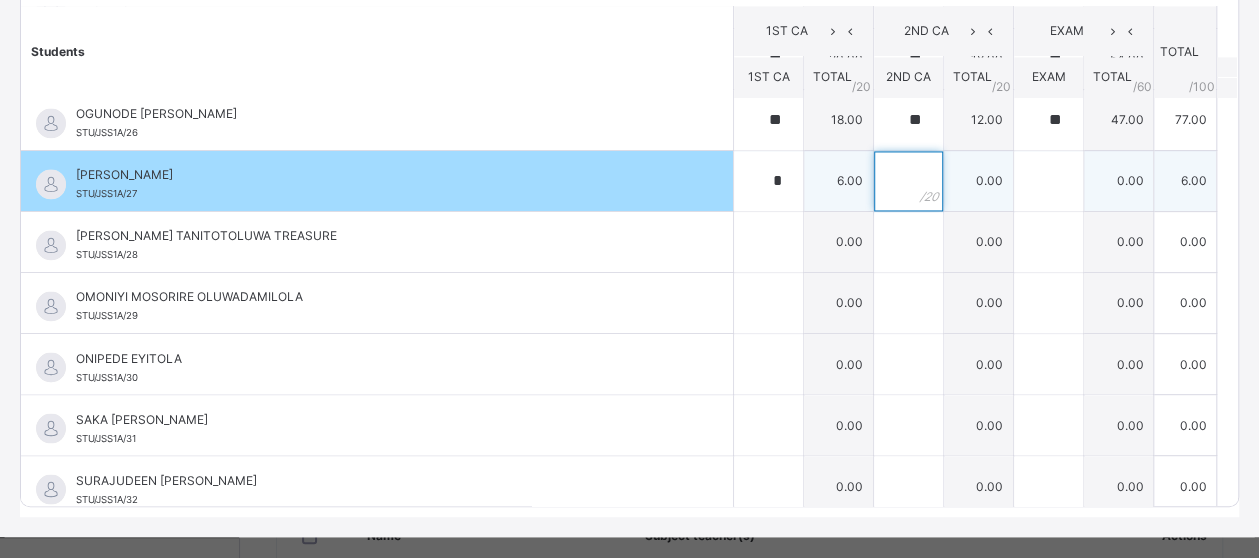 click at bounding box center [908, 181] 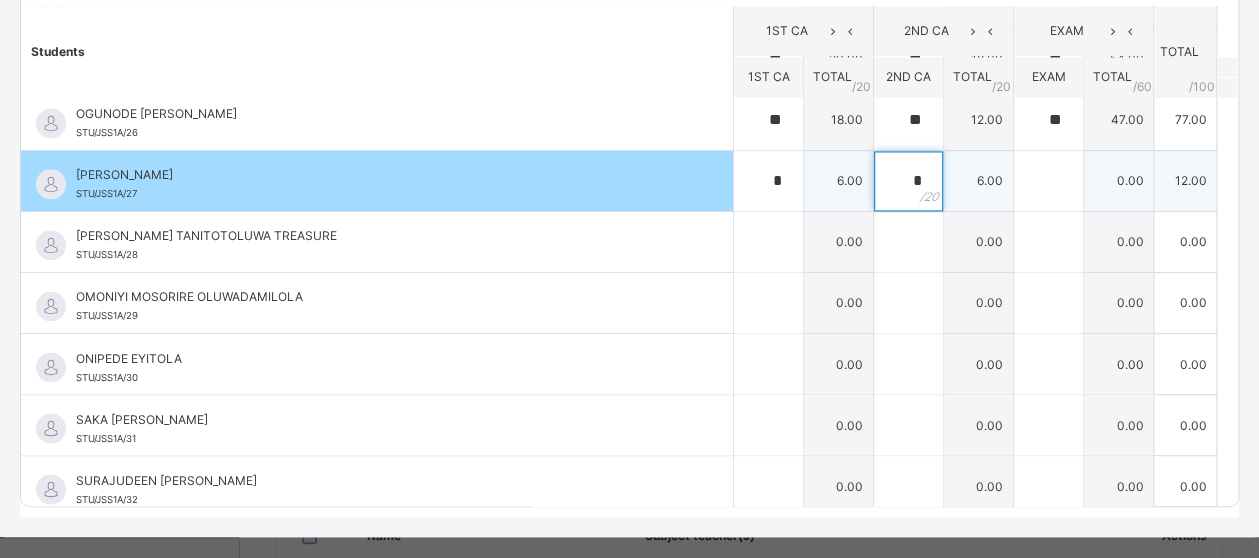 type on "*" 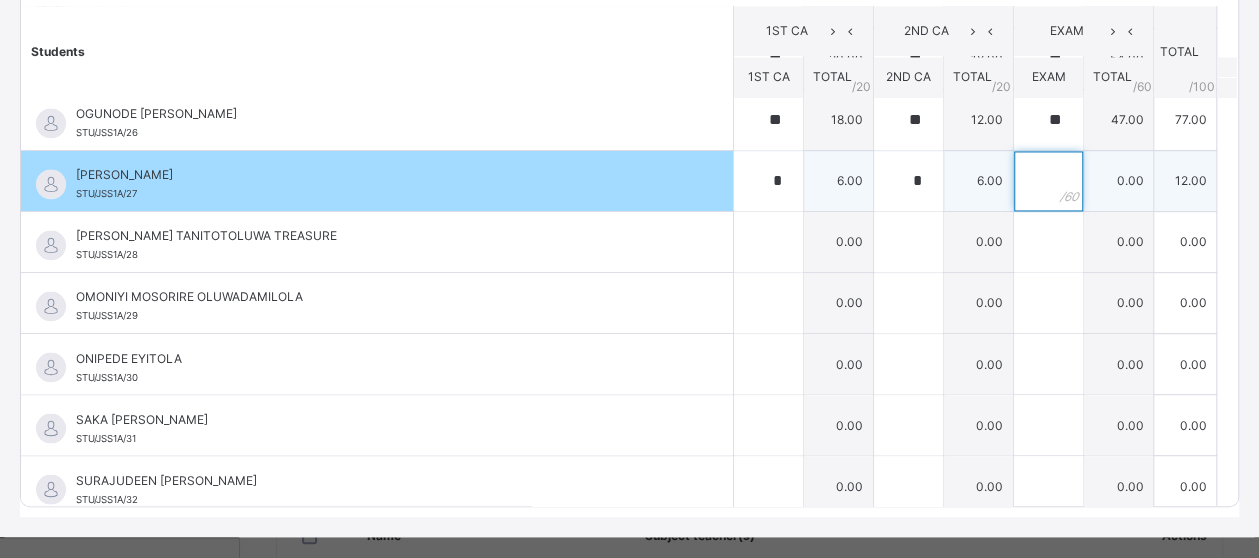 click at bounding box center (1048, 181) 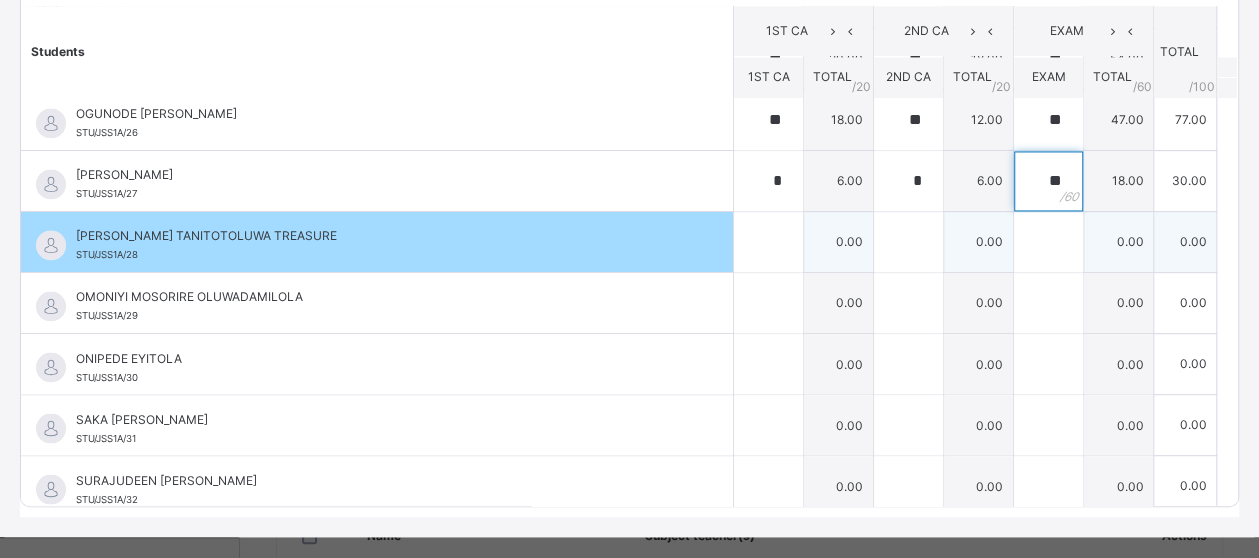 type on "**" 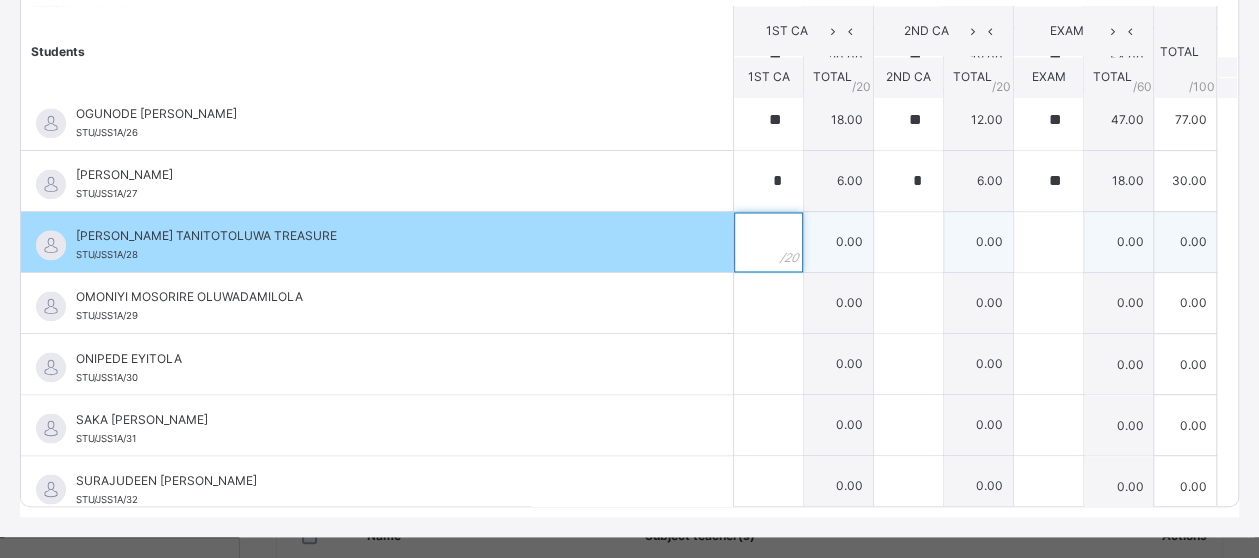 click at bounding box center (768, 242) 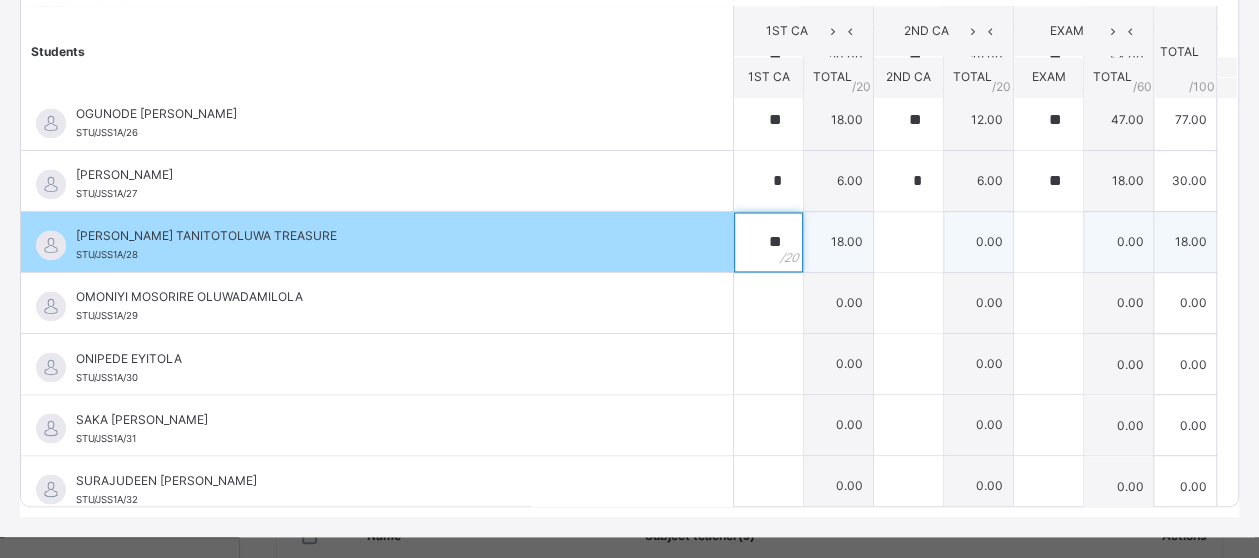 type on "**" 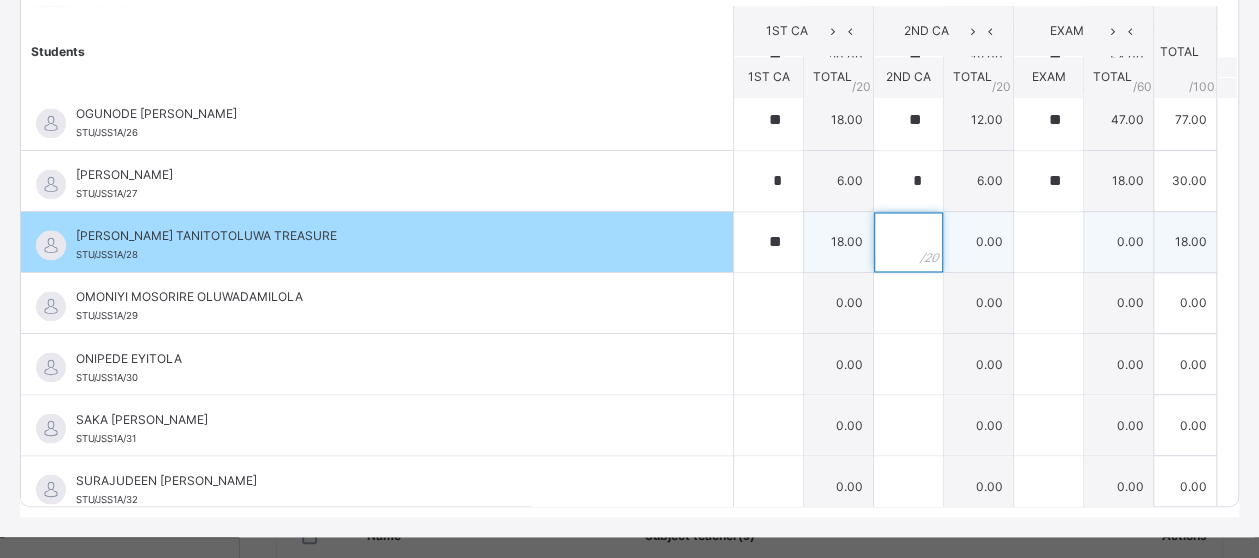 click at bounding box center (908, 242) 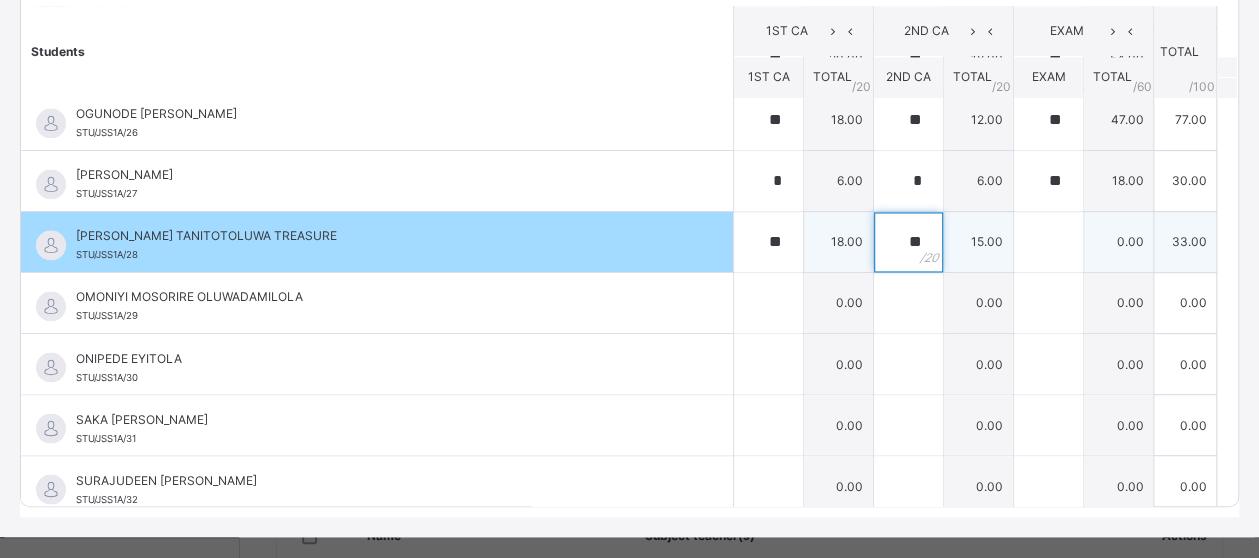type on "**" 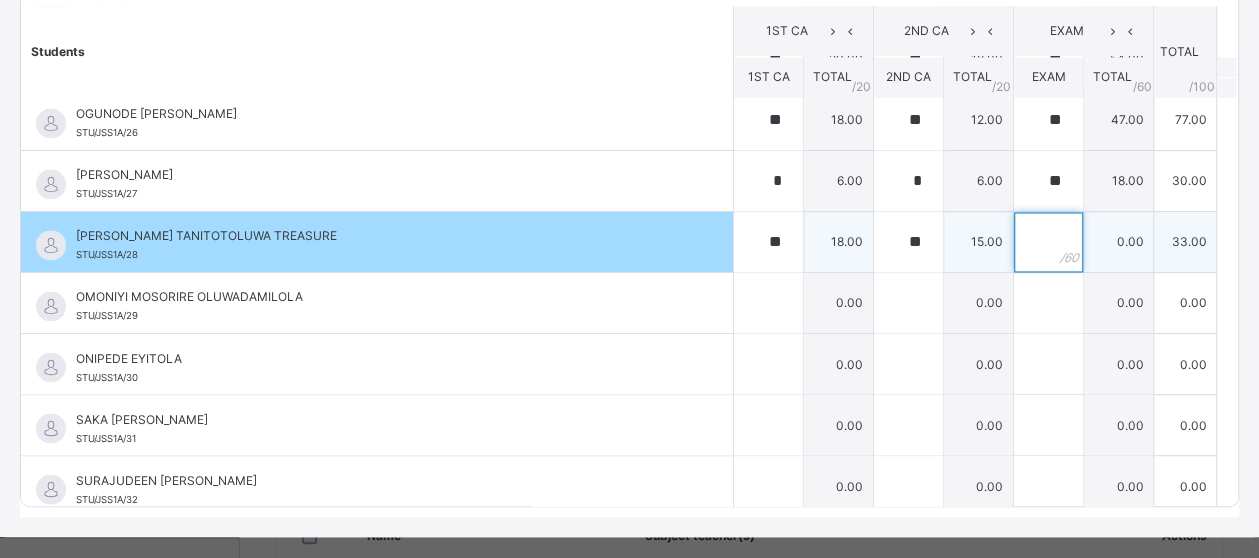 click at bounding box center (1048, 242) 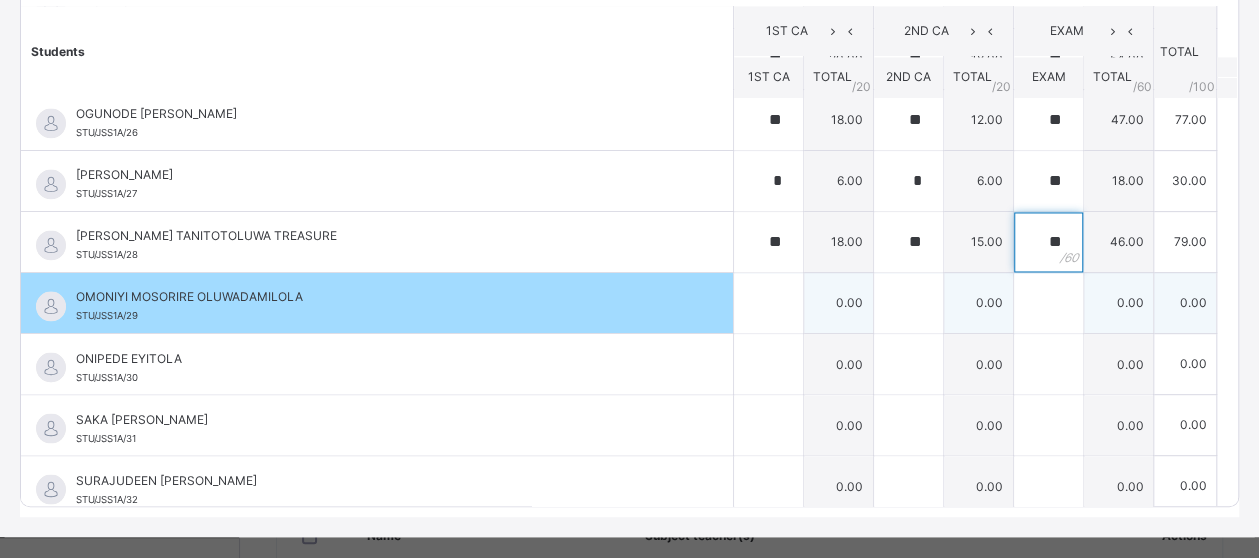 type on "**" 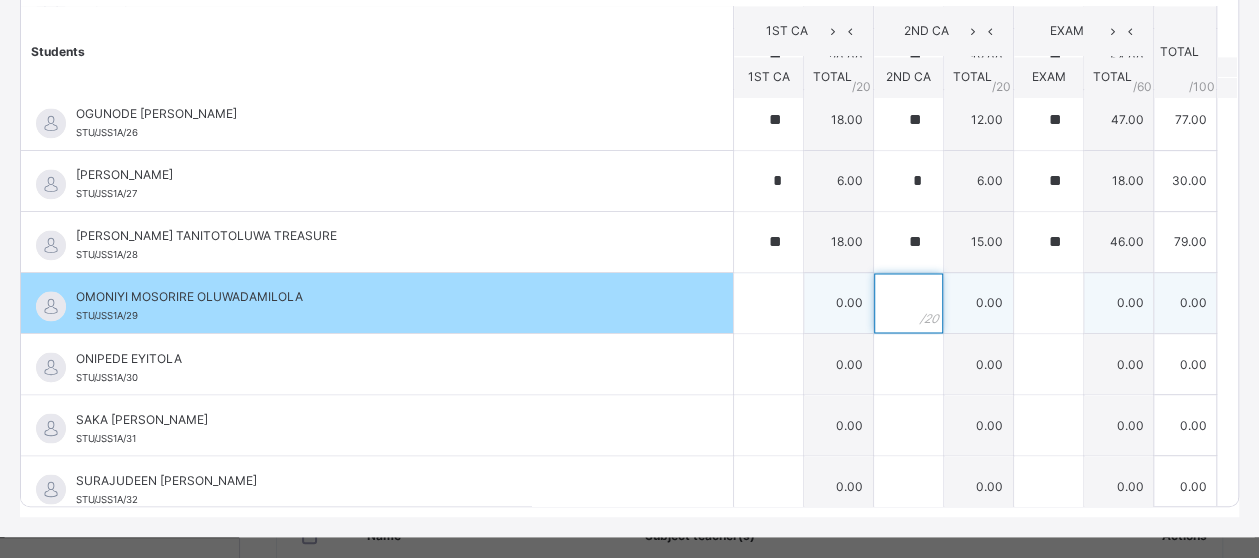 click at bounding box center [908, 303] 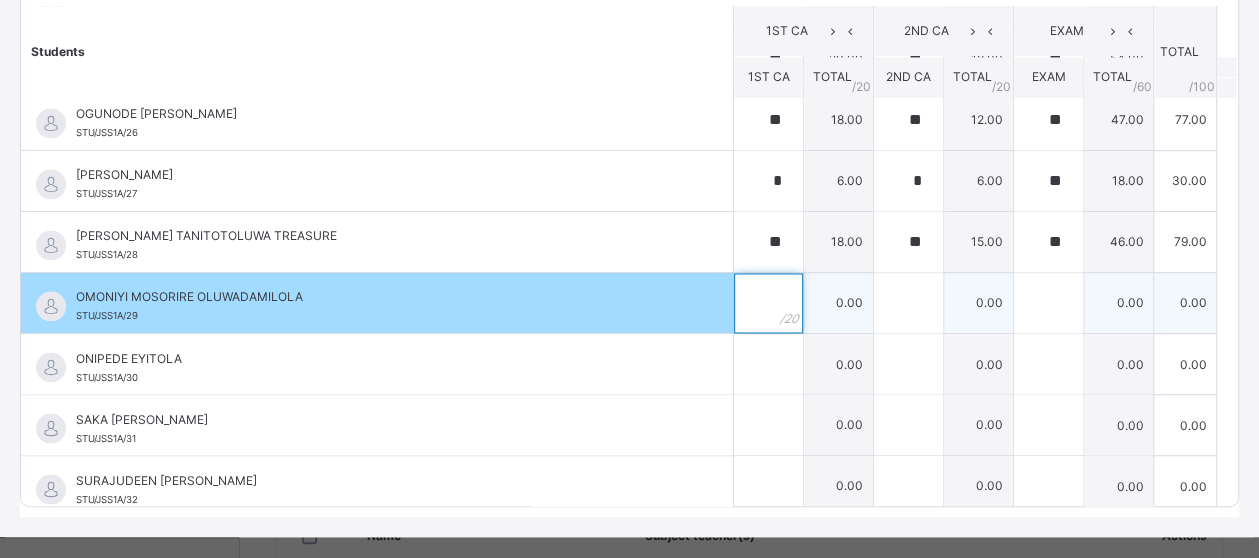 click at bounding box center [768, 303] 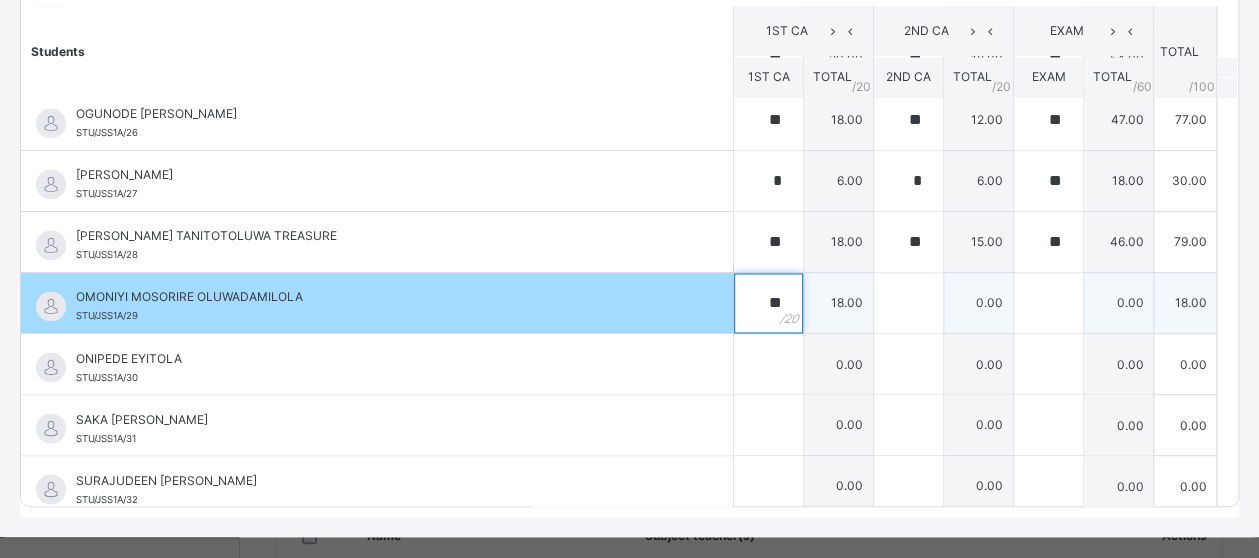 type on "**" 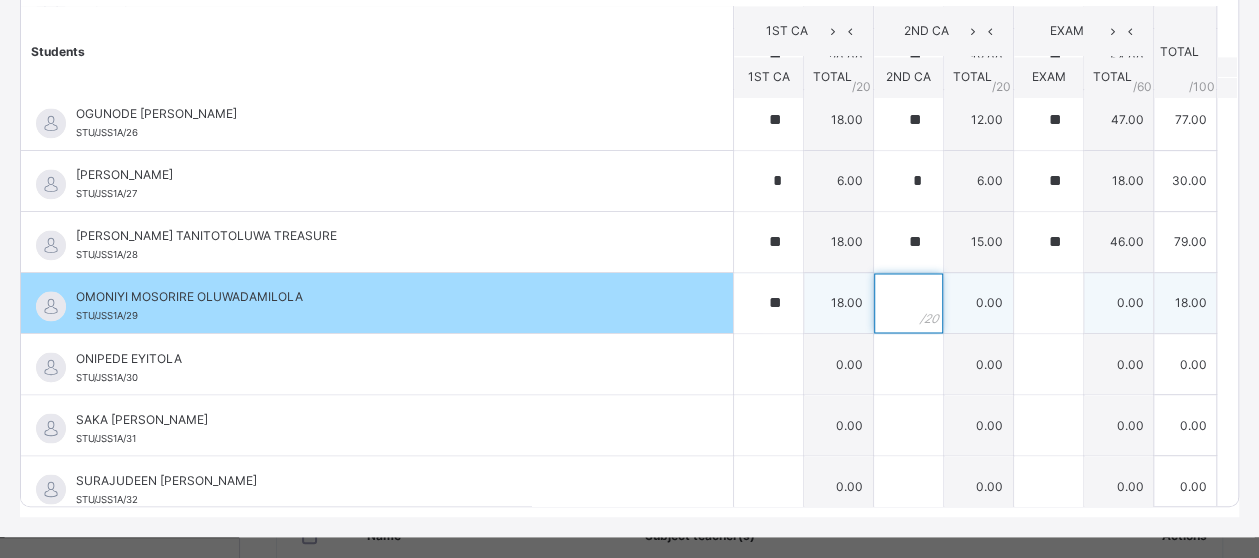 click at bounding box center [908, 303] 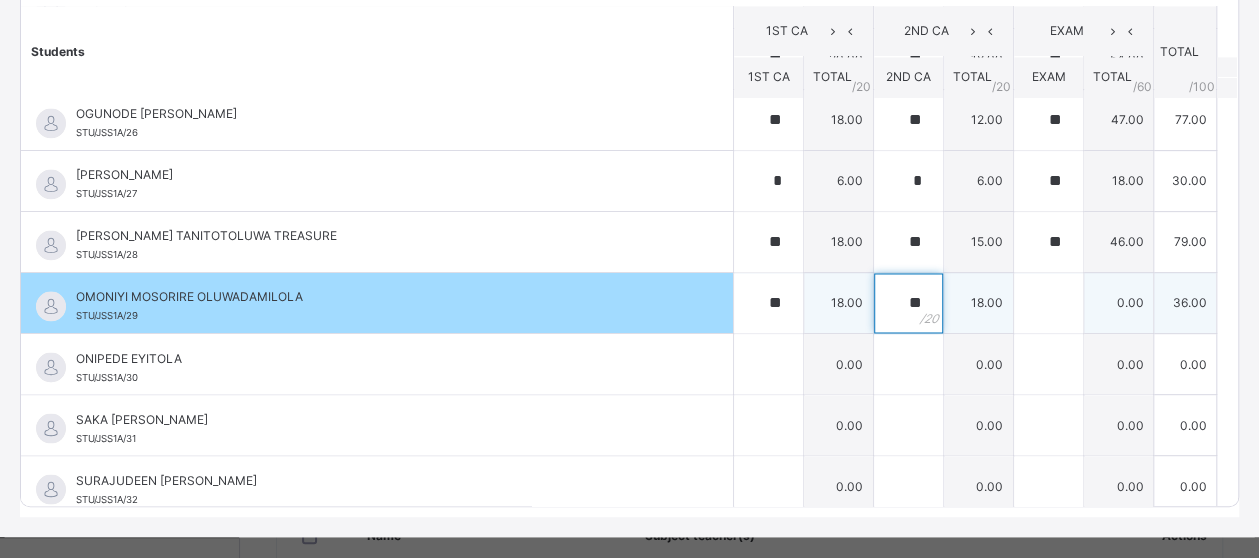 type on "**" 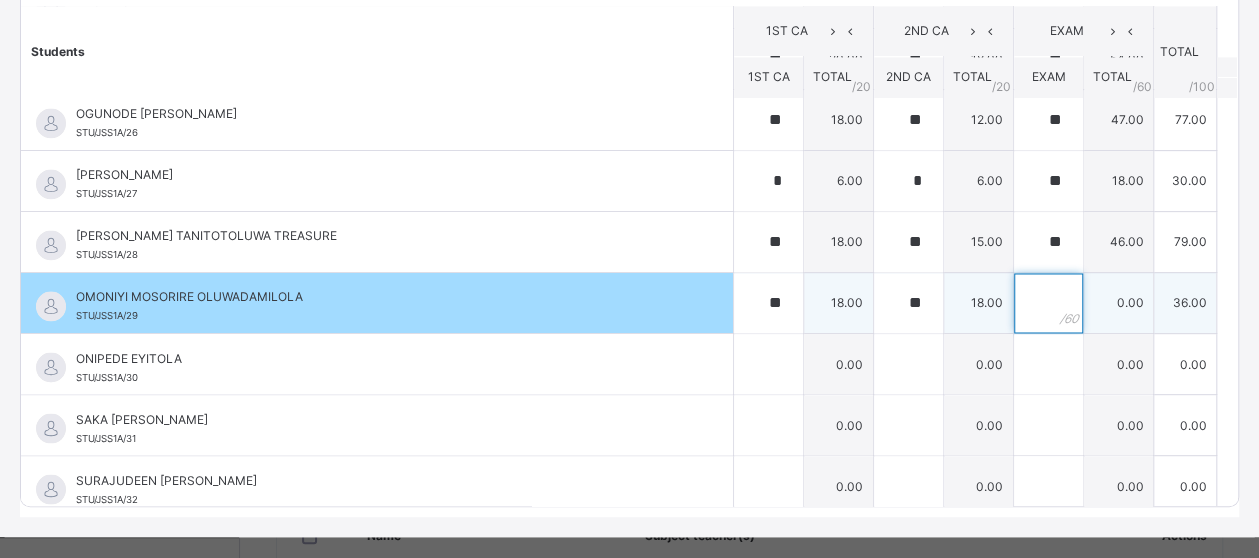 click at bounding box center (1048, 303) 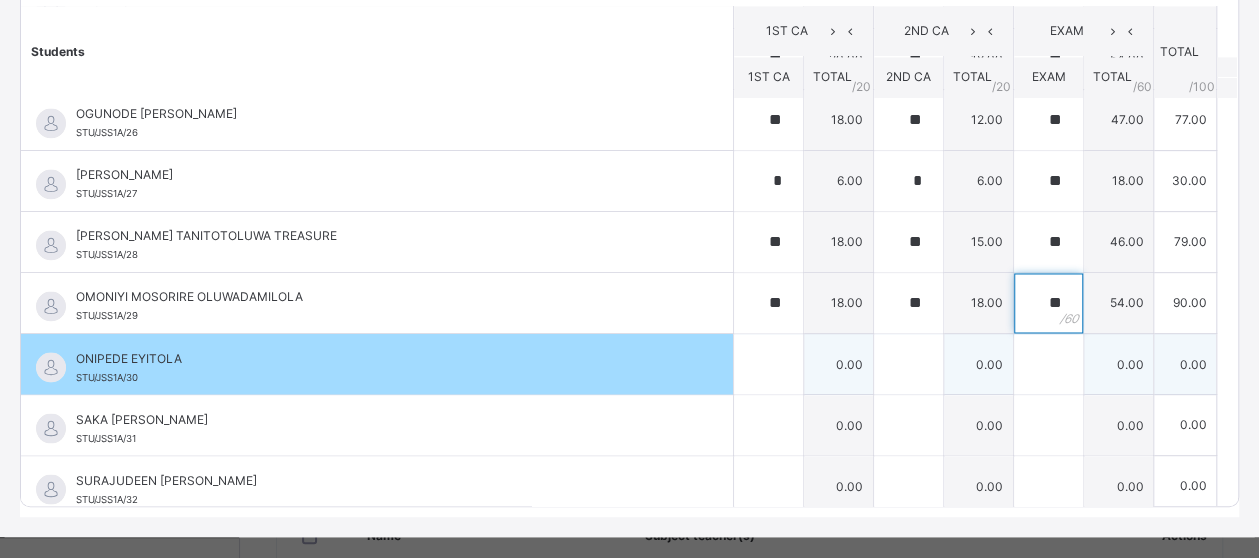 type on "**" 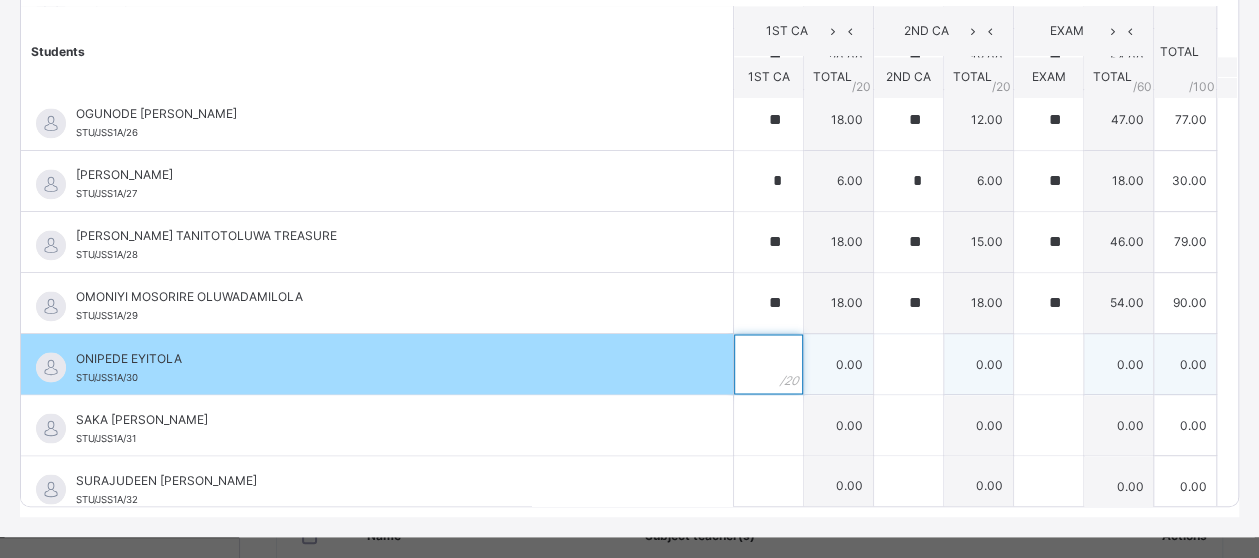 click at bounding box center [768, 364] 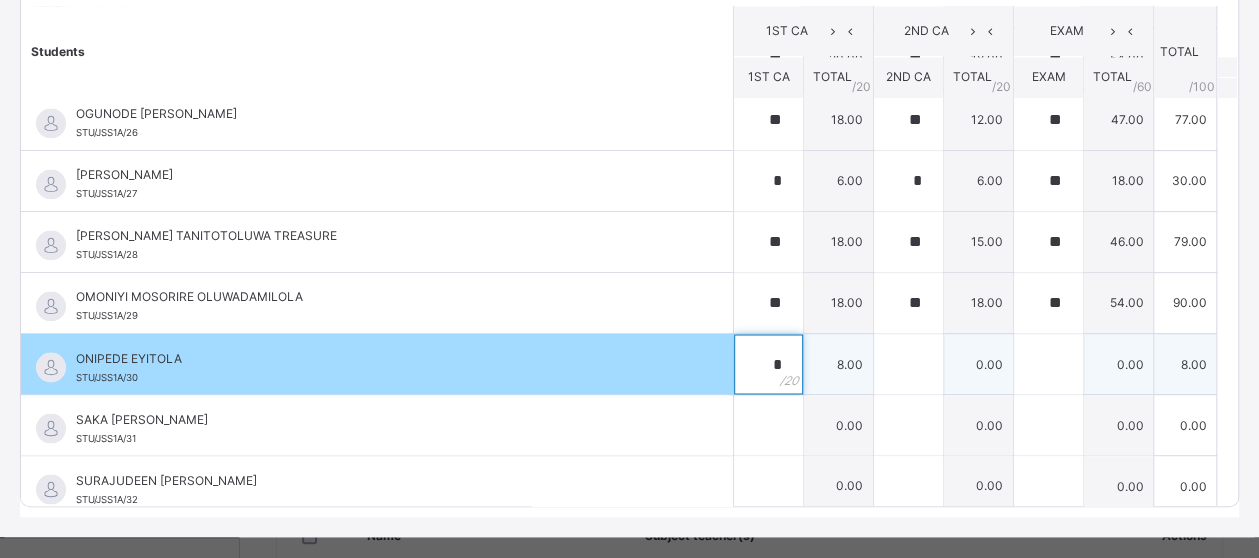 type on "*" 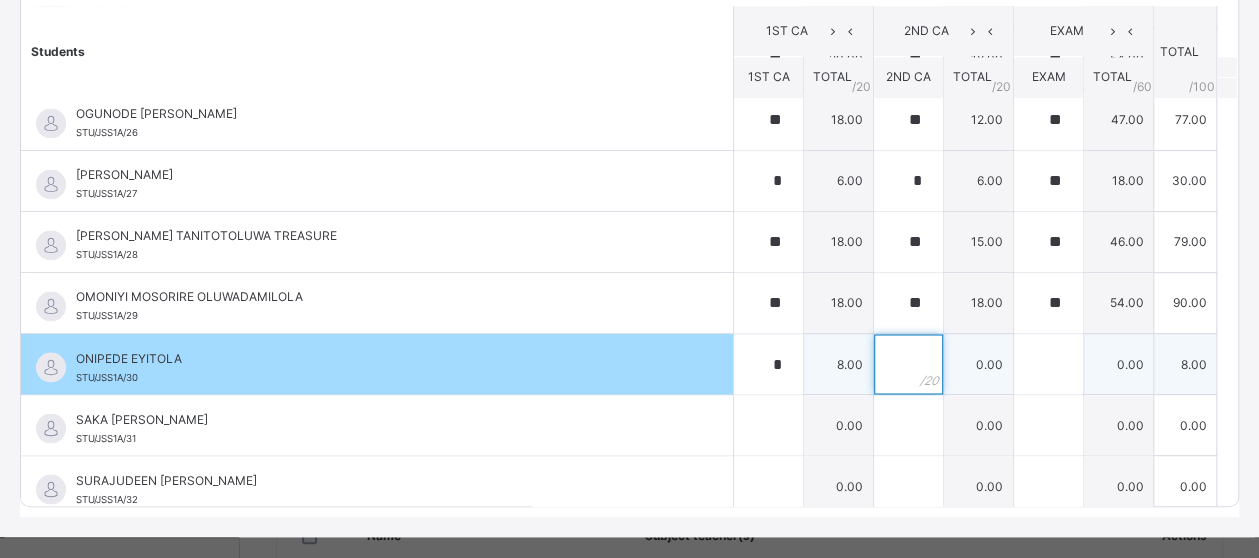 click at bounding box center [908, 364] 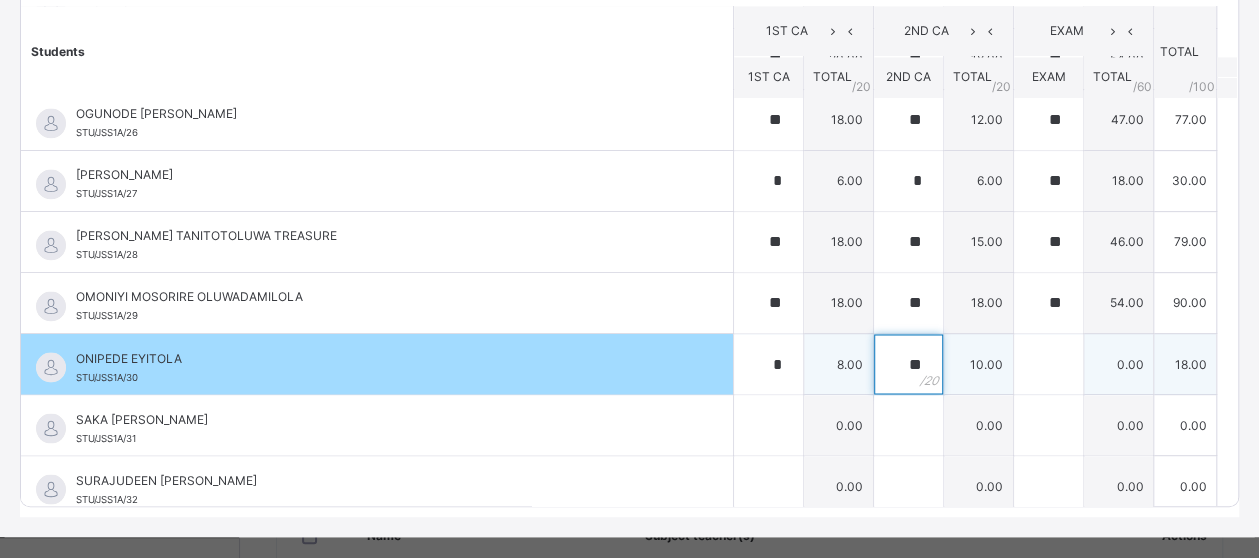 type on "**" 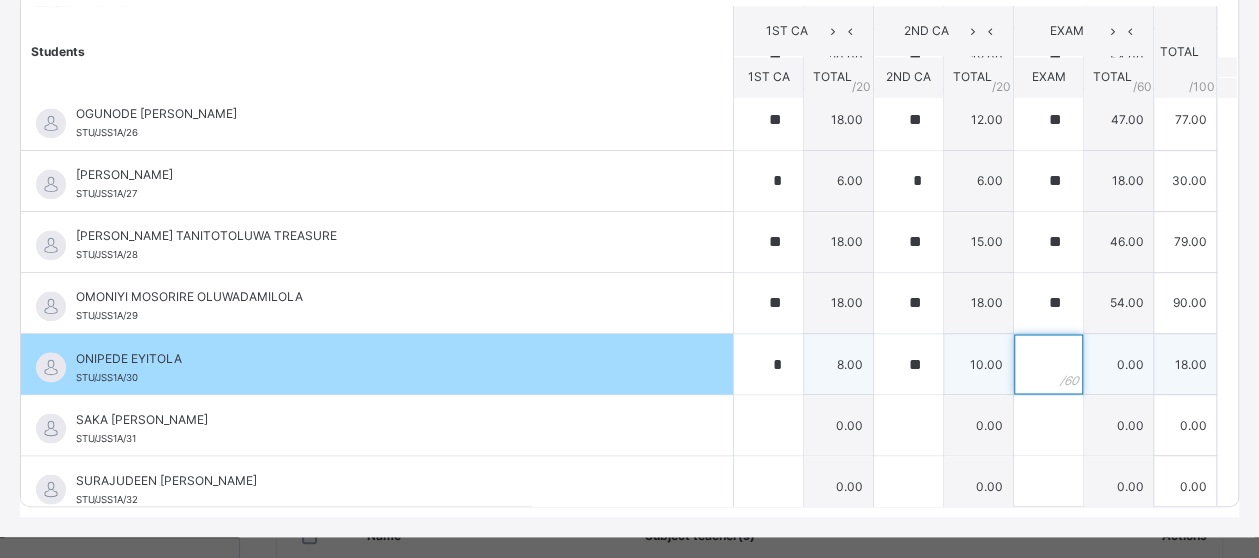 click at bounding box center (1048, 364) 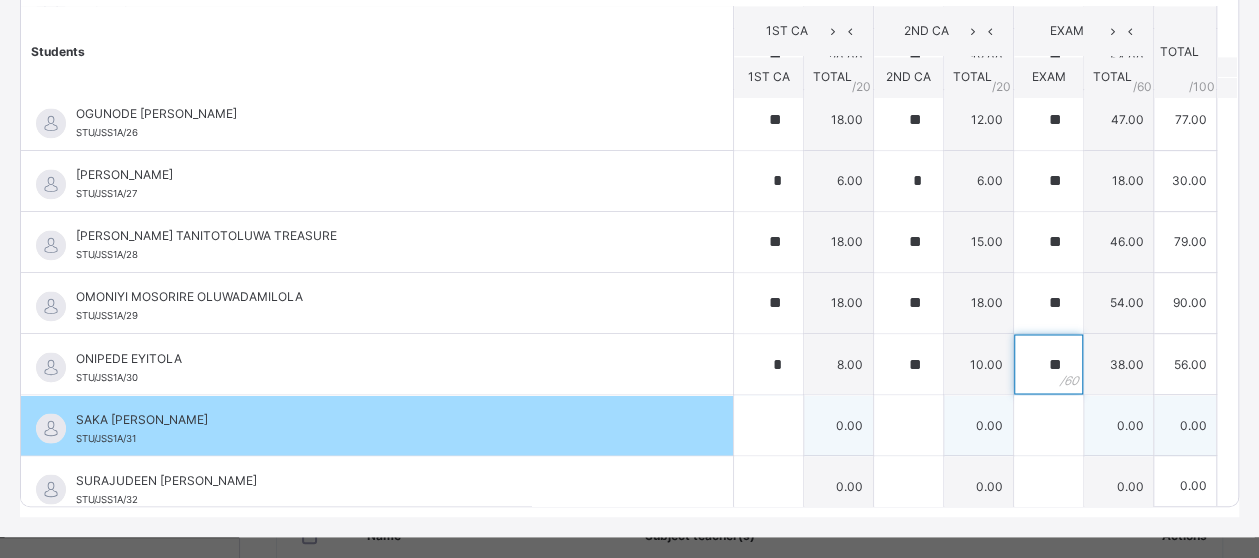 type on "**" 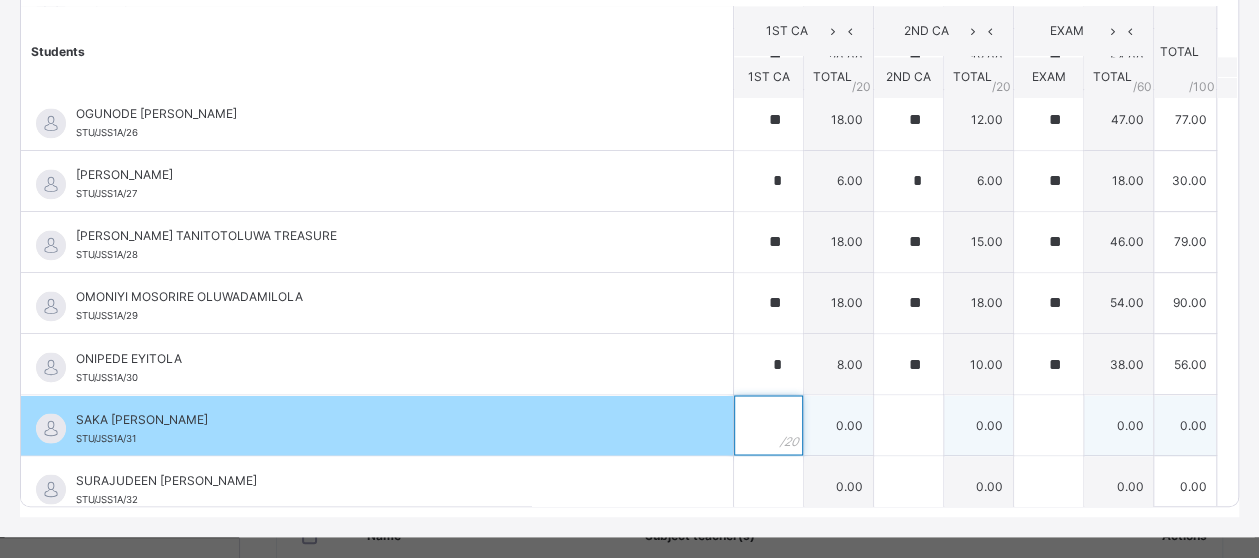 click at bounding box center (768, 425) 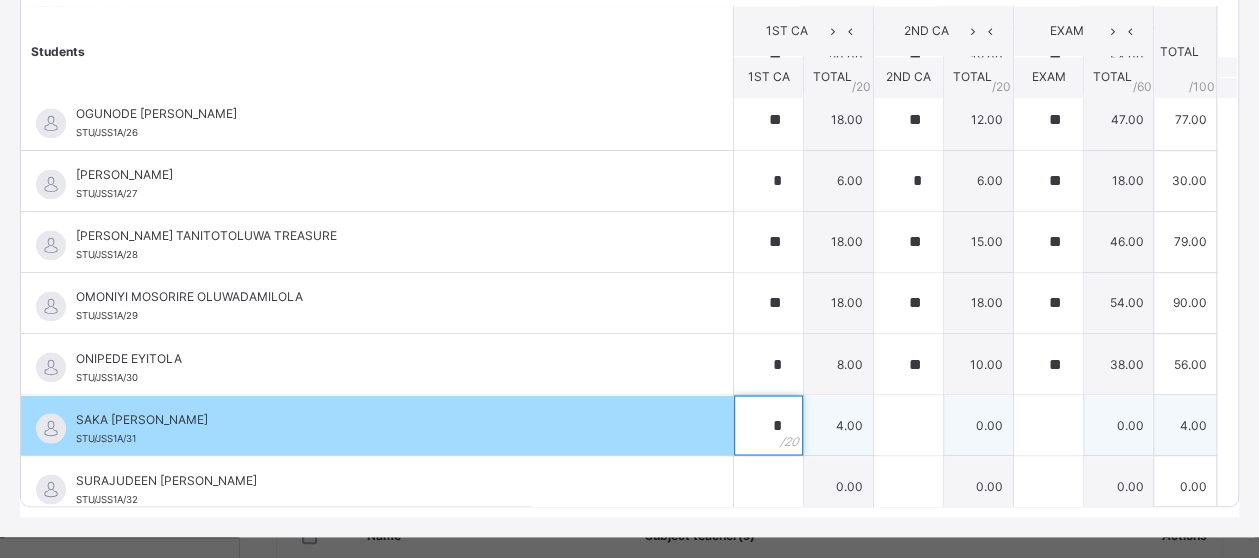 type on "*" 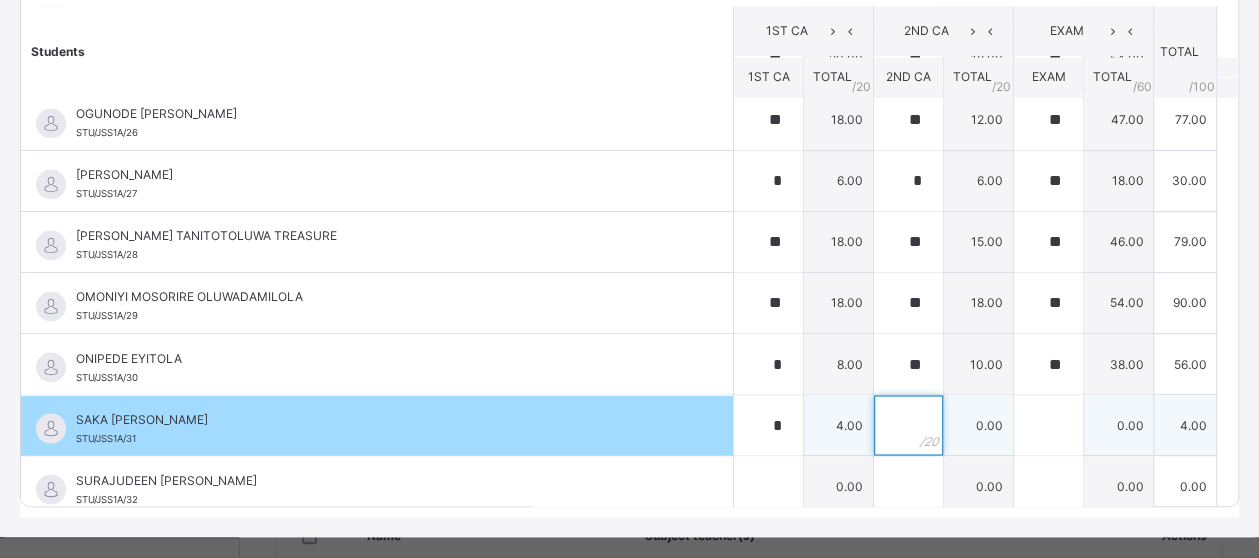 click at bounding box center [908, 425] 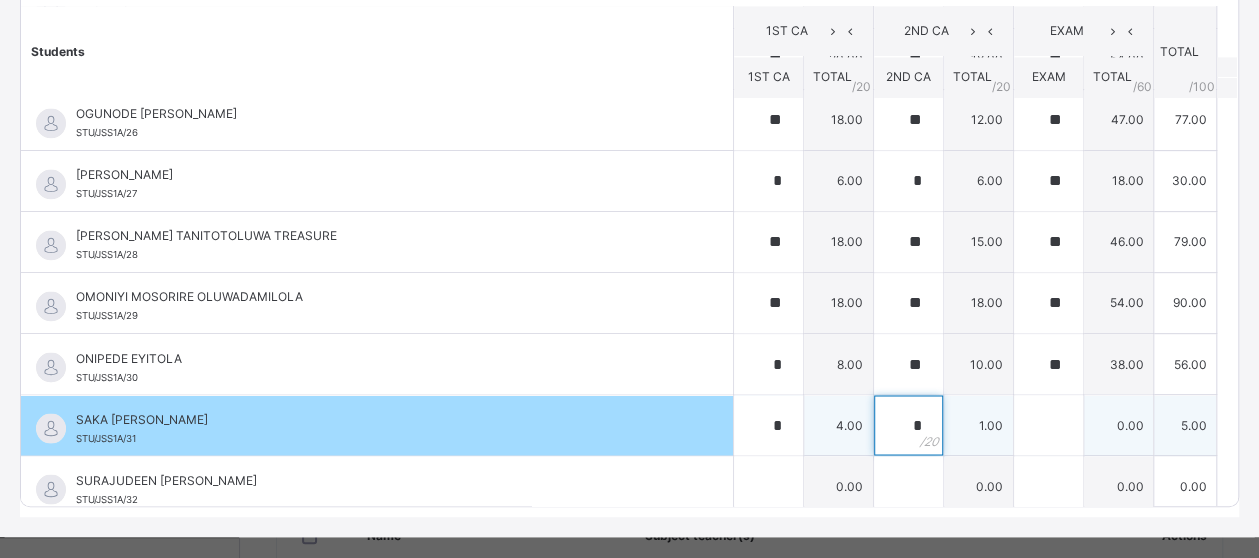 type on "*" 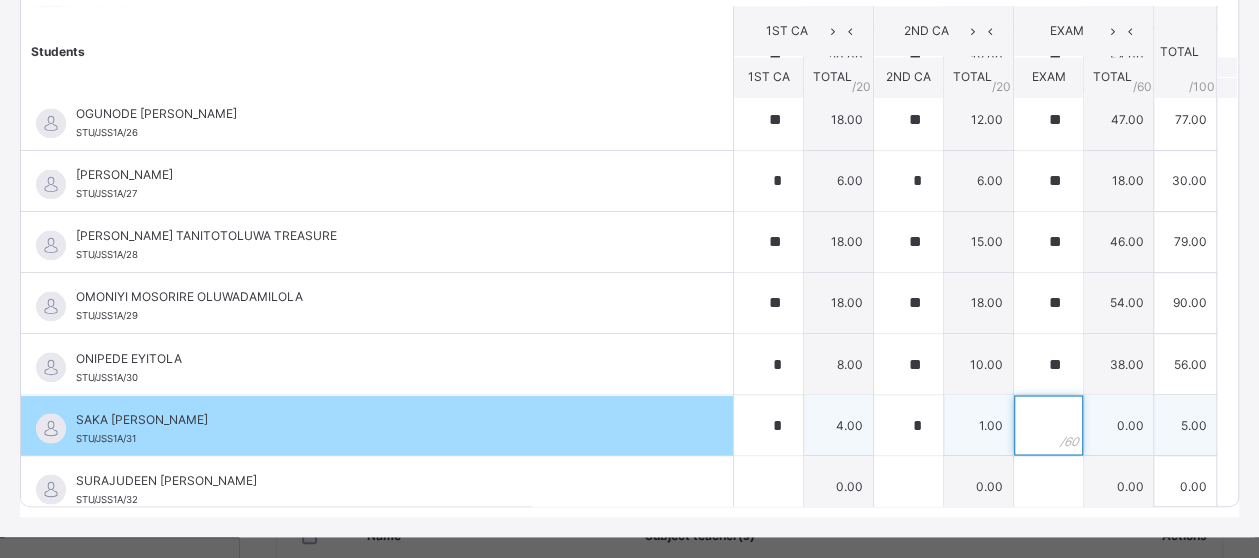 click at bounding box center [1048, 425] 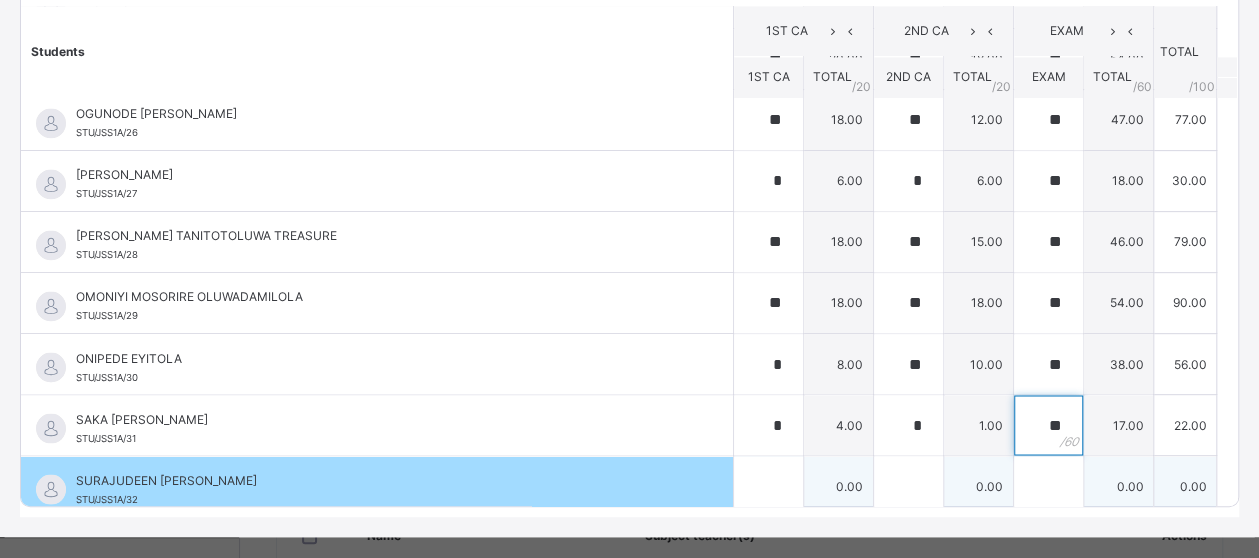 type on "**" 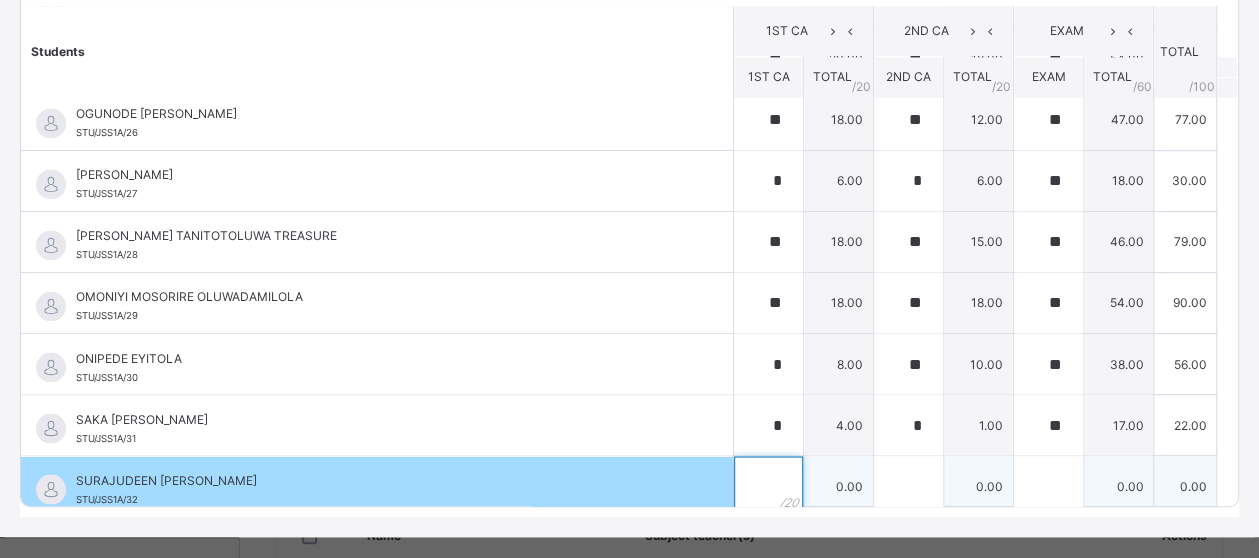 click at bounding box center (768, 486) 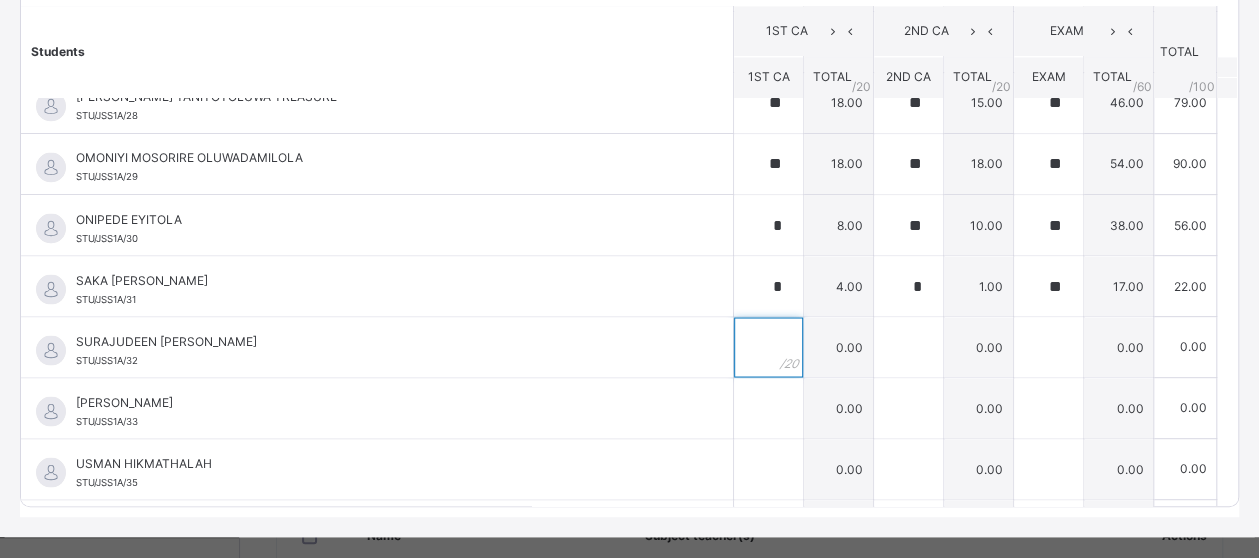 scroll, scrollTop: 1677, scrollLeft: 0, axis: vertical 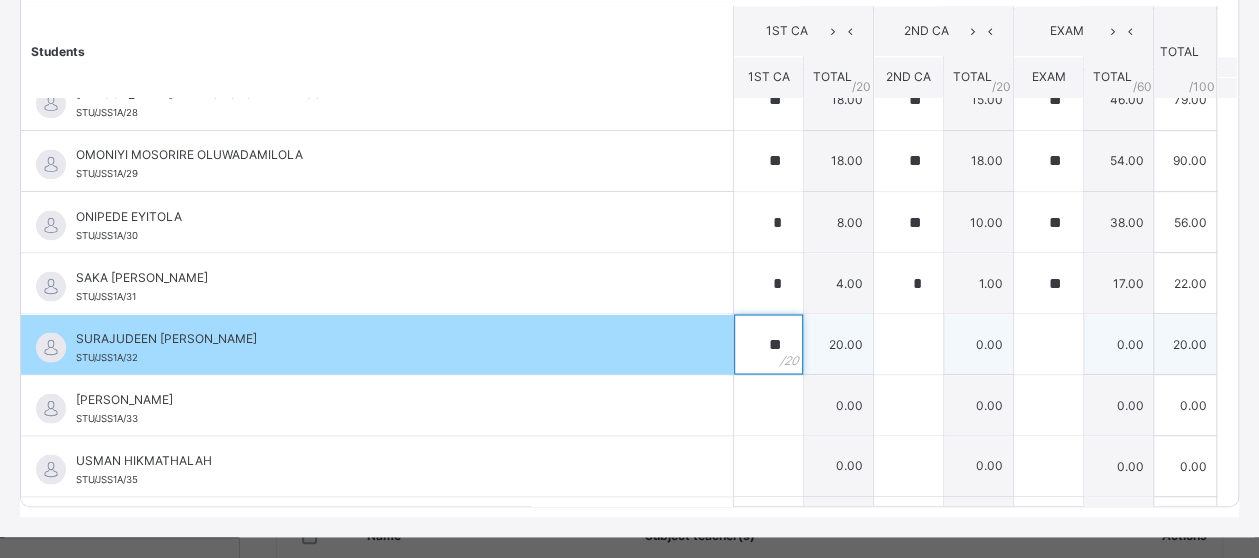 type on "**" 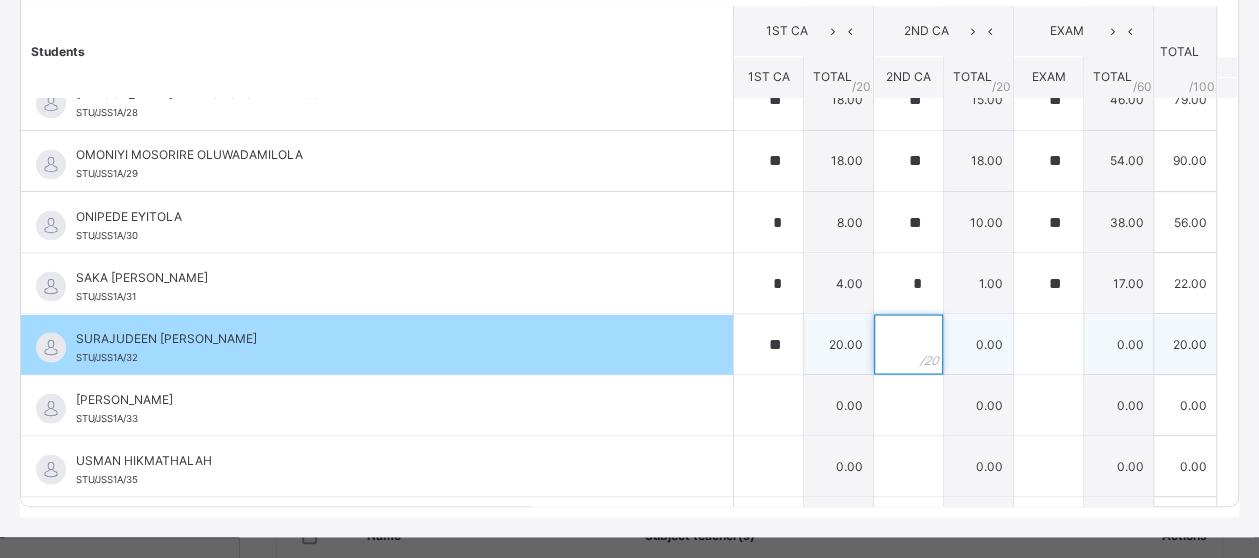 click at bounding box center [908, 344] 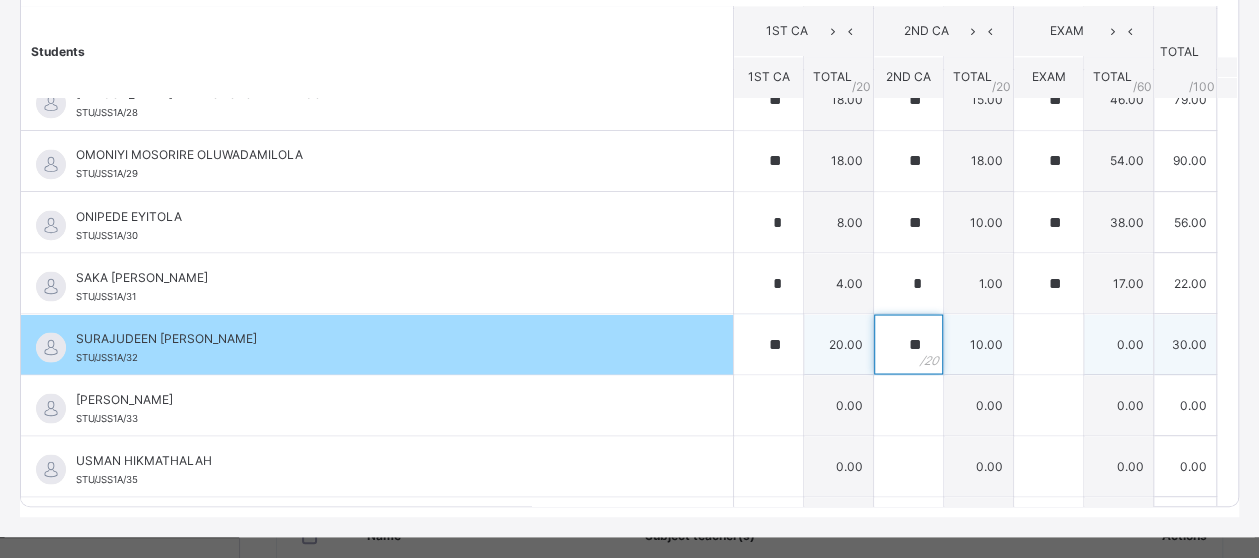 type on "**" 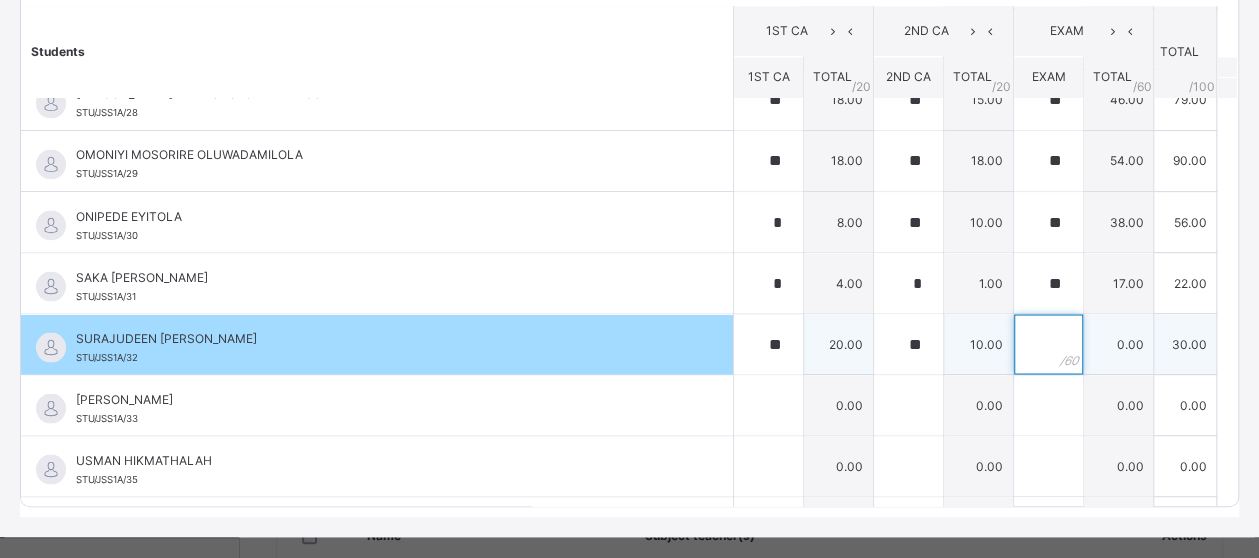 click at bounding box center (1048, 344) 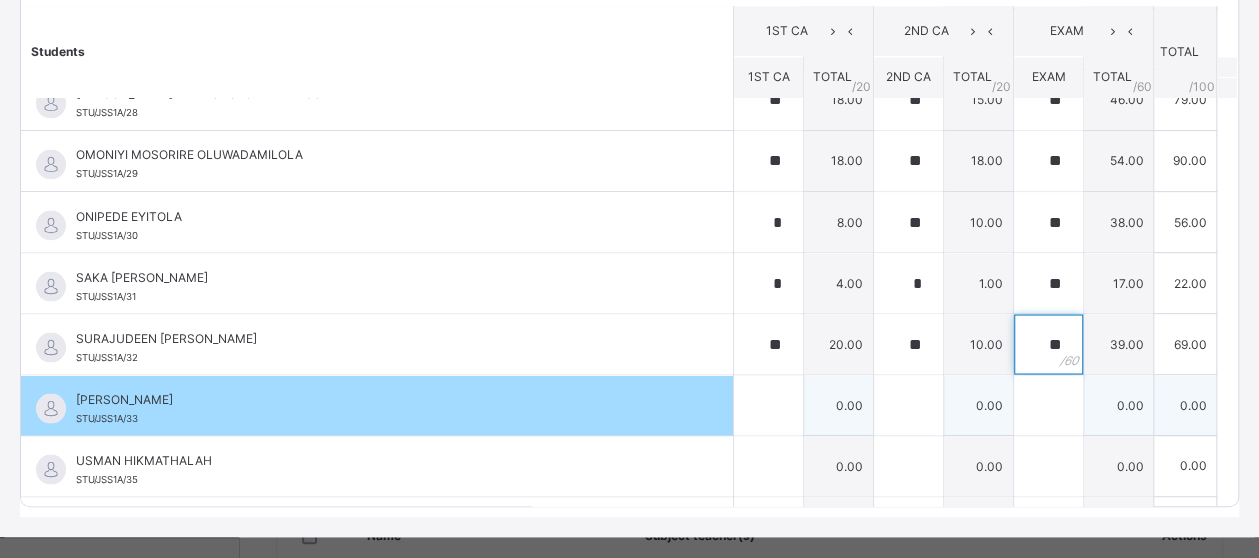 type on "**" 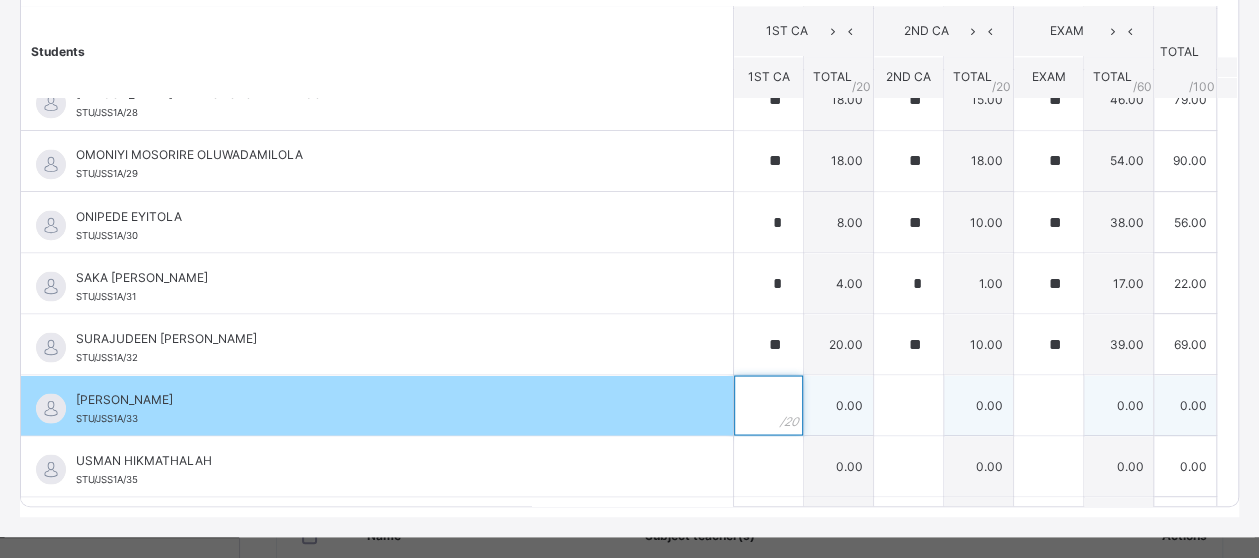 click at bounding box center (768, 405) 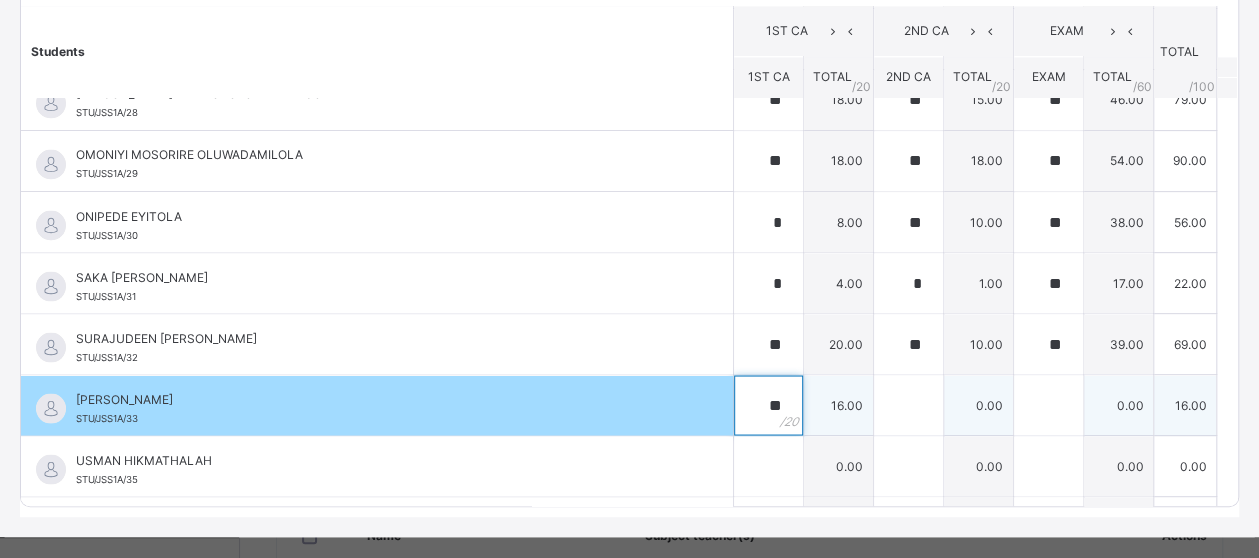 type on "**" 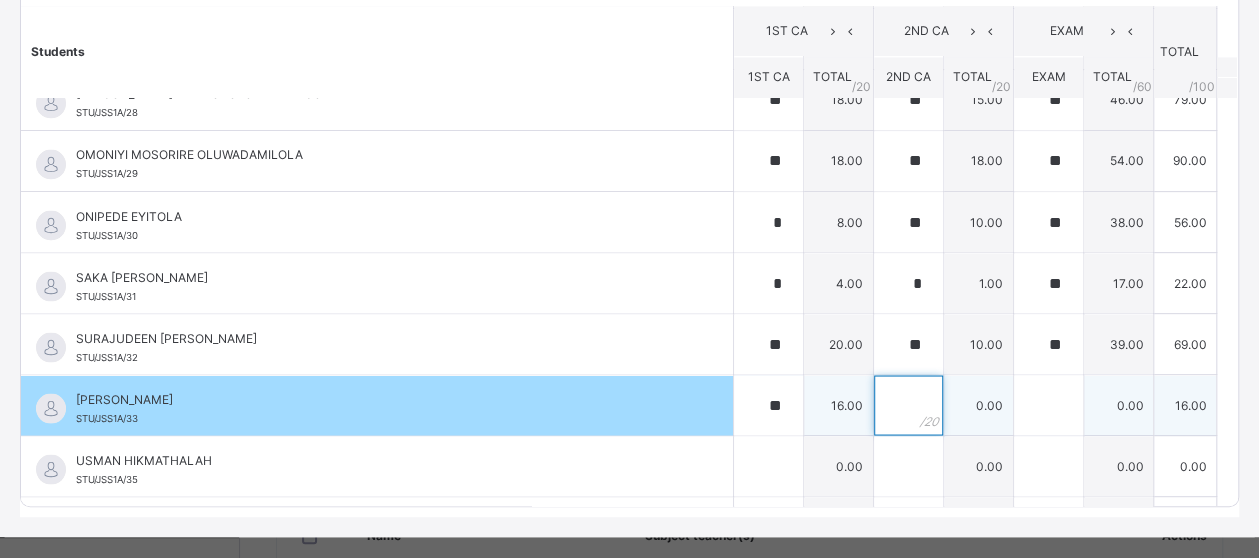 click at bounding box center [908, 405] 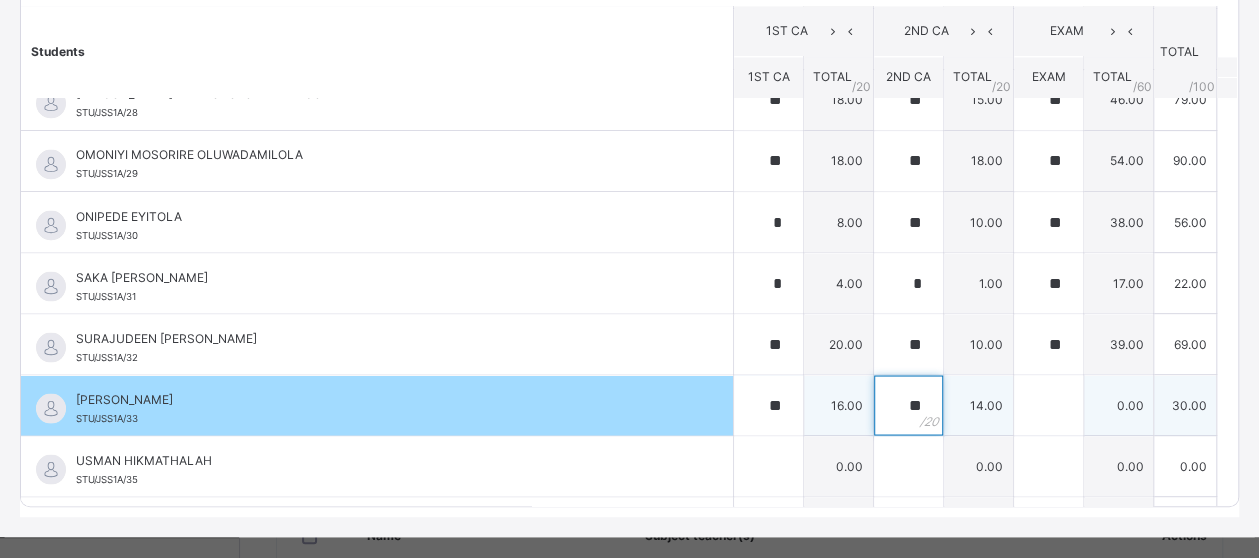 type on "**" 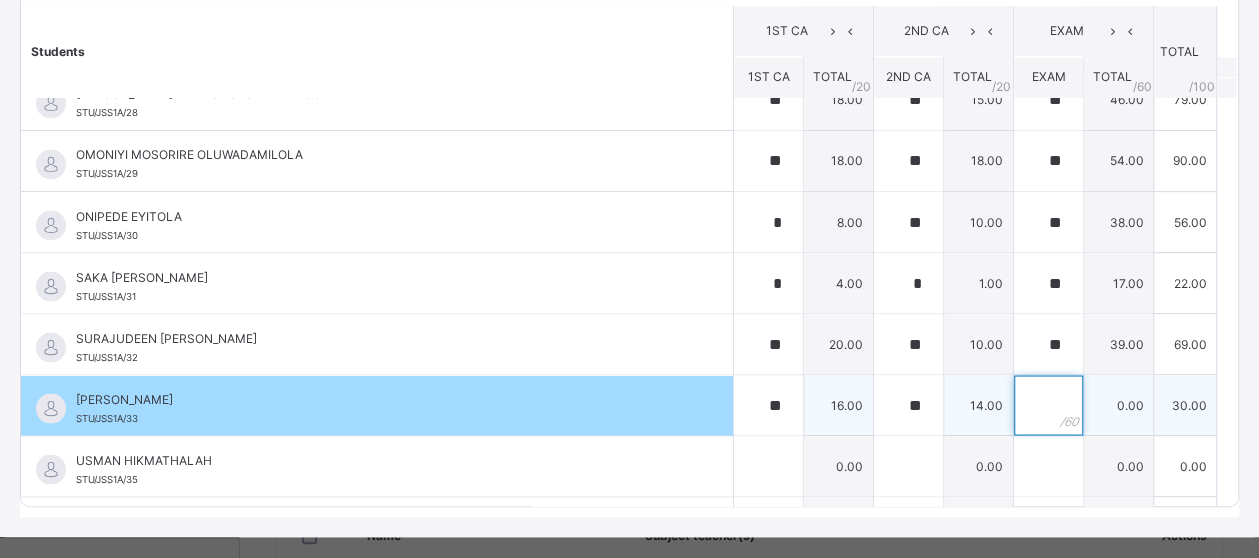 click at bounding box center (1048, 405) 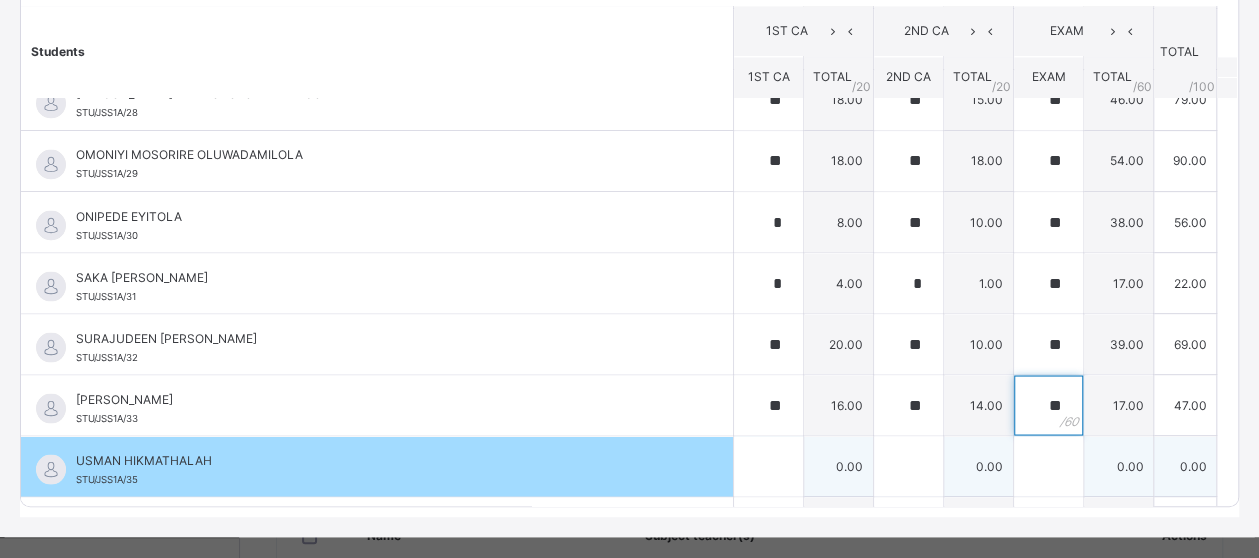 type on "**" 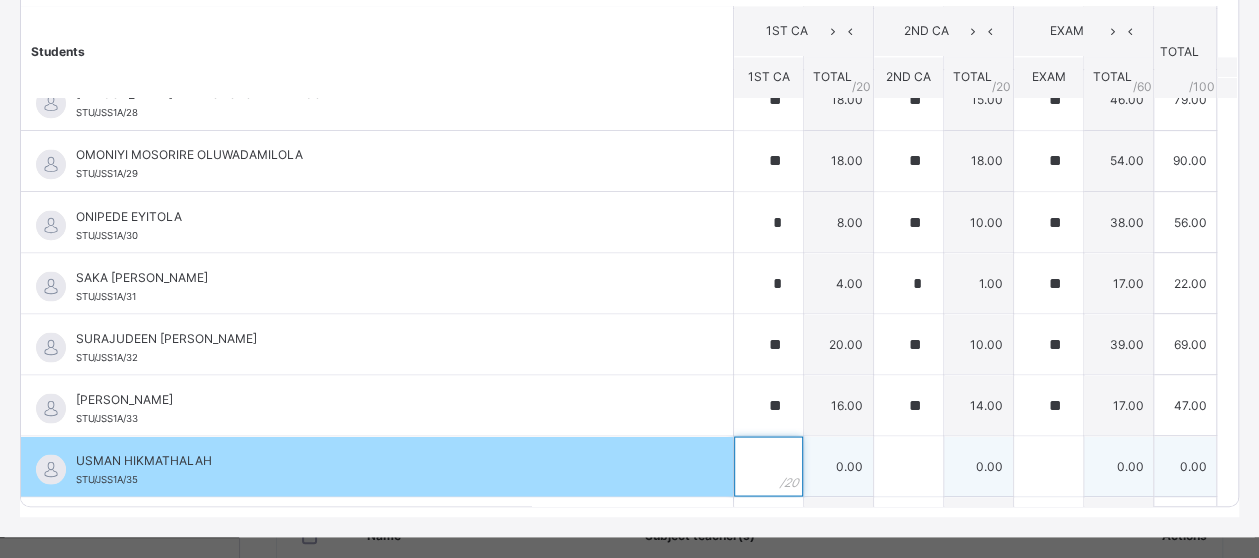 click at bounding box center [768, 466] 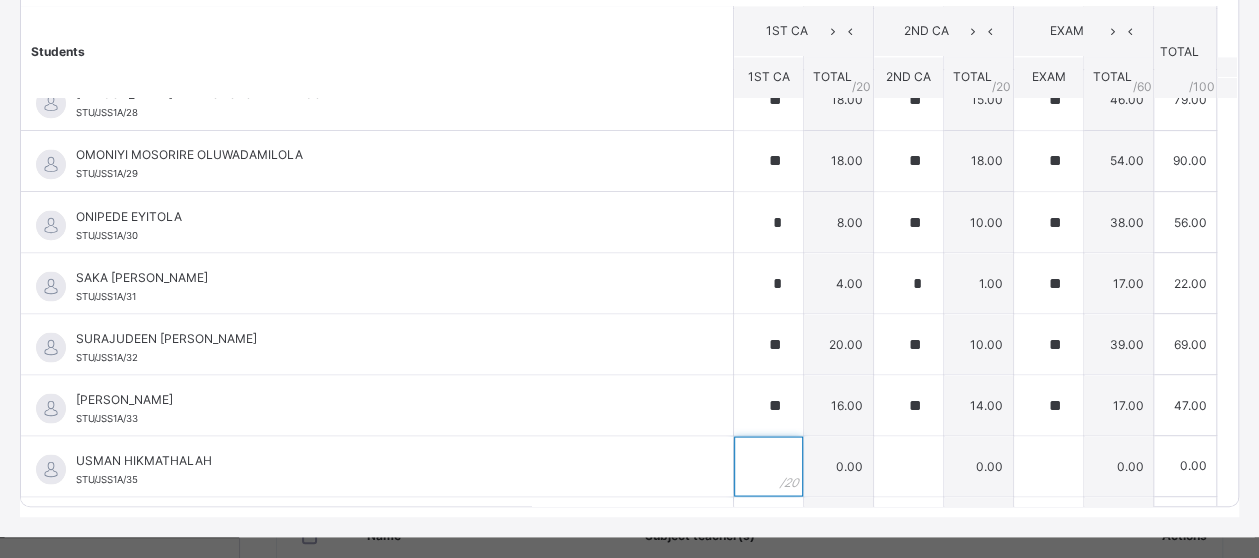 scroll, scrollTop: 1715, scrollLeft: 0, axis: vertical 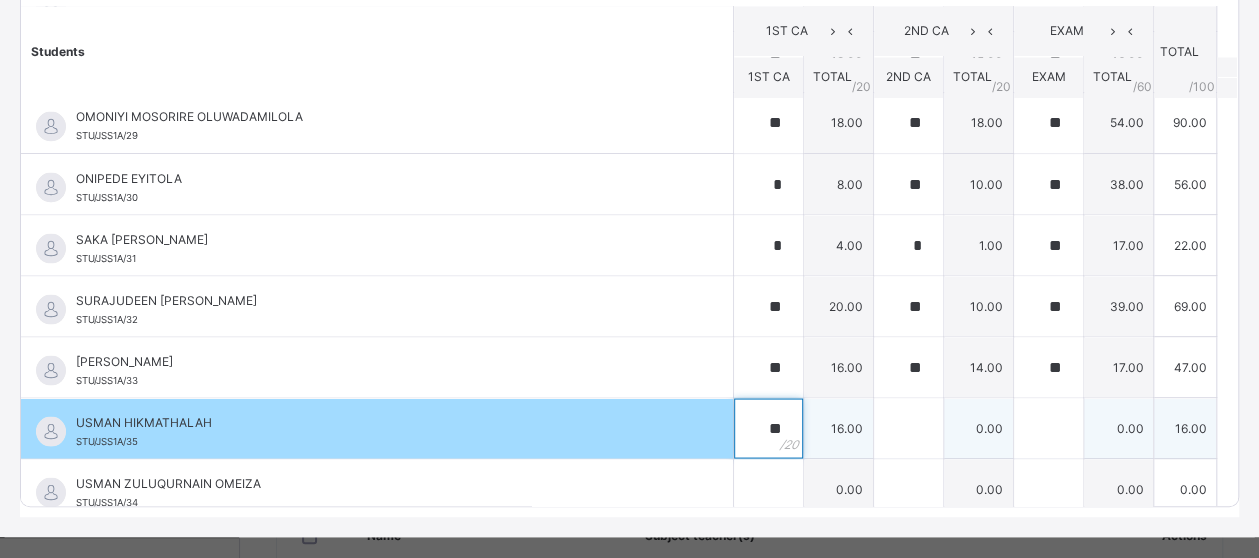 type on "**" 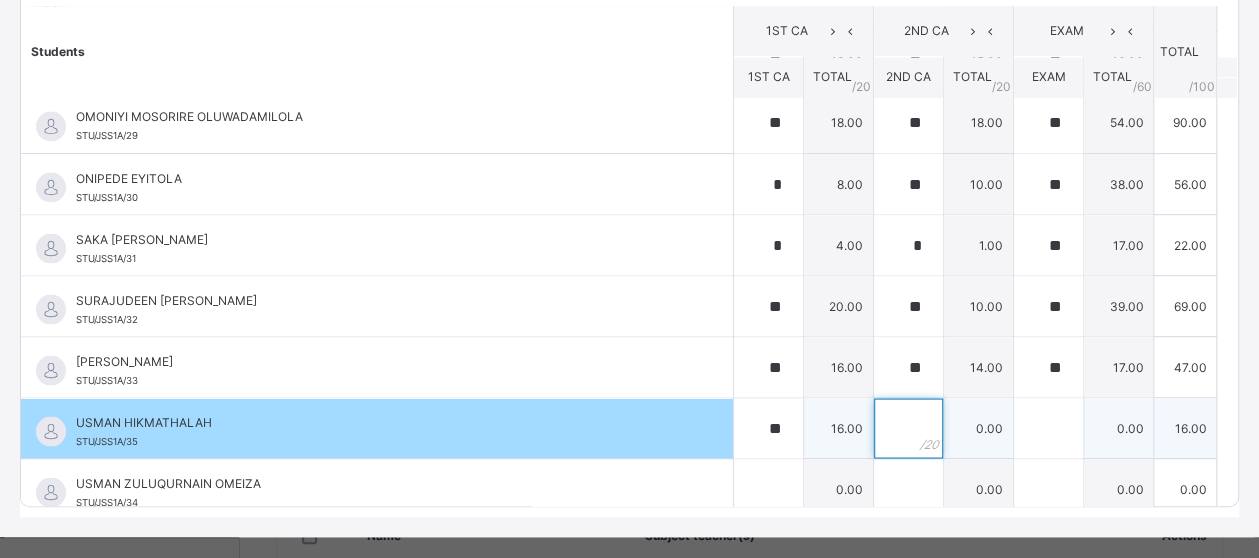 click at bounding box center [908, 428] 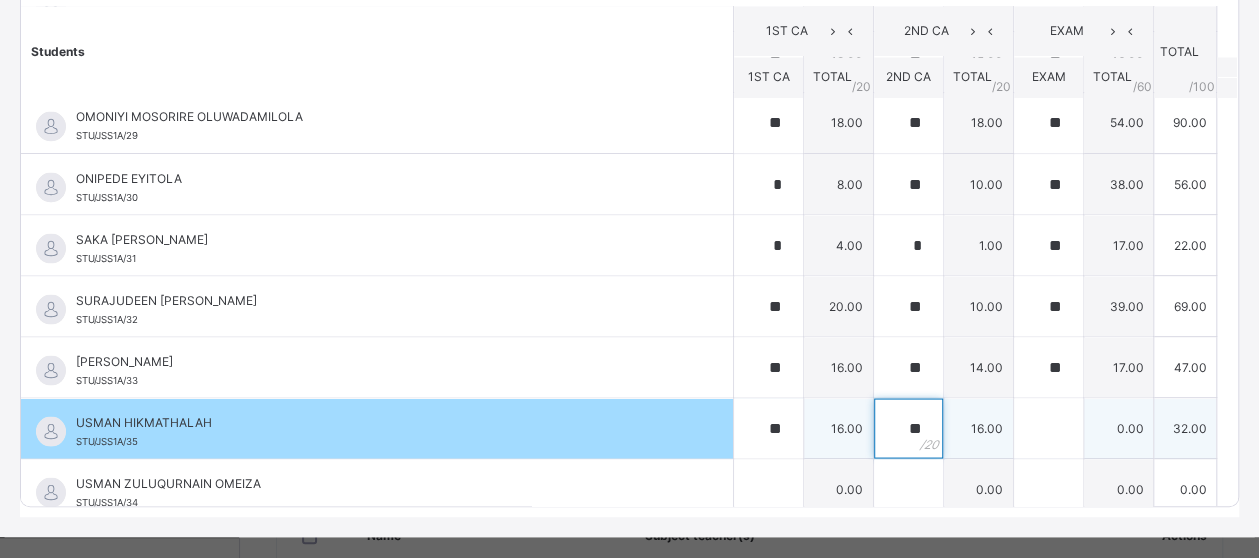 type on "**" 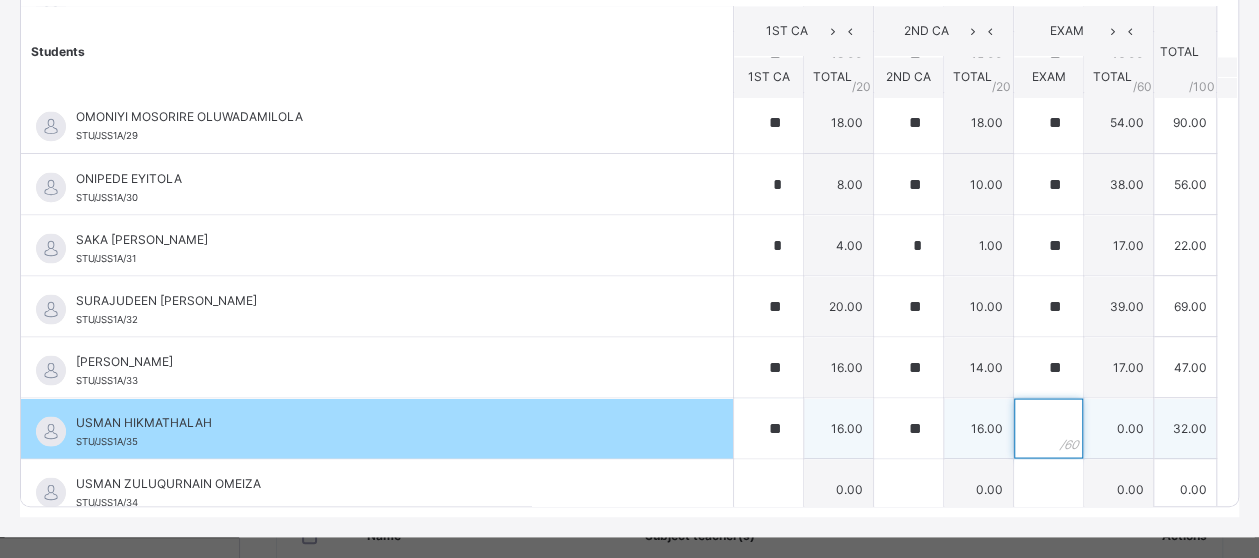click at bounding box center (1048, 428) 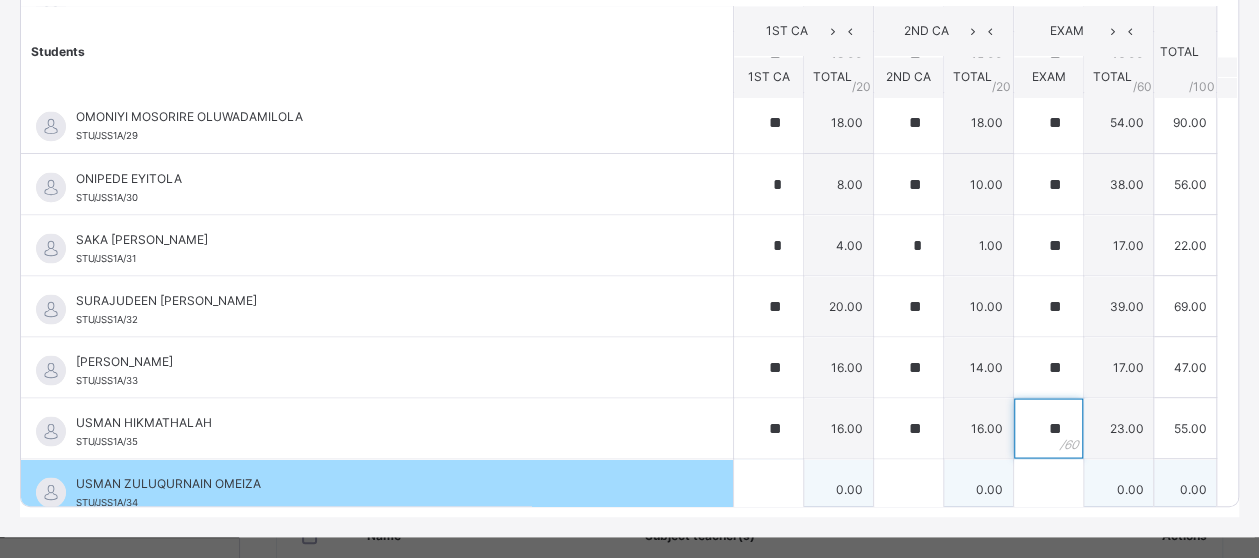 type on "**" 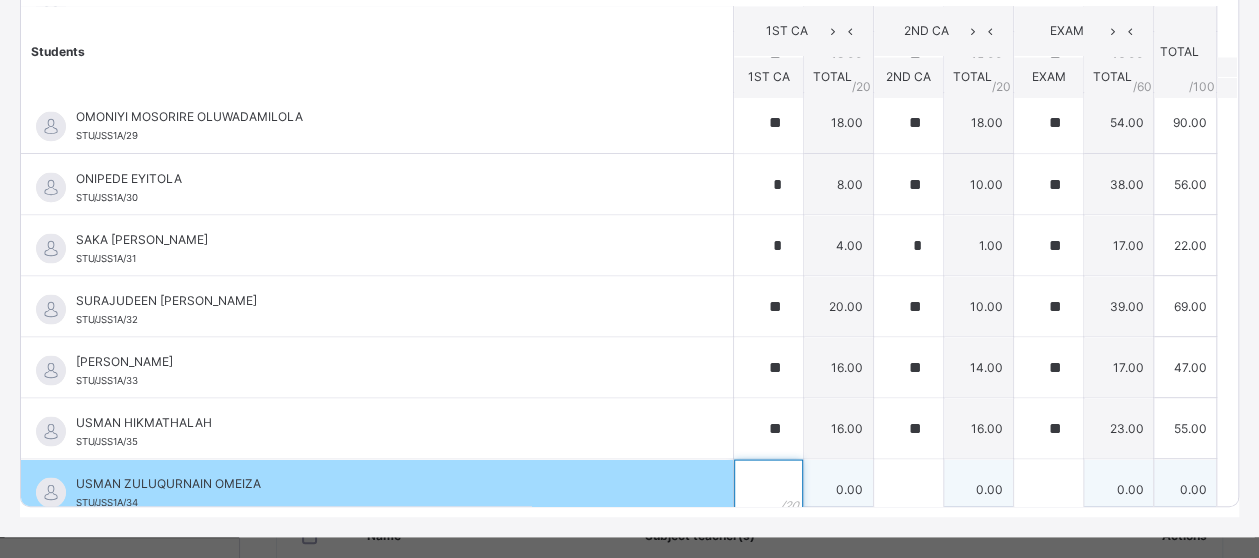 click at bounding box center (768, 489) 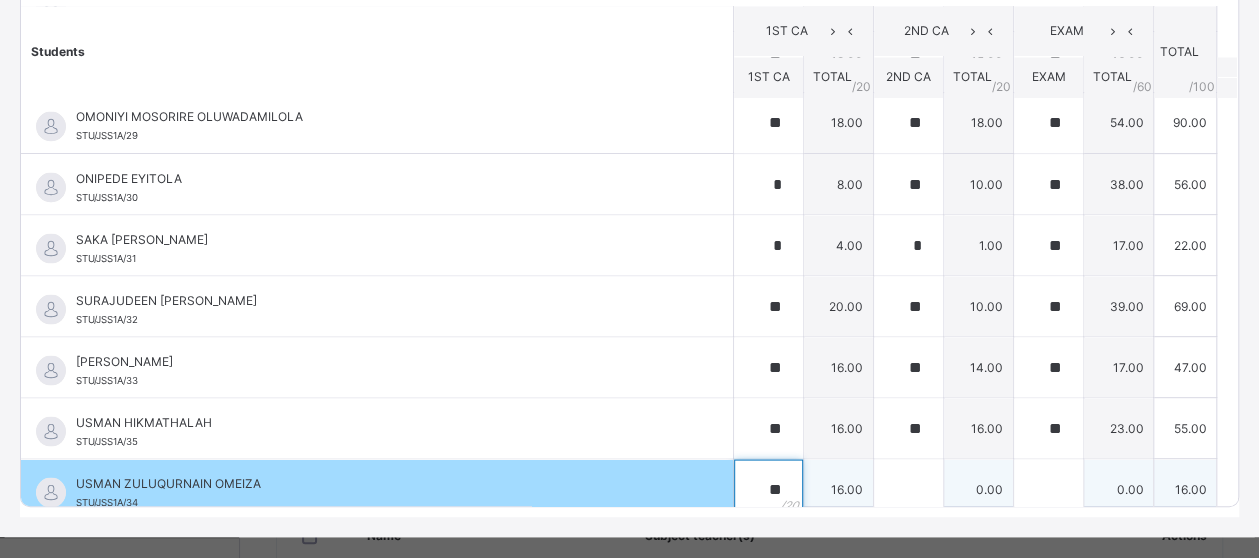 type on "**" 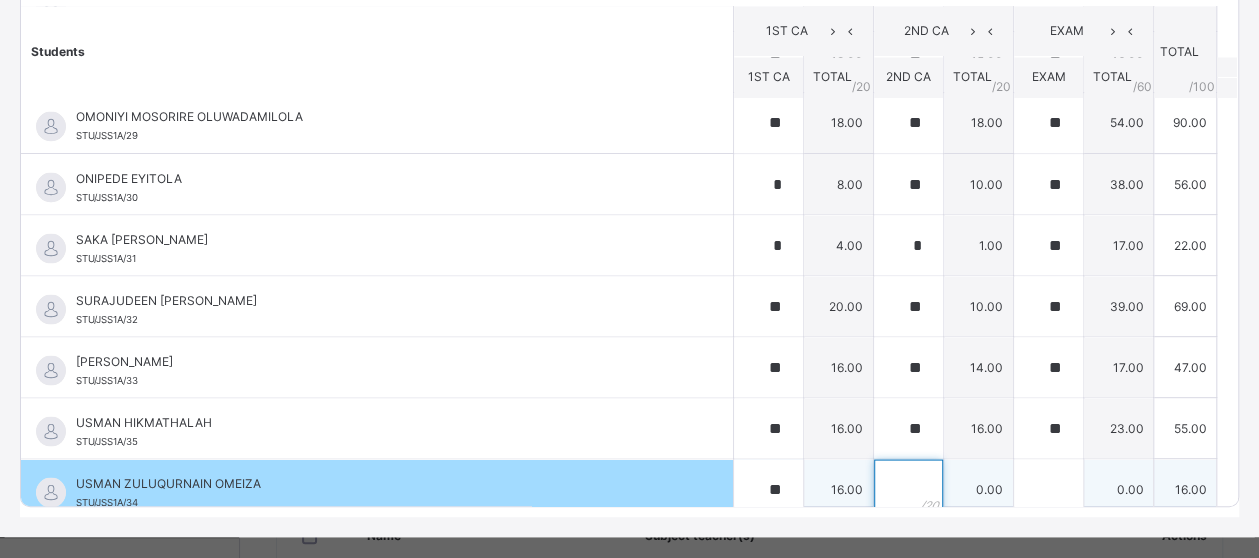 click at bounding box center (908, 489) 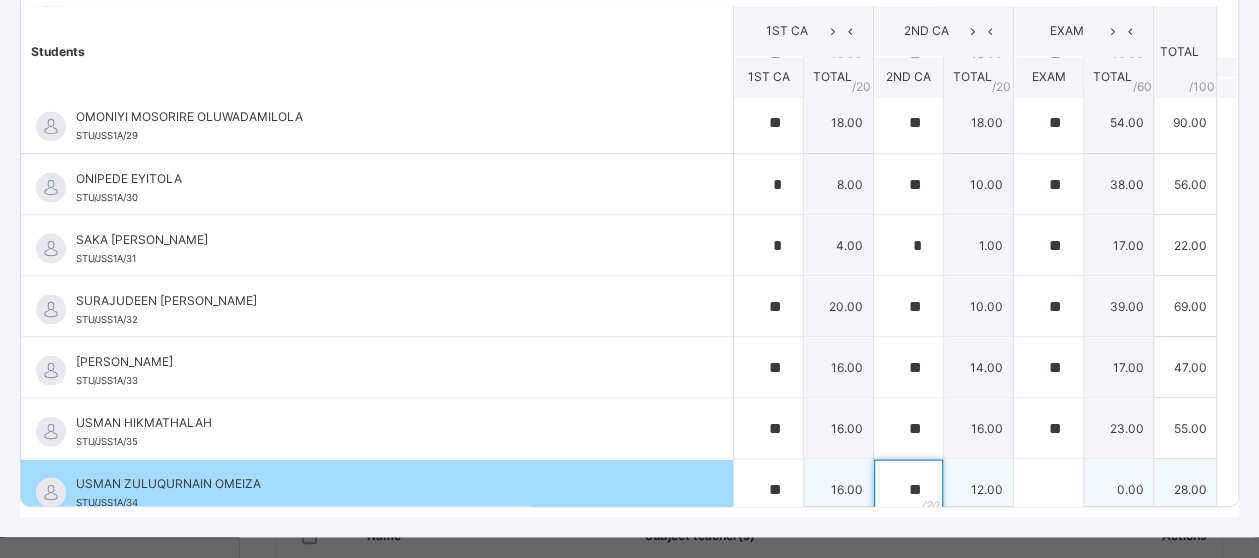 type on "**" 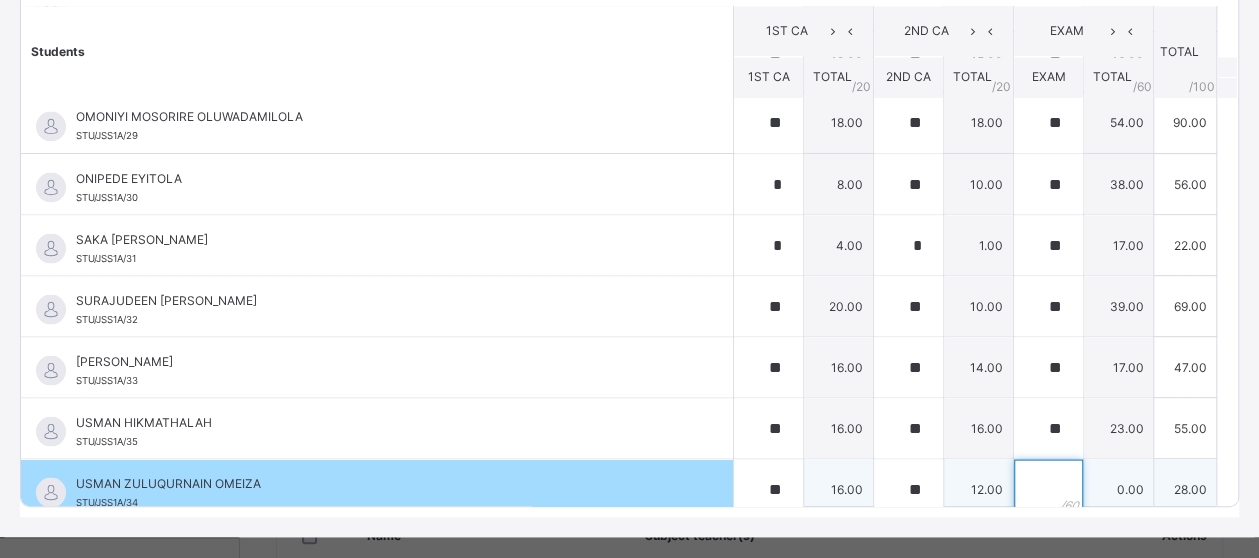 click at bounding box center [1048, 489] 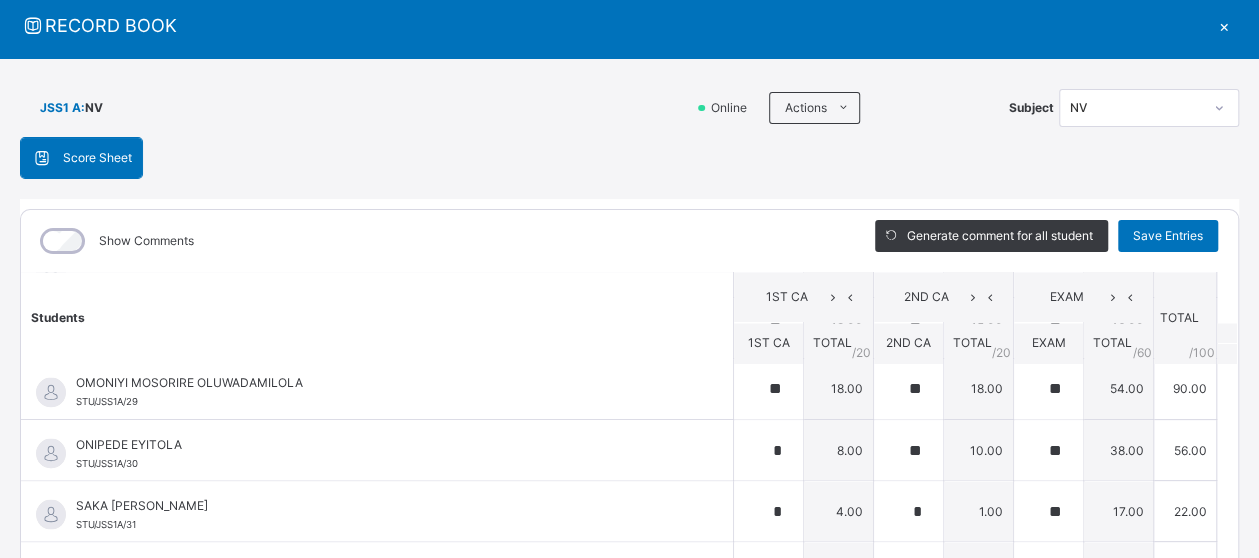 scroll, scrollTop: 56, scrollLeft: 0, axis: vertical 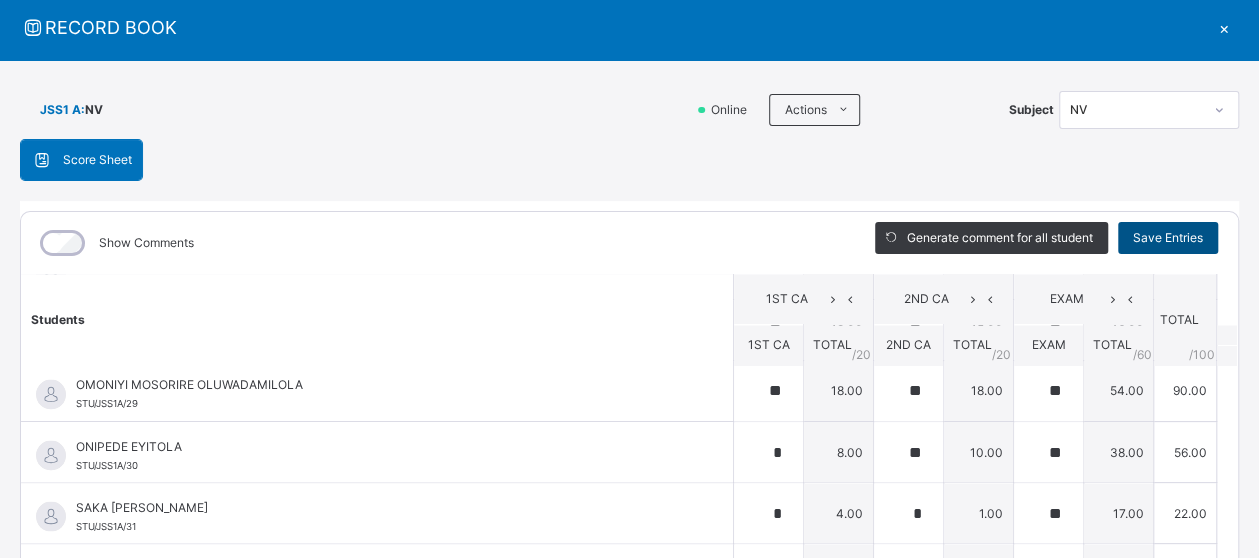 type on "**" 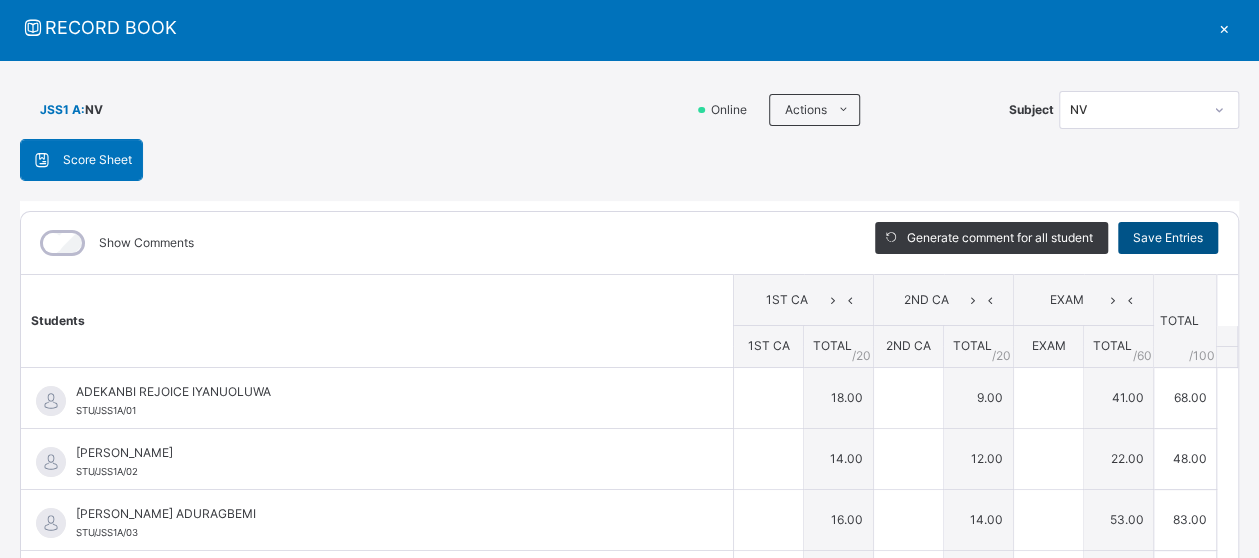 type on "**" 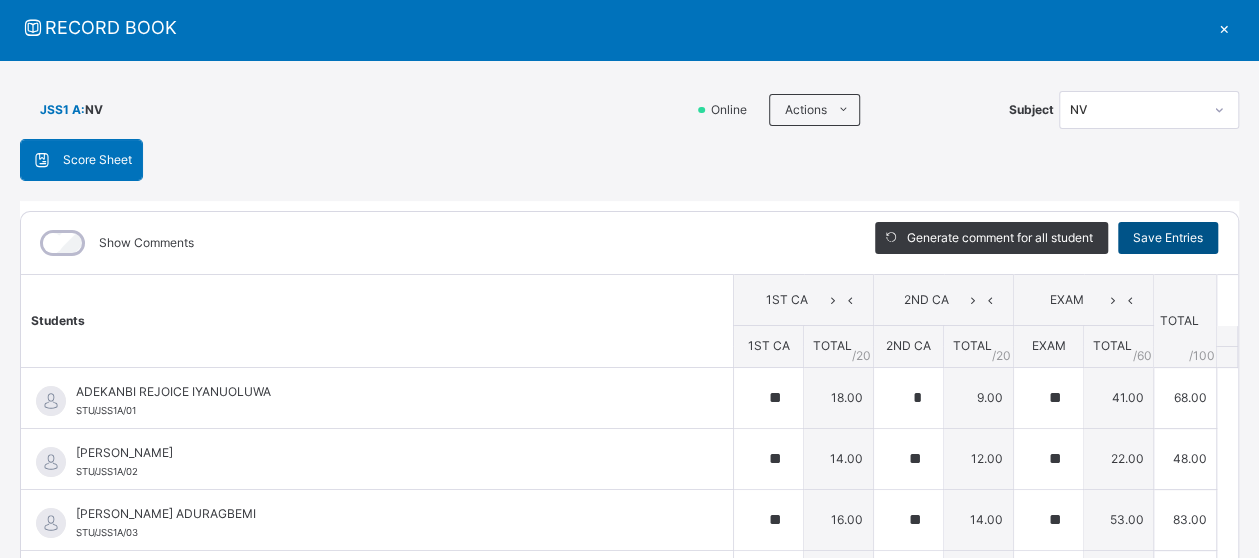 type on "**" 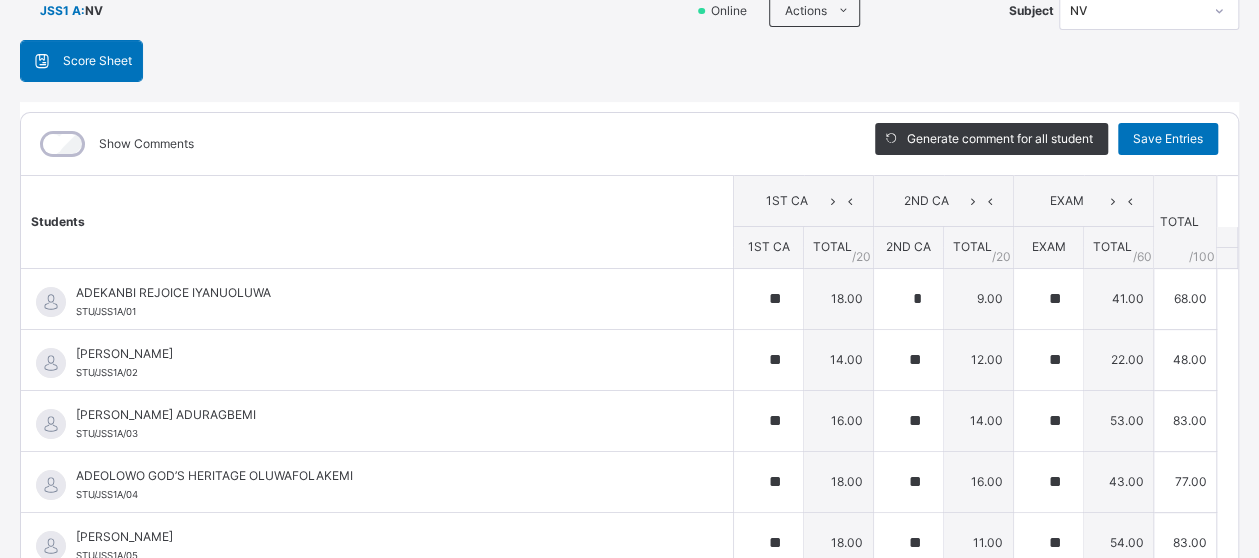 scroll, scrollTop: 156, scrollLeft: 0, axis: vertical 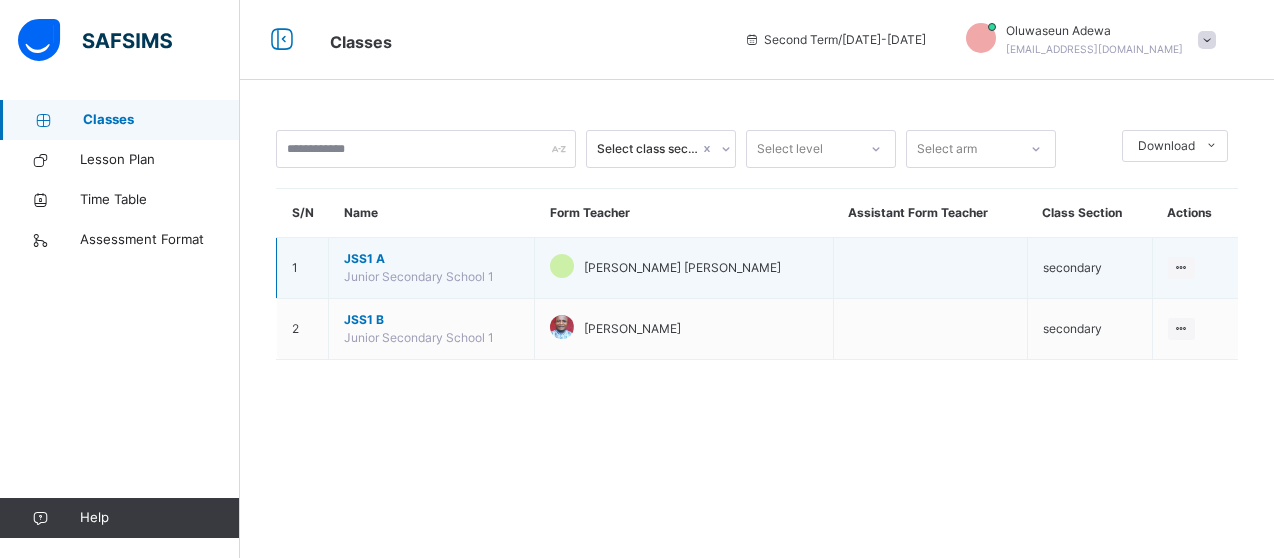 click on "Junior Secondary School 1" at bounding box center [419, 276] 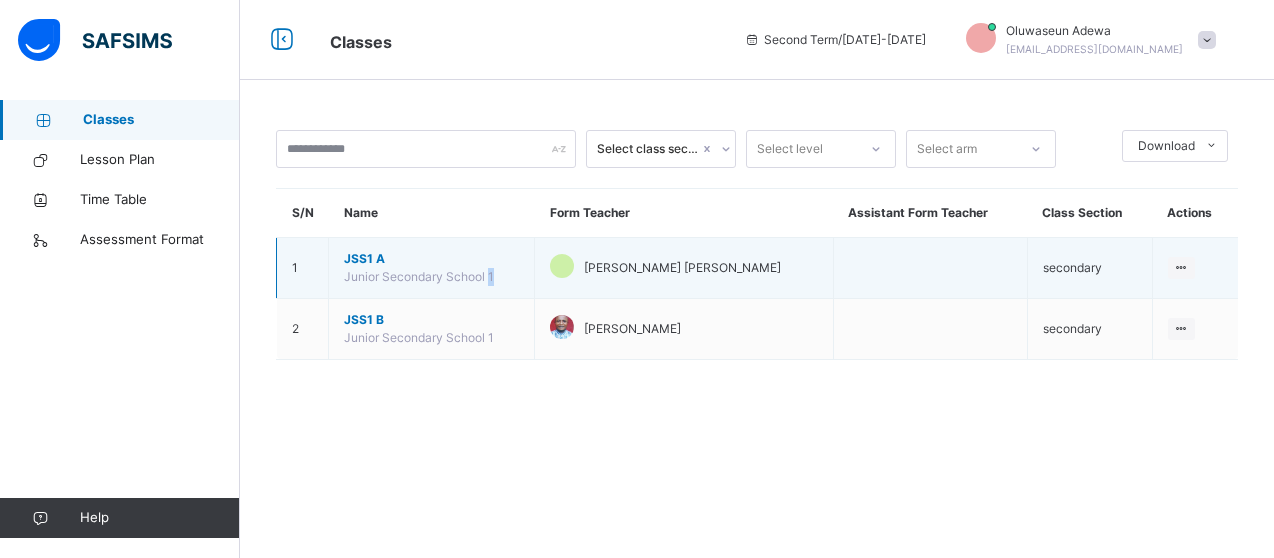 click on "Junior Secondary School 1" at bounding box center (419, 276) 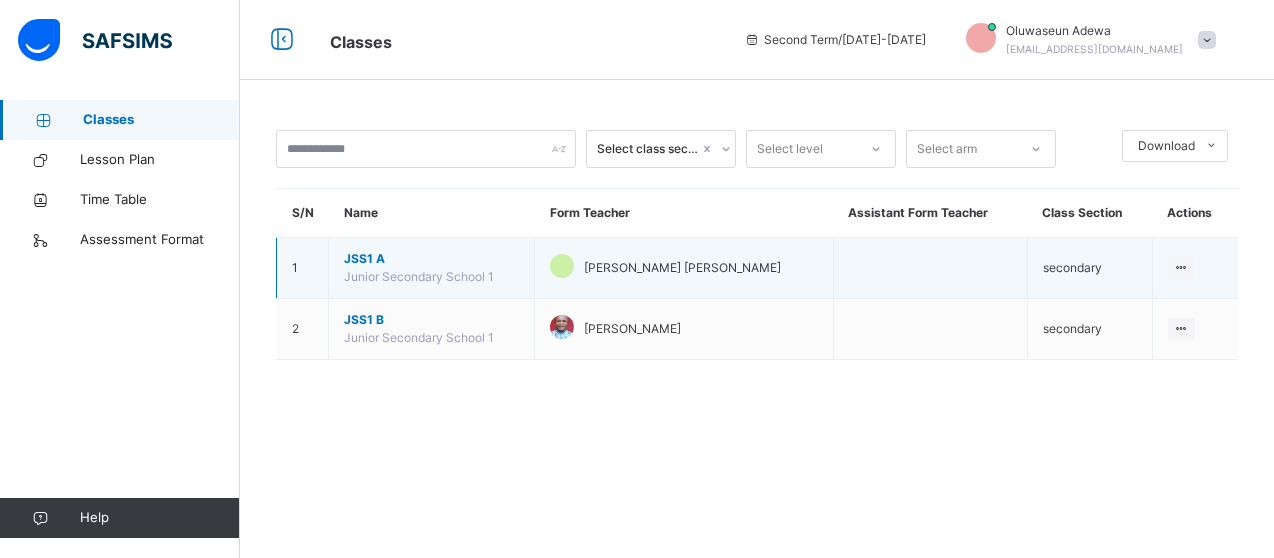 click on "Junior Secondary School 1" at bounding box center (419, 276) 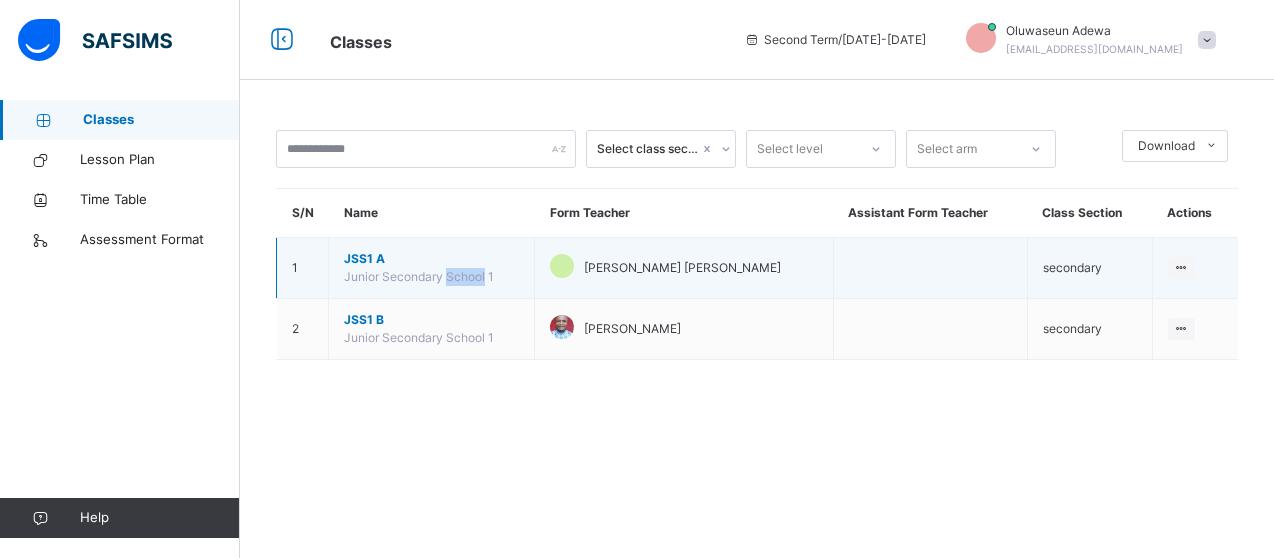 click on "Junior Secondary School 1" at bounding box center (419, 276) 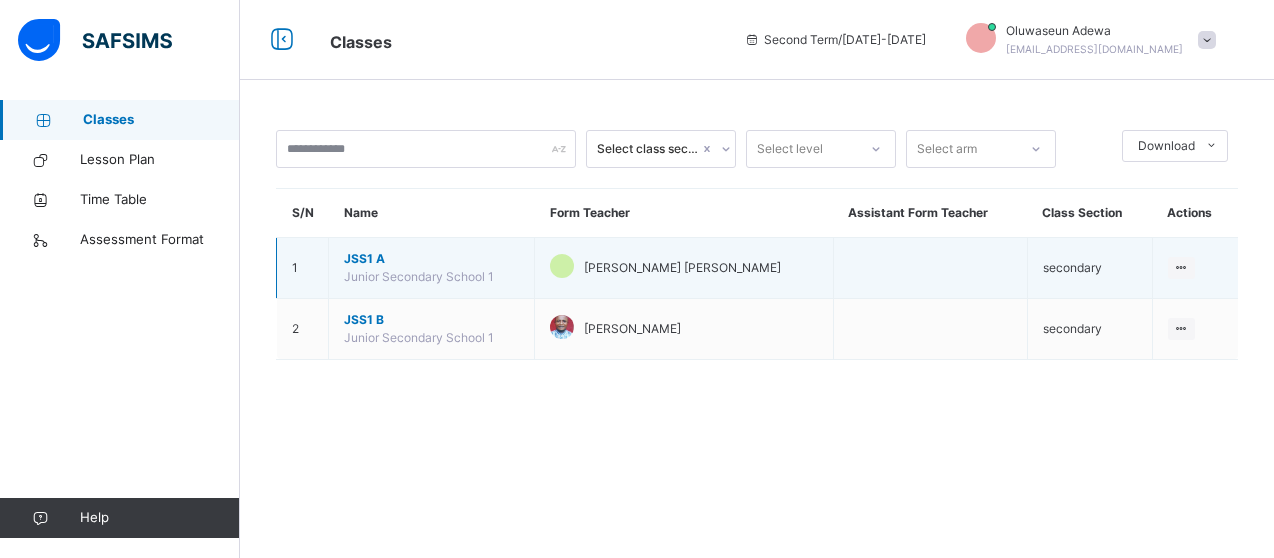 click on "JSS1   A" at bounding box center [431, 259] 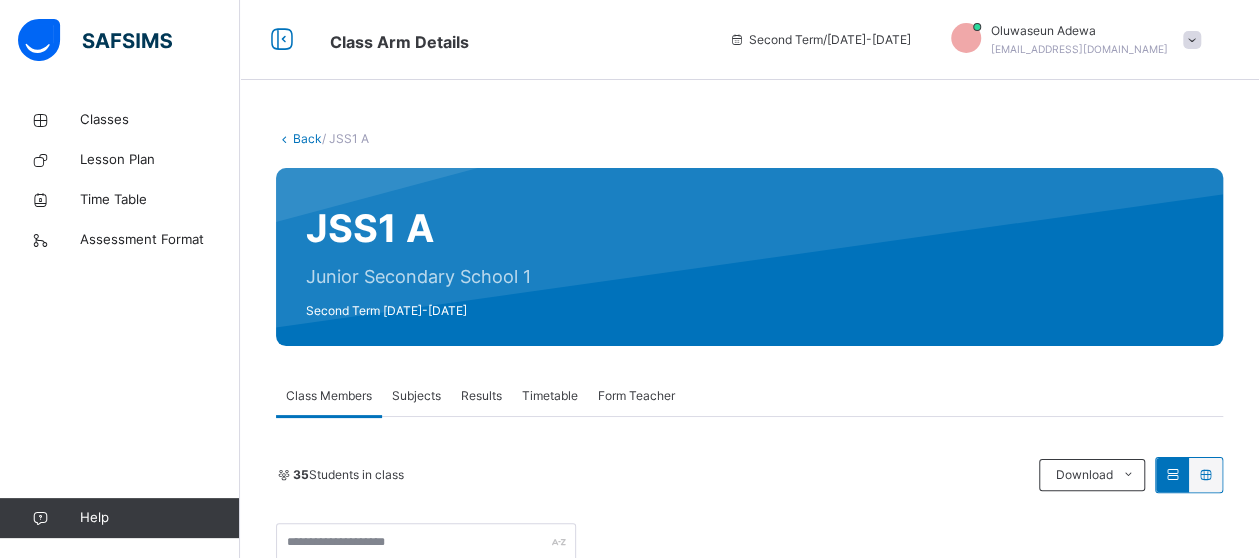 click on "Subjects" at bounding box center (416, 396) 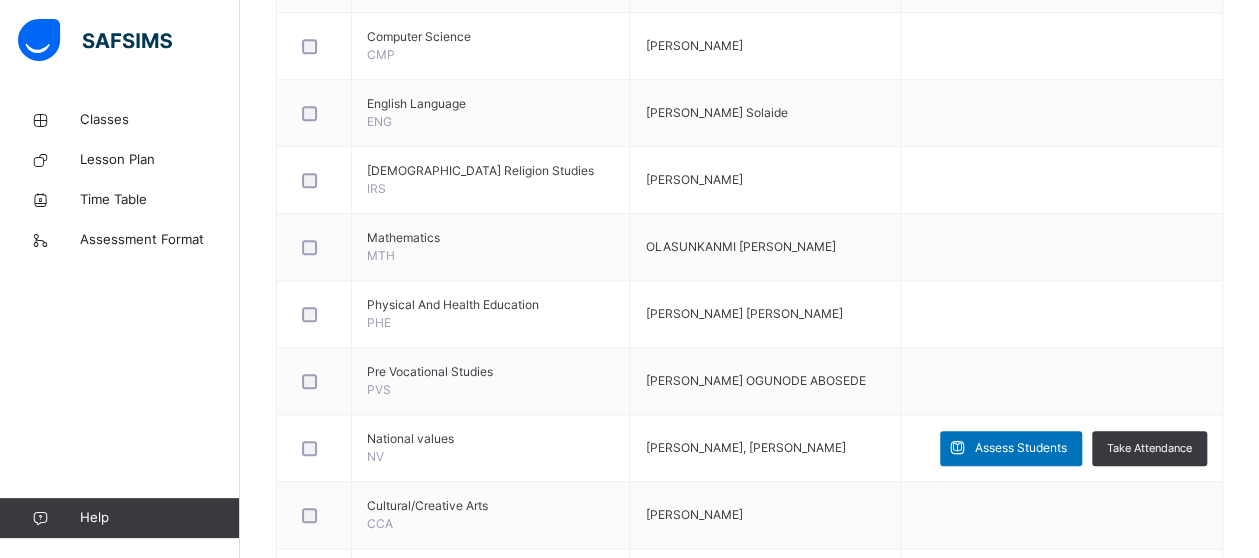 scroll, scrollTop: 701, scrollLeft: 0, axis: vertical 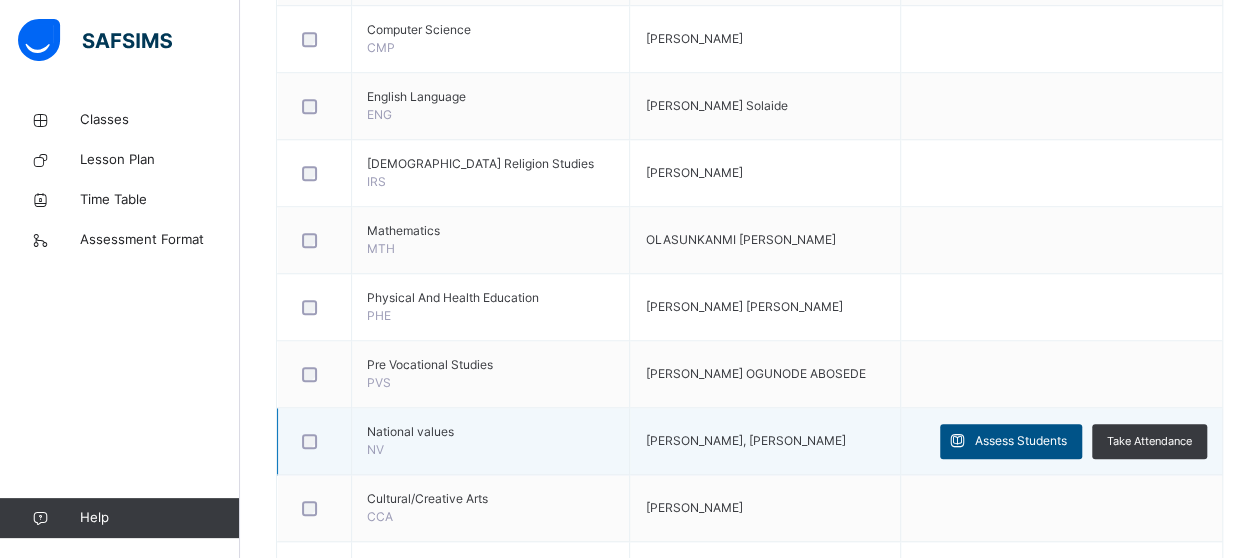 click on "Assess Students" at bounding box center (1021, 441) 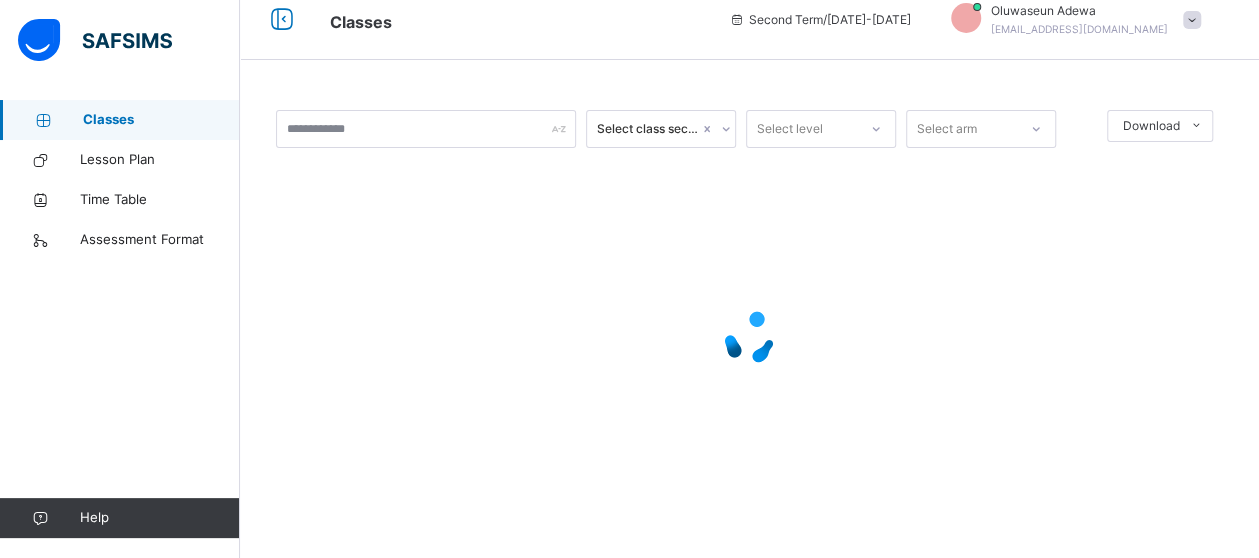 scroll, scrollTop: 0, scrollLeft: 0, axis: both 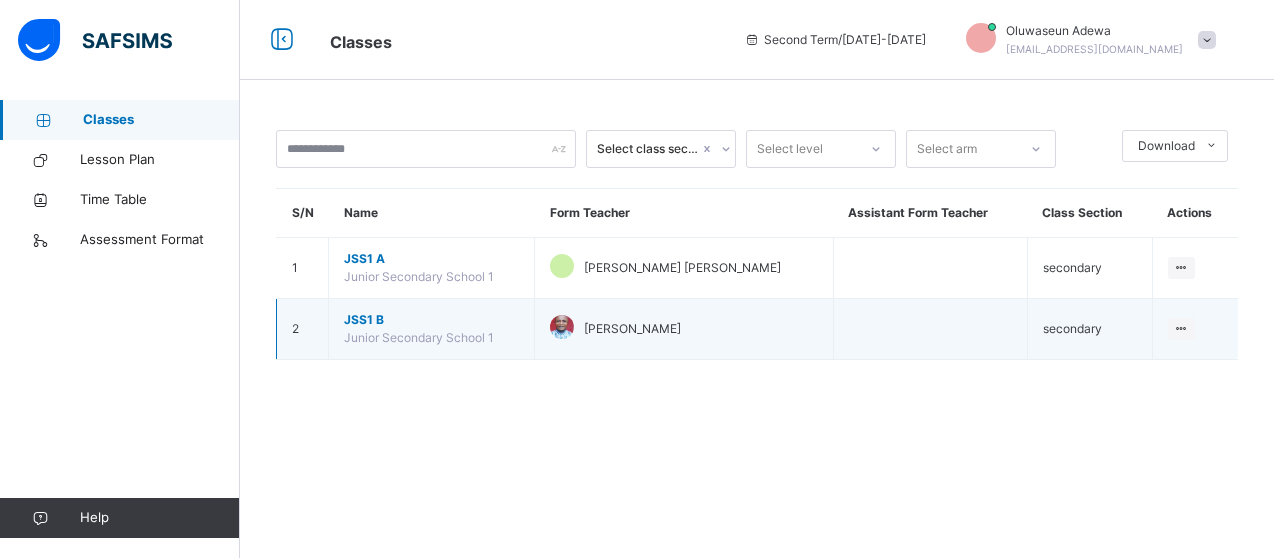 click on "Junior Secondary School 1" at bounding box center (419, 337) 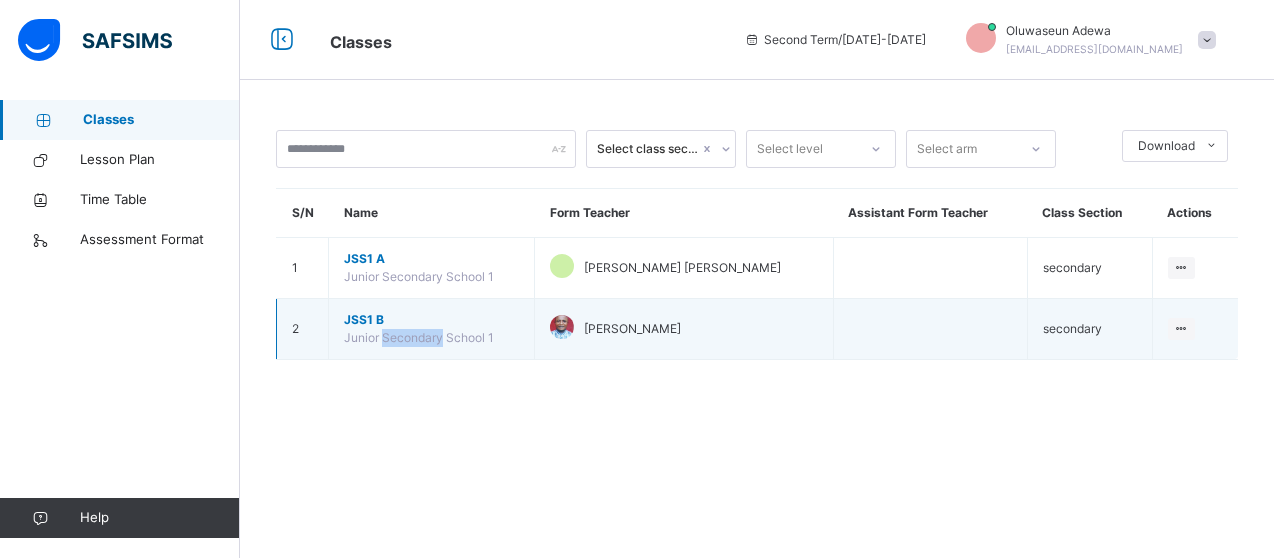 click on "Junior Secondary School 1" at bounding box center (419, 337) 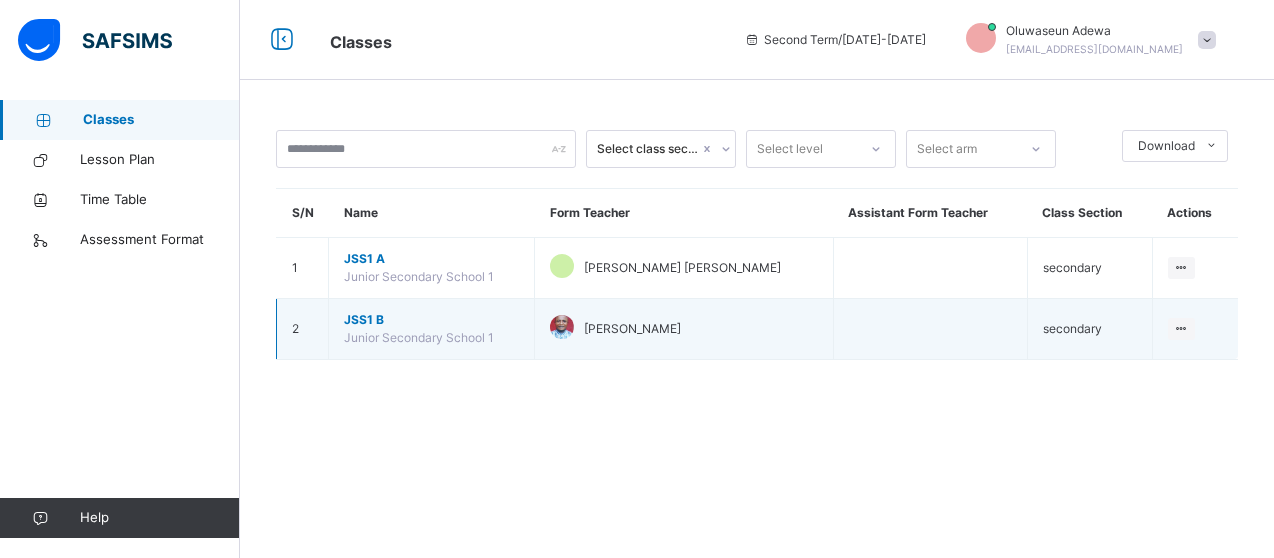 click on "Junior Secondary School 1" at bounding box center [419, 337] 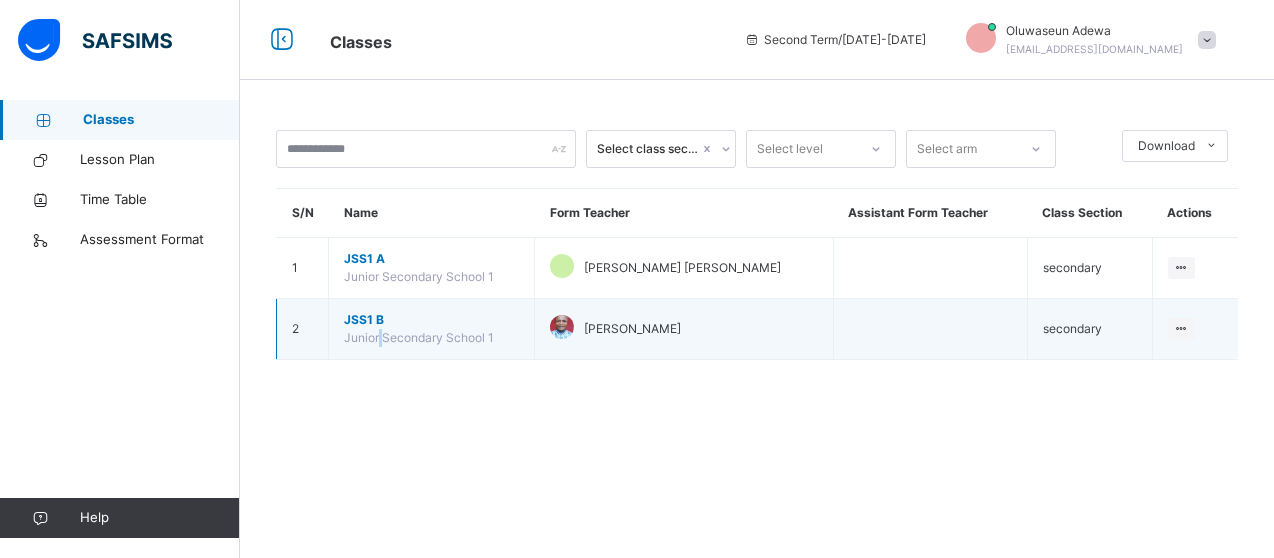 click on "Junior Secondary School 1" at bounding box center (419, 337) 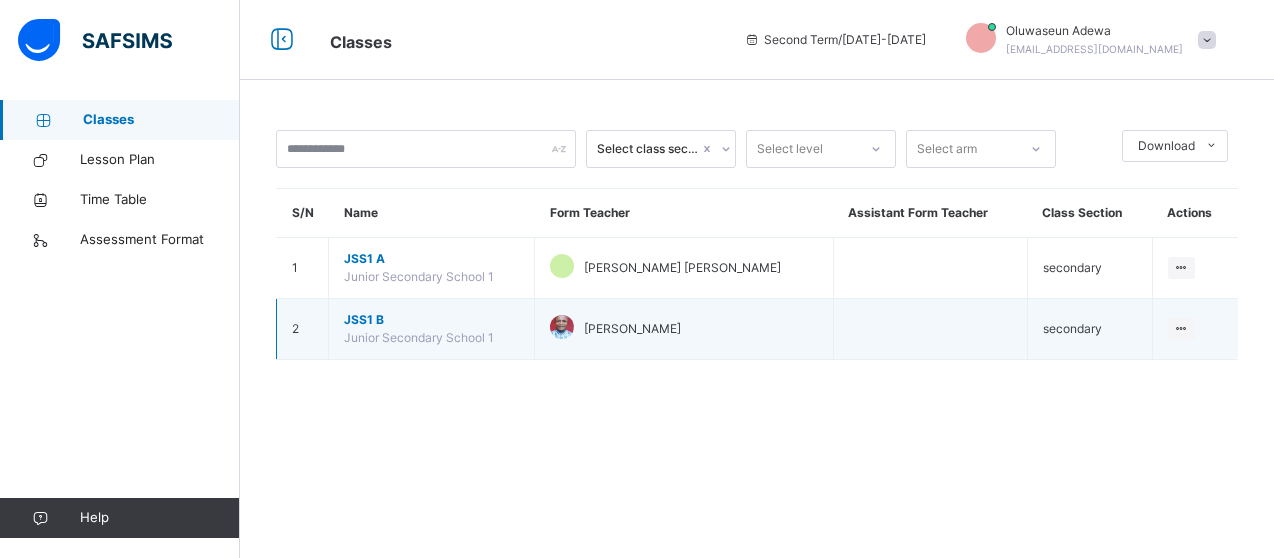 click on "JSS1   B" at bounding box center (431, 320) 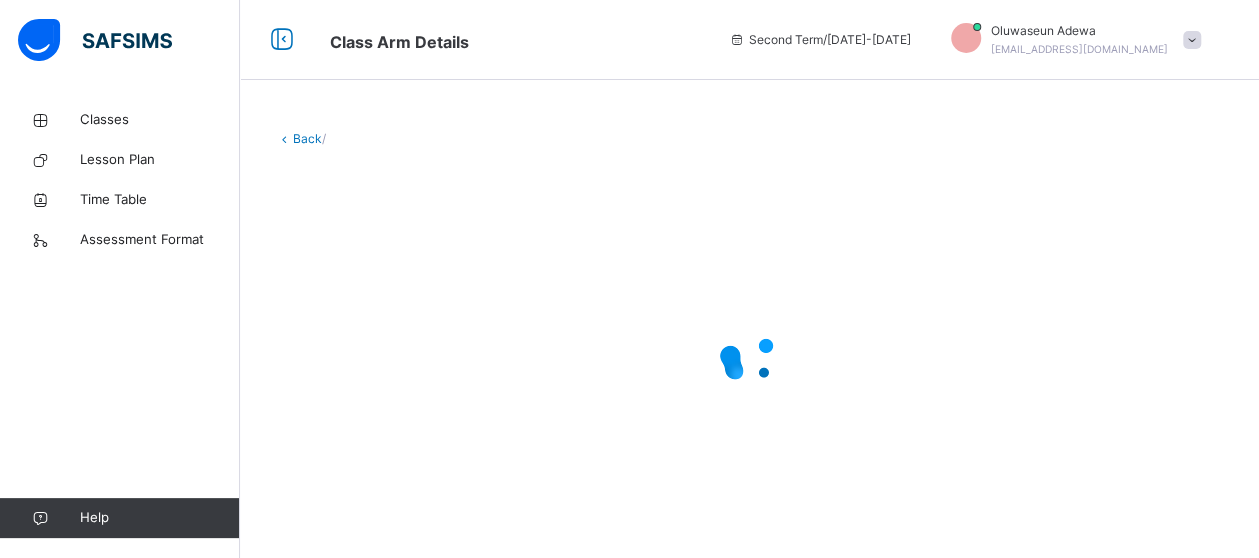 click at bounding box center (749, 358) 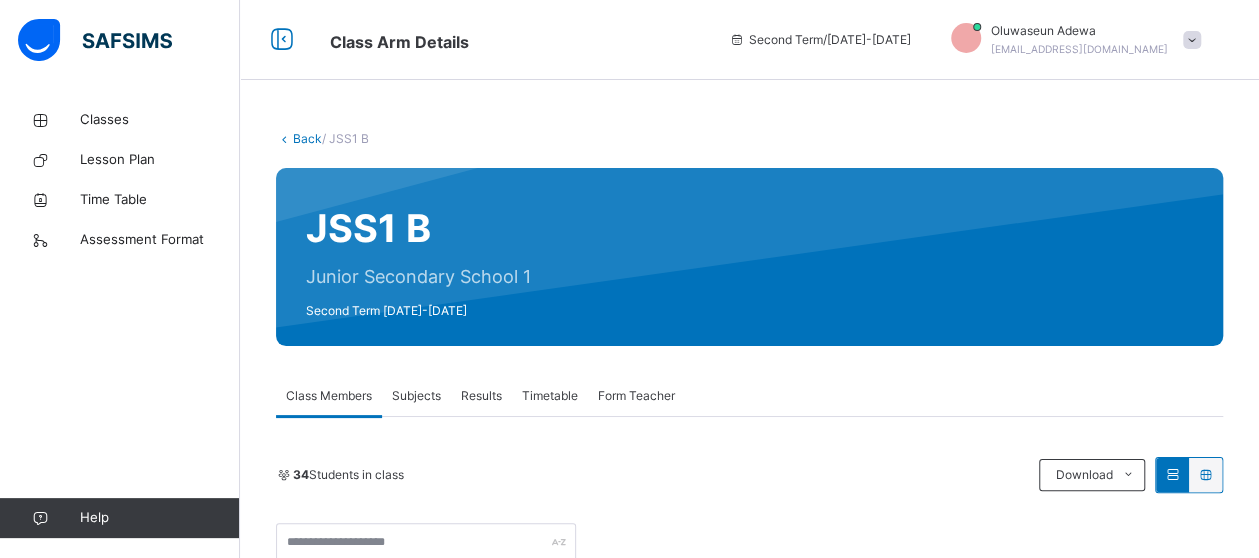 click on "Subjects" at bounding box center (416, 396) 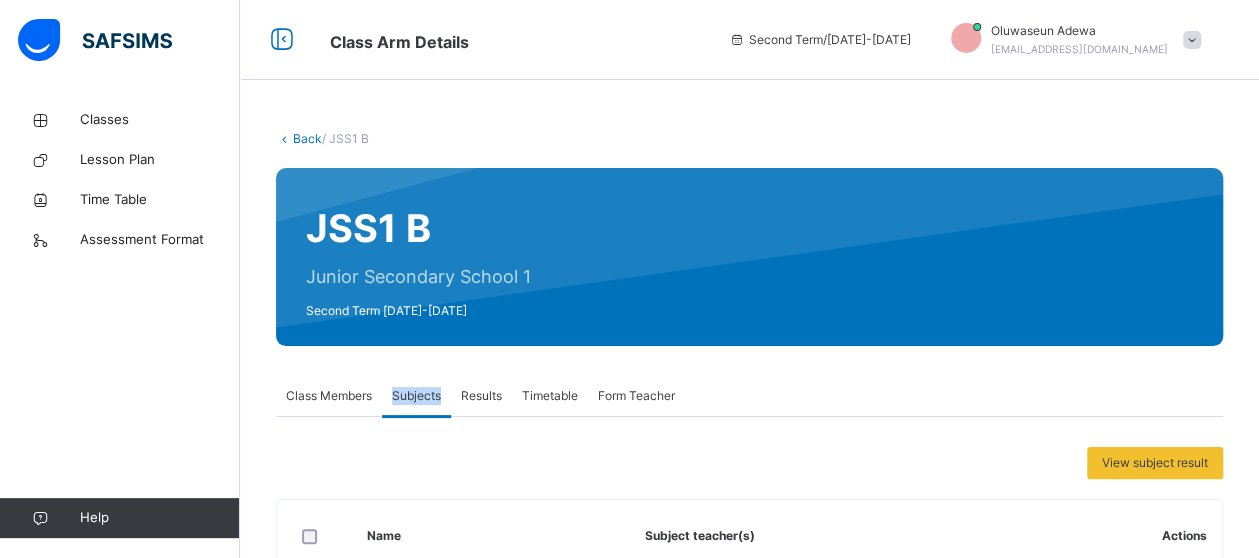 click on "Subjects" at bounding box center (416, 396) 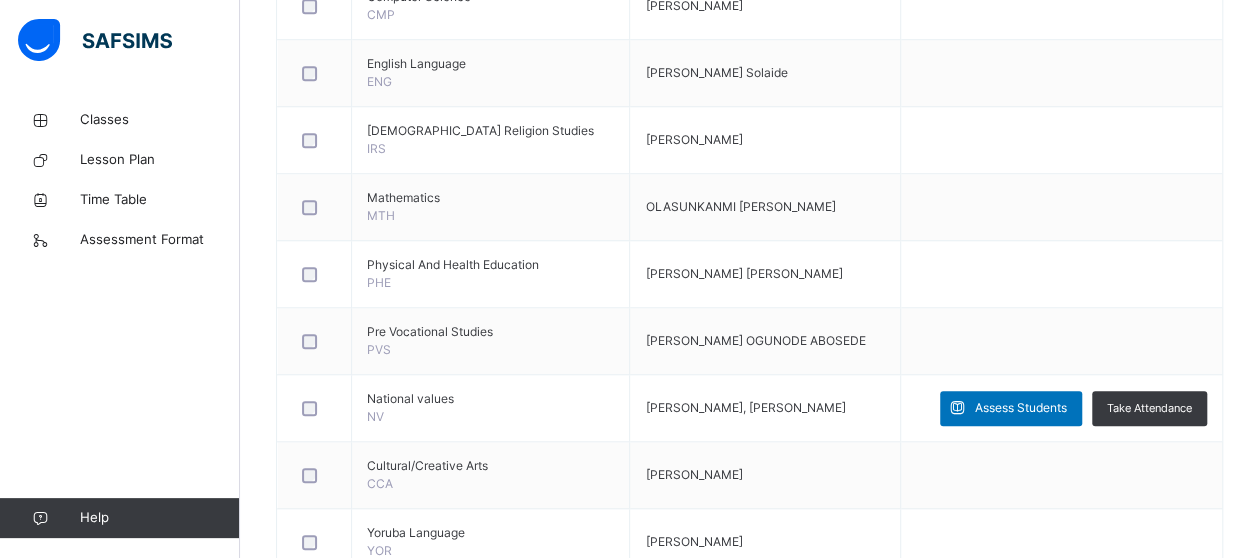 scroll, scrollTop: 739, scrollLeft: 0, axis: vertical 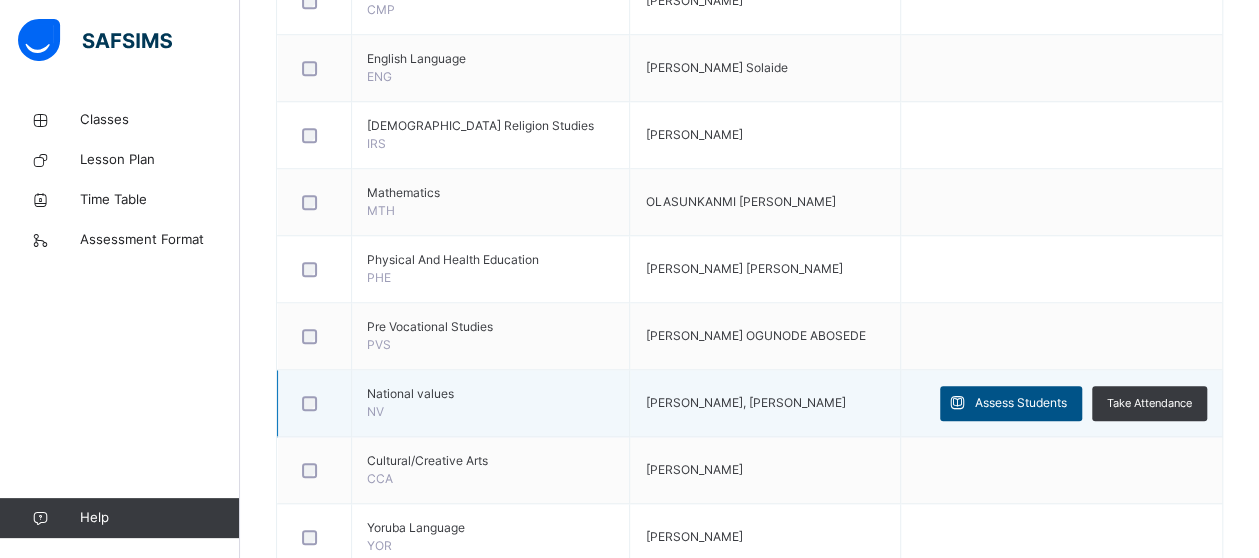 click on "Assess Students" at bounding box center (1021, 403) 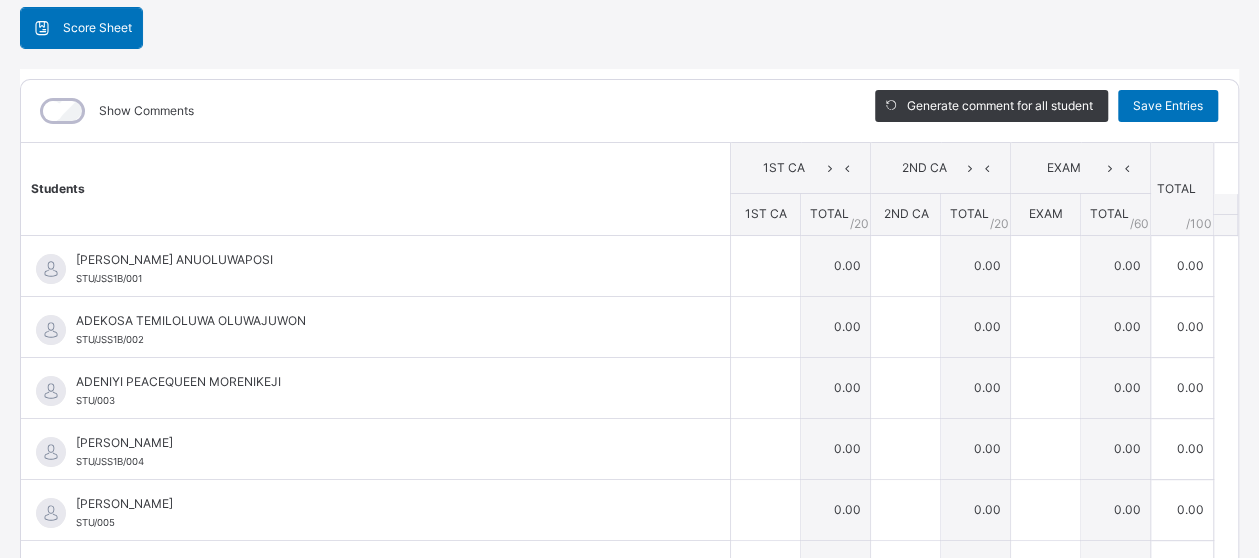 scroll, scrollTop: 189, scrollLeft: 0, axis: vertical 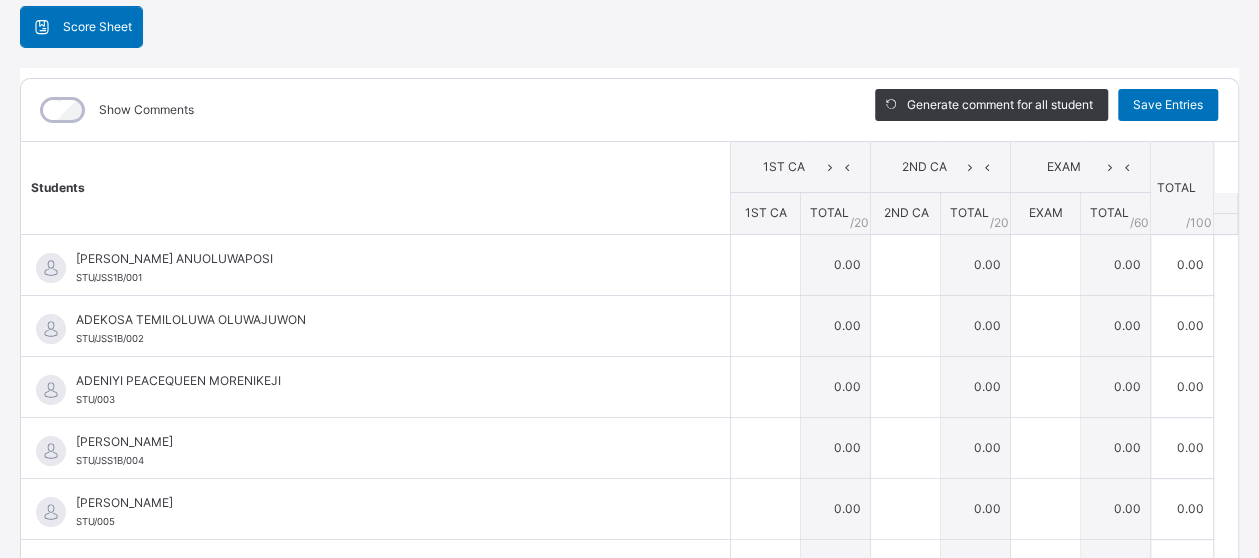 drag, startPoint x: 1239, startPoint y: 356, endPoint x: 1251, endPoint y: 369, distance: 17.691807 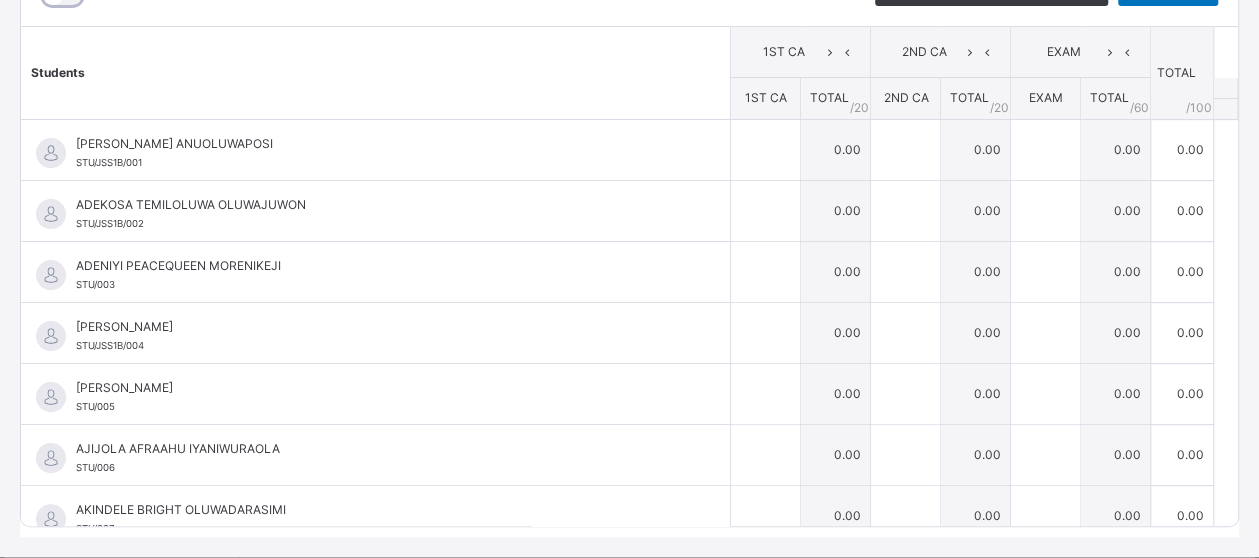 scroll, scrollTop: 305, scrollLeft: 0, axis: vertical 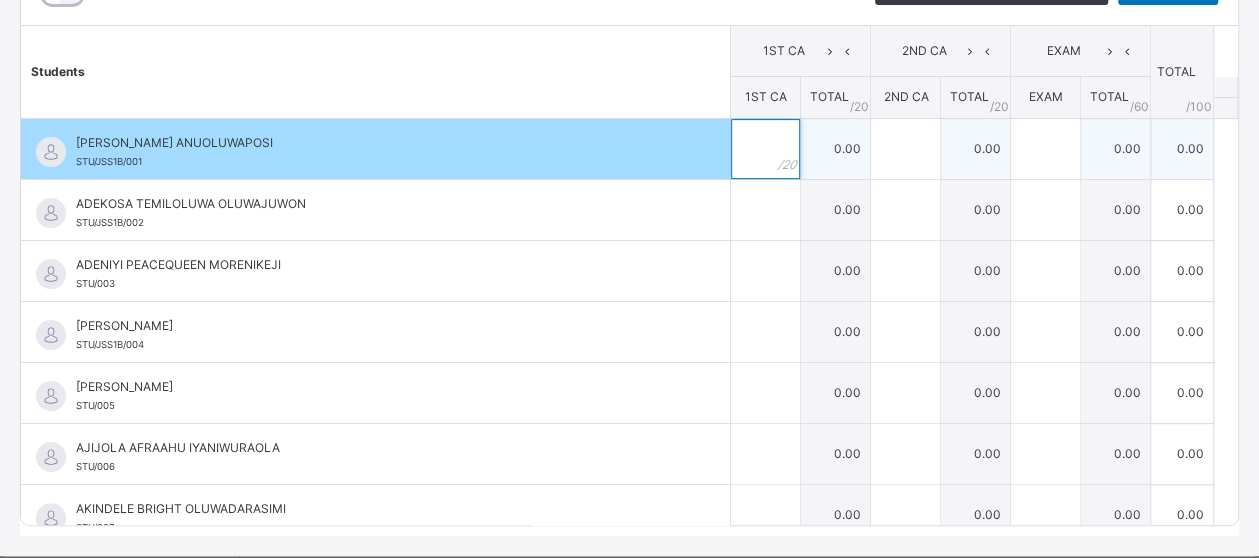 click at bounding box center [765, 149] 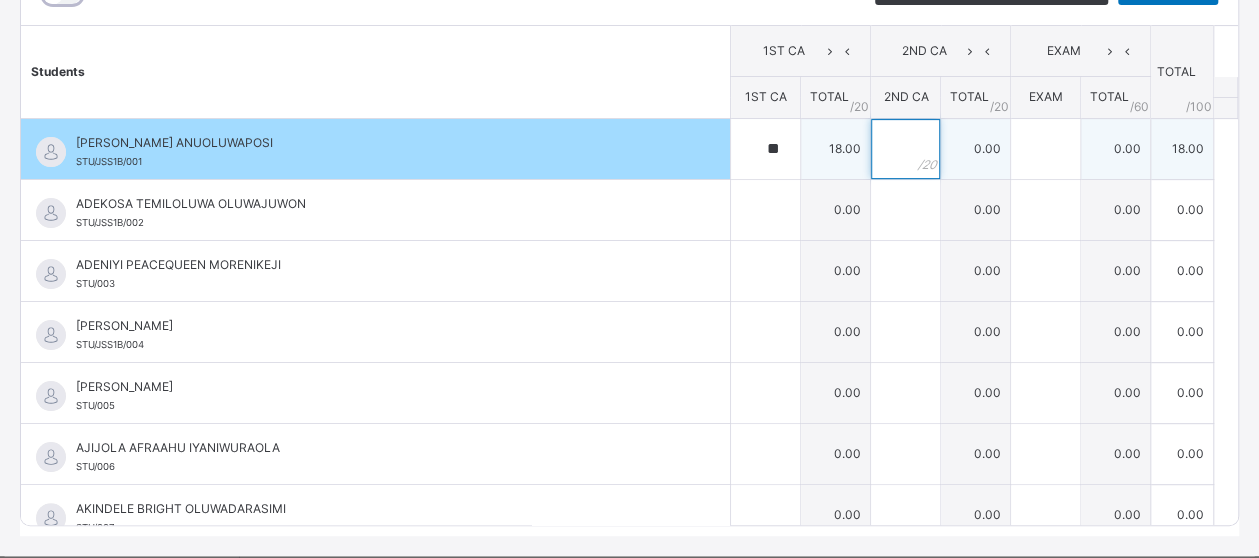 click at bounding box center (905, 149) 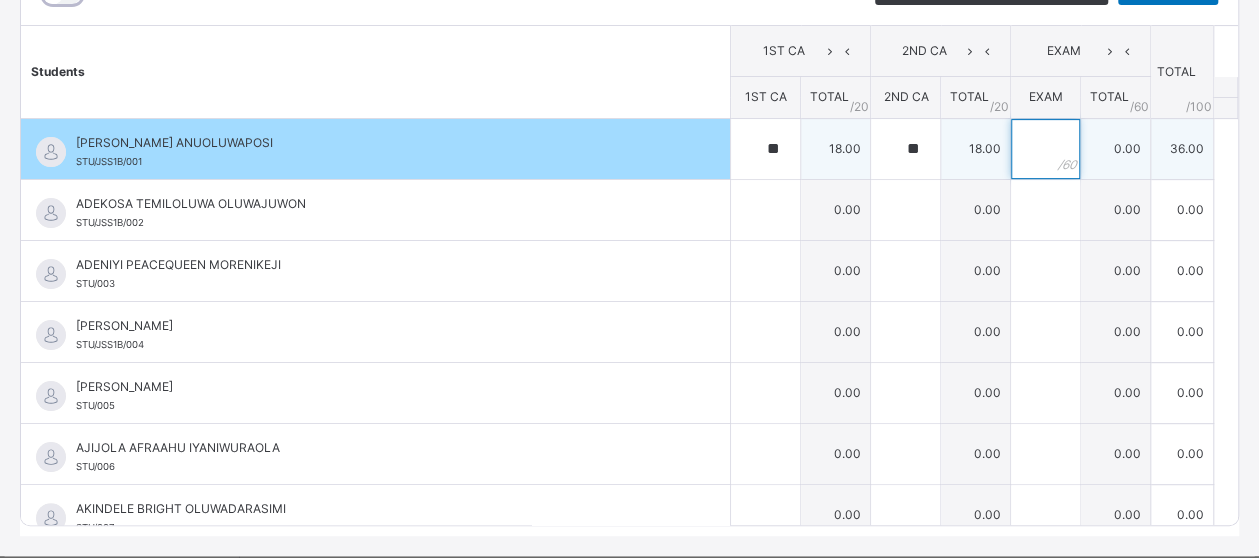 click at bounding box center [1045, 149] 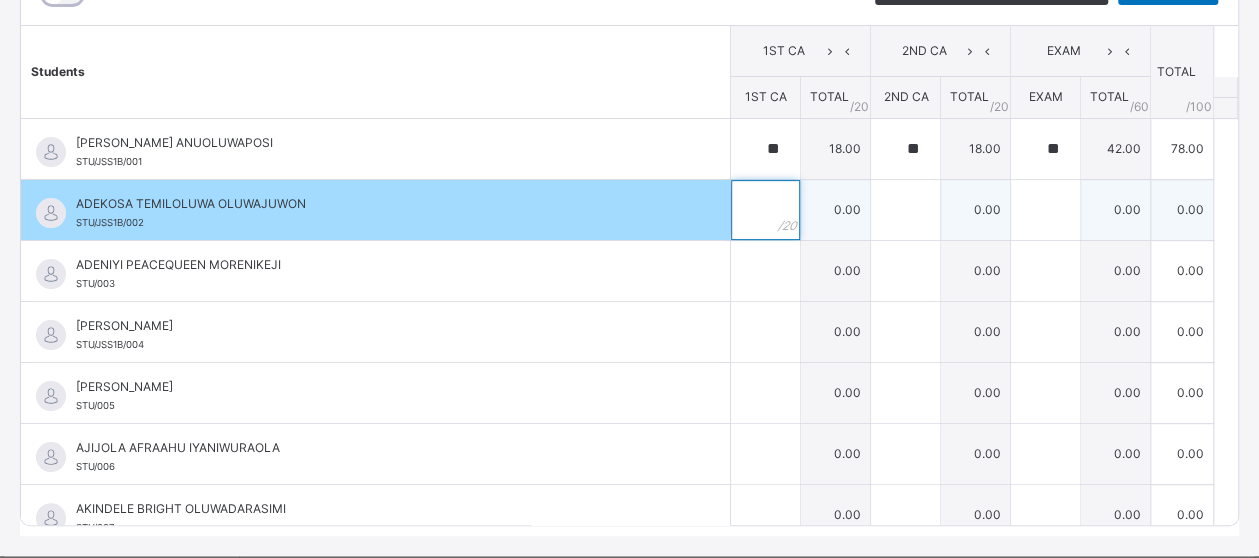 click at bounding box center (765, 210) 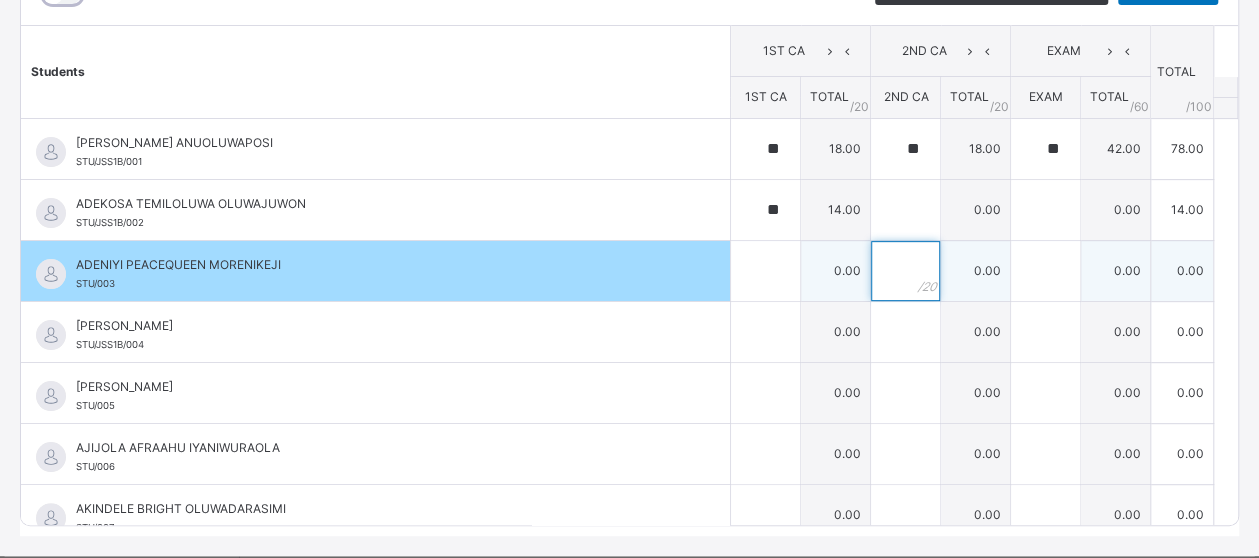 click at bounding box center (905, 271) 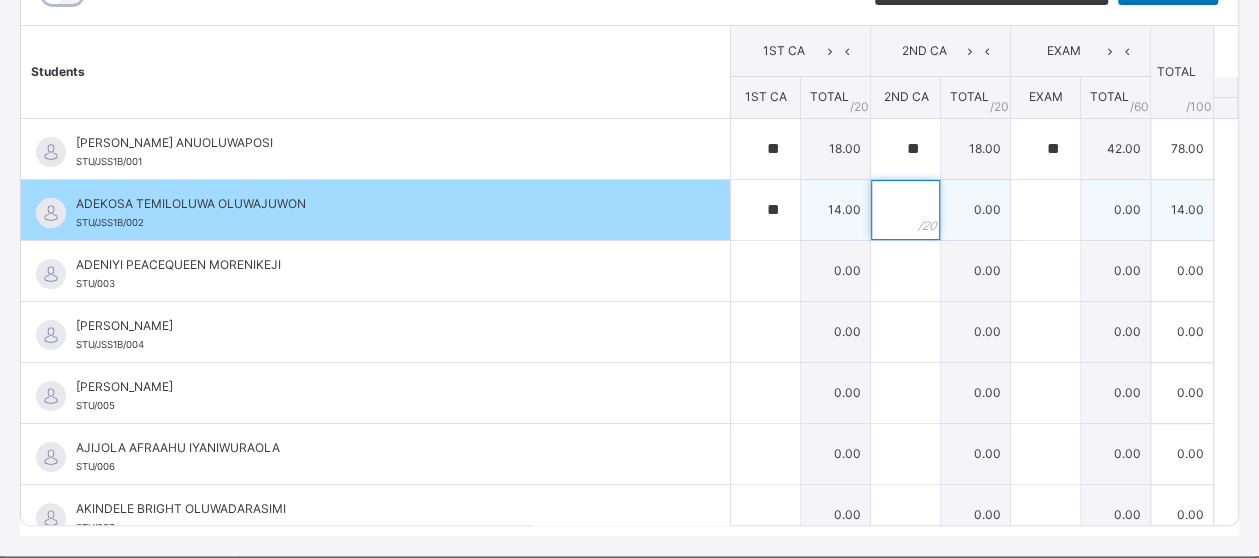 click at bounding box center [905, 210] 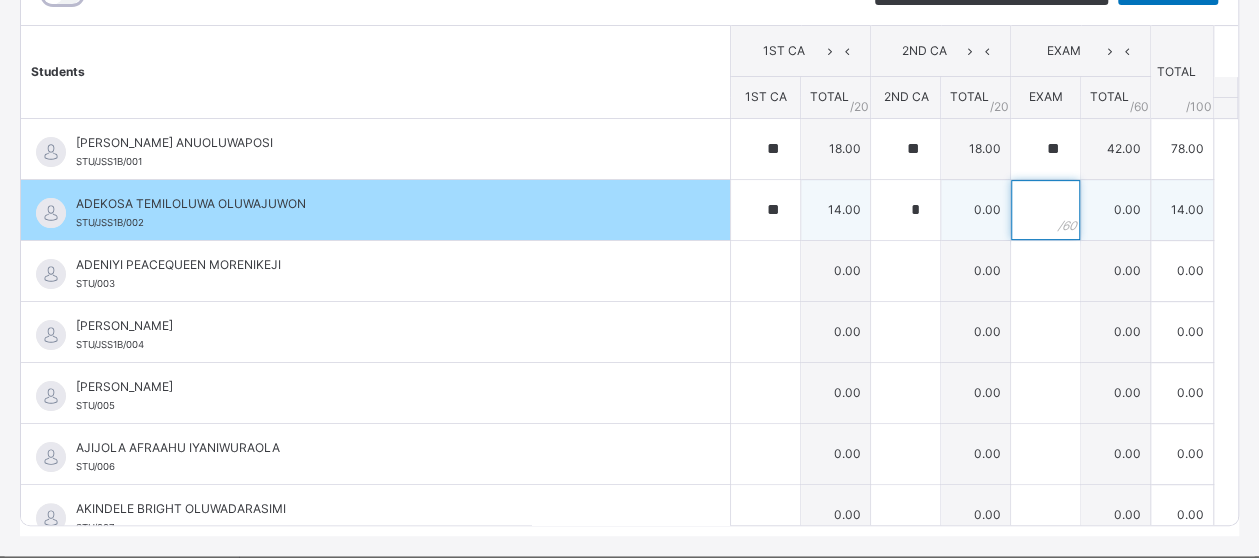 click at bounding box center [1045, 210] 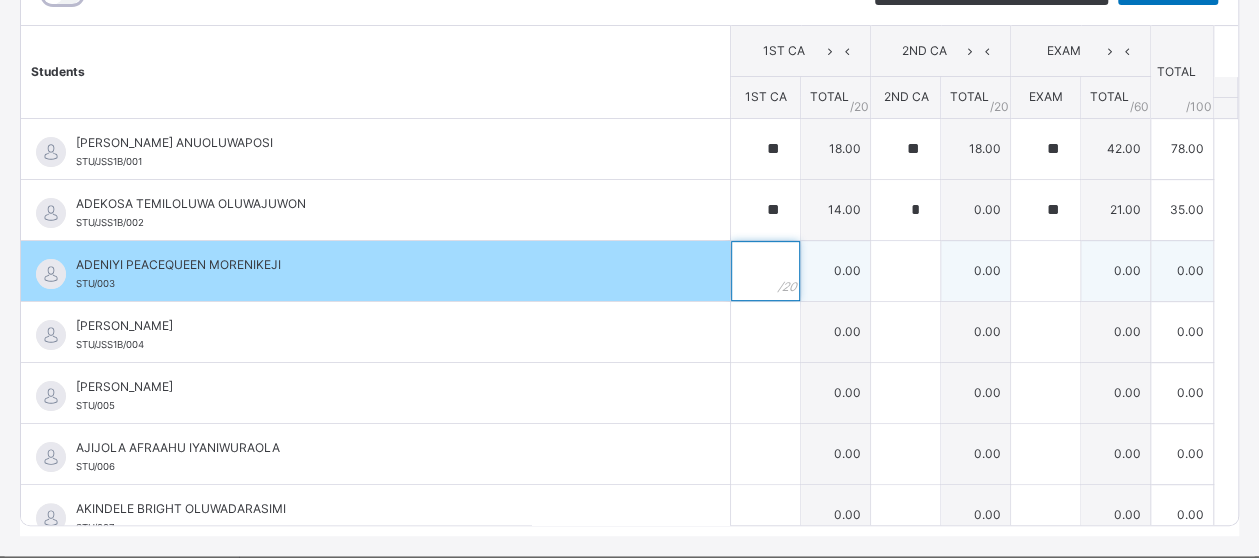 click at bounding box center [765, 271] 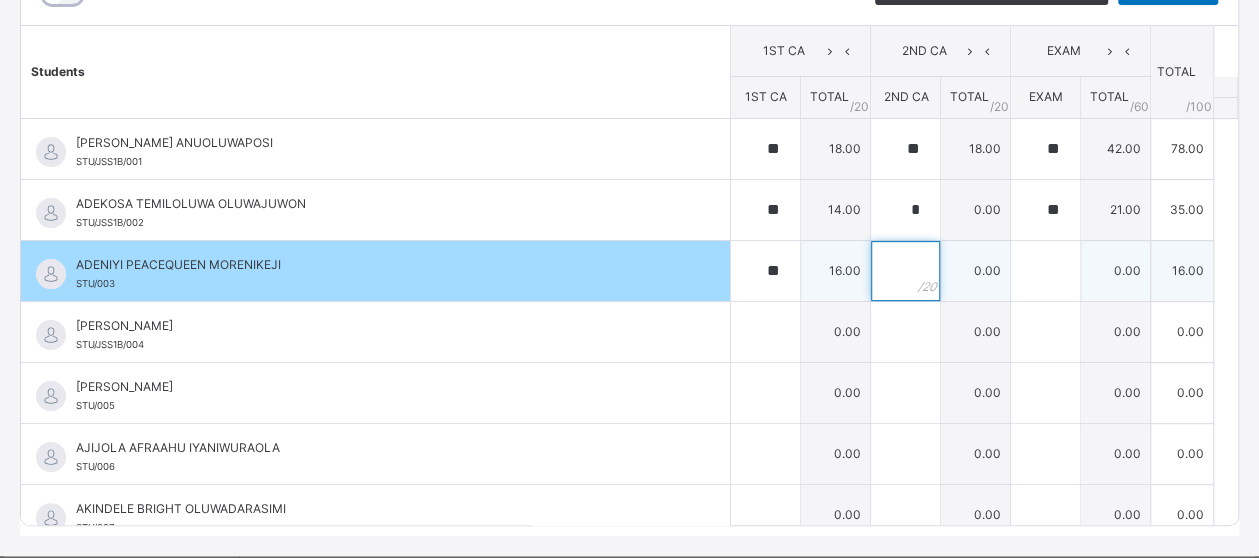 click at bounding box center (905, 271) 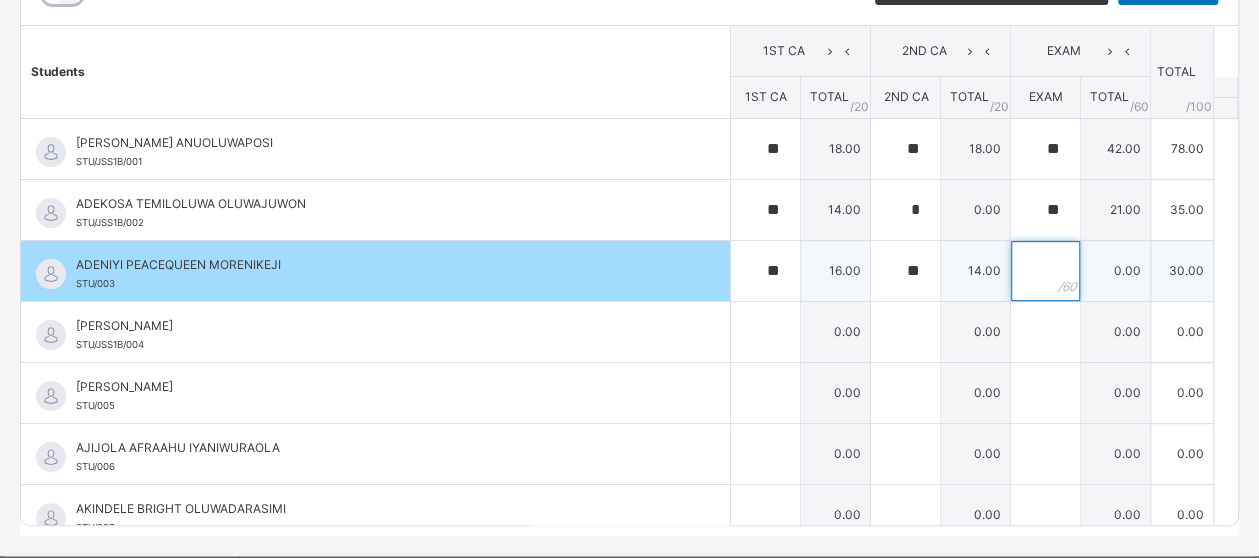 click at bounding box center [1045, 271] 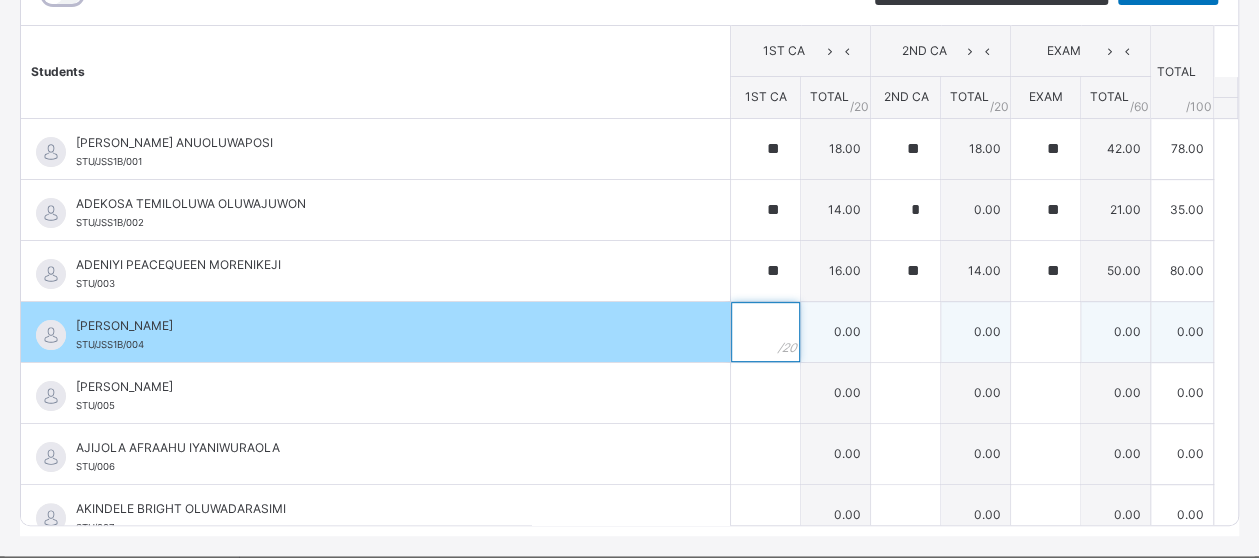 click at bounding box center [765, 332] 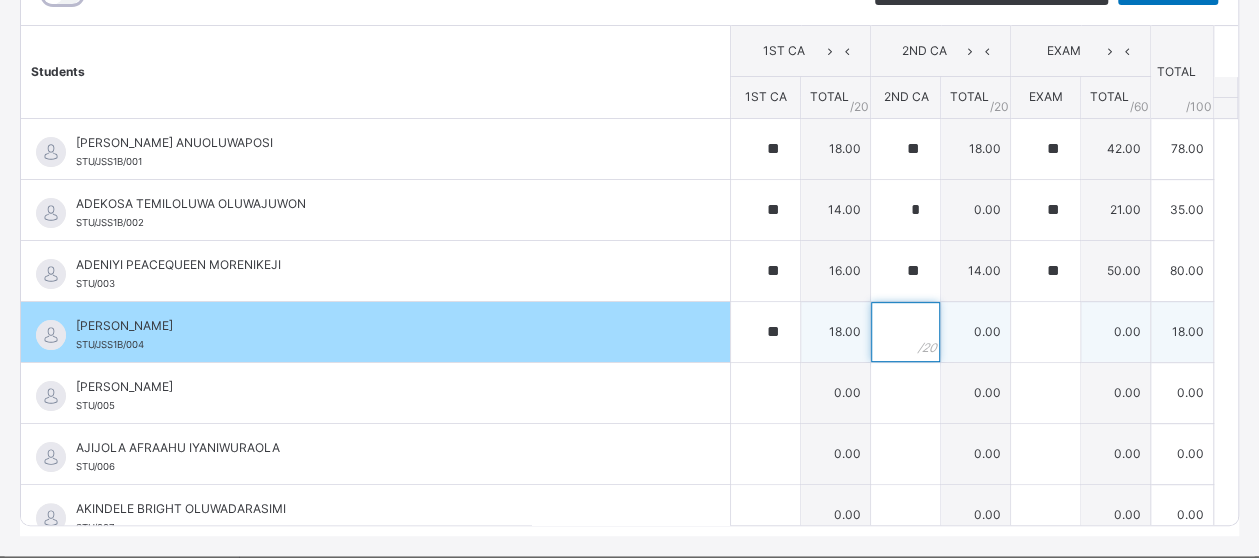 click at bounding box center (905, 332) 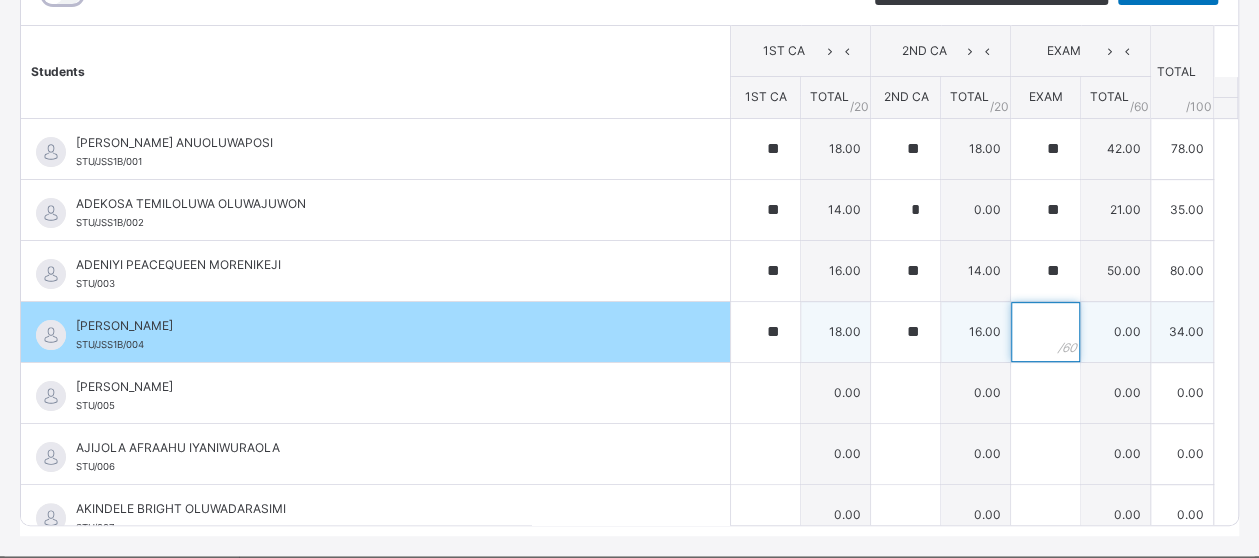 click at bounding box center (1045, 332) 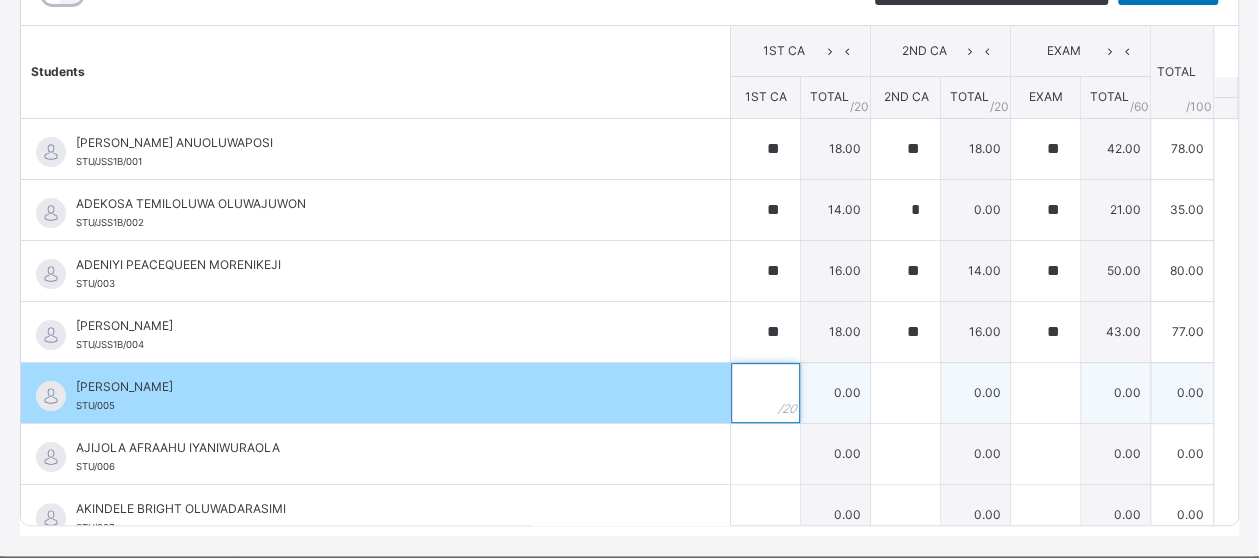 click at bounding box center [765, 393] 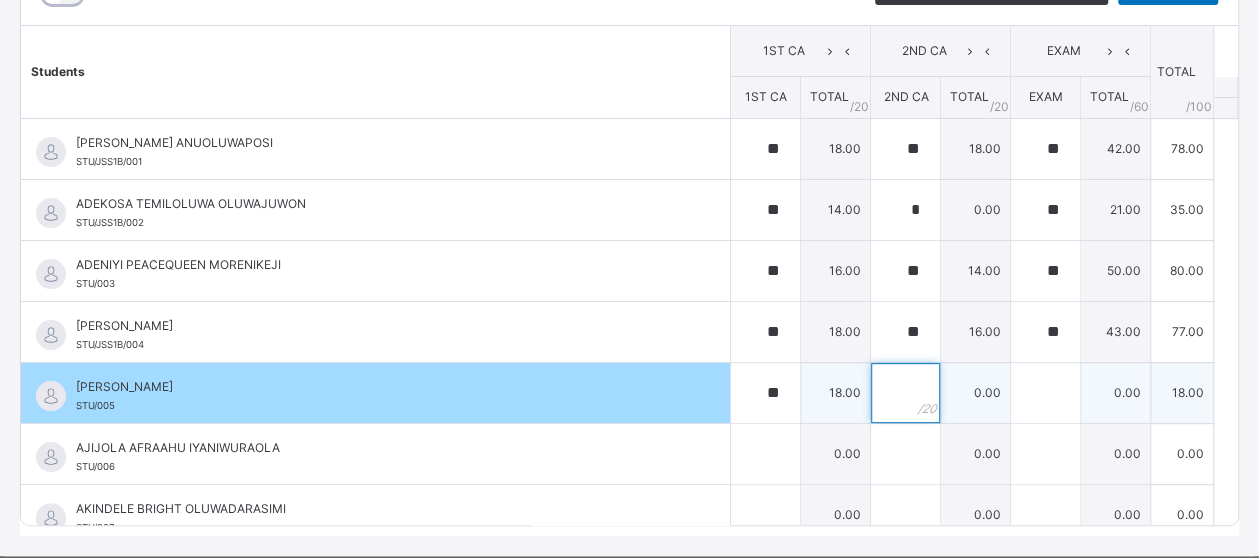 click at bounding box center (905, 393) 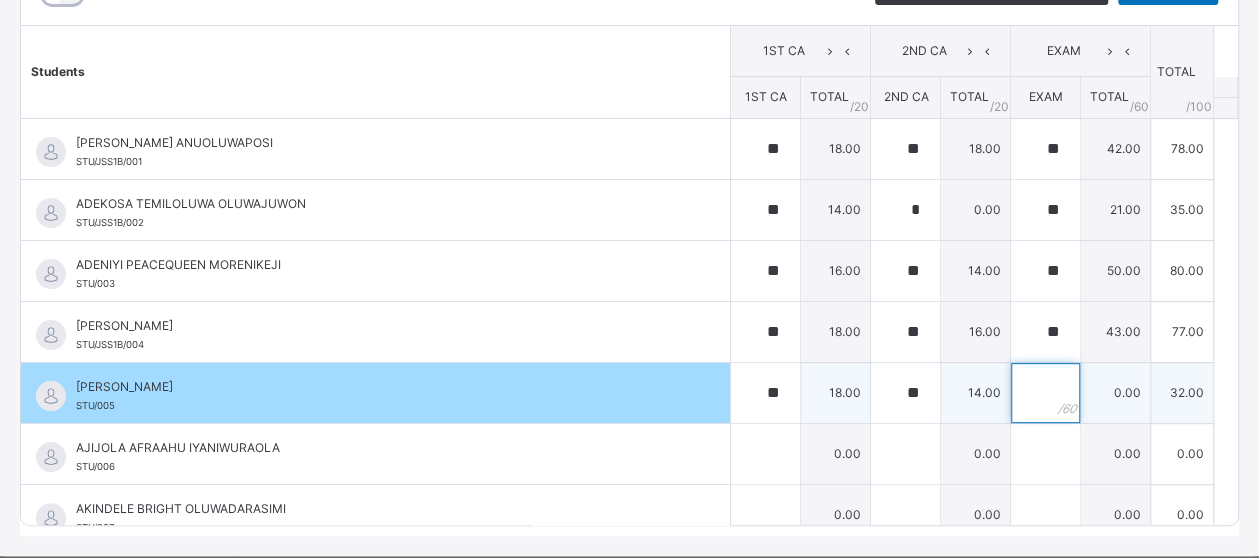 click at bounding box center [1045, 393] 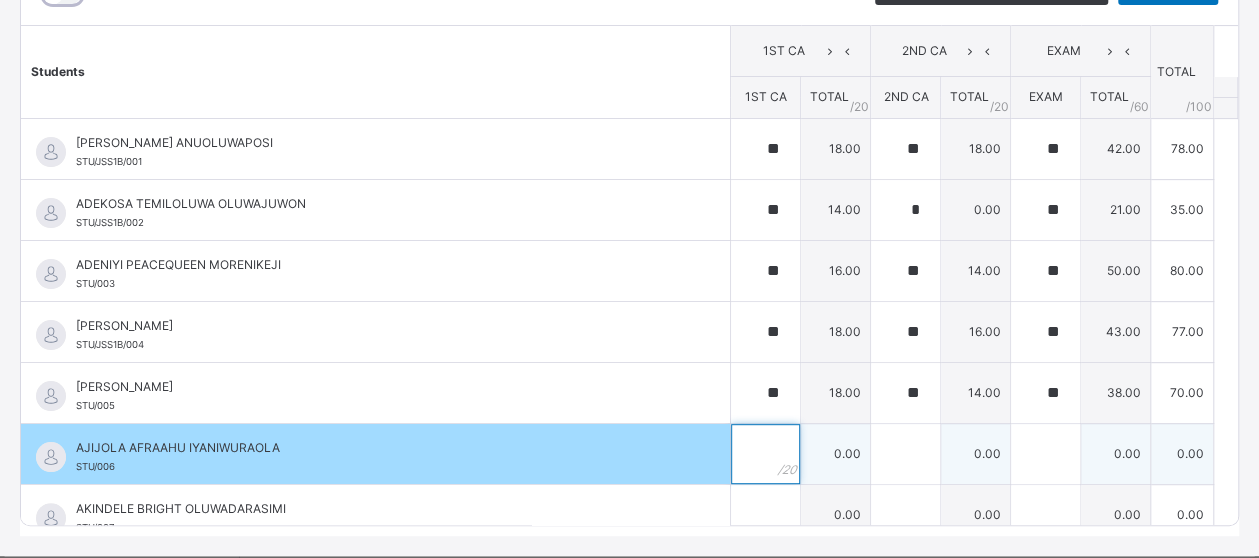 click at bounding box center [765, 454] 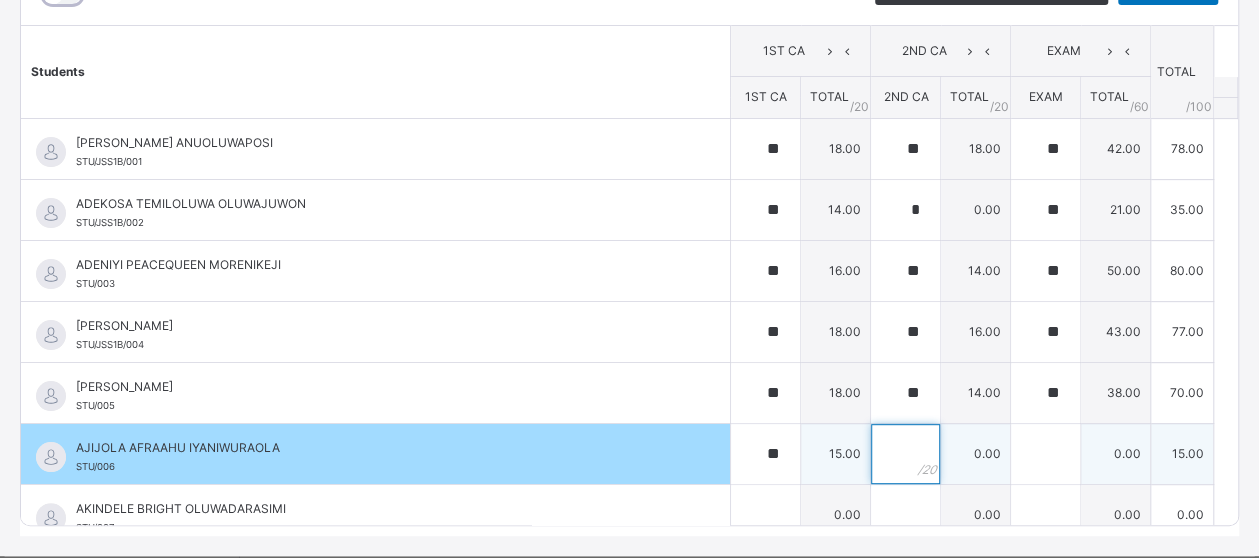click at bounding box center (905, 454) 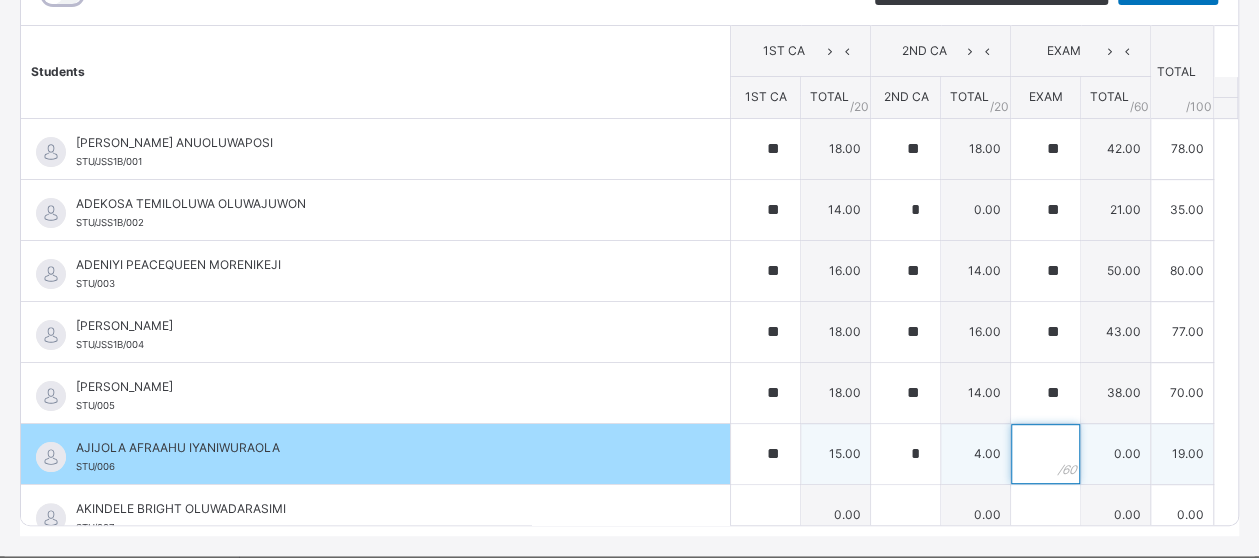 click at bounding box center [1045, 454] 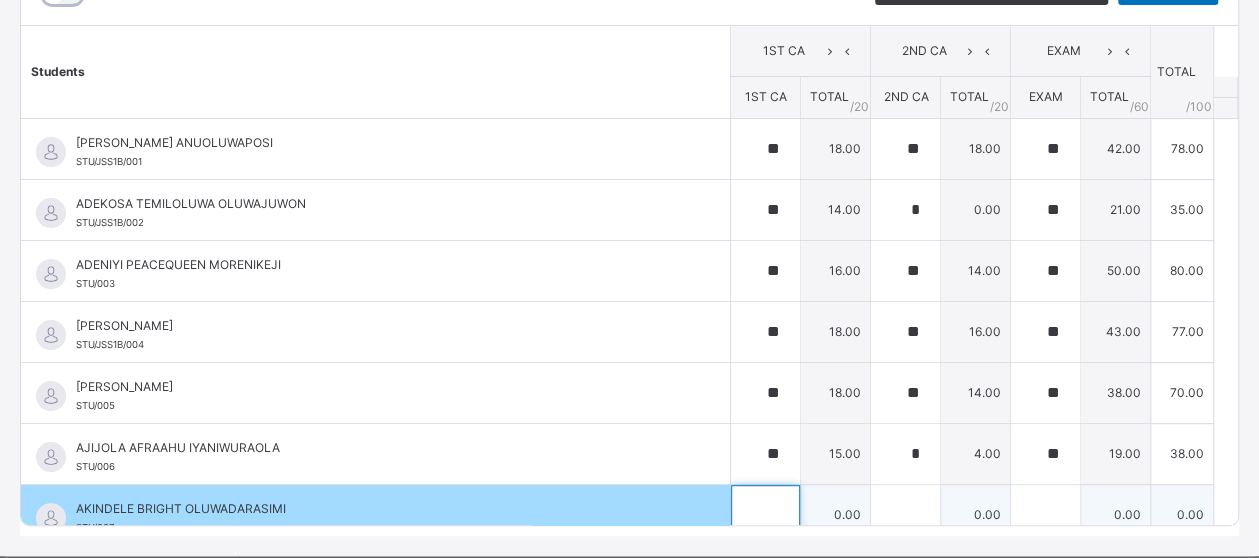 click at bounding box center [765, 515] 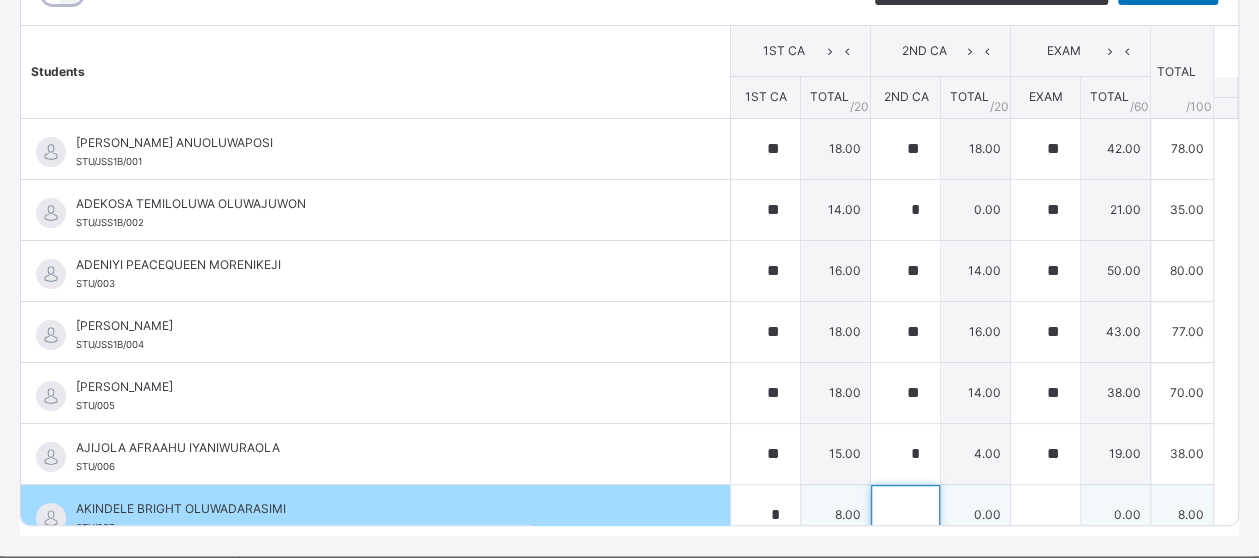 click at bounding box center [905, 515] 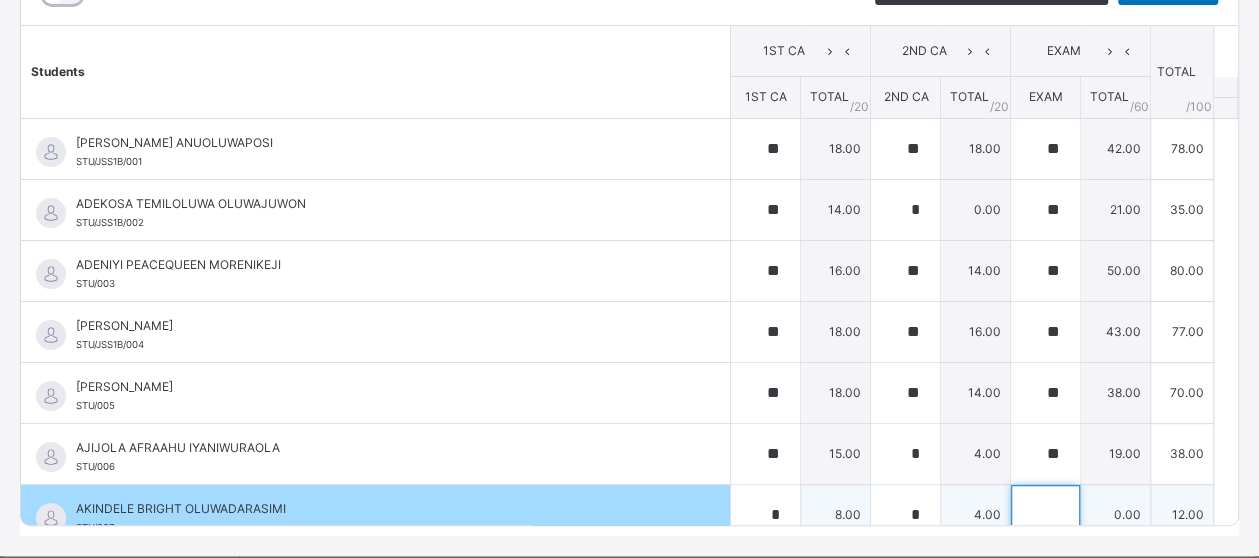 click at bounding box center [1045, 515] 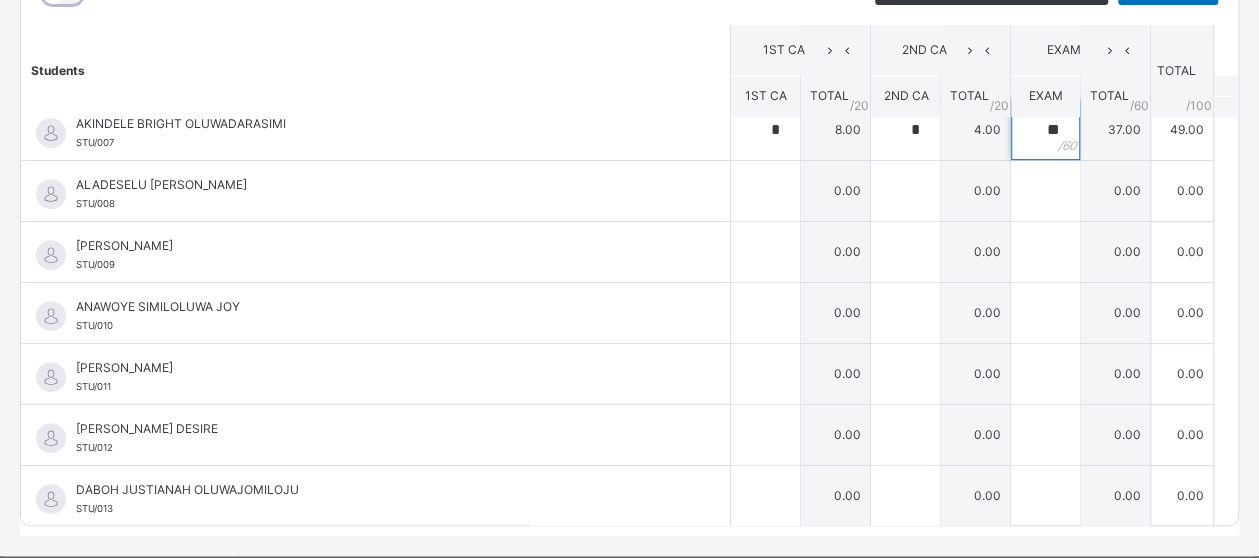 scroll, scrollTop: 391, scrollLeft: 0, axis: vertical 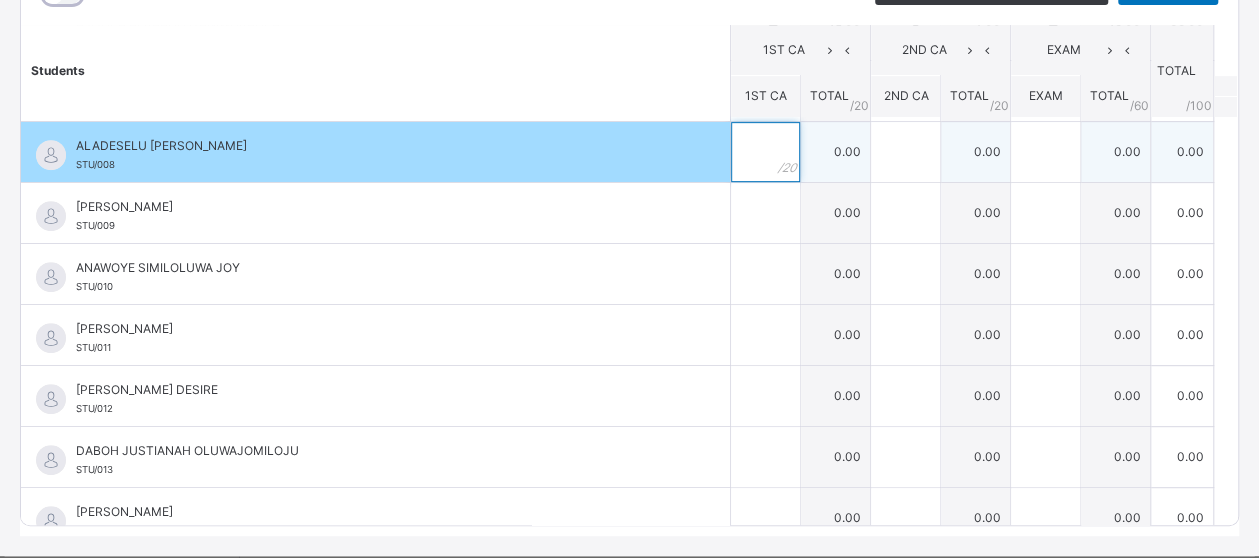 click at bounding box center [765, 152] 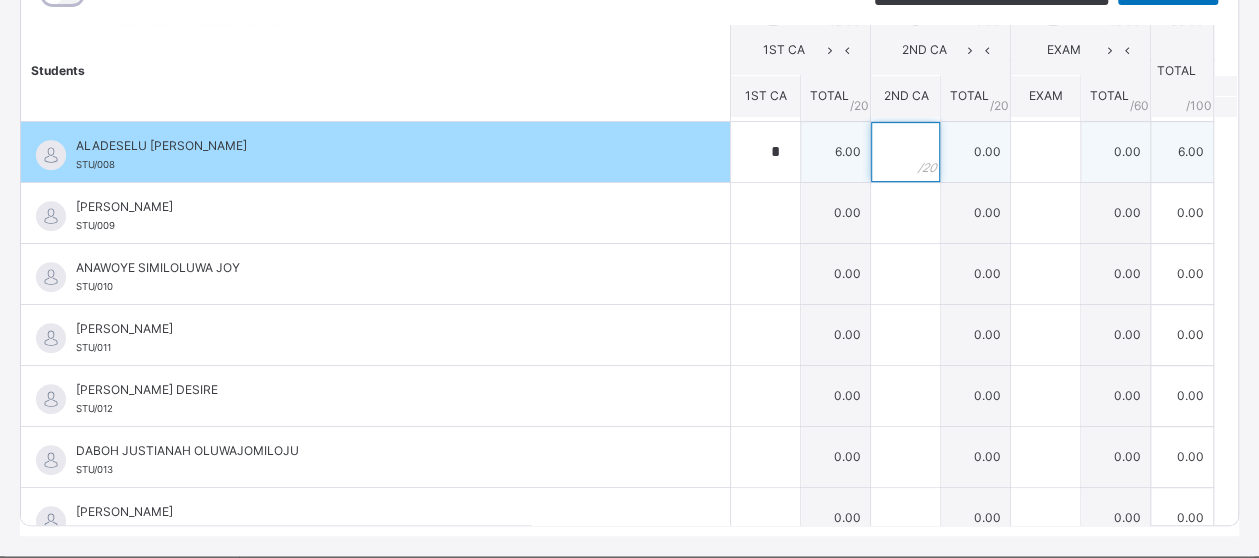 click at bounding box center (905, 152) 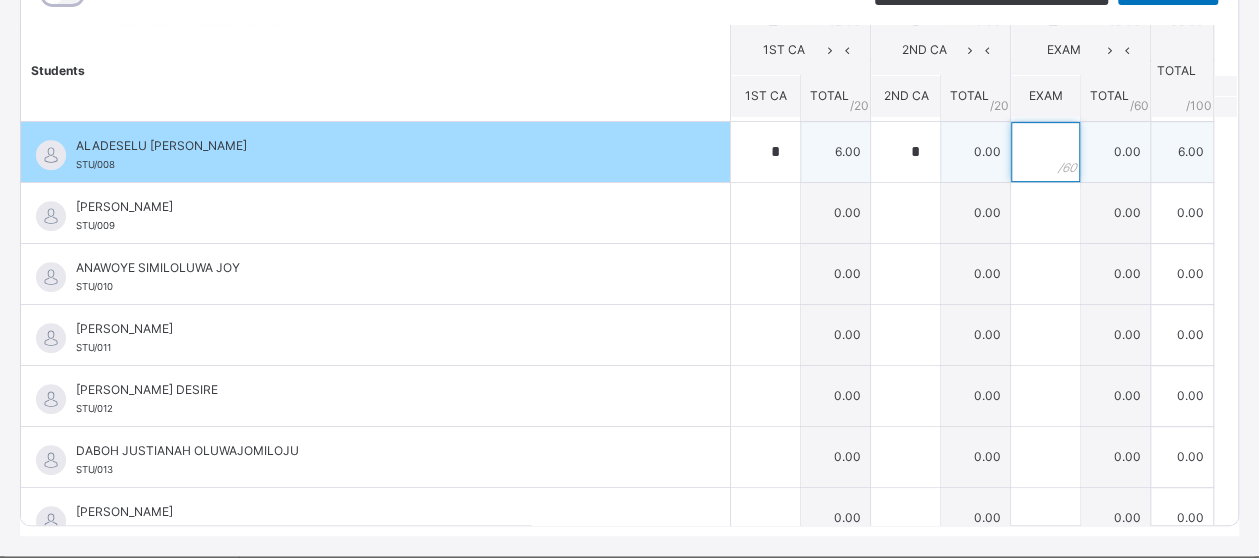 click at bounding box center [1045, 152] 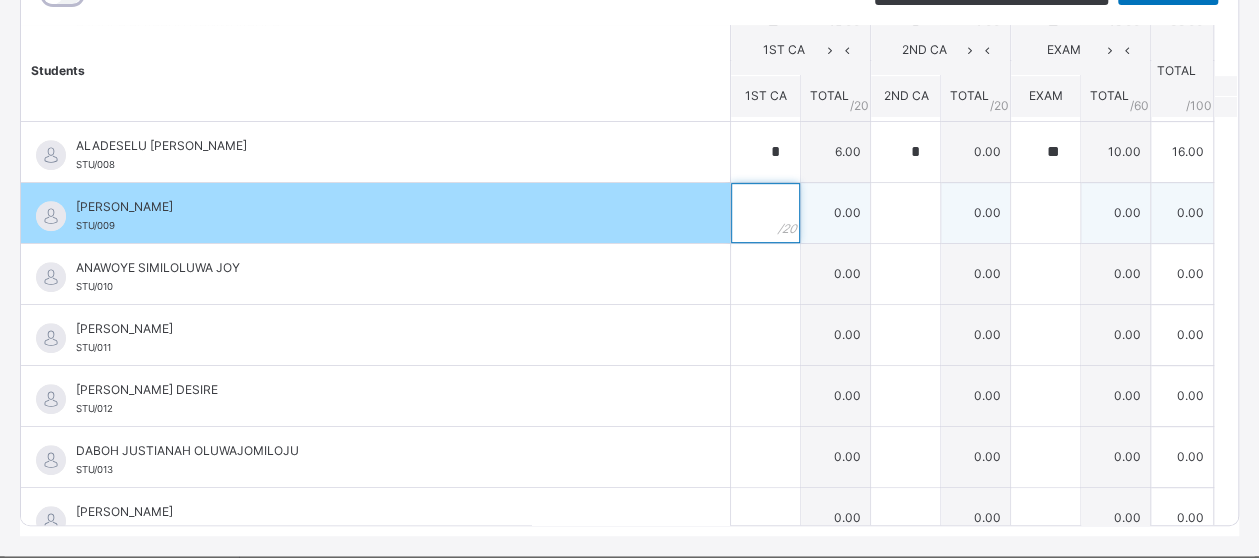 click at bounding box center (765, 213) 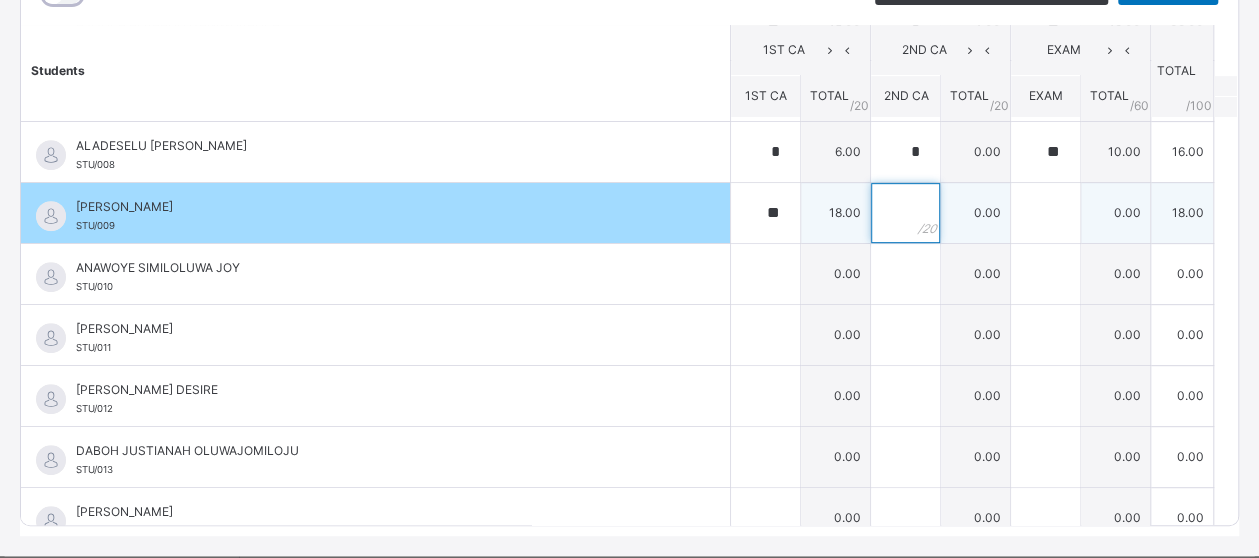 click at bounding box center [905, 213] 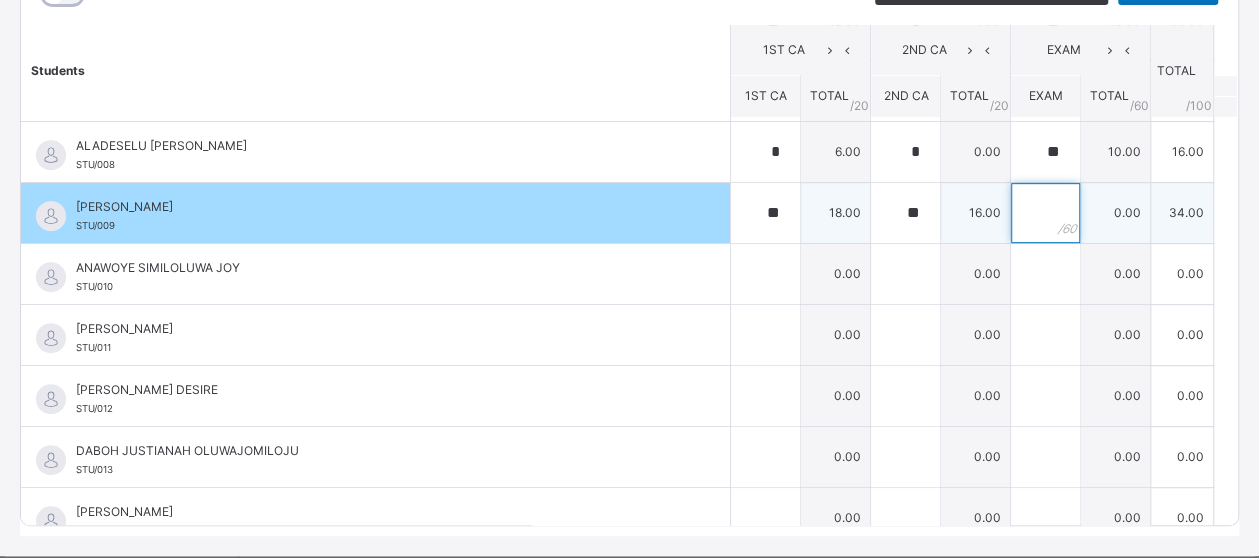 click at bounding box center (1045, 213) 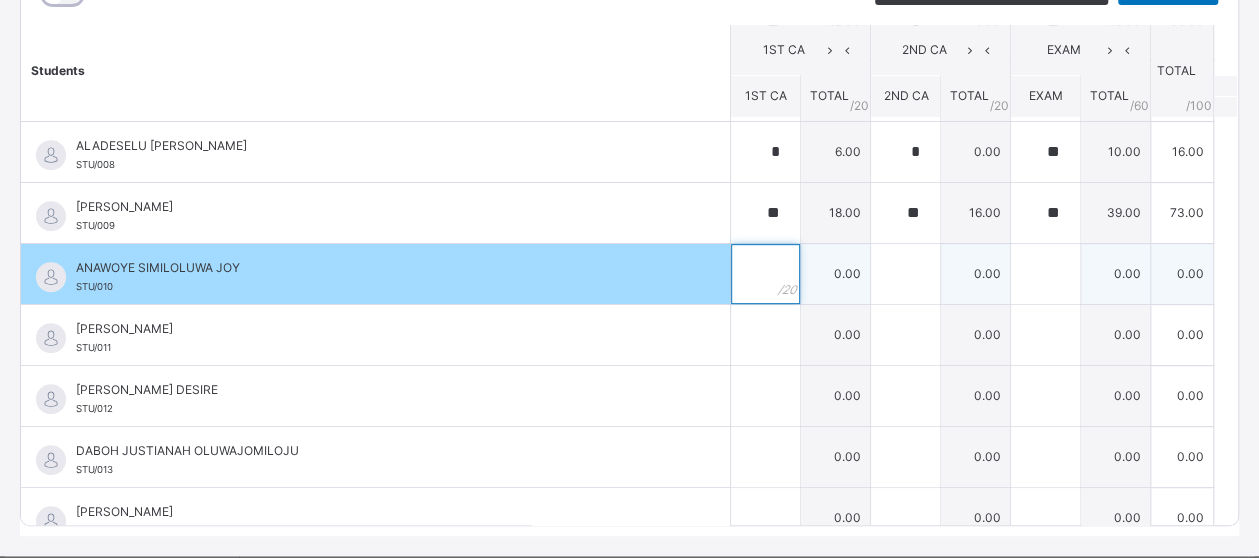 click at bounding box center (765, 274) 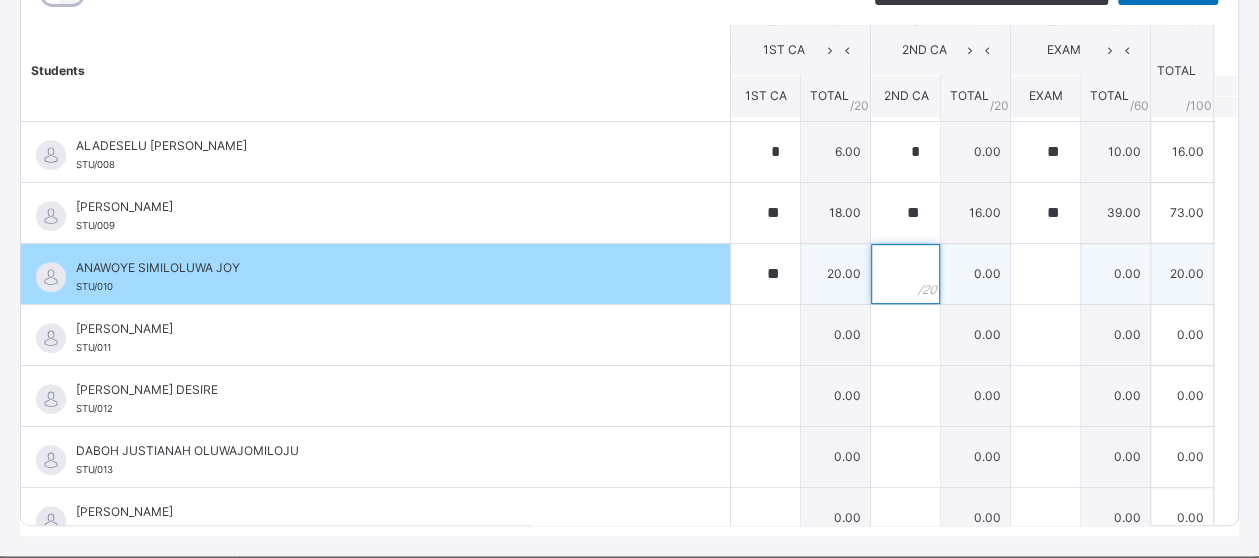 click at bounding box center [905, 274] 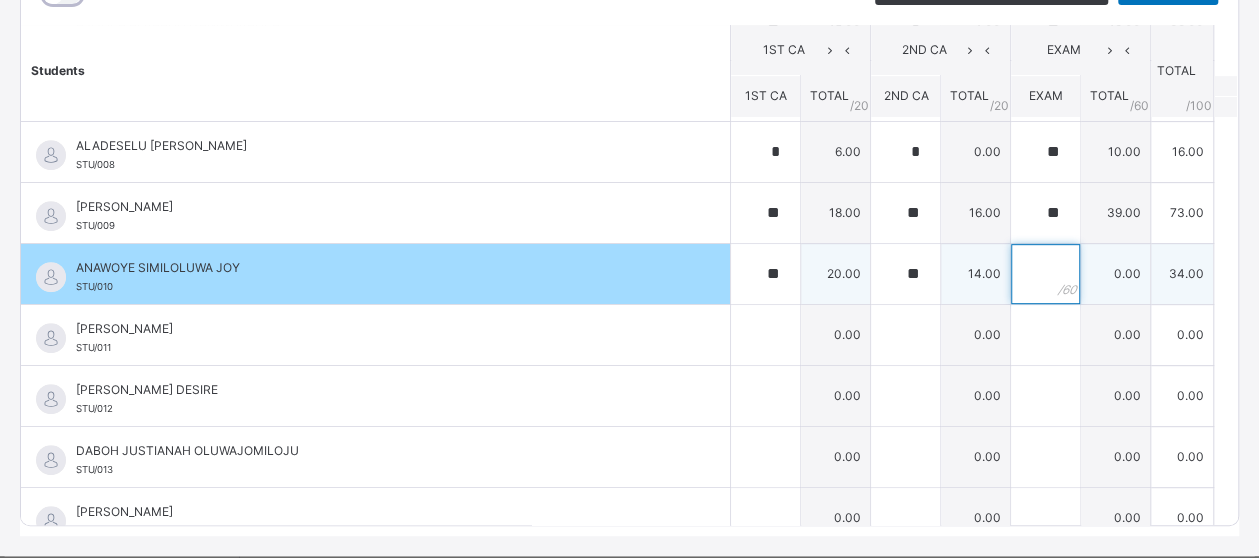 click at bounding box center (1045, 274) 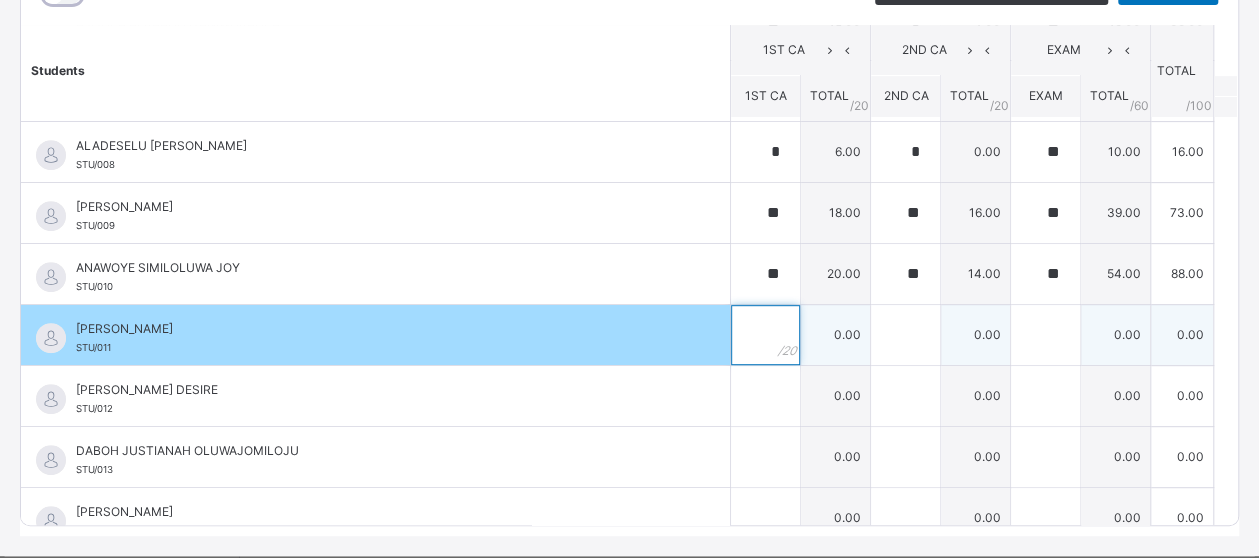 click at bounding box center [765, 335] 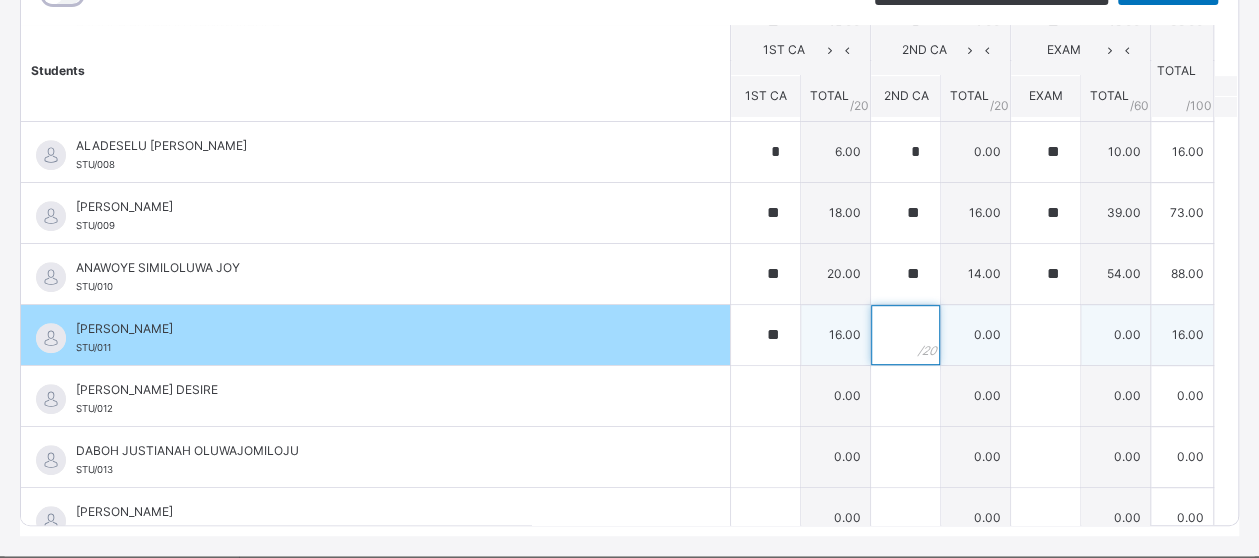 click at bounding box center (905, 335) 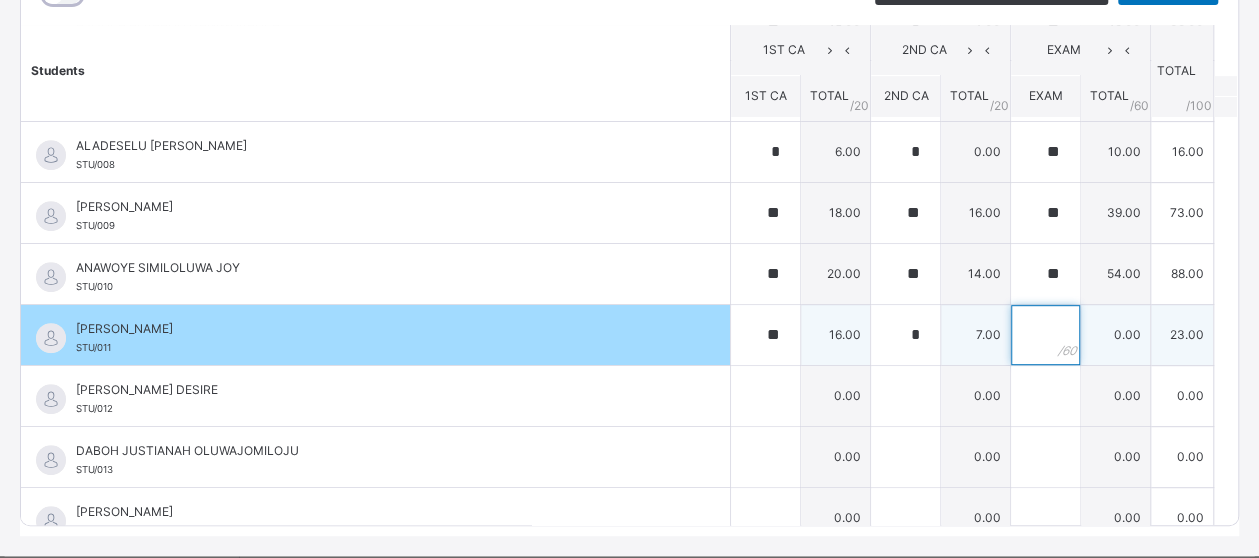 click at bounding box center (1045, 335) 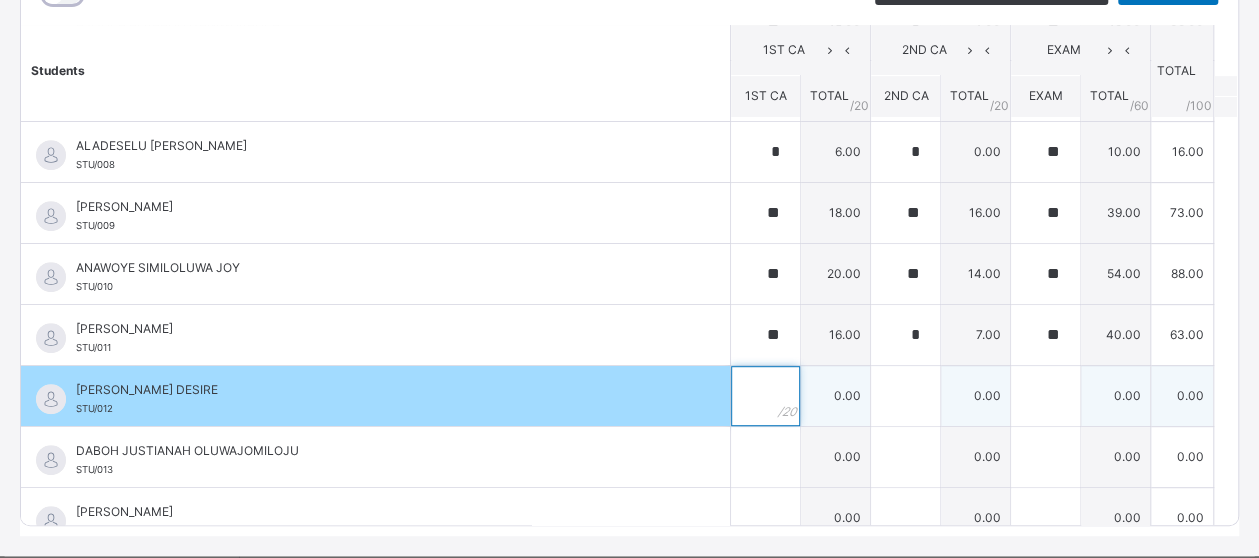 click at bounding box center [765, 396] 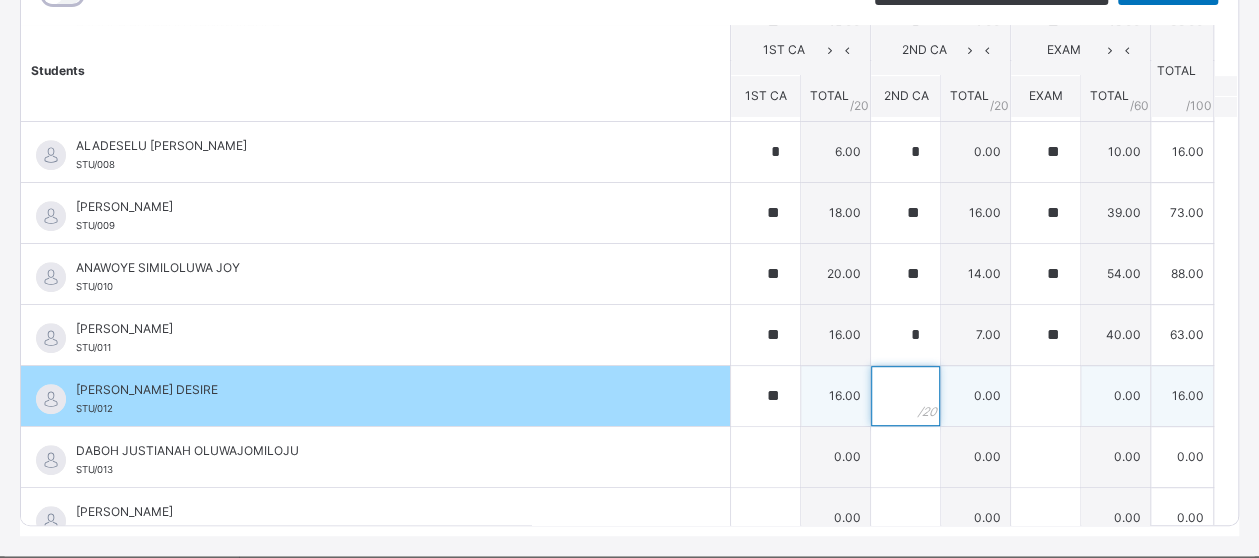 click at bounding box center [905, 396] 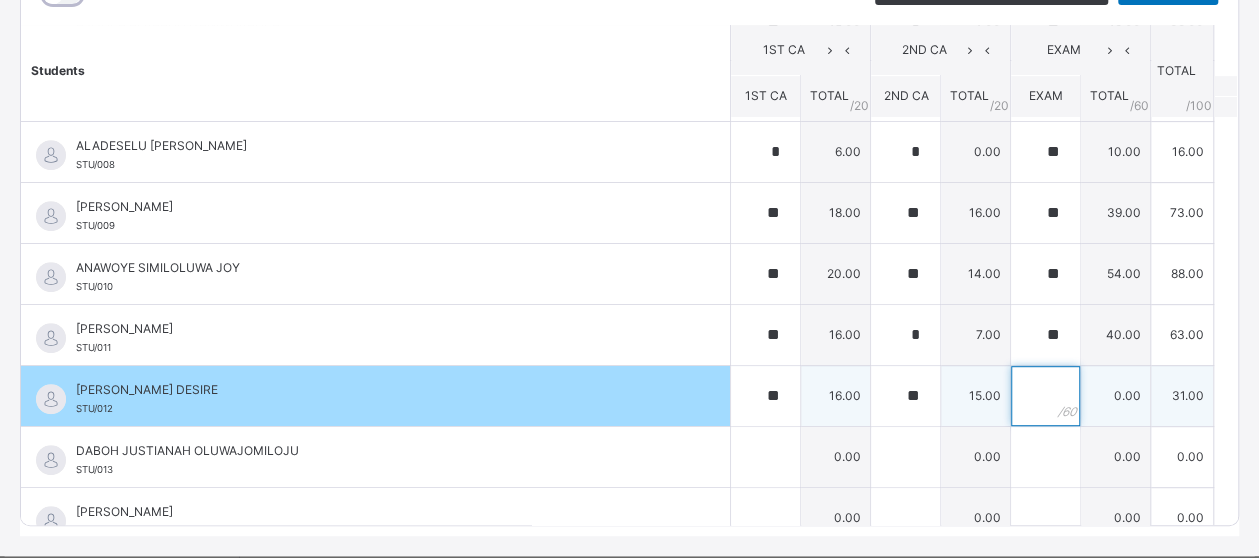 click at bounding box center (1045, 396) 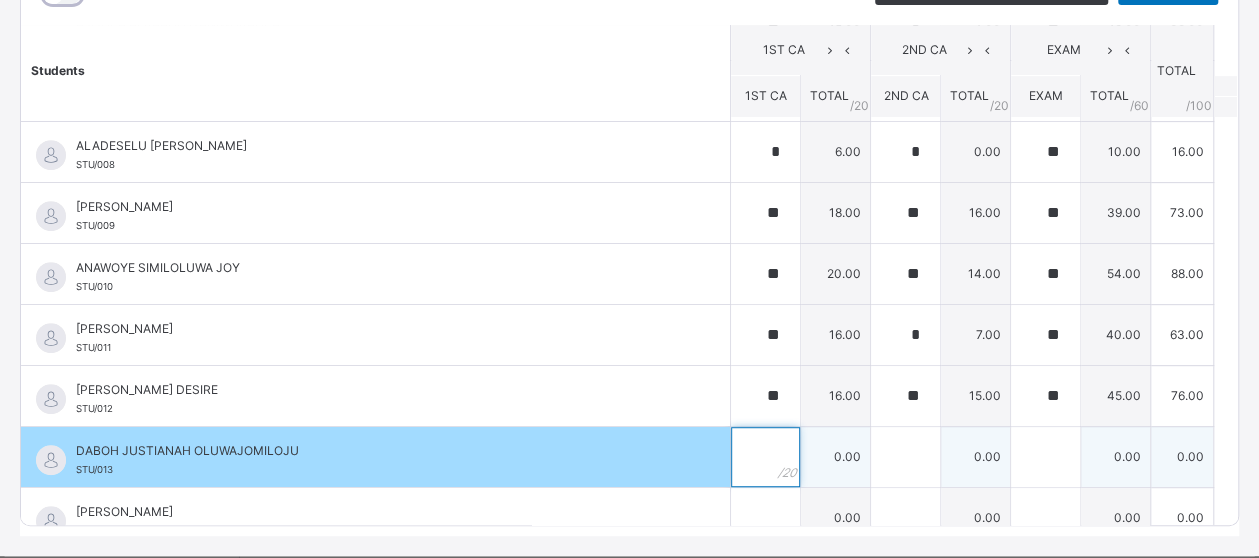 click at bounding box center [765, 457] 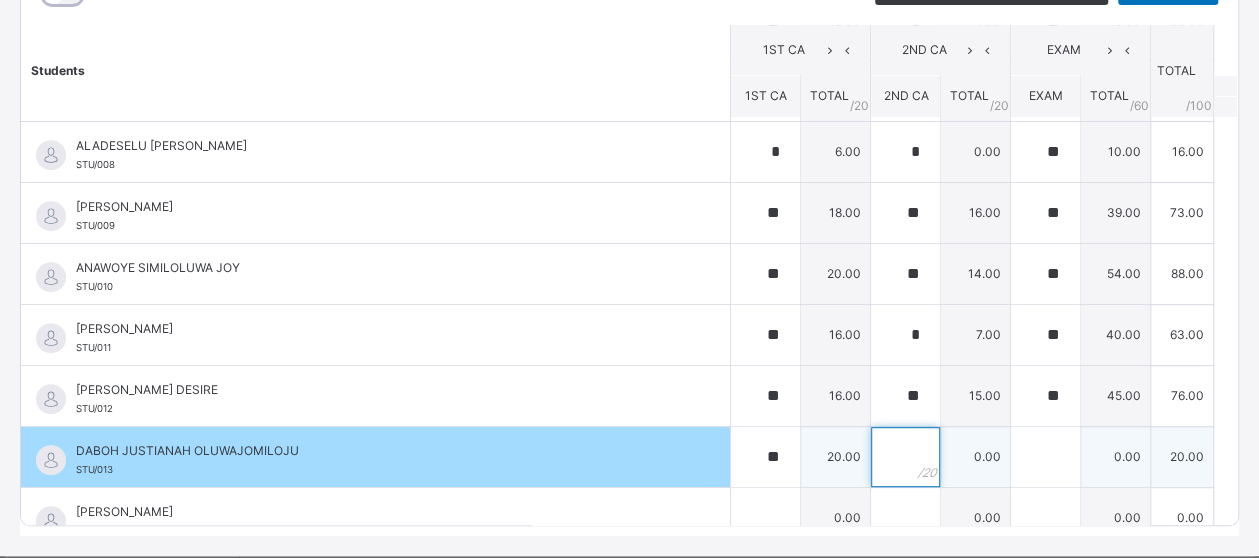 click at bounding box center [905, 457] 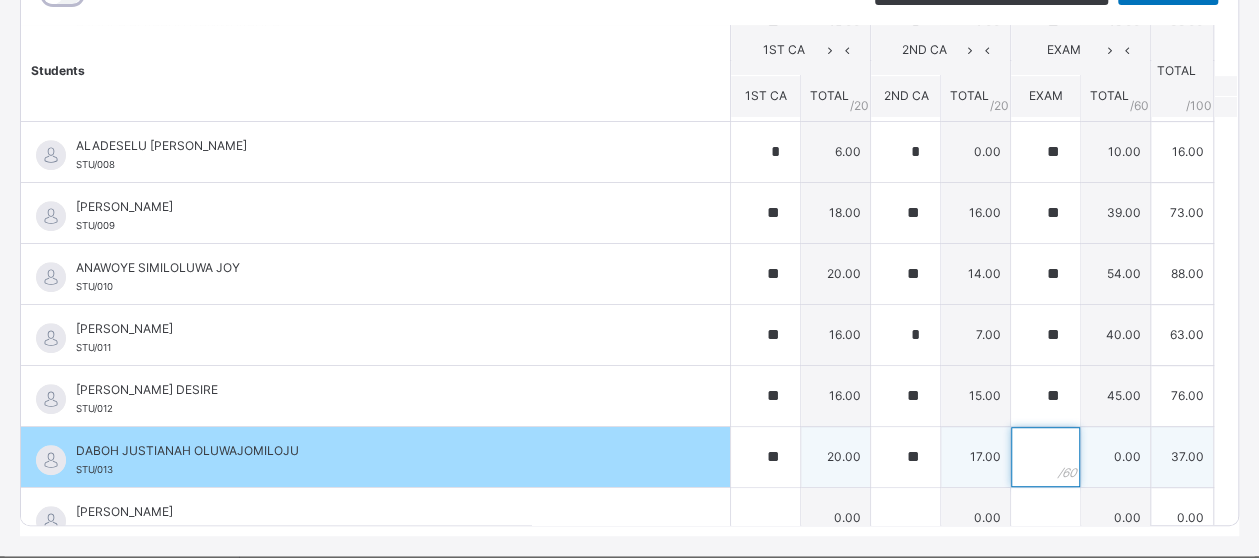 click at bounding box center (1045, 457) 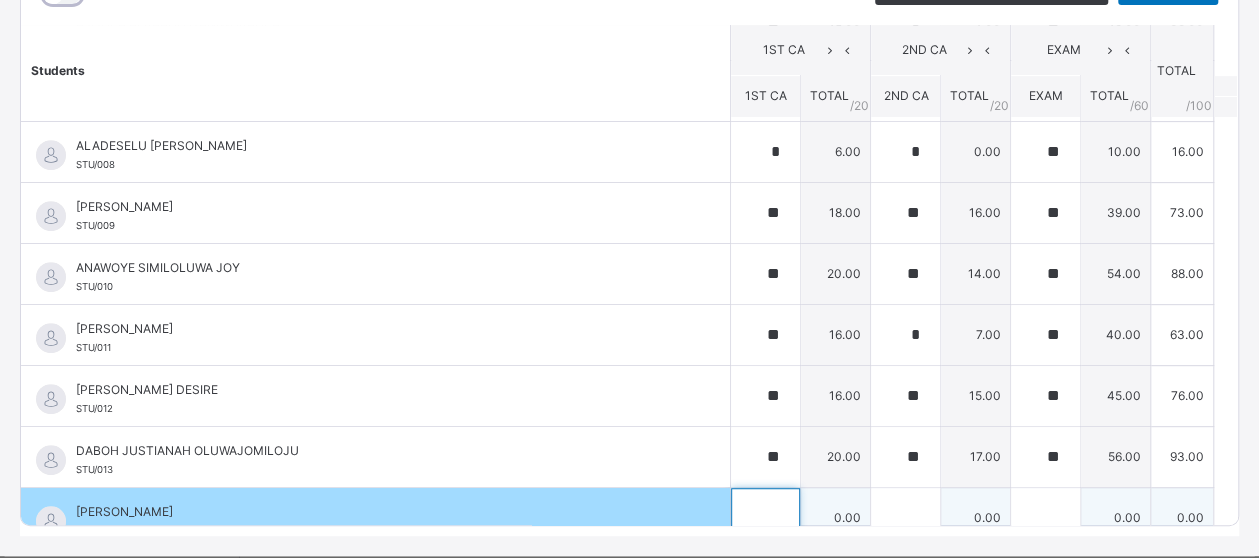 click at bounding box center (765, 518) 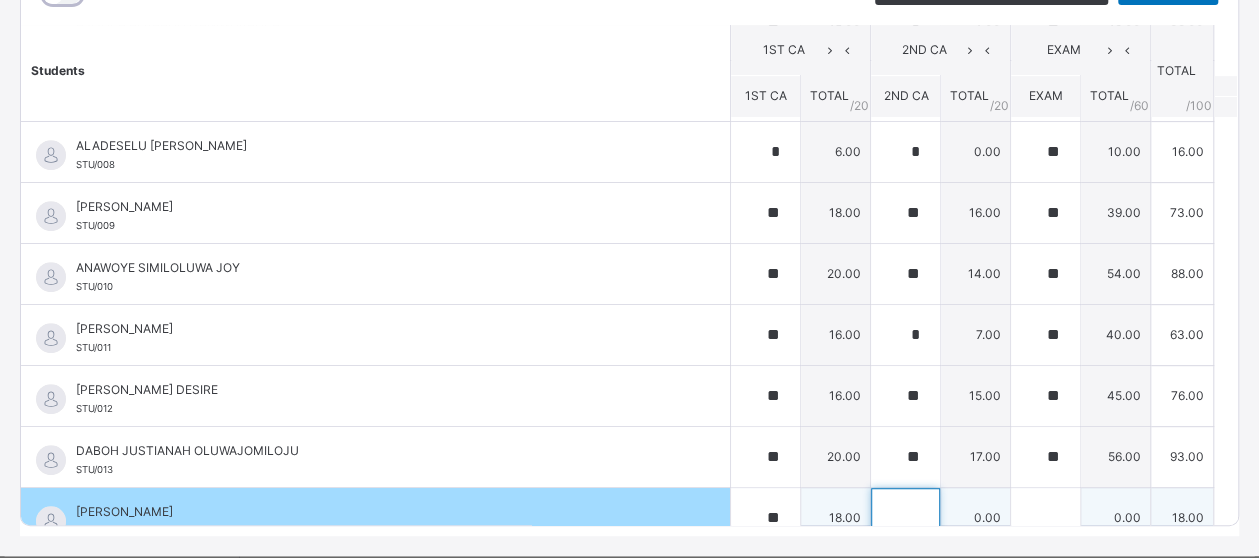 click at bounding box center [905, 518] 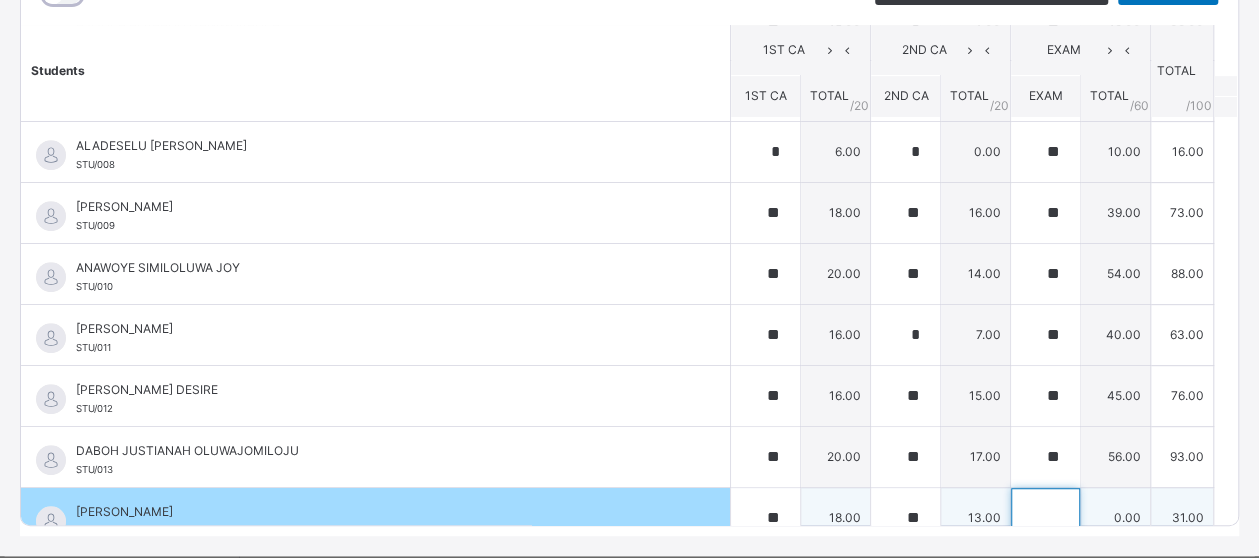 click at bounding box center (1045, 518) 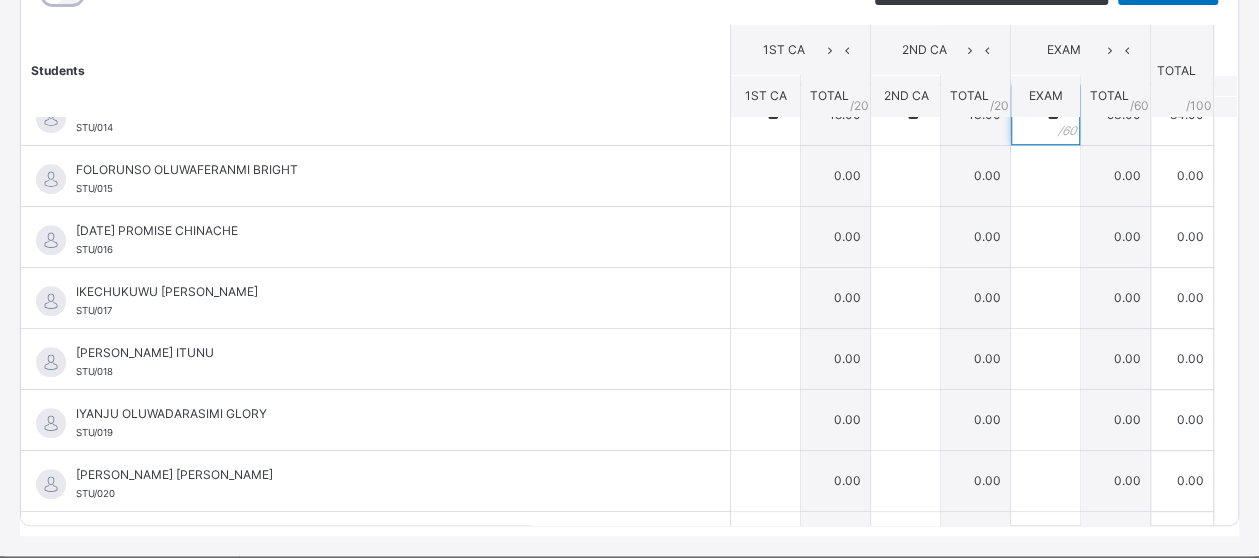 scroll, scrollTop: 830, scrollLeft: 0, axis: vertical 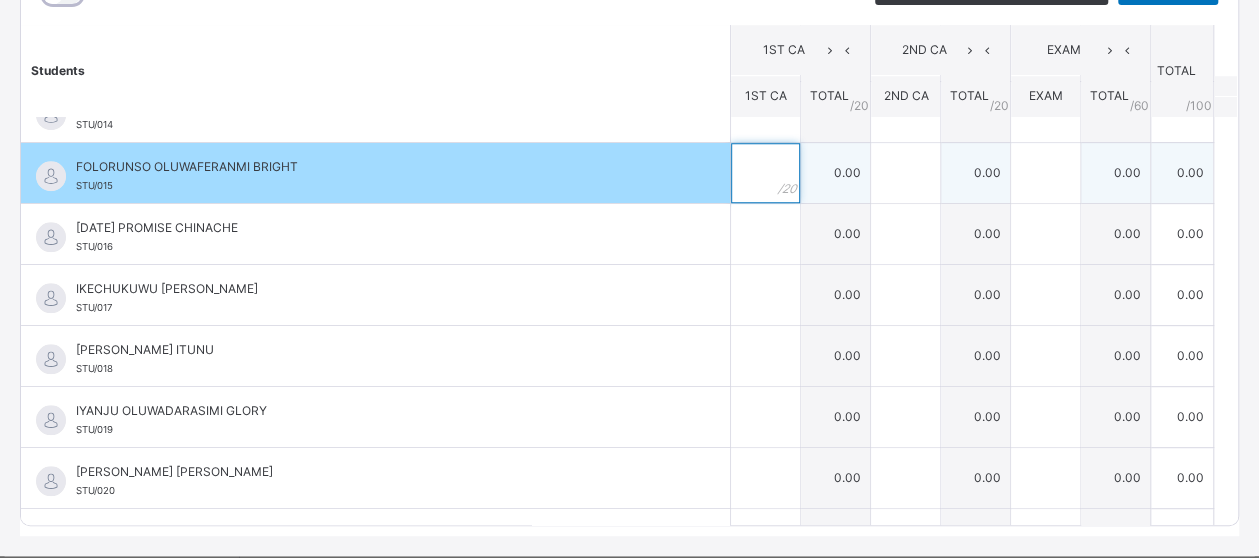 click at bounding box center (765, 173) 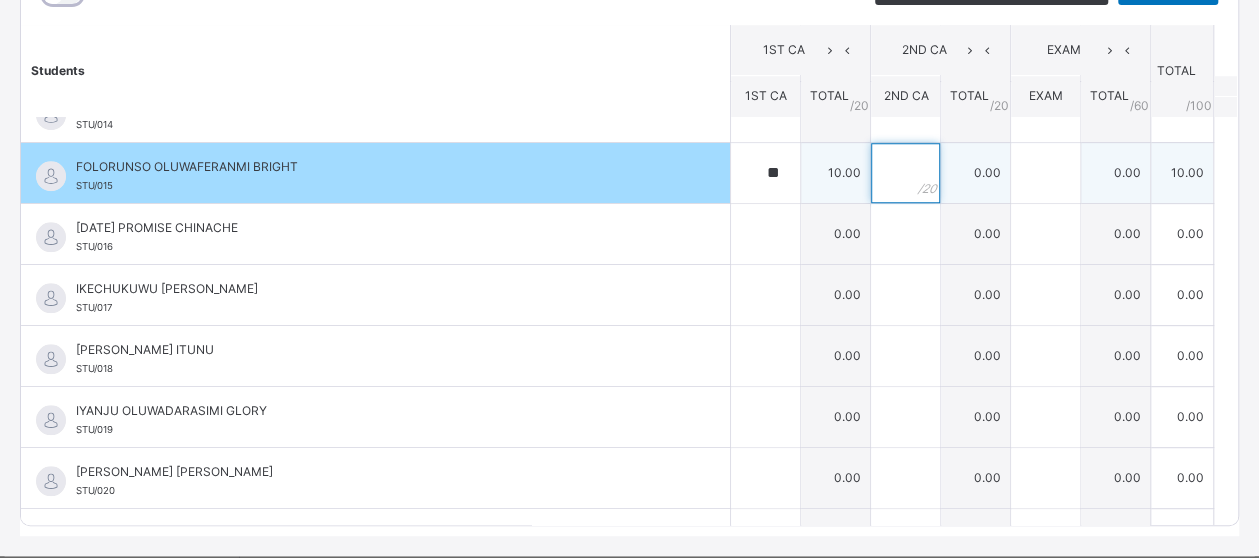 click at bounding box center (905, 173) 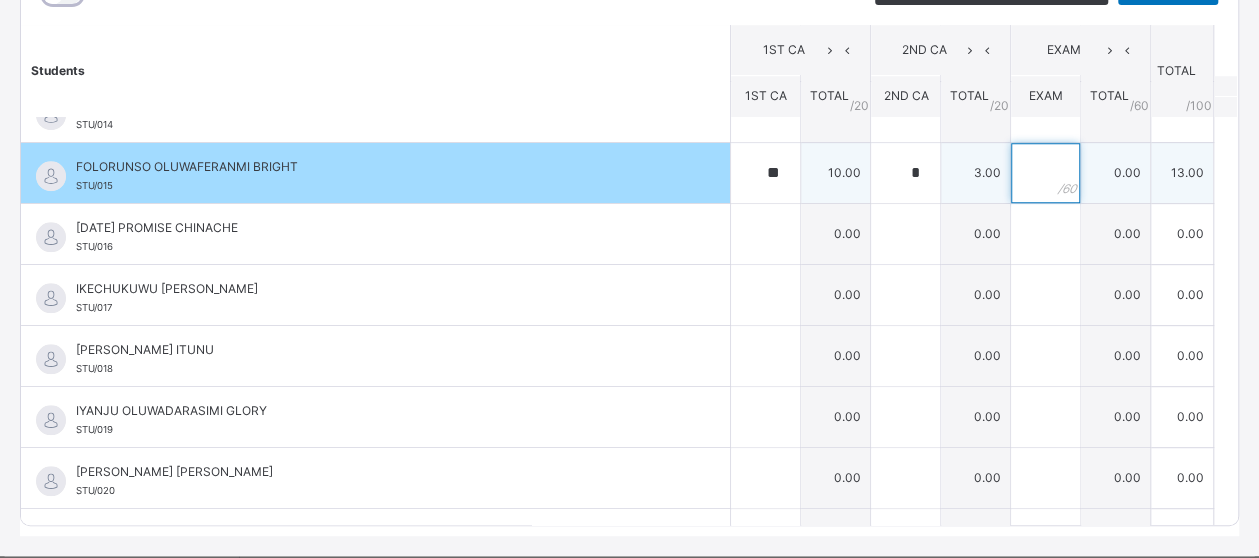 click at bounding box center [1045, 173] 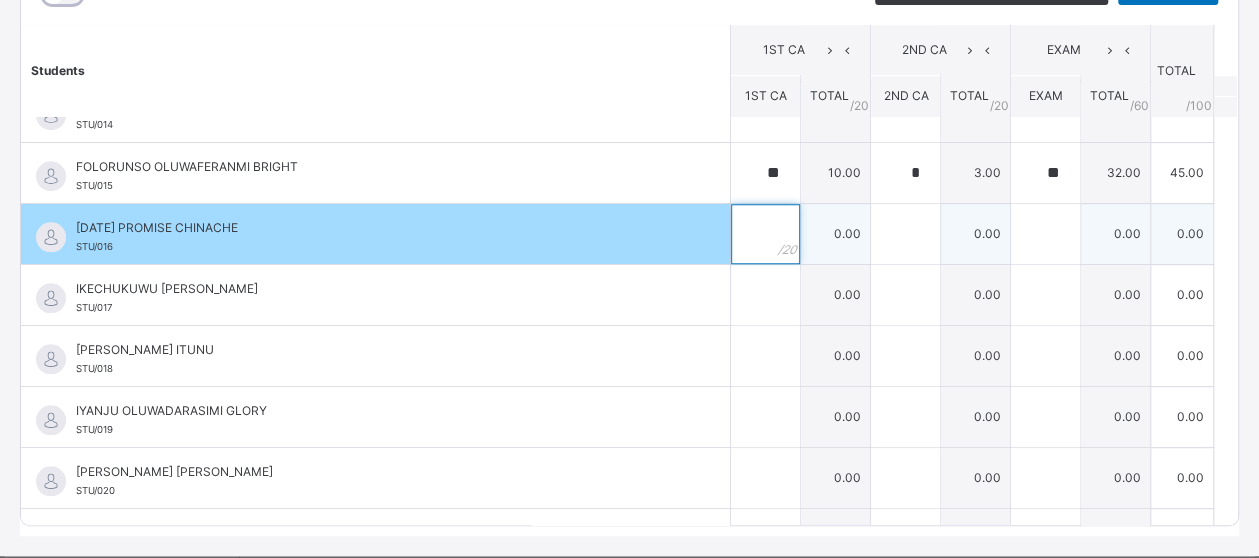click at bounding box center (765, 234) 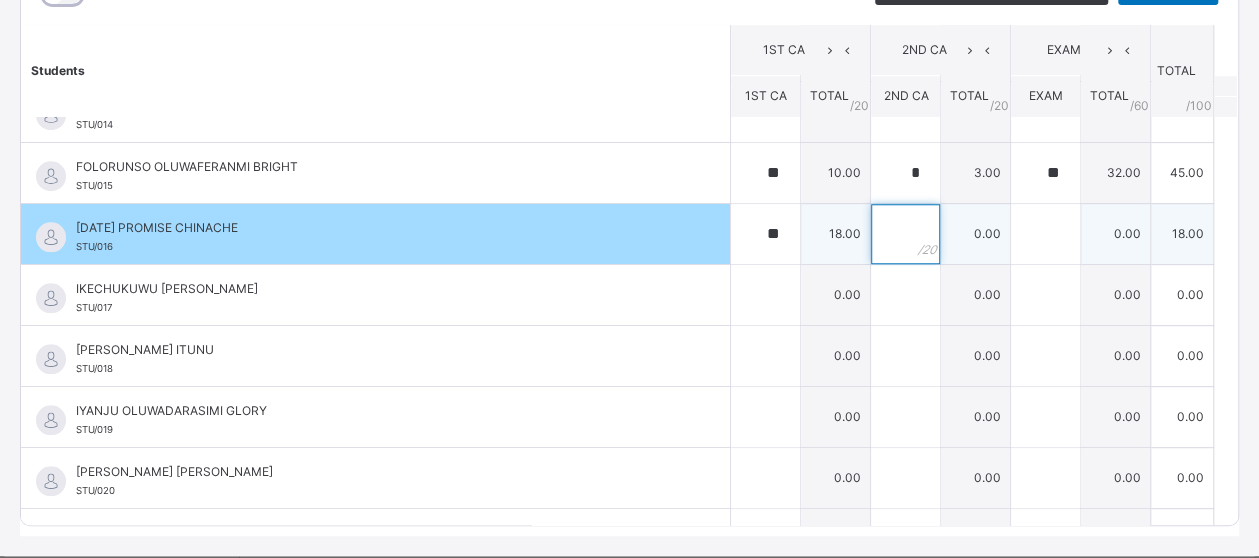 click at bounding box center [905, 234] 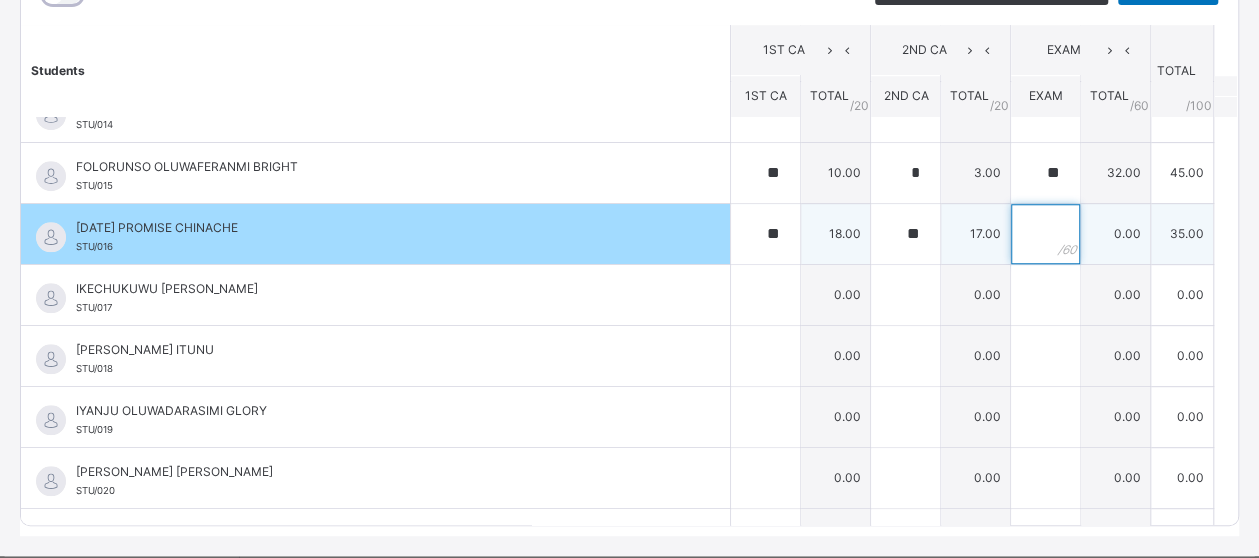 click at bounding box center (1045, 234) 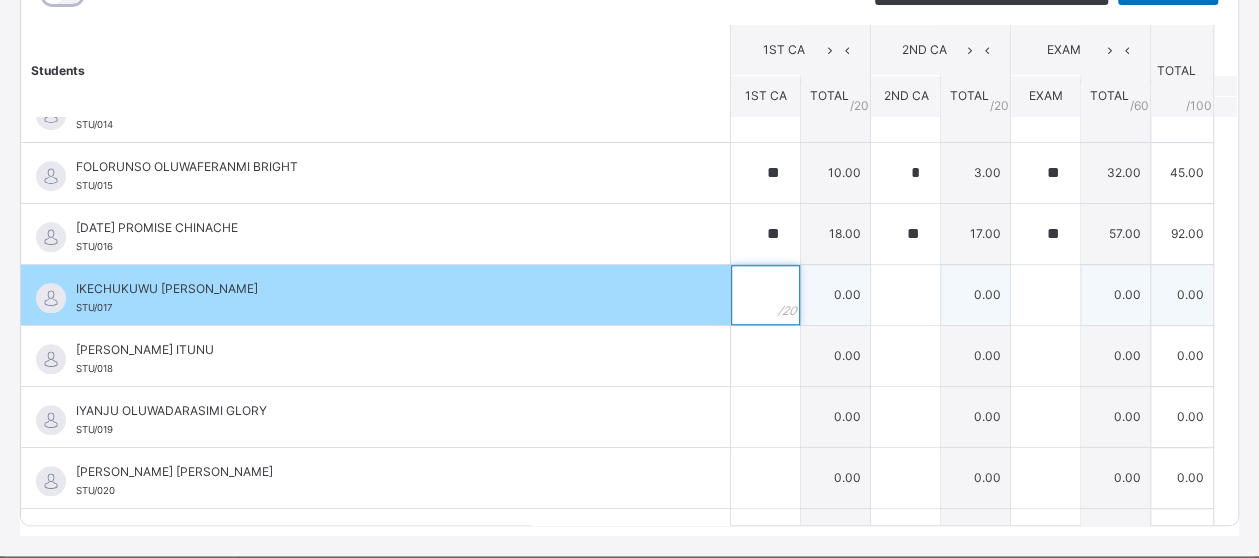 click at bounding box center (765, 295) 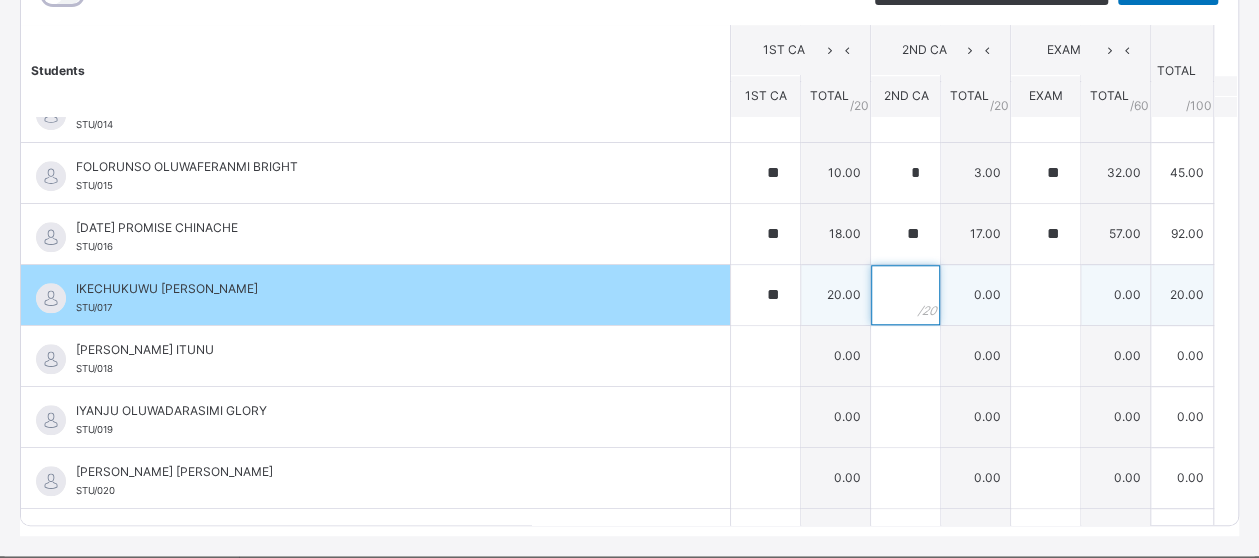 click at bounding box center (905, 295) 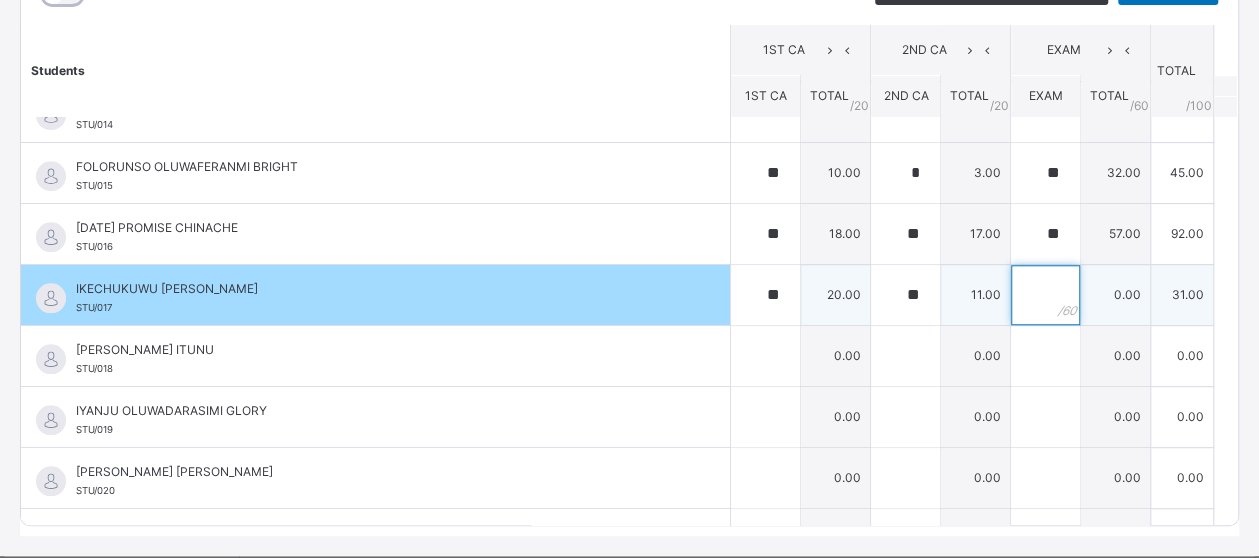 click at bounding box center [1045, 295] 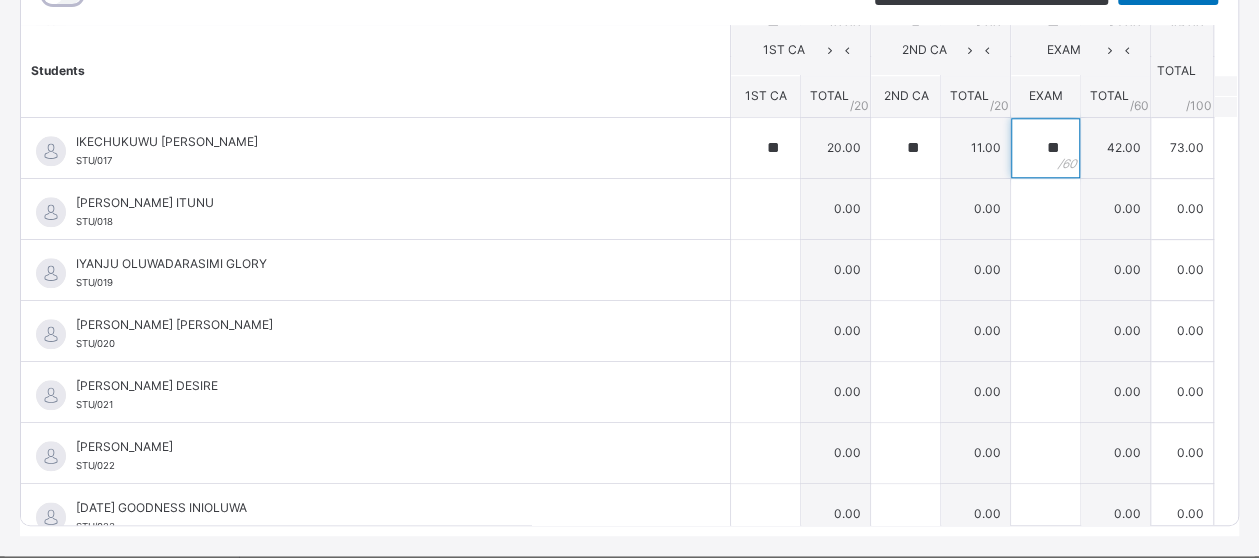 scroll, scrollTop: 980, scrollLeft: 0, axis: vertical 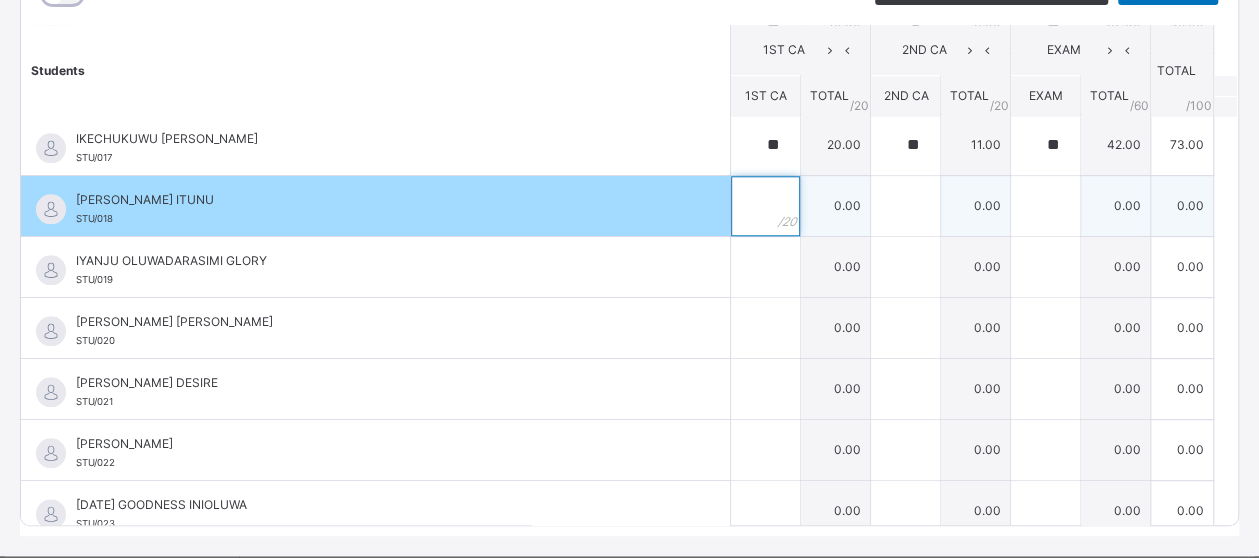click at bounding box center [765, 206] 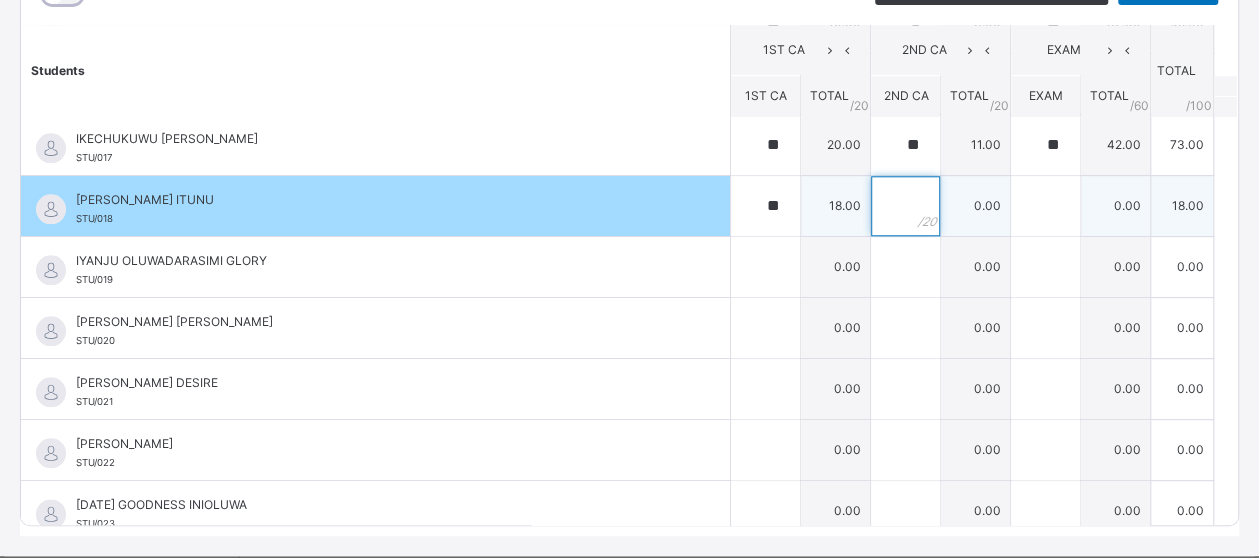click at bounding box center (905, 206) 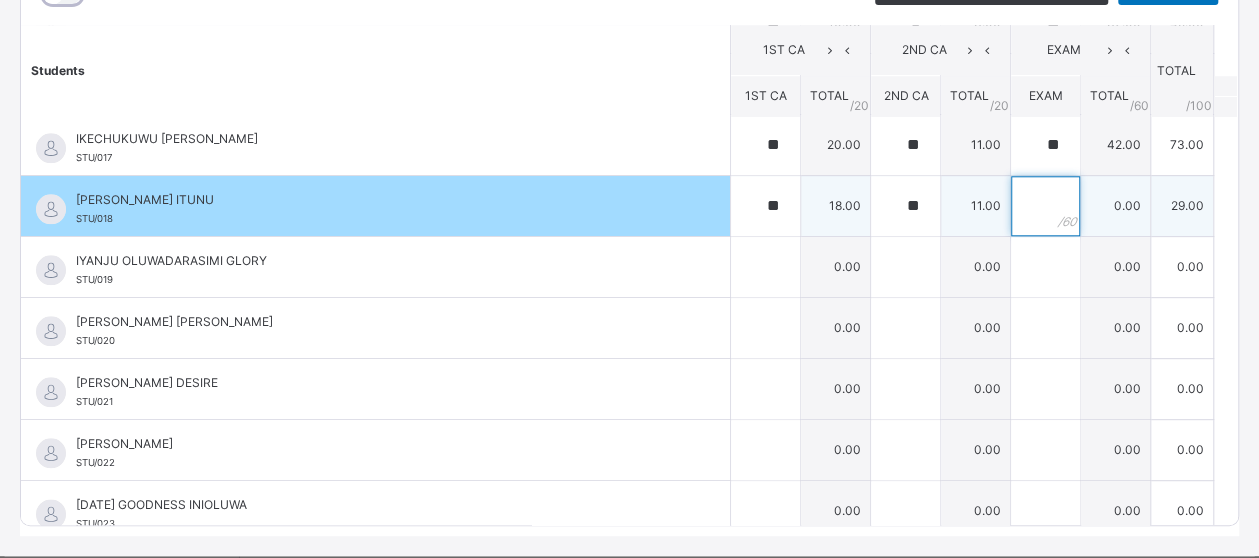 click at bounding box center (1045, 206) 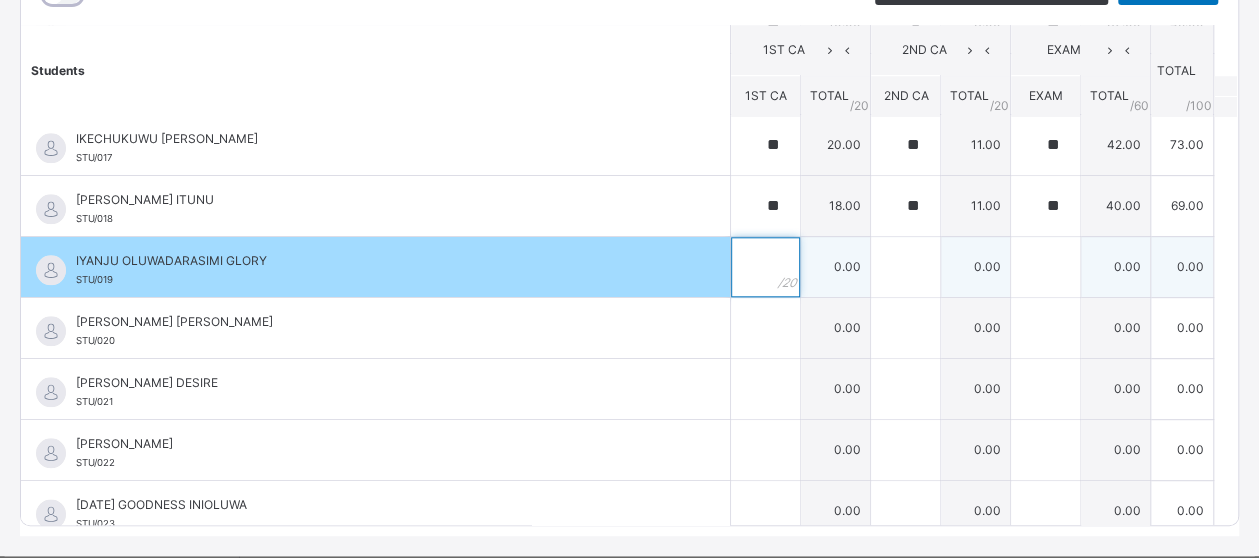 click at bounding box center (765, 267) 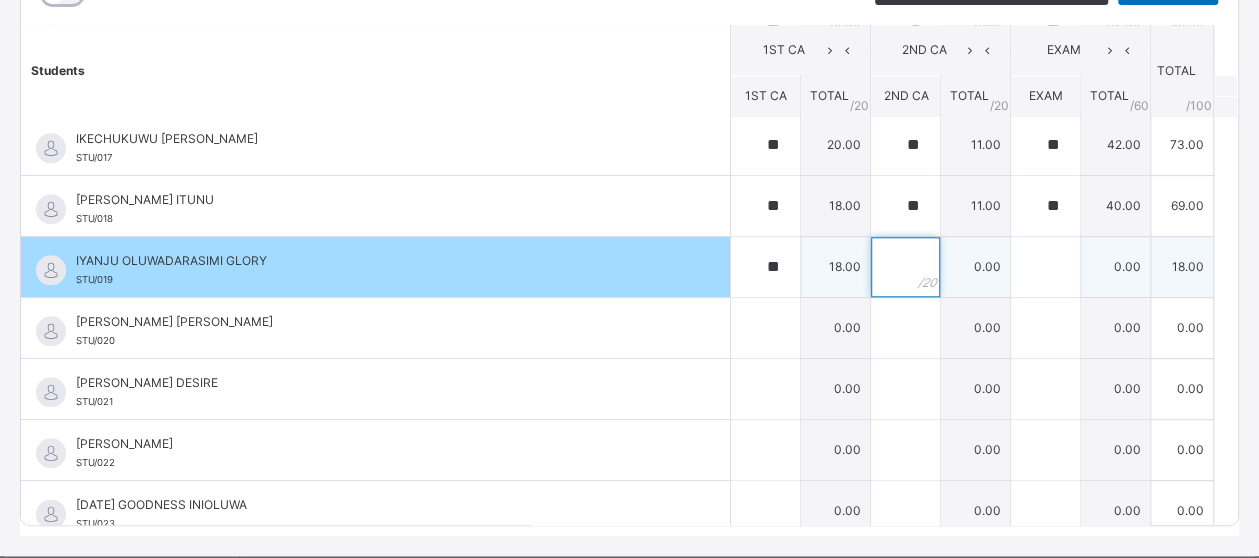 click at bounding box center (905, 267) 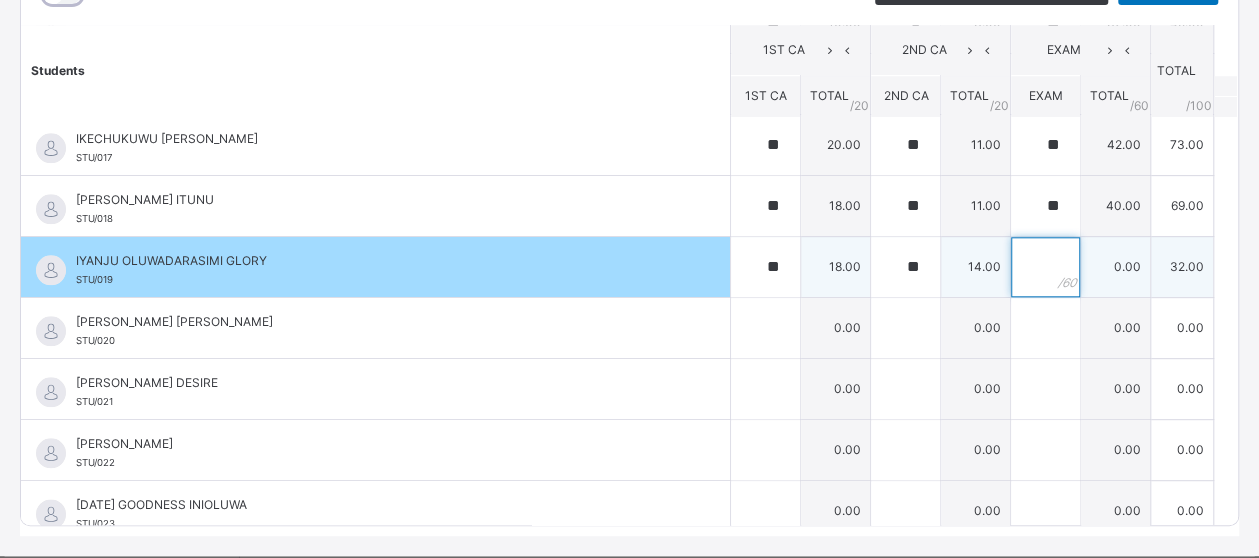 click at bounding box center [1045, 267] 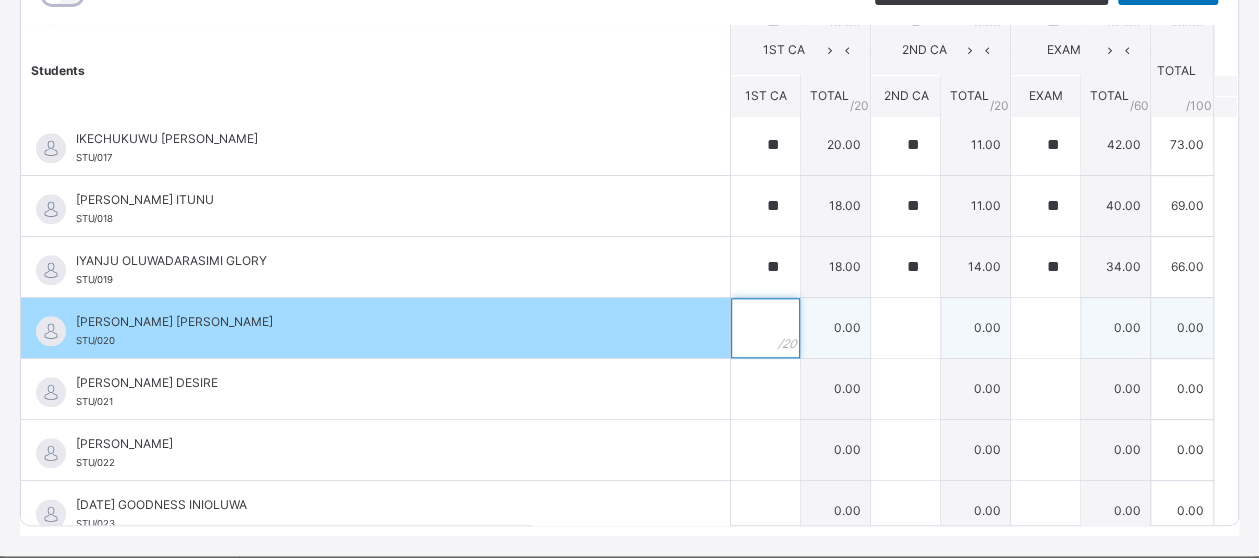 click at bounding box center (765, 328) 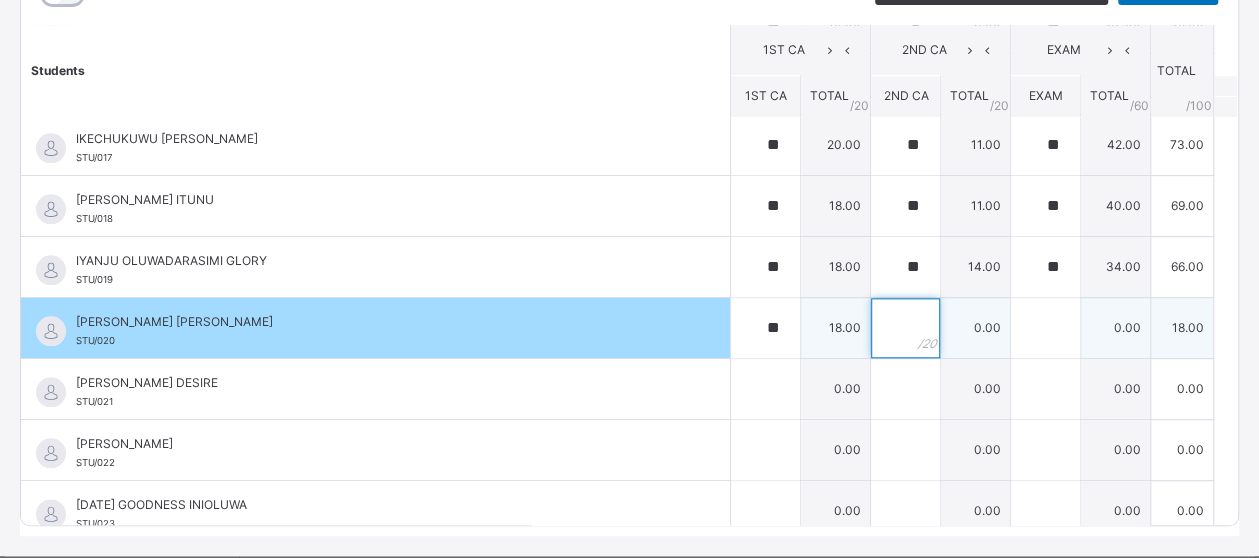 click at bounding box center [905, 328] 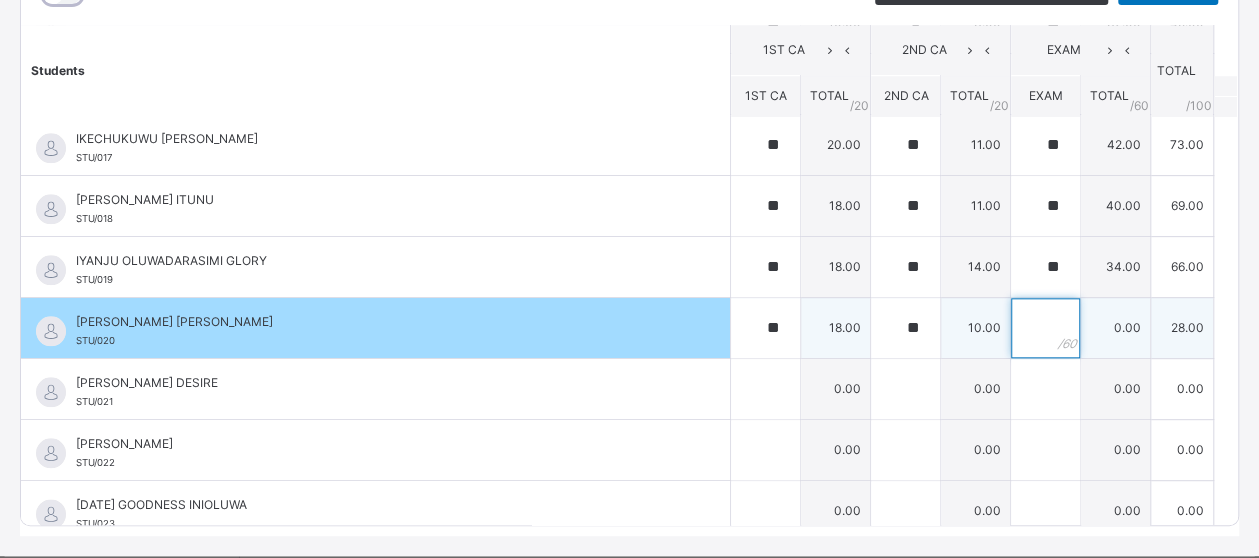 click at bounding box center [1045, 328] 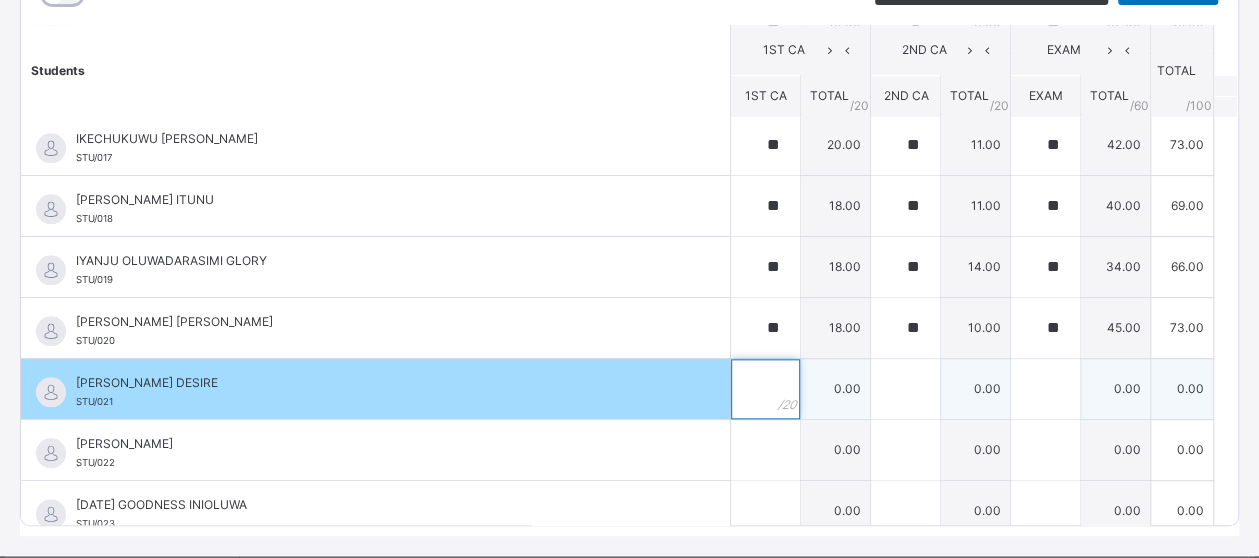 click at bounding box center [765, 389] 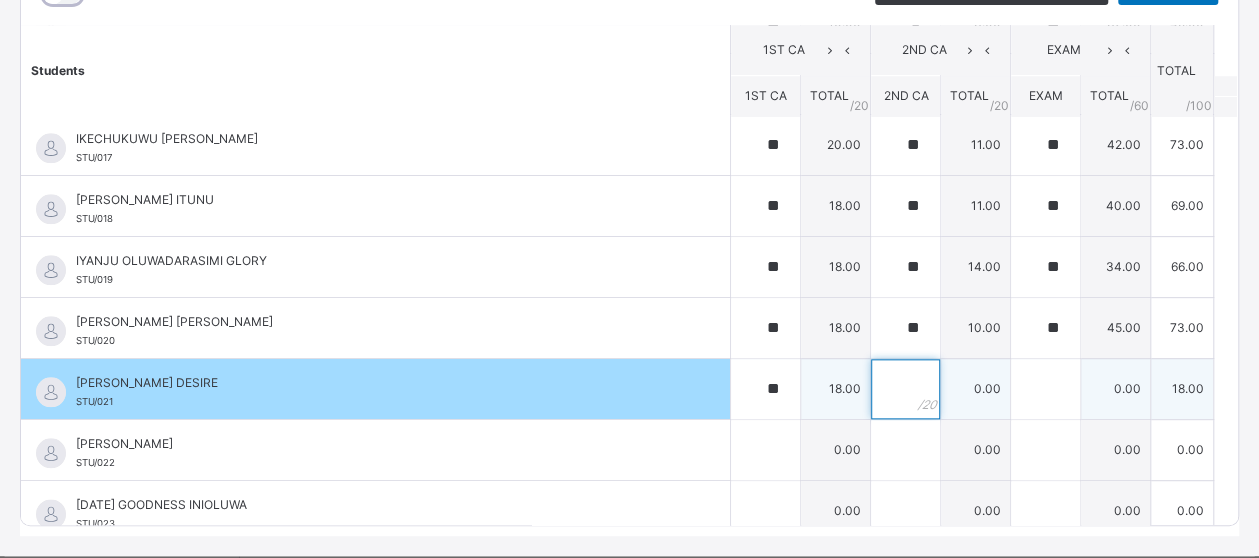 click at bounding box center (905, 389) 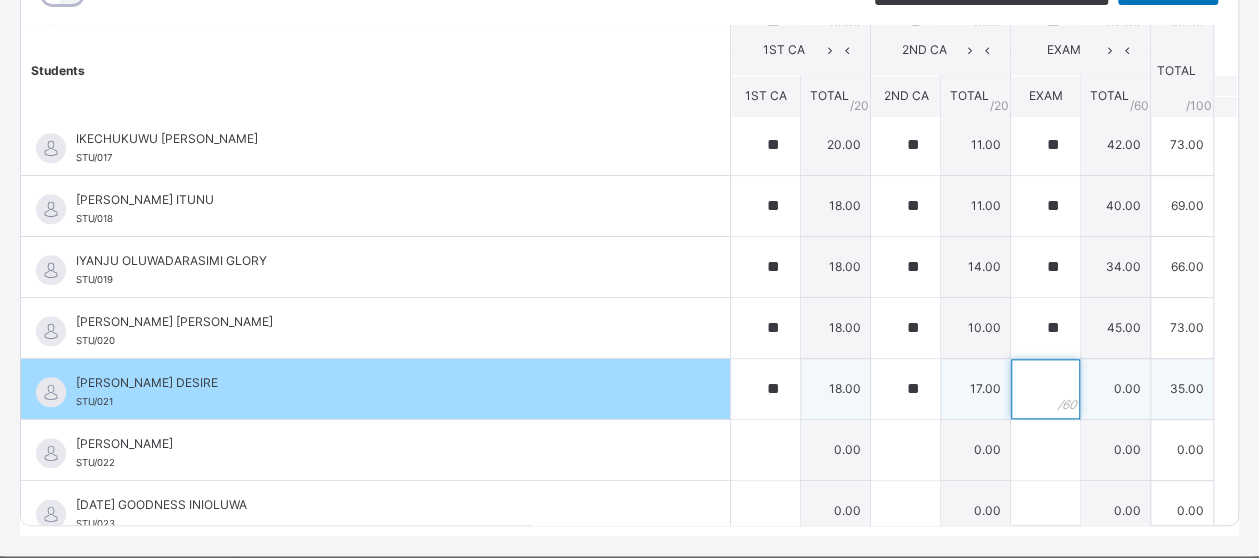 click at bounding box center (1045, 389) 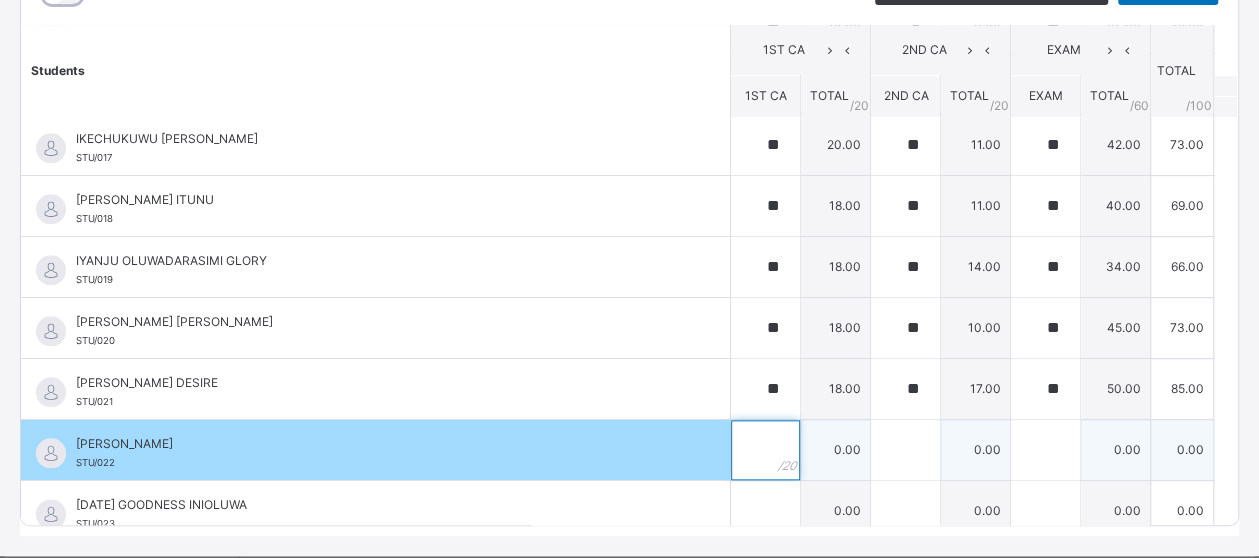 click at bounding box center (765, 450) 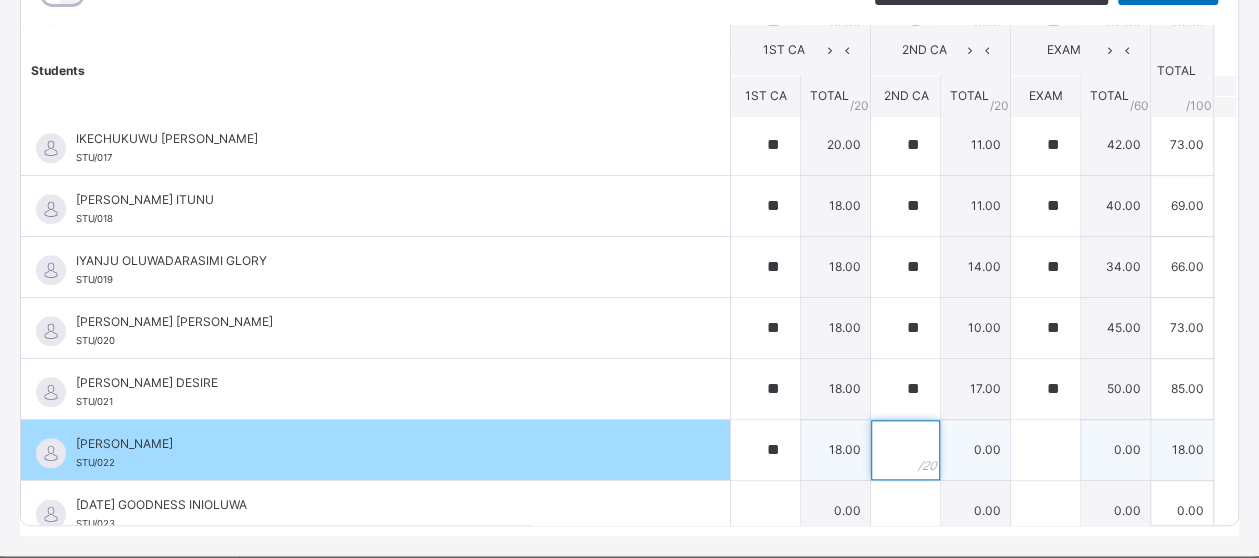 click at bounding box center [905, 450] 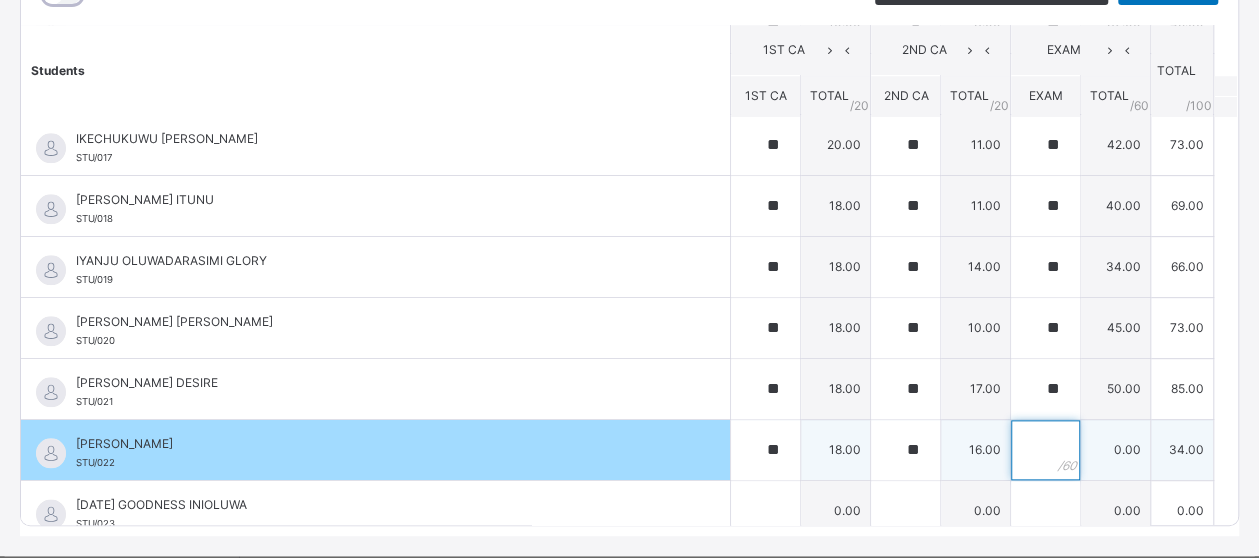 click at bounding box center [1045, 450] 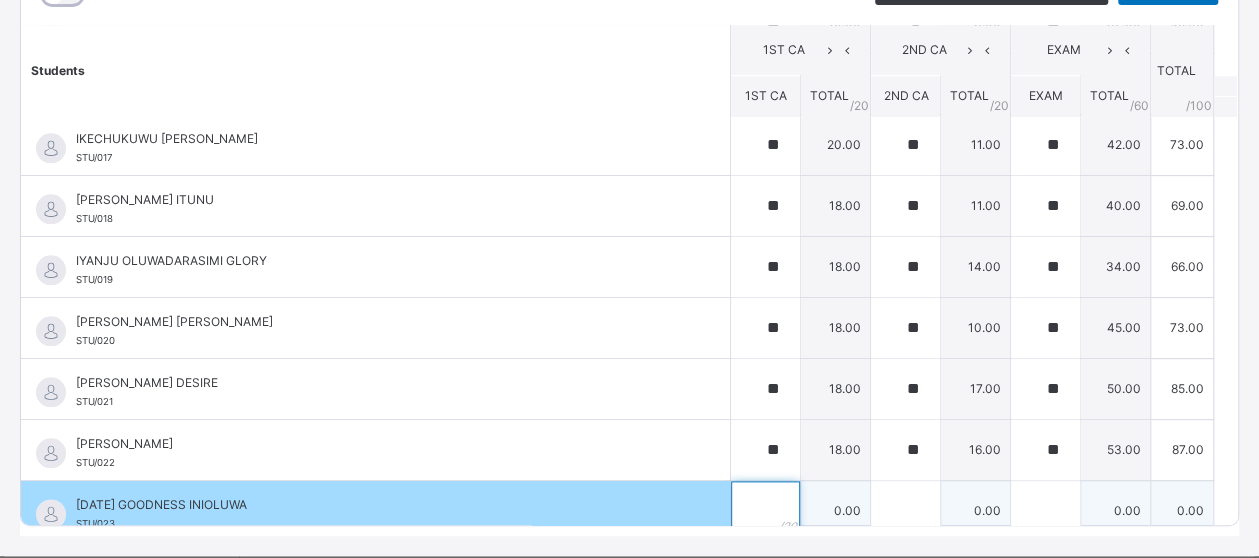 click at bounding box center (765, 511) 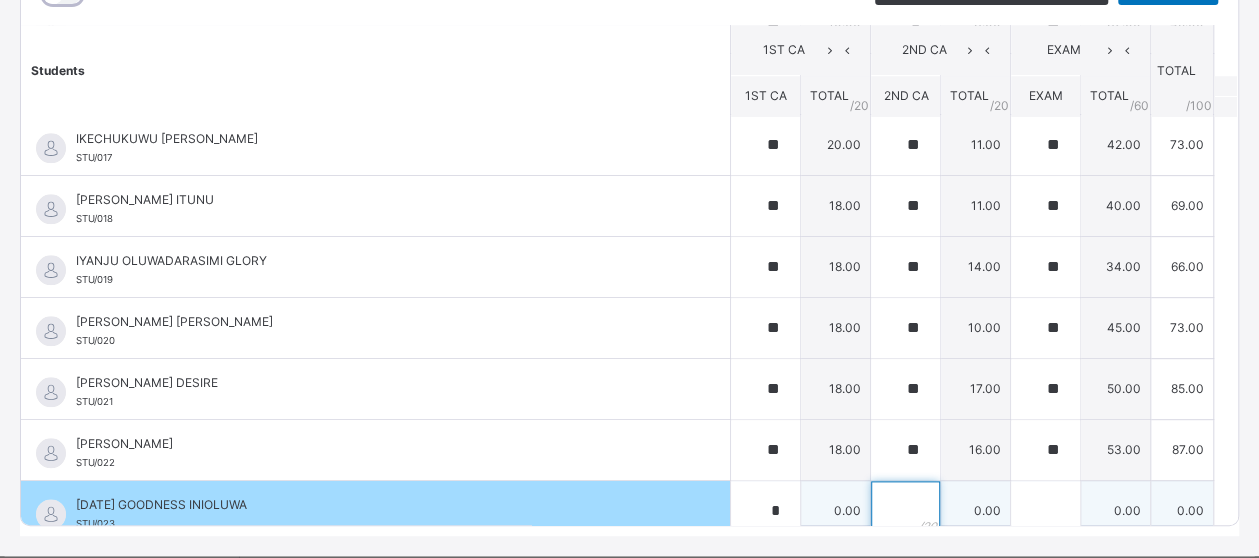 click at bounding box center [905, 511] 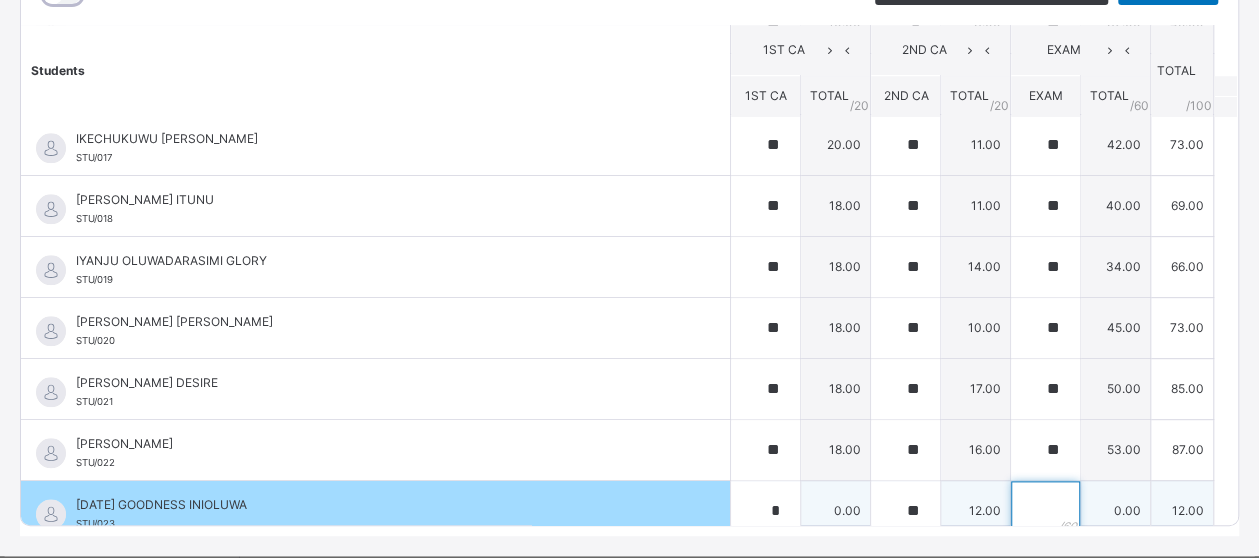 click at bounding box center (1045, 511) 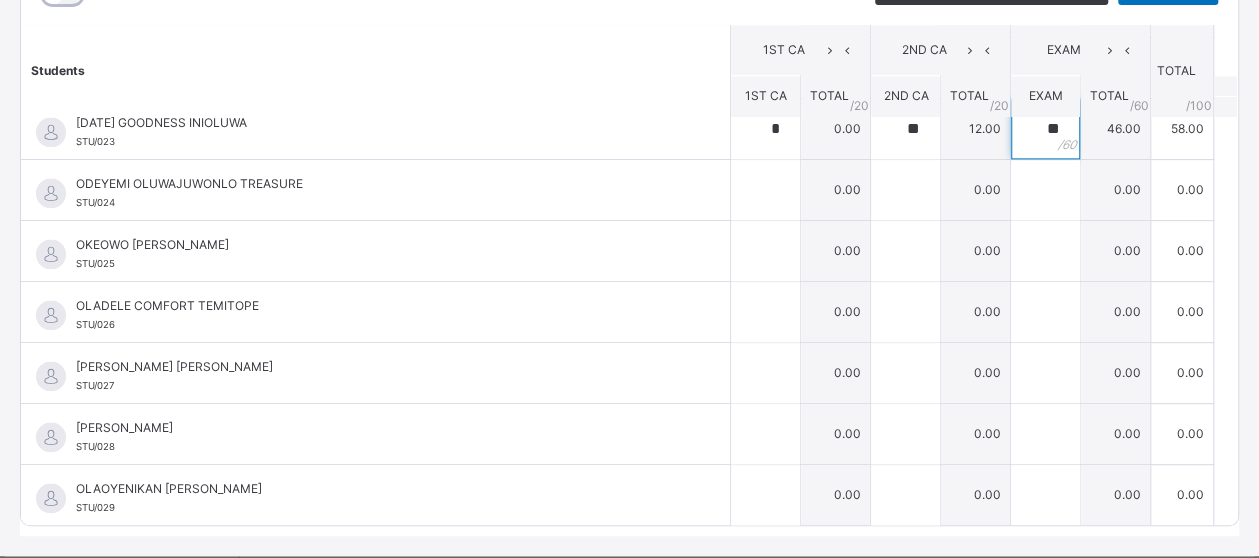 scroll, scrollTop: 1365, scrollLeft: 0, axis: vertical 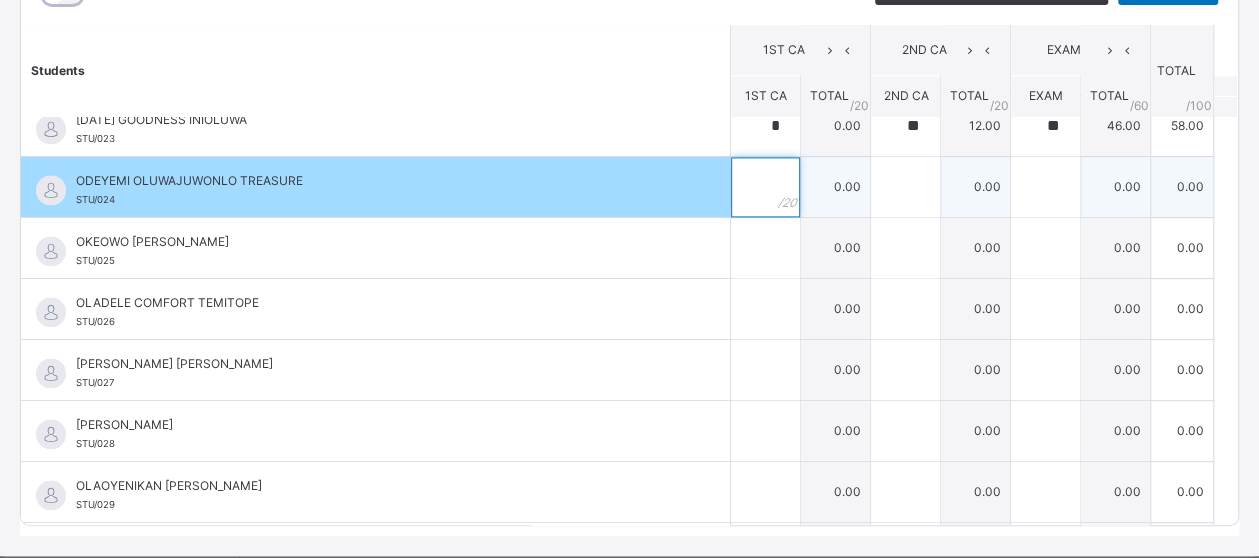 click at bounding box center (765, 187) 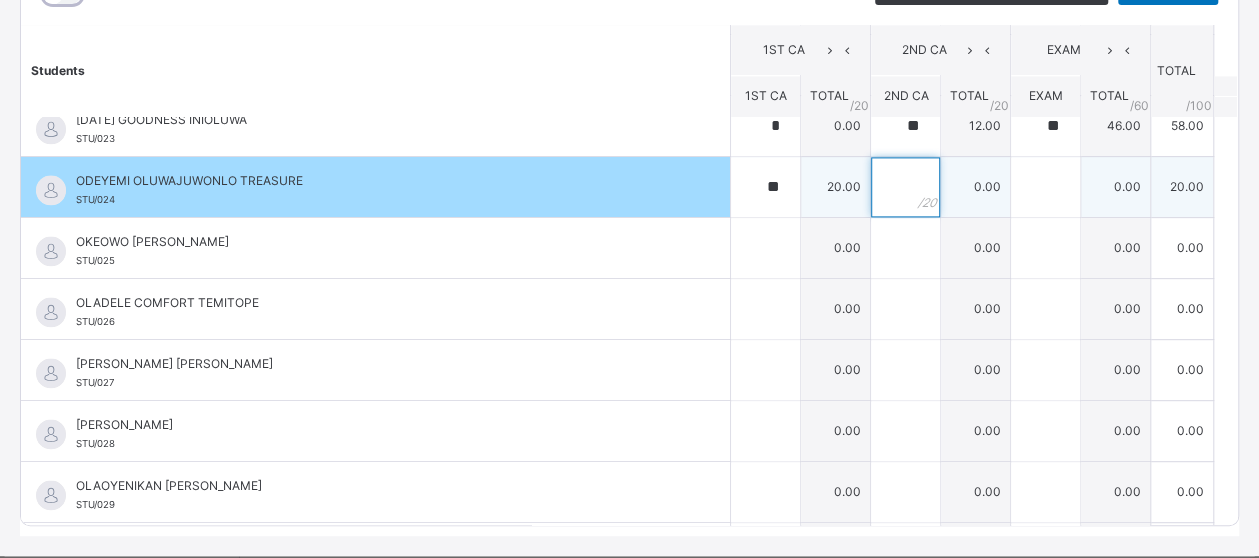 click at bounding box center [905, 187] 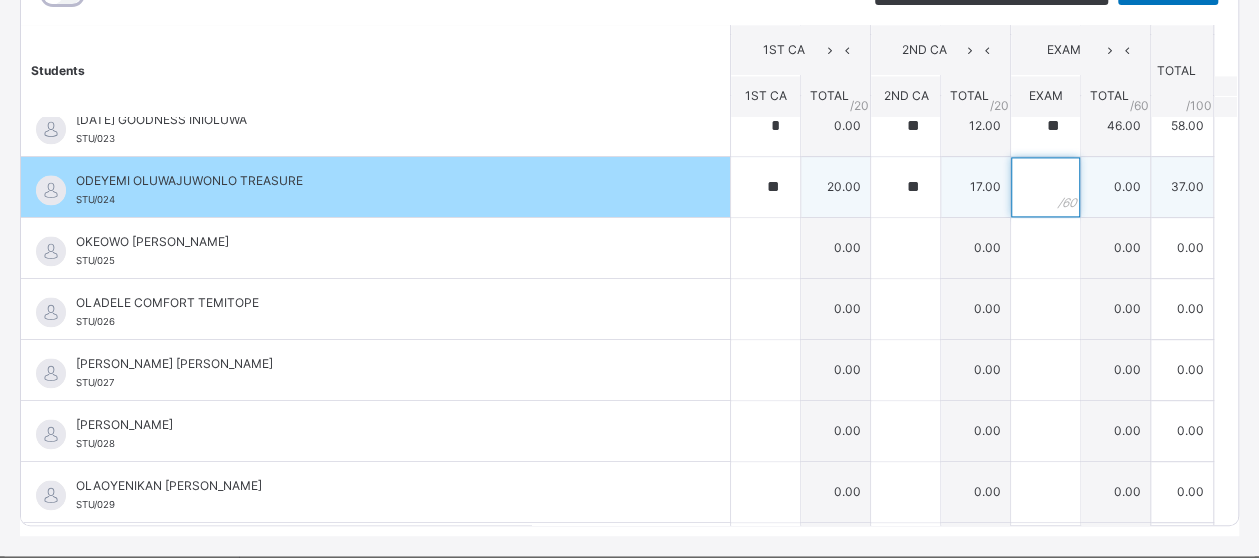 click at bounding box center [1045, 187] 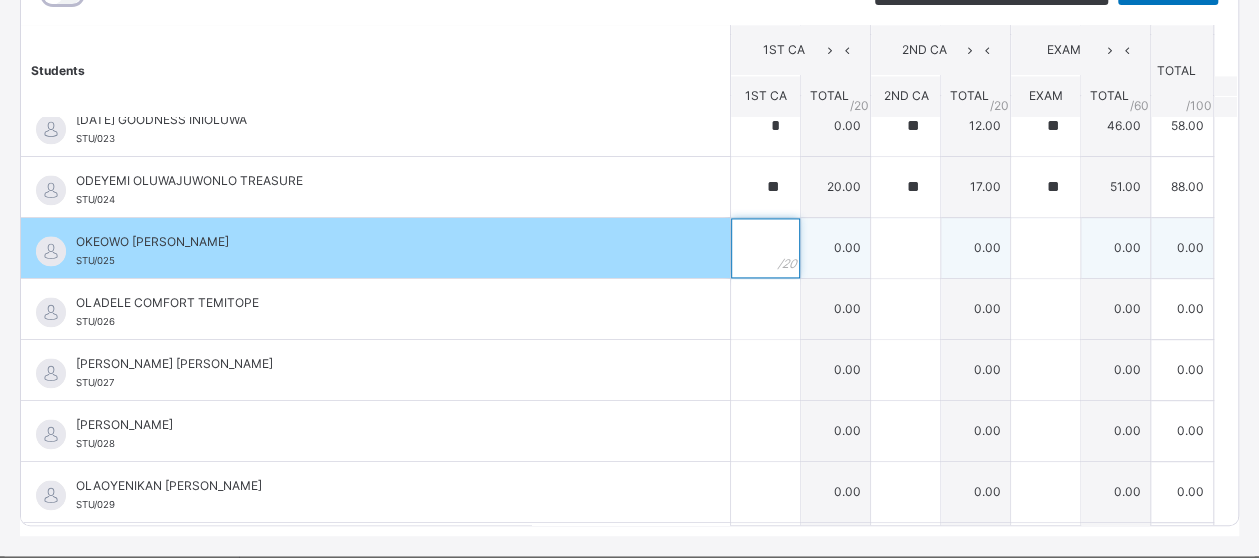 click at bounding box center [765, 248] 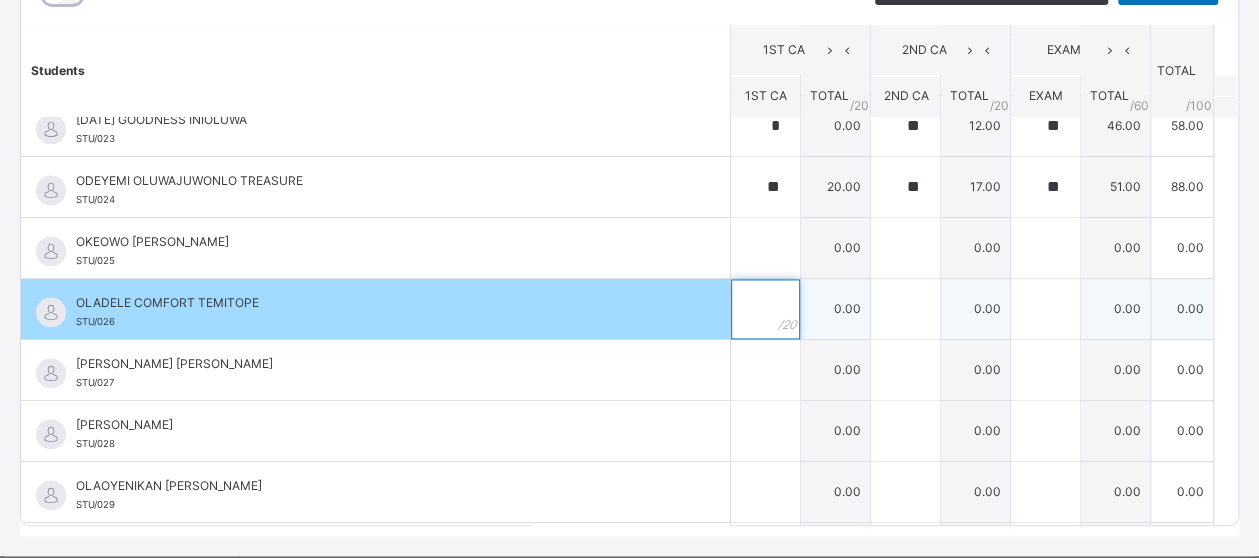 click at bounding box center [765, 309] 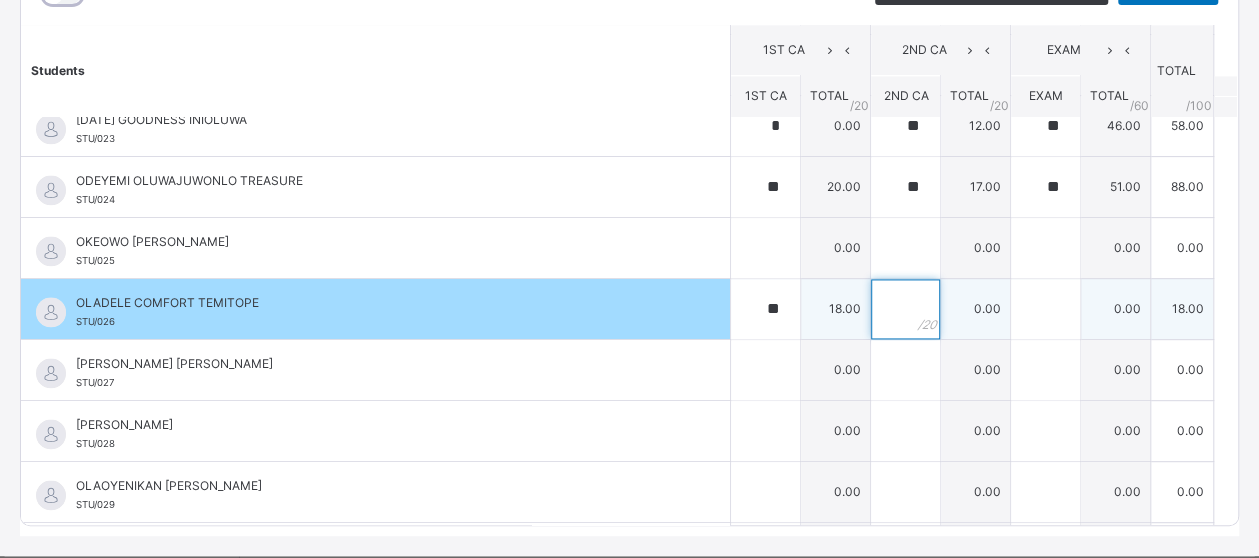click at bounding box center [905, 309] 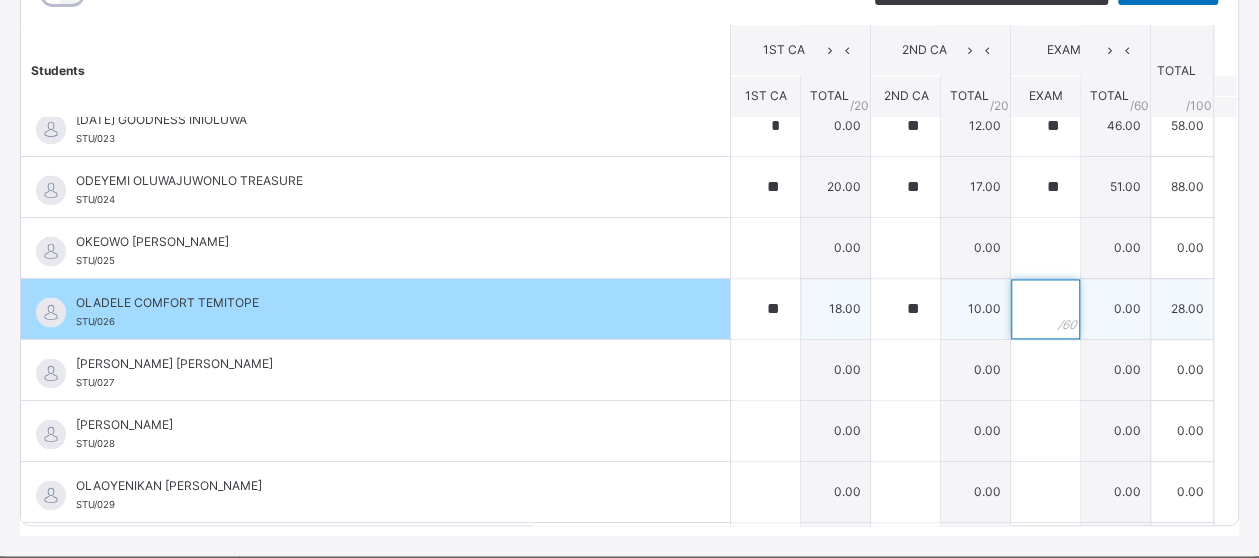 click at bounding box center (1045, 309) 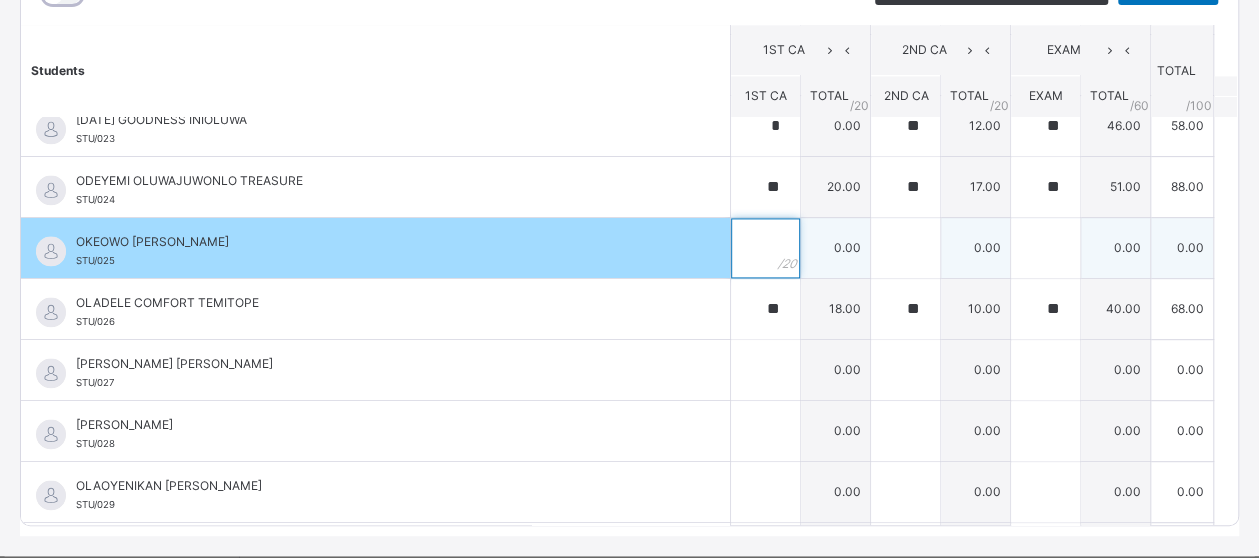 click at bounding box center [765, 248] 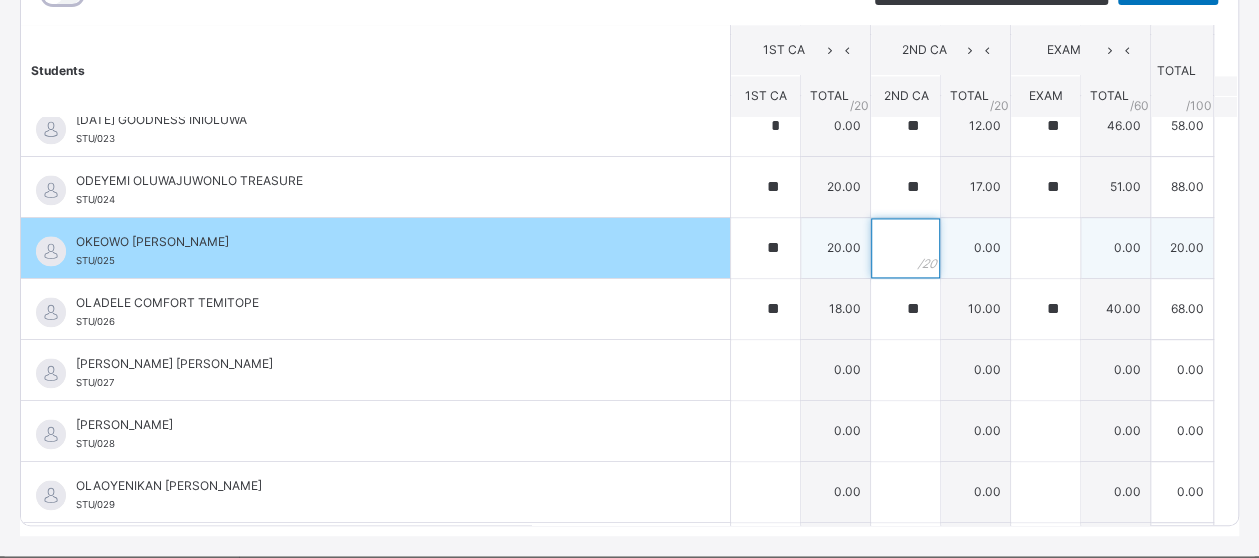 click at bounding box center [905, 248] 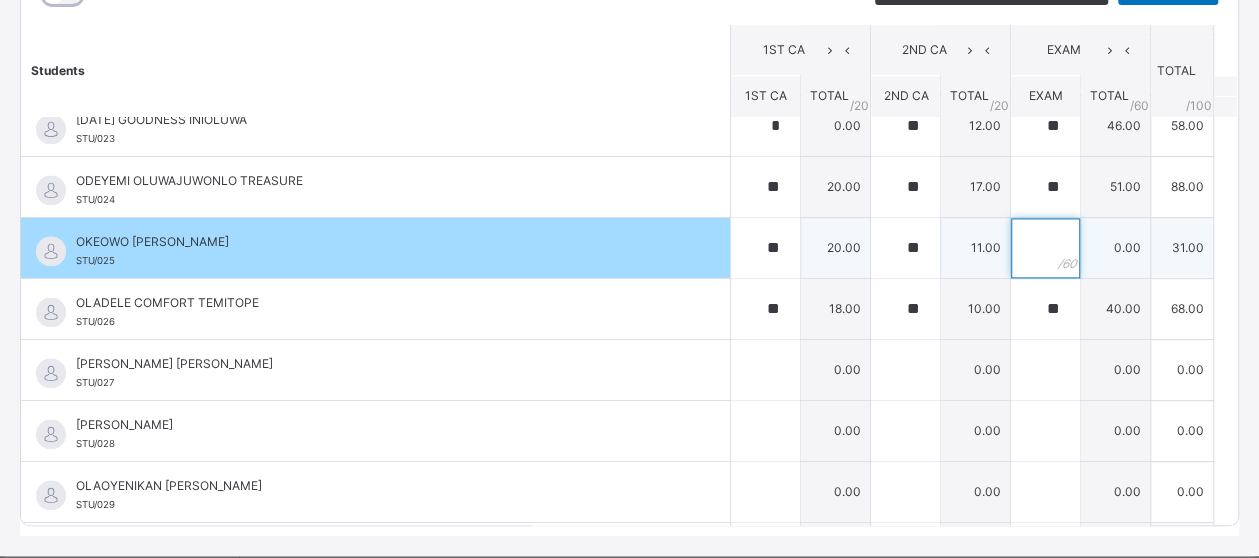 click at bounding box center [1045, 248] 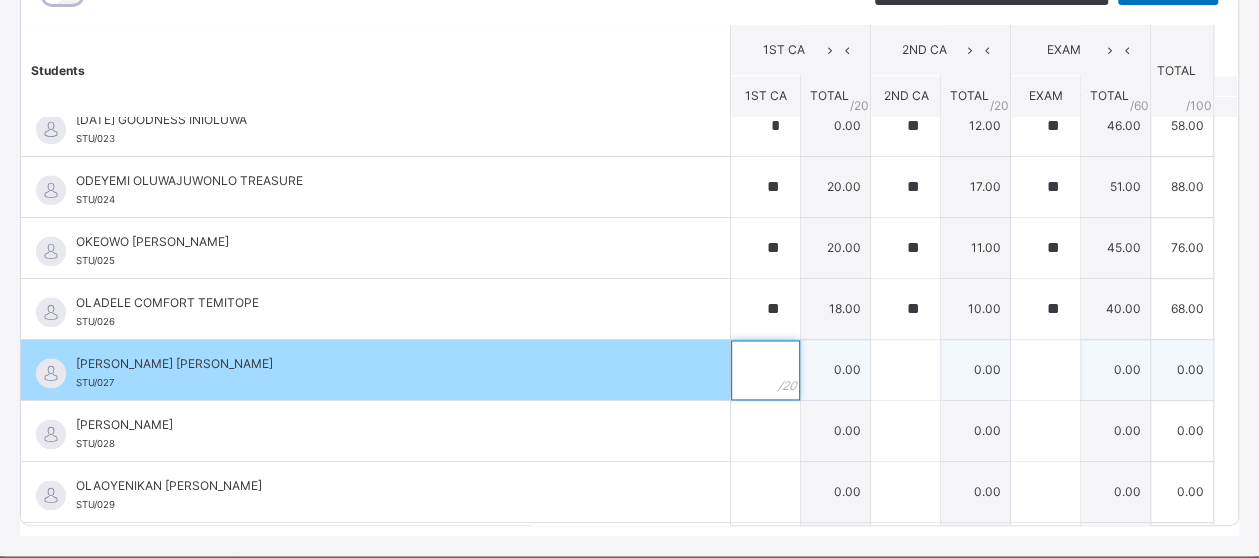 click at bounding box center (765, 370) 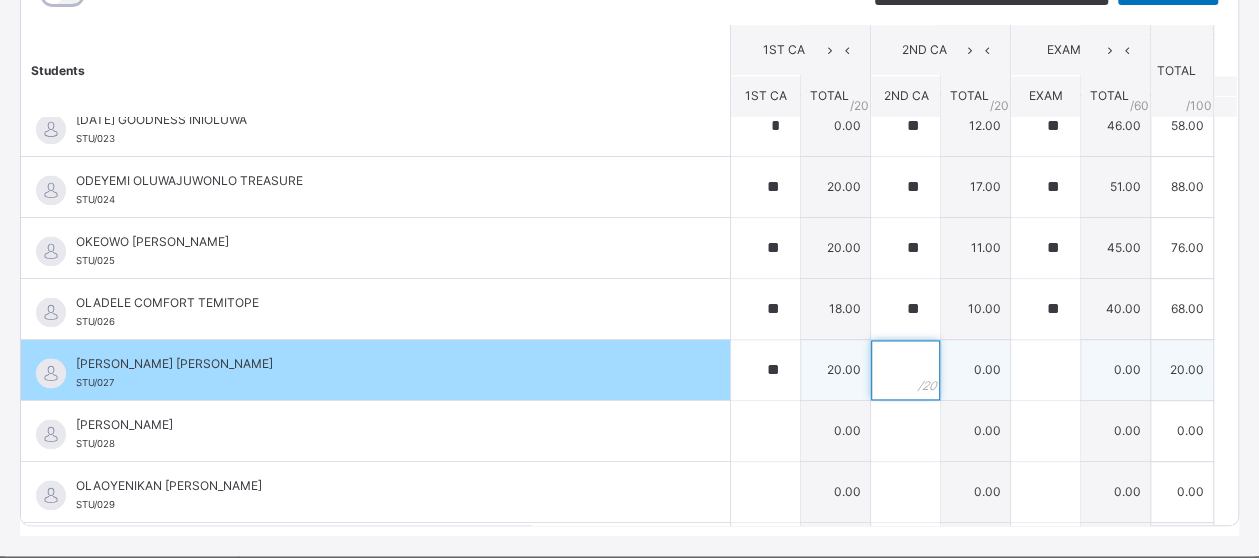 click at bounding box center [905, 370] 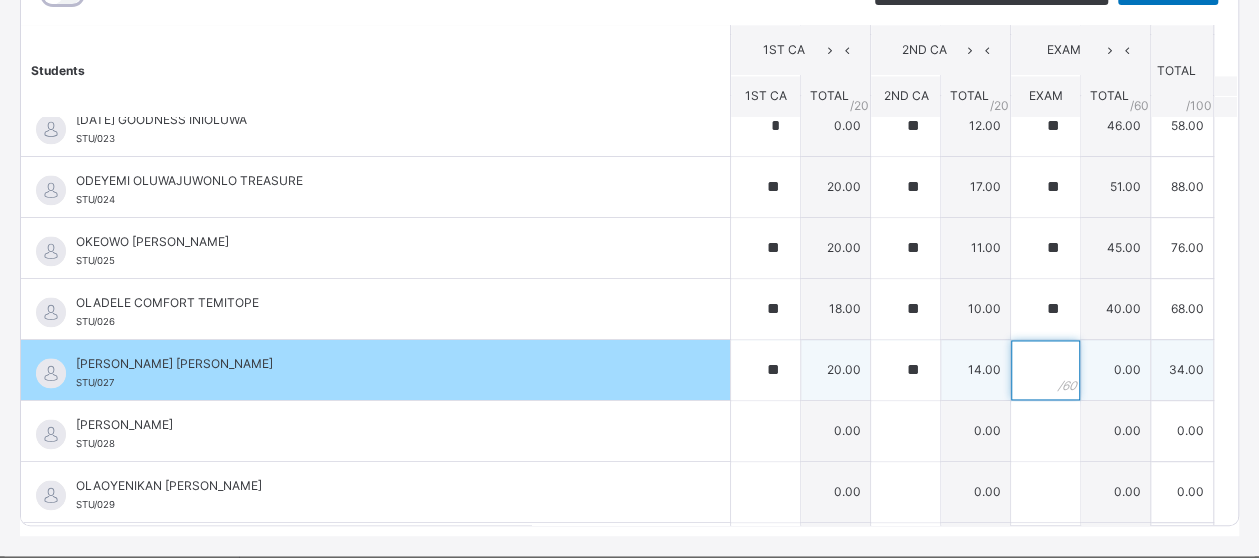 click at bounding box center (1045, 370) 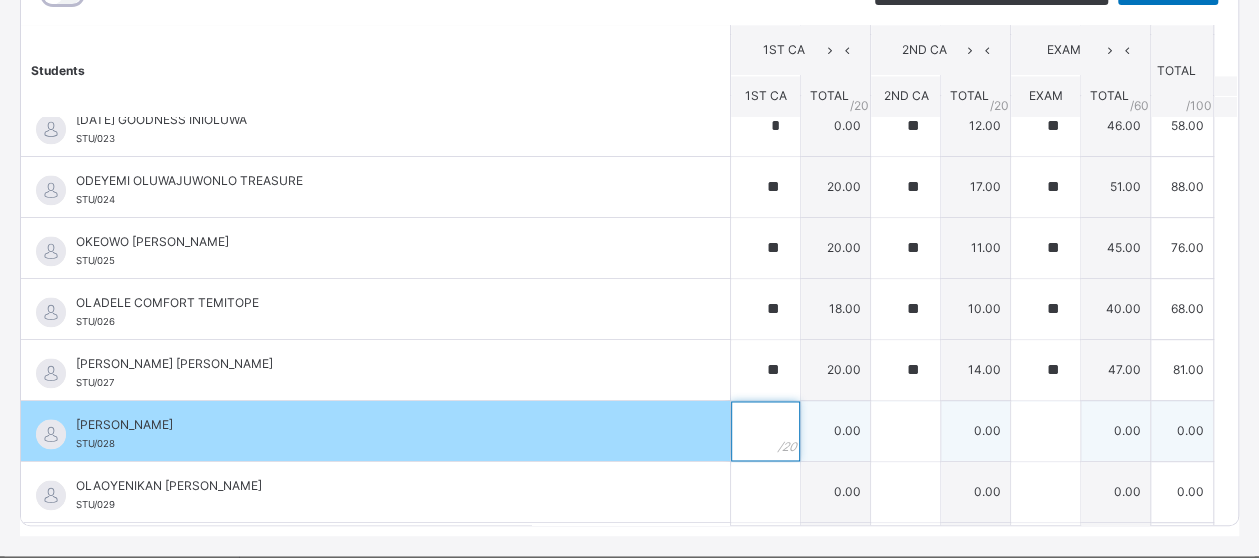 click at bounding box center (765, 431) 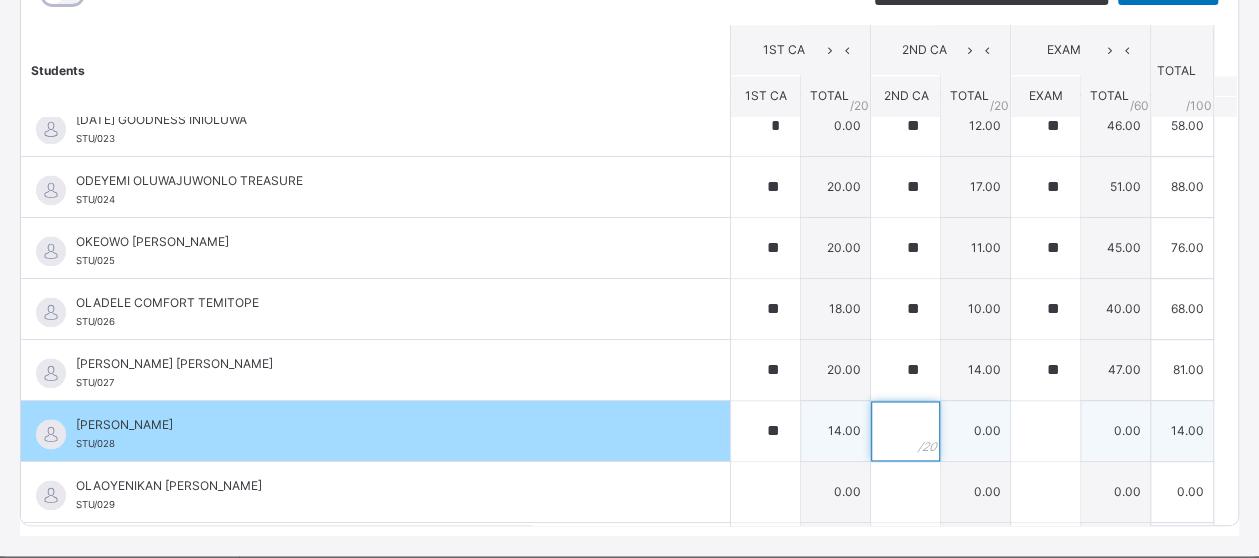 click at bounding box center (905, 431) 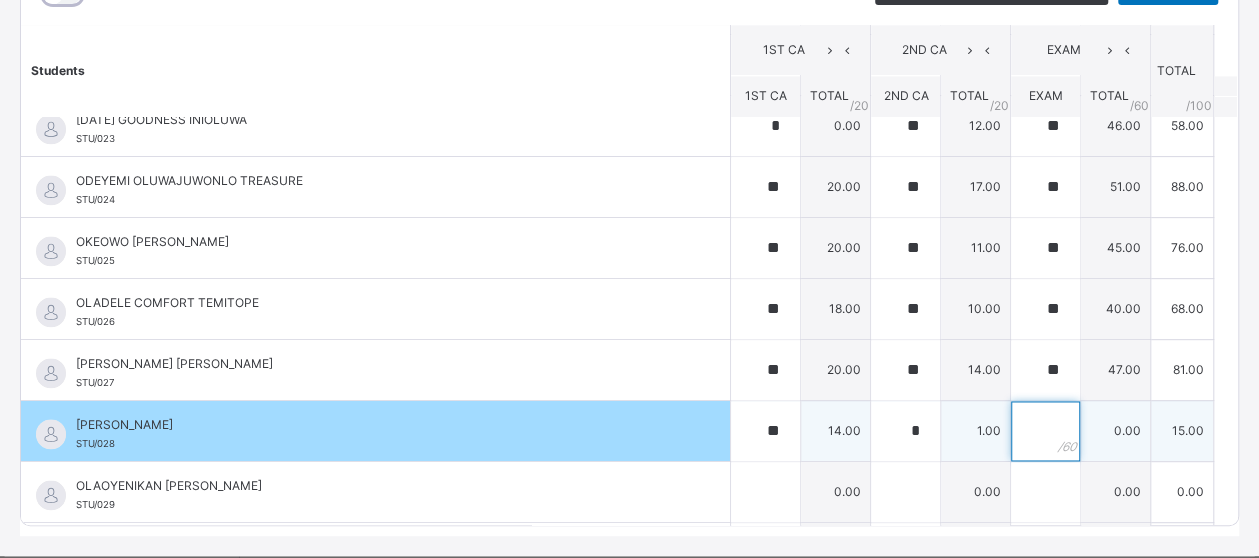 click at bounding box center (1045, 431) 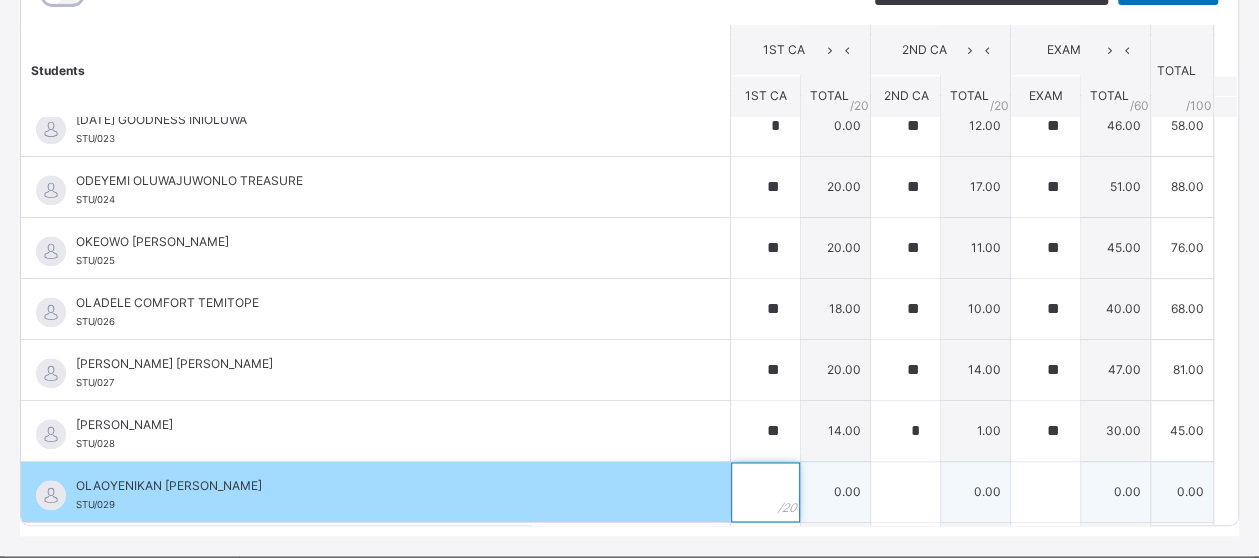 click at bounding box center (765, 492) 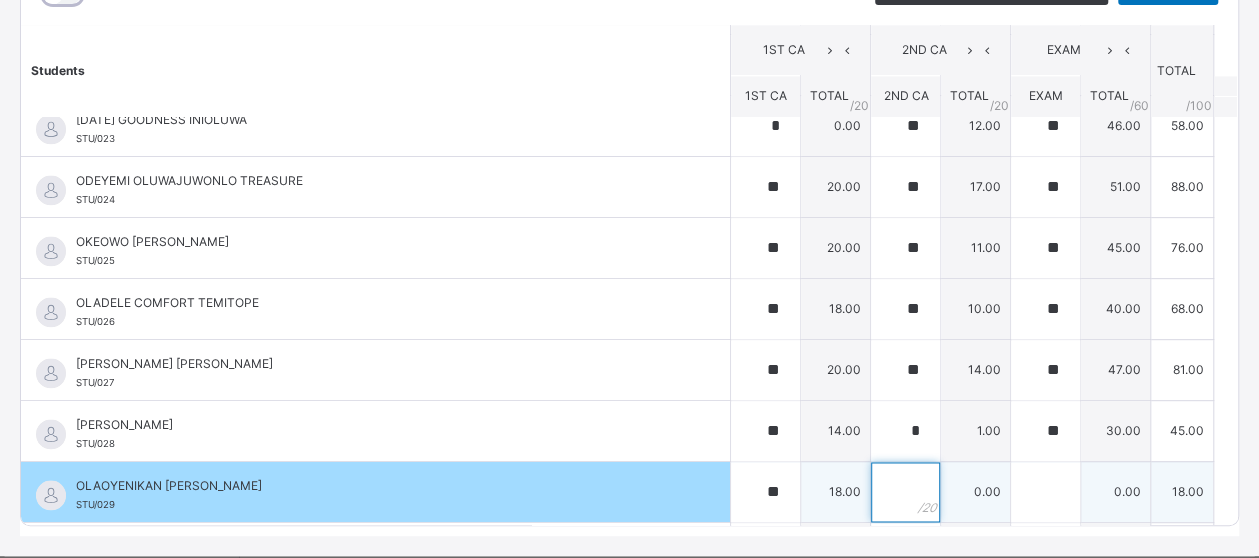 click at bounding box center (905, 492) 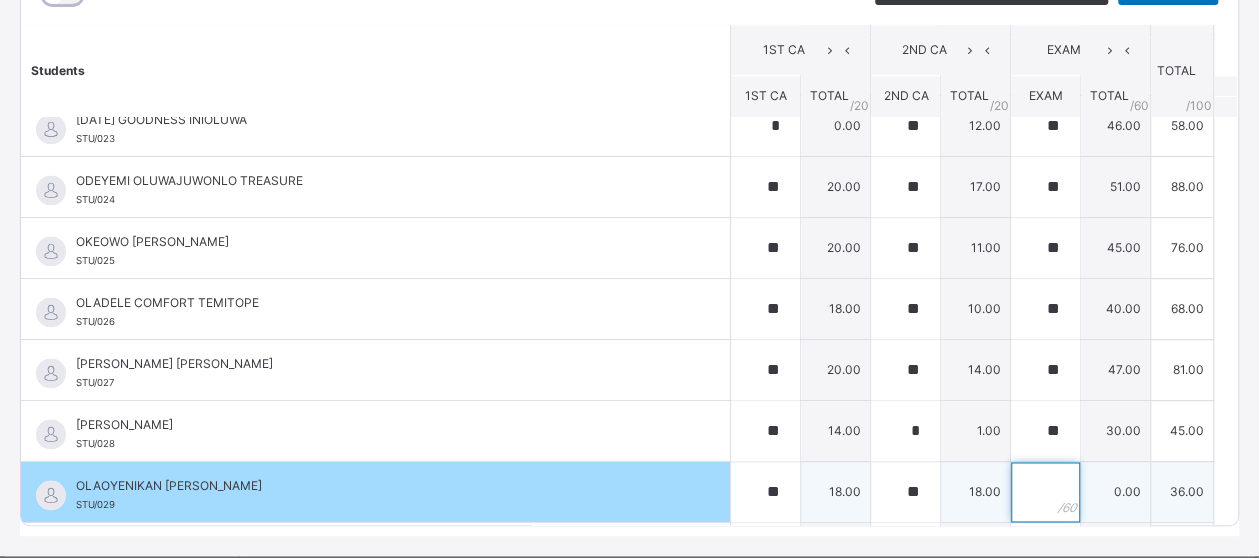 click at bounding box center (1045, 492) 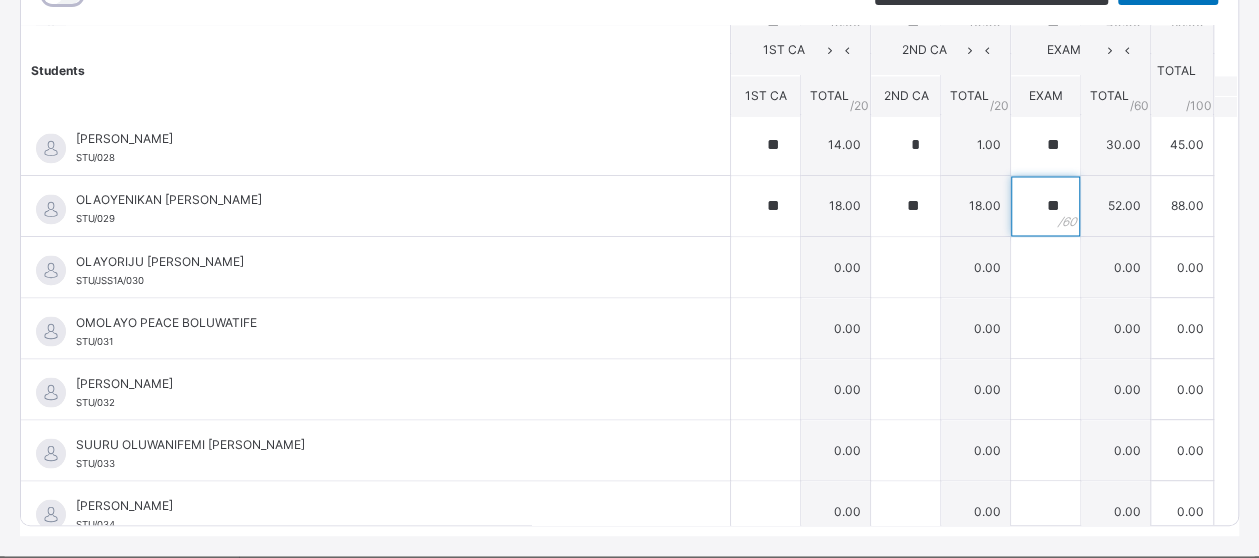 scroll, scrollTop: 1654, scrollLeft: 0, axis: vertical 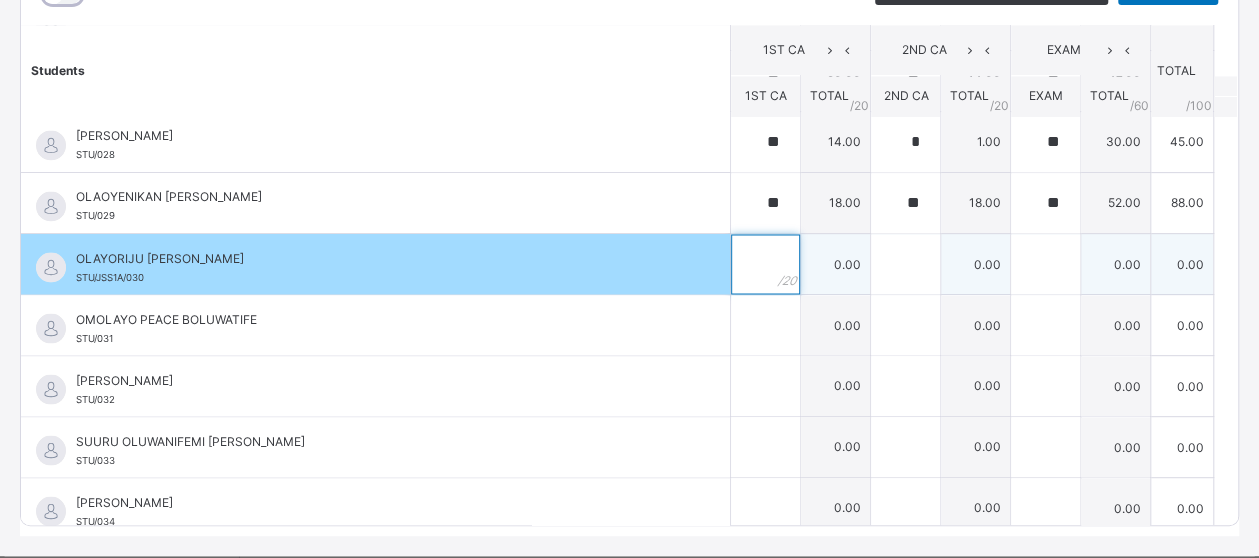 click at bounding box center (765, 264) 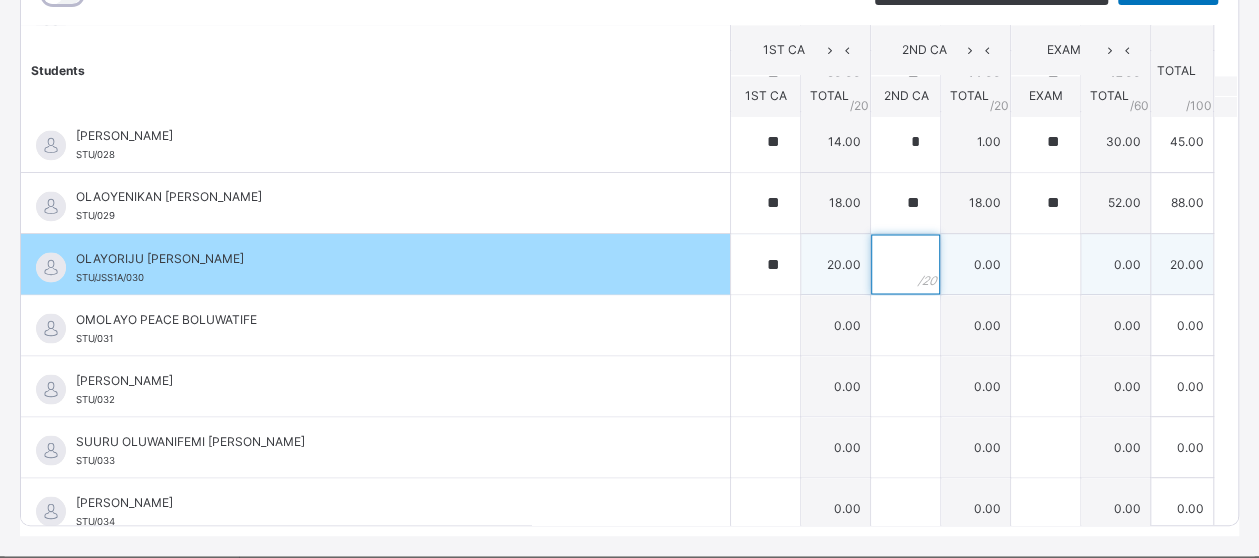 click at bounding box center [905, 264] 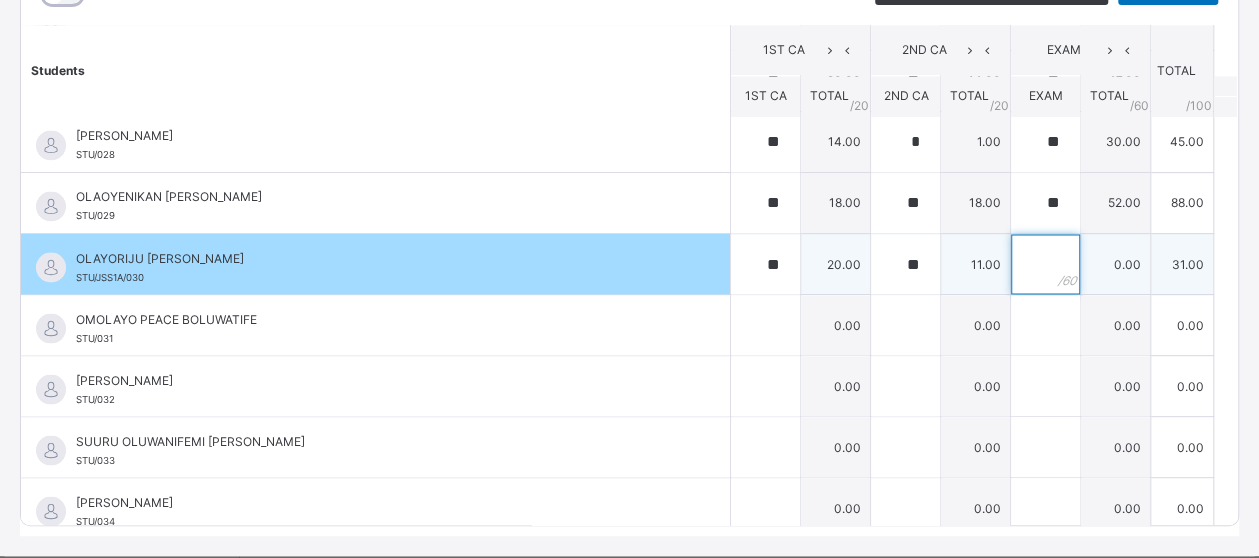 click at bounding box center (1045, 264) 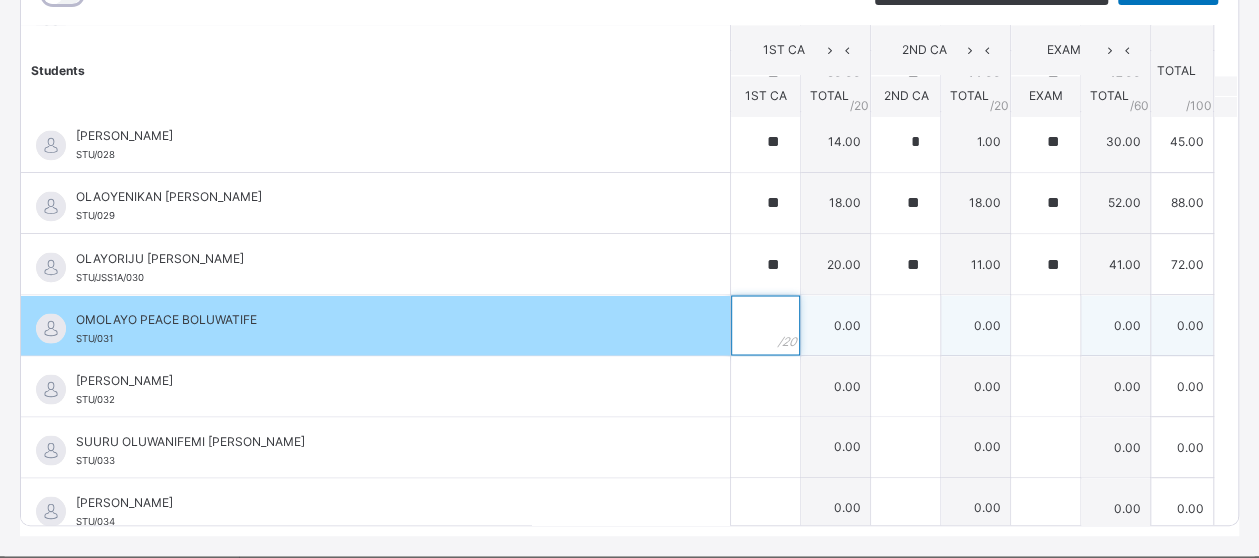 click at bounding box center (765, 325) 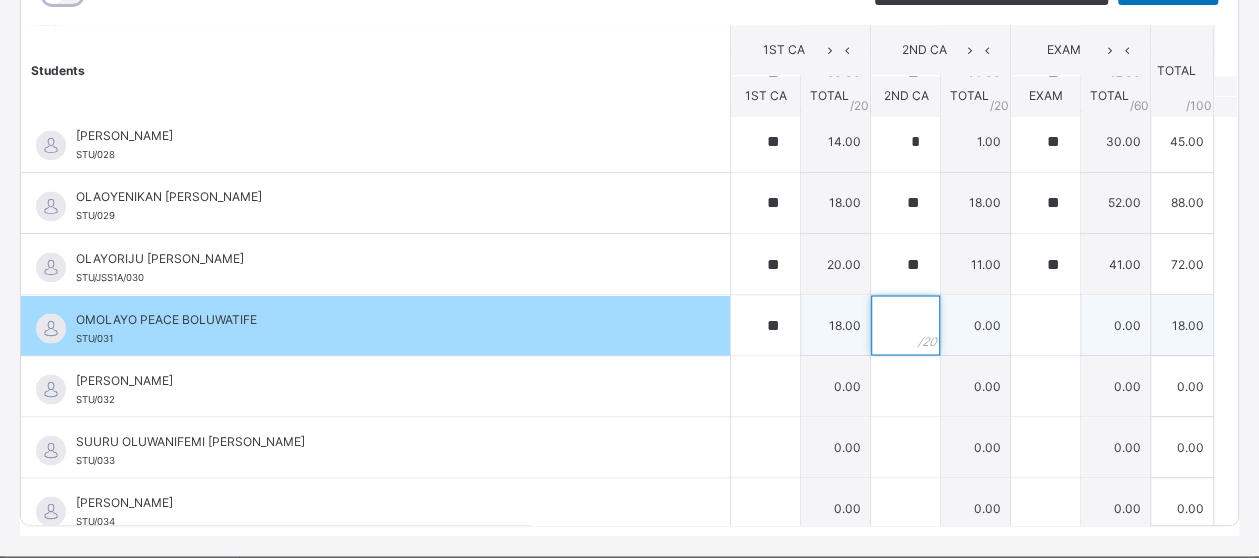 click at bounding box center (905, 325) 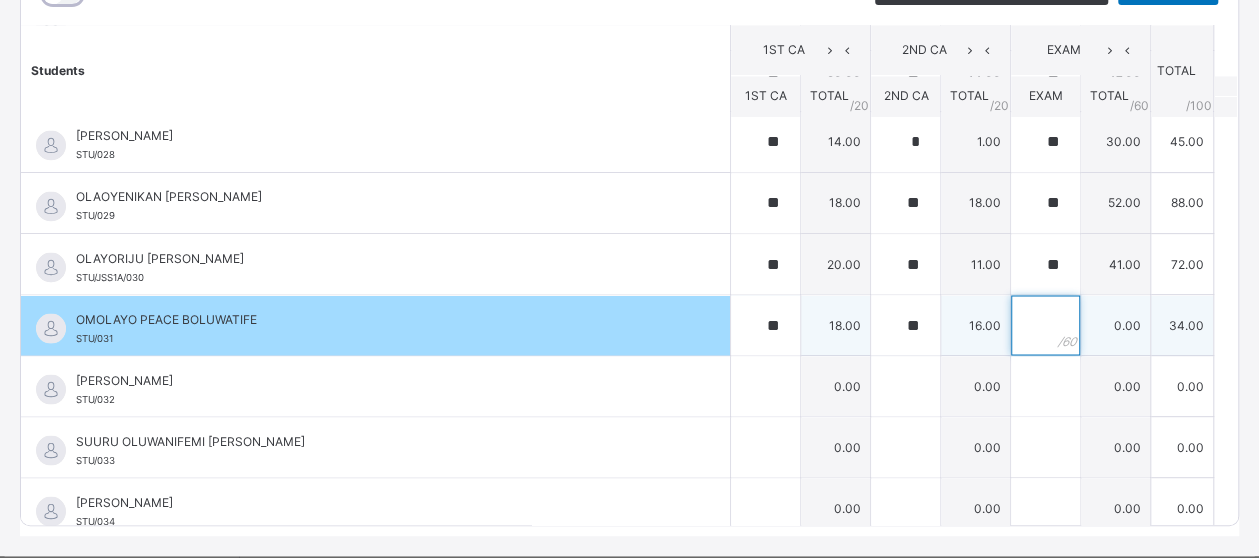 click at bounding box center [1045, 325] 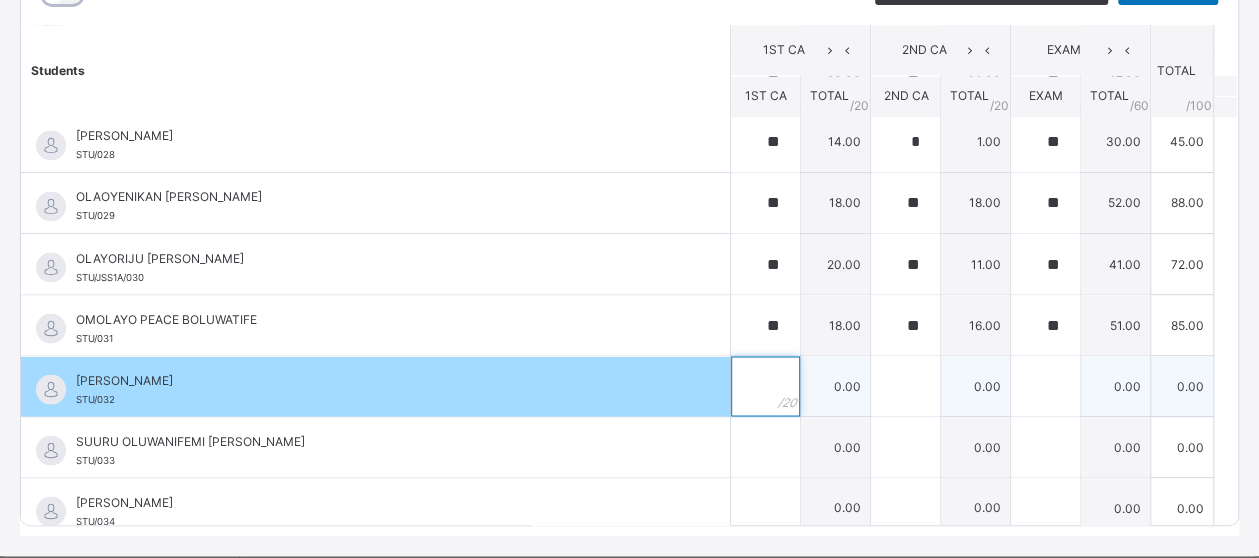 click at bounding box center (765, 386) 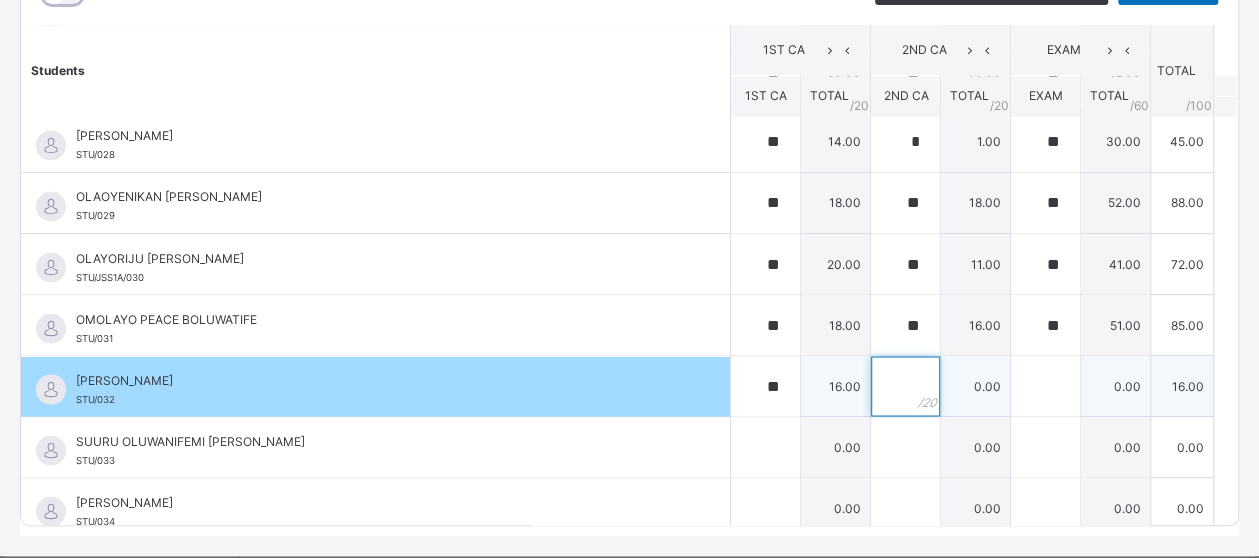click at bounding box center [905, 386] 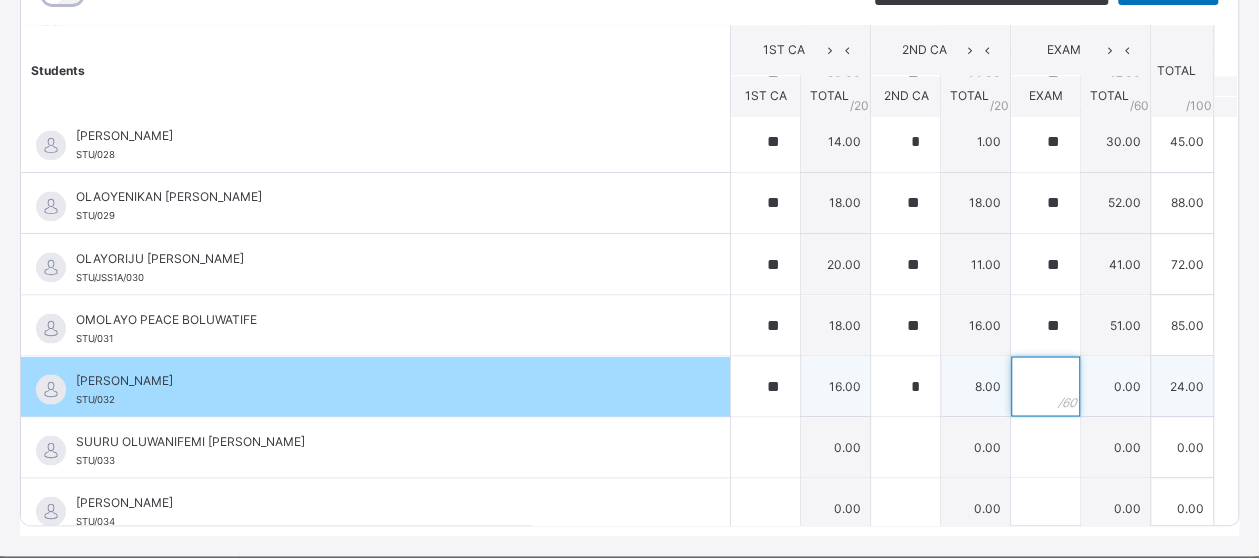 click at bounding box center (1045, 386) 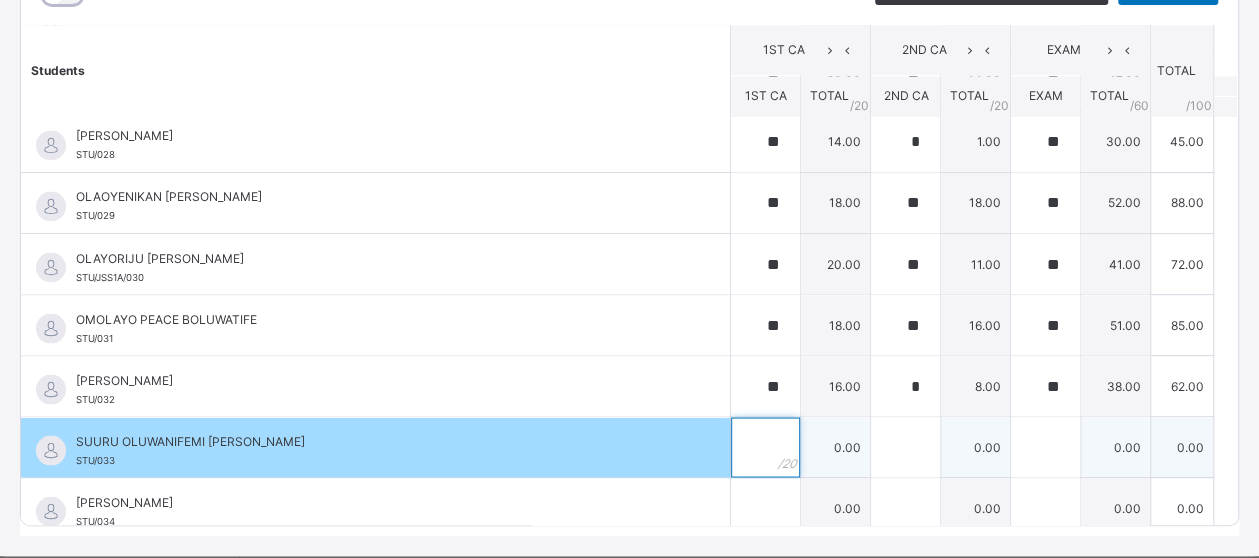 click at bounding box center [765, 447] 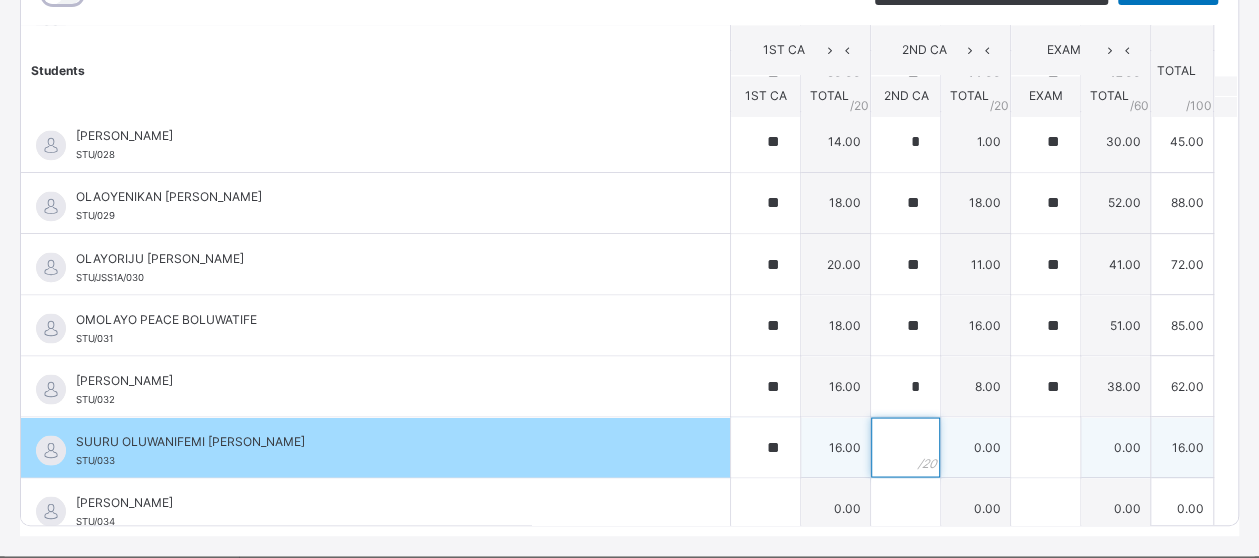 click at bounding box center [905, 447] 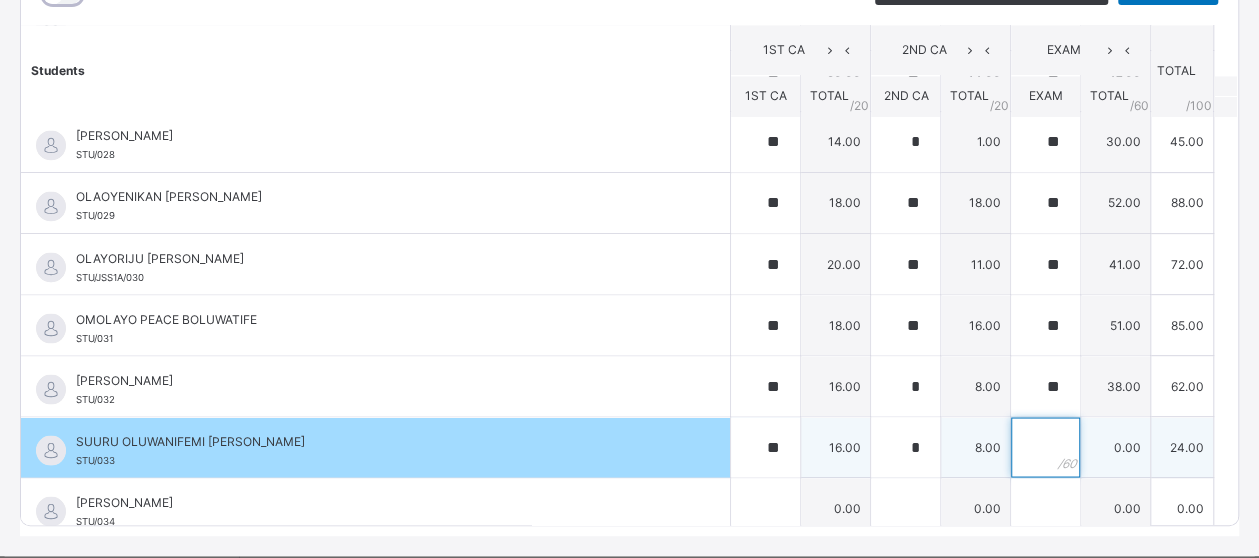 click at bounding box center (1045, 447) 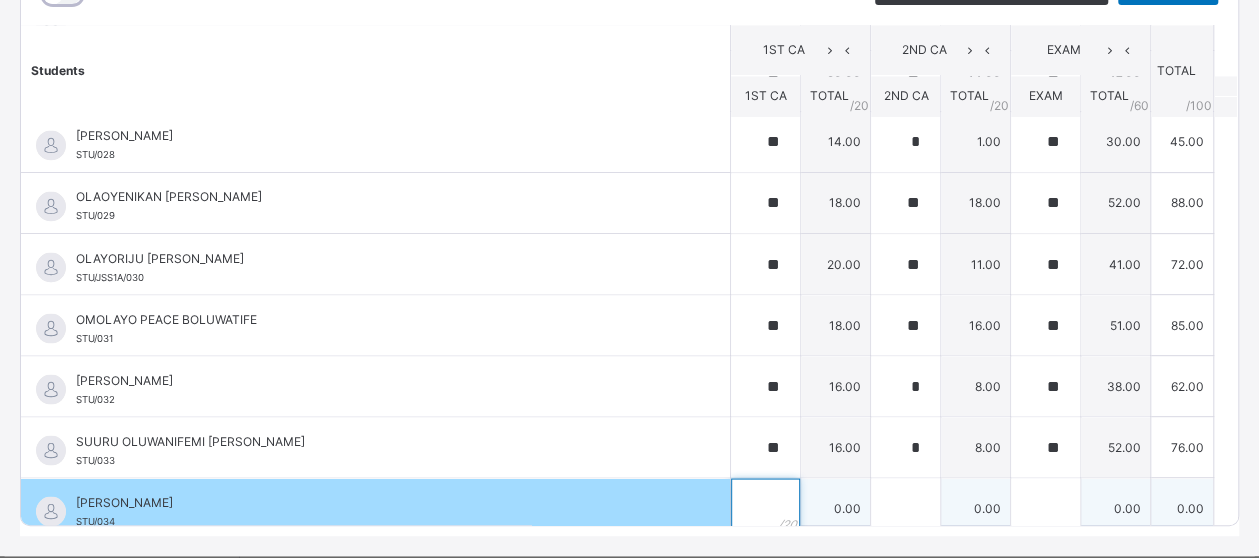 click at bounding box center [765, 508] 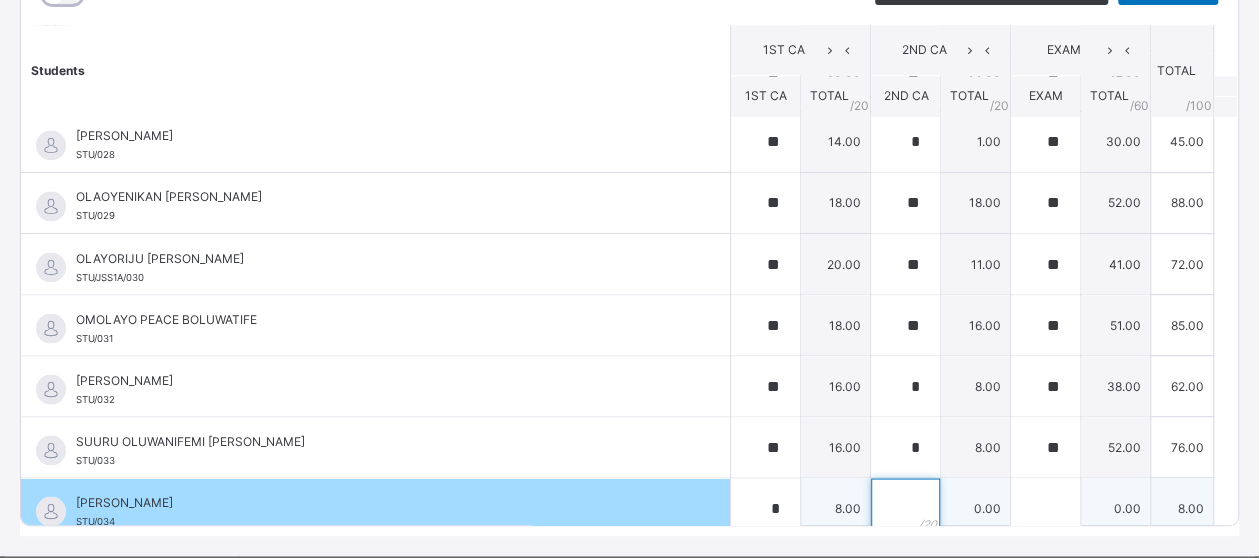 click at bounding box center (905, 508) 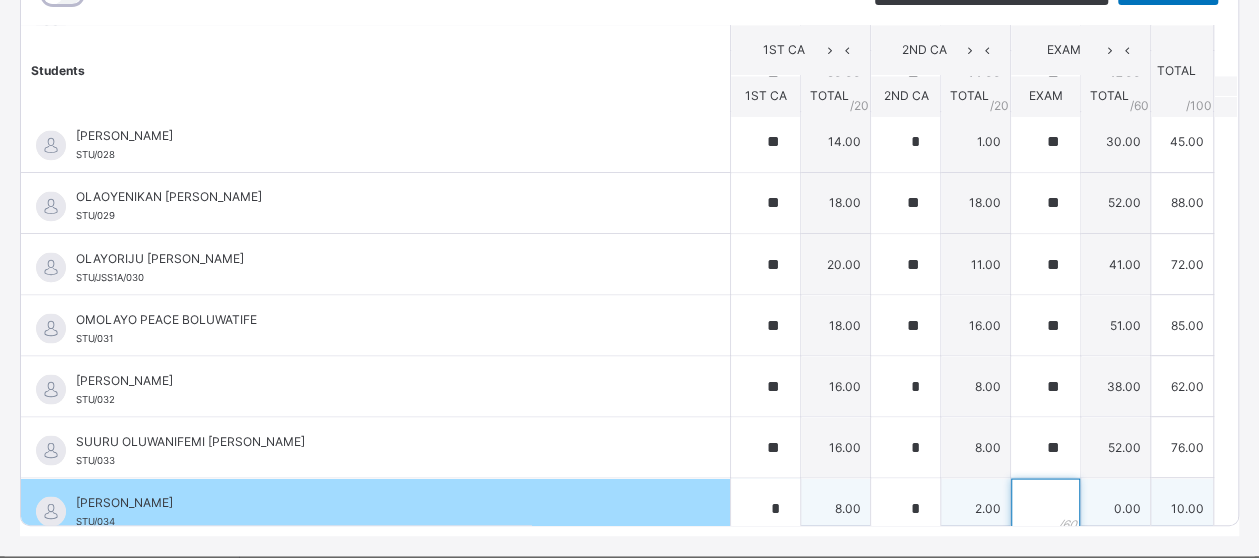 click at bounding box center [1045, 508] 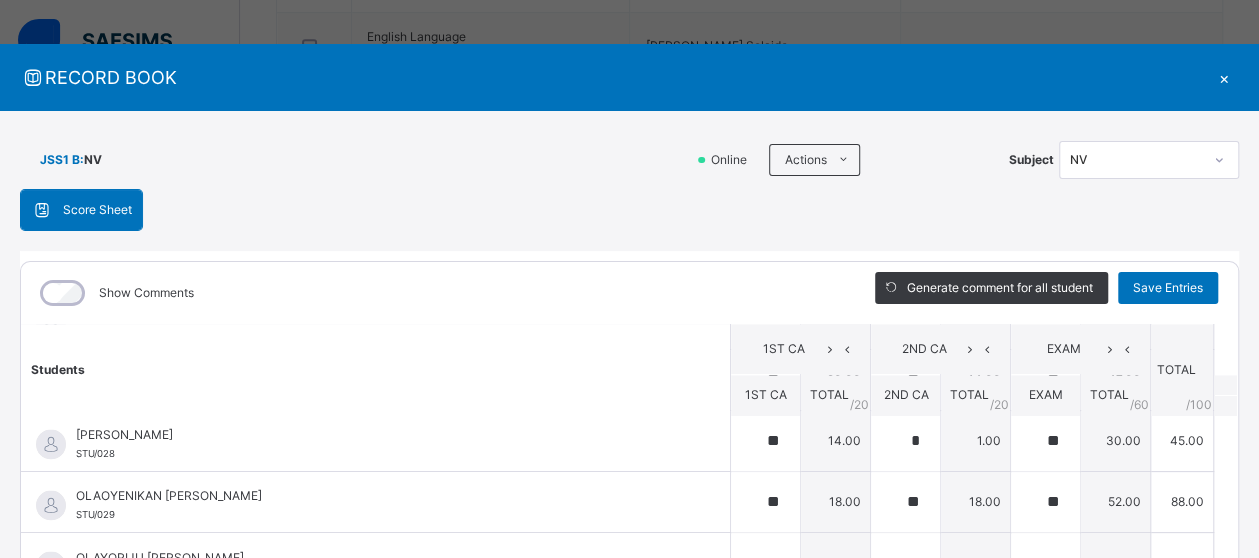scroll, scrollTop: 0, scrollLeft: 0, axis: both 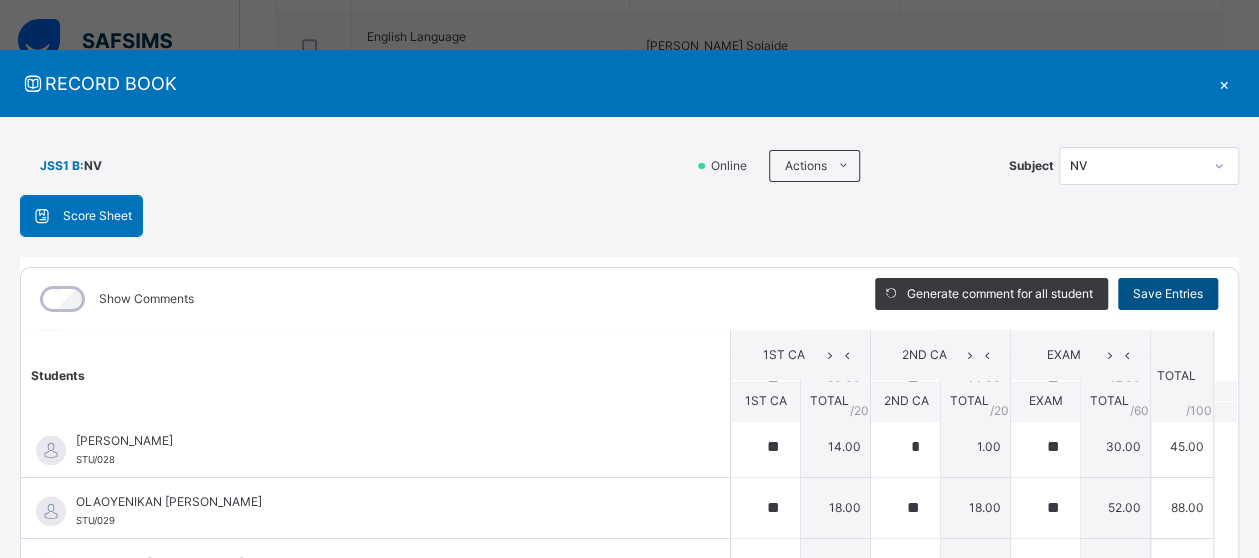 click on "Save Entries" at bounding box center (1168, 294) 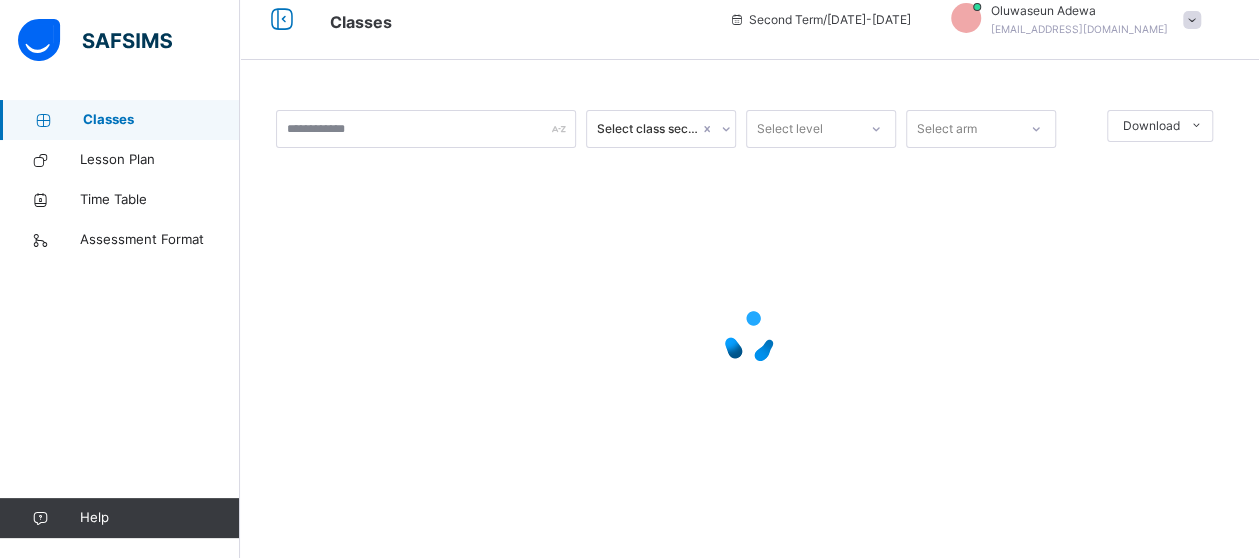 scroll, scrollTop: 0, scrollLeft: 0, axis: both 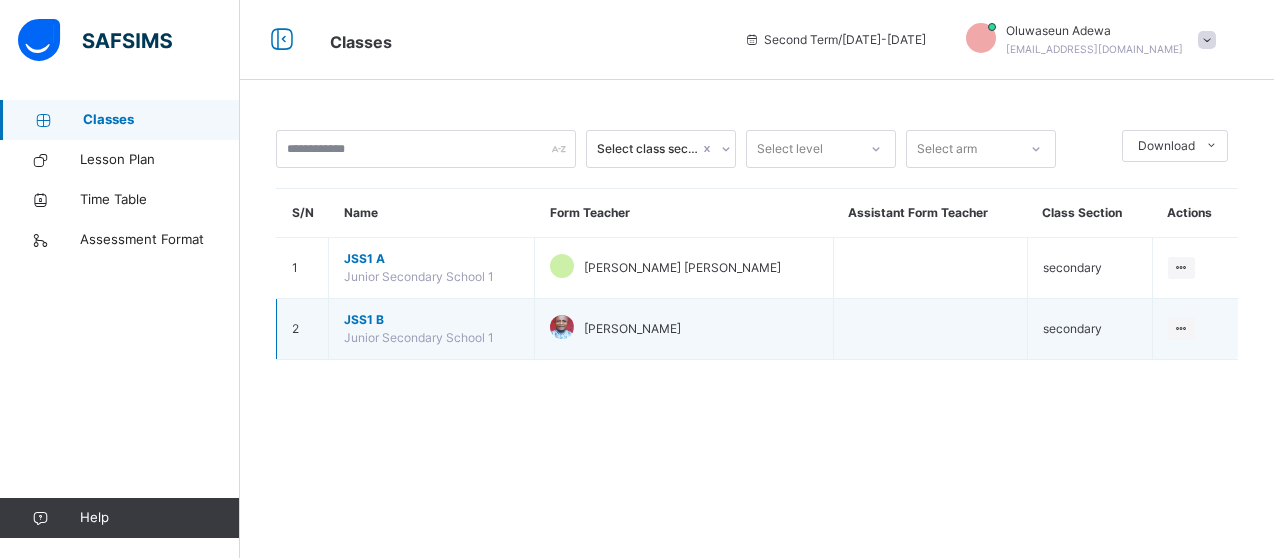 click on "Junior Secondary School 1" at bounding box center (419, 337) 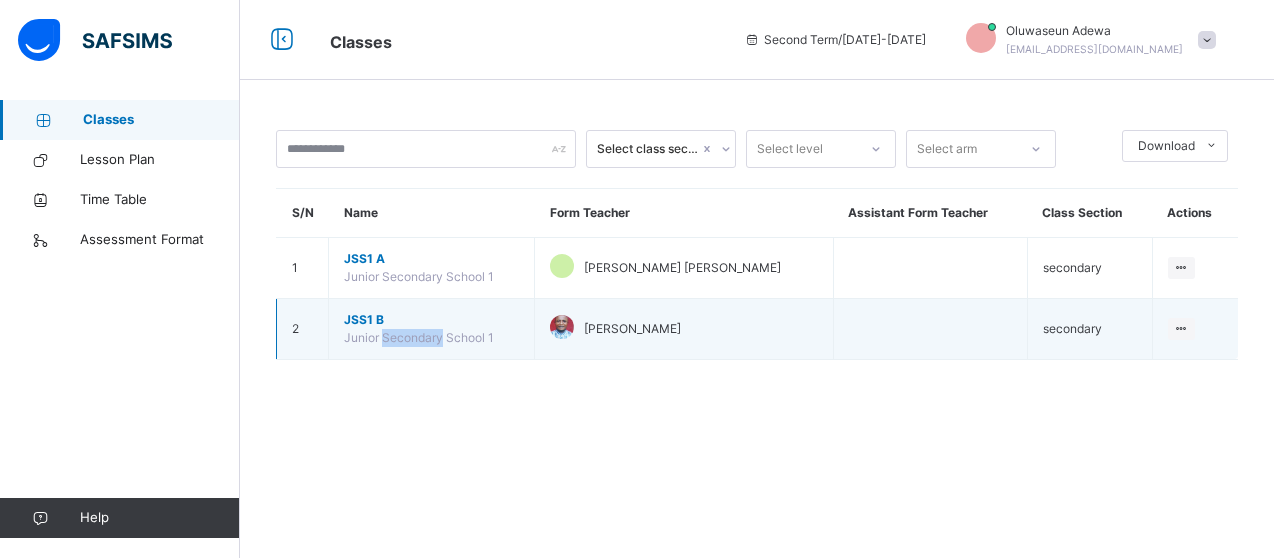 click on "Junior Secondary School 1" at bounding box center (419, 337) 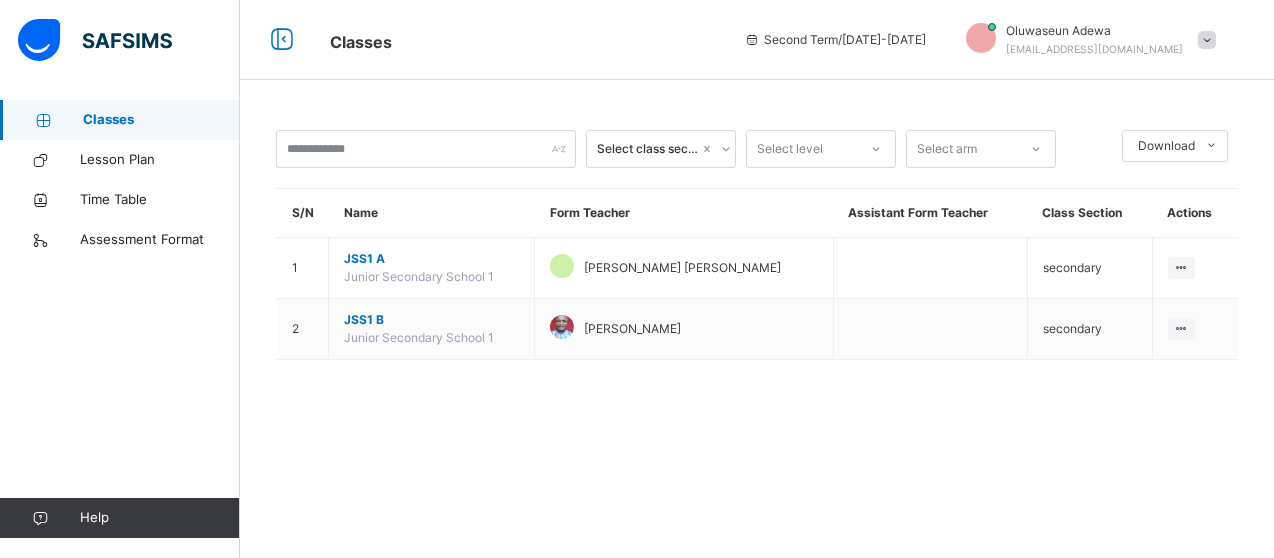 click on "Select class section Select level Select arm Download Pdf Report Excel Report S/N Name Form Teacher Assistant Form Teacher Class Section Actions 1 JSS1   A   Junior Secondary School 1 [PERSON_NAME] [PERSON_NAME] secondary View Class 2 JSS1   B   Junior Secondary School 1 [PERSON_NAME]  OJO secondary View Class × Form Teacher Select Form Teacher [PERSON_NAME]  OJO Select Assistant Form Teacher Cancel Save" at bounding box center [757, 255] 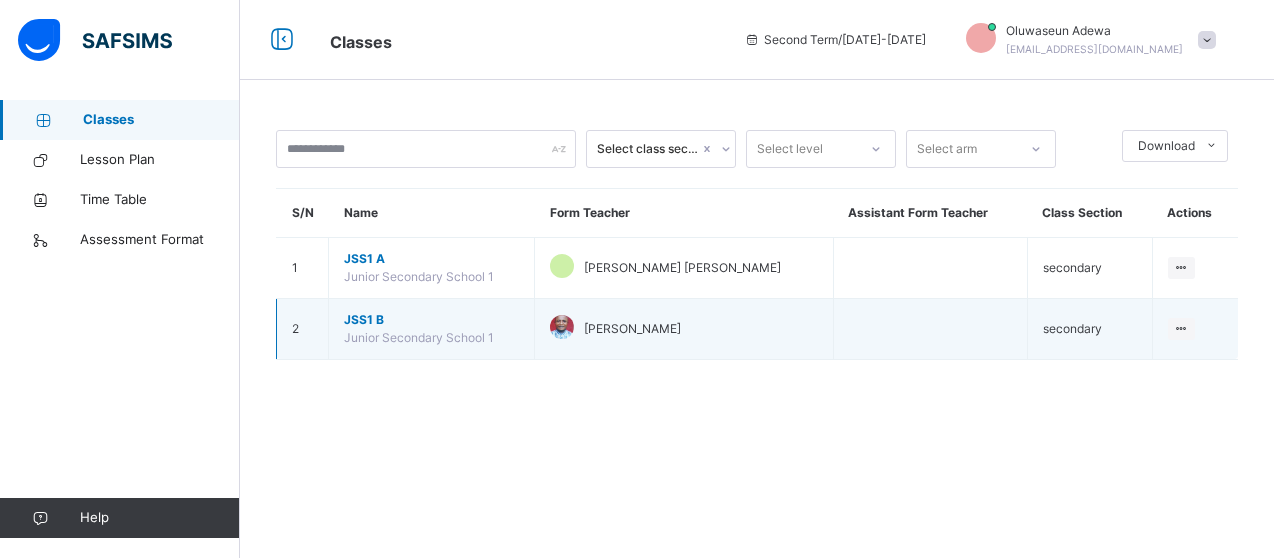 click on "JSS1   [GEOGRAPHIC_DATA] 1" at bounding box center (432, 329) 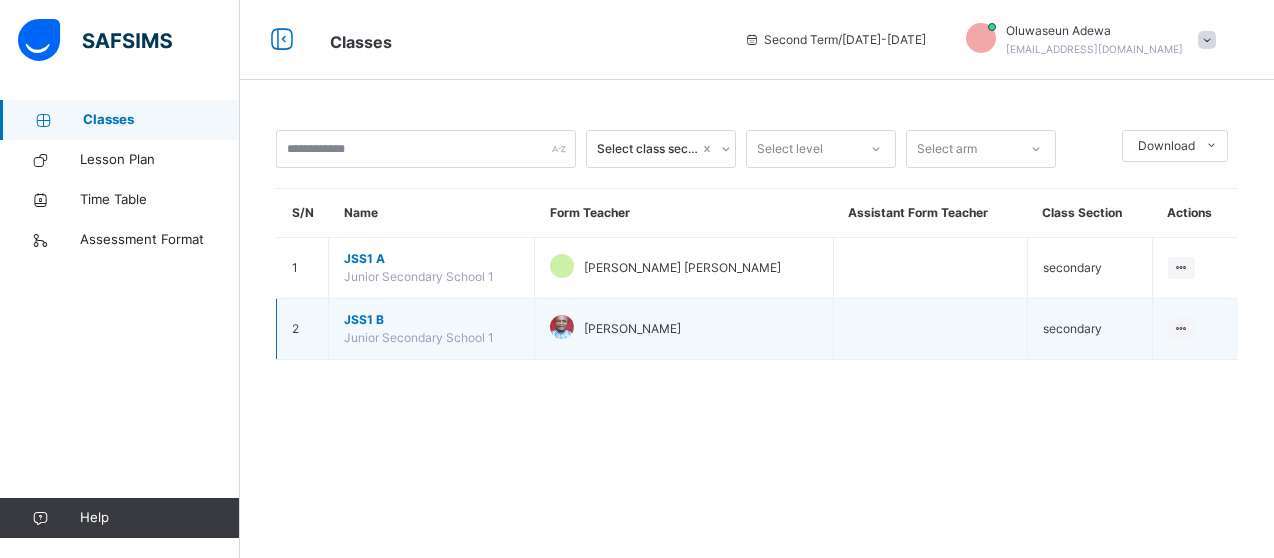 click on "JSS1   [GEOGRAPHIC_DATA] 1" at bounding box center [432, 329] 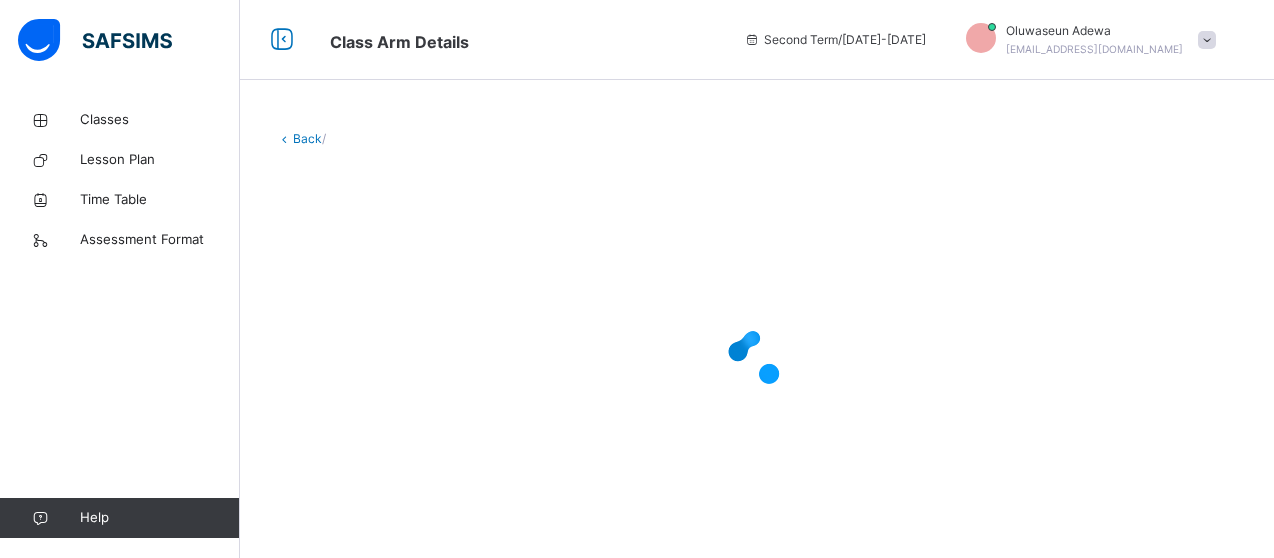click at bounding box center [757, 358] 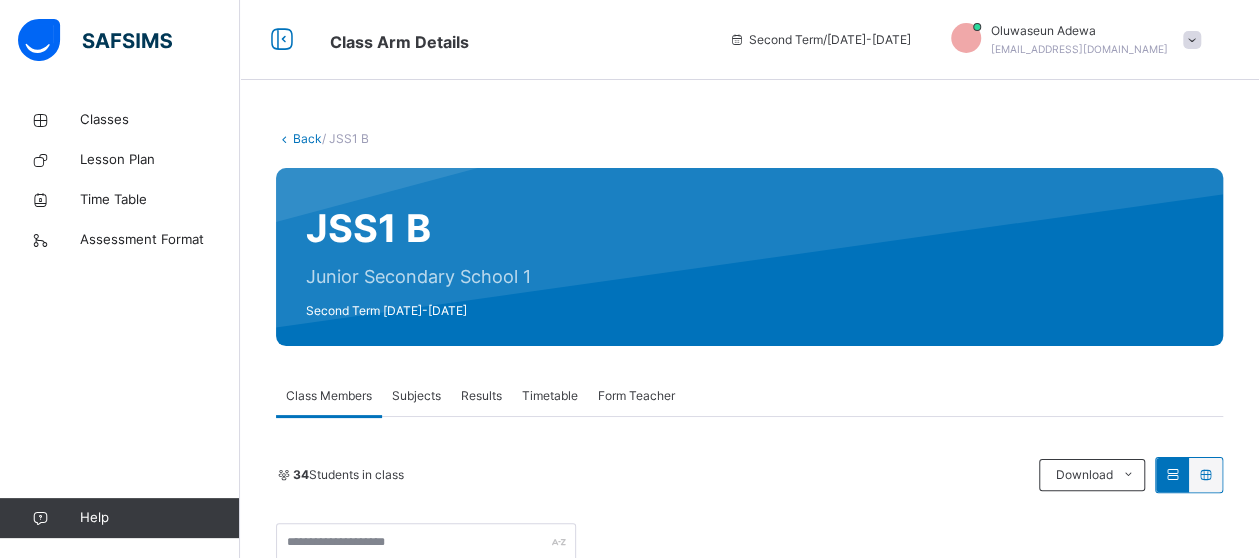 click on "Subjects" at bounding box center (416, 396) 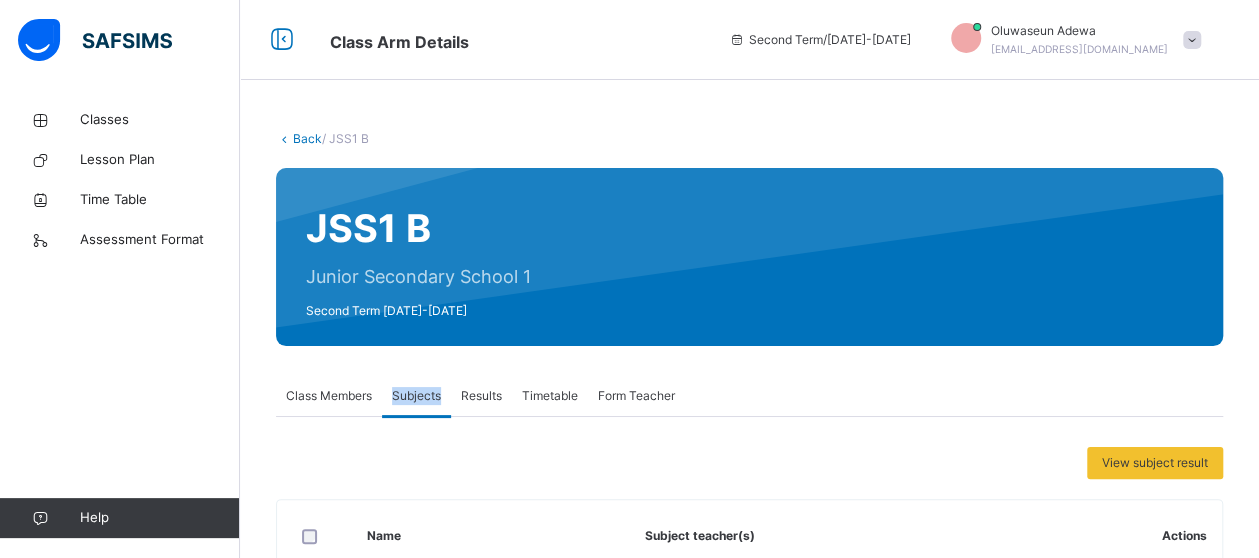 click on "Subjects" at bounding box center [416, 396] 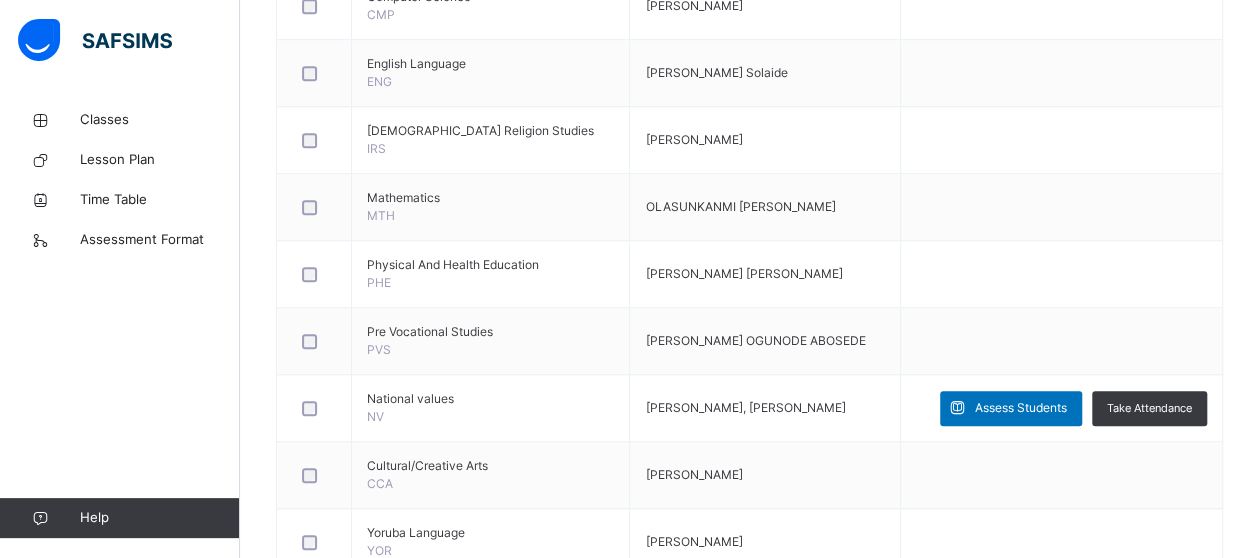 scroll, scrollTop: 742, scrollLeft: 0, axis: vertical 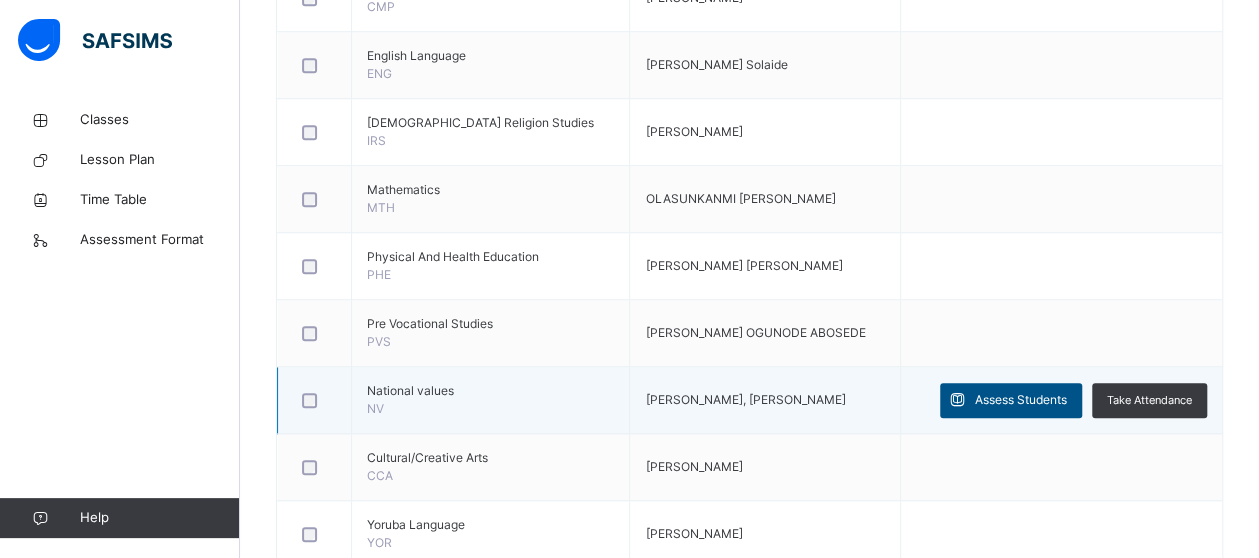 click on "Assess Students" at bounding box center [1021, 400] 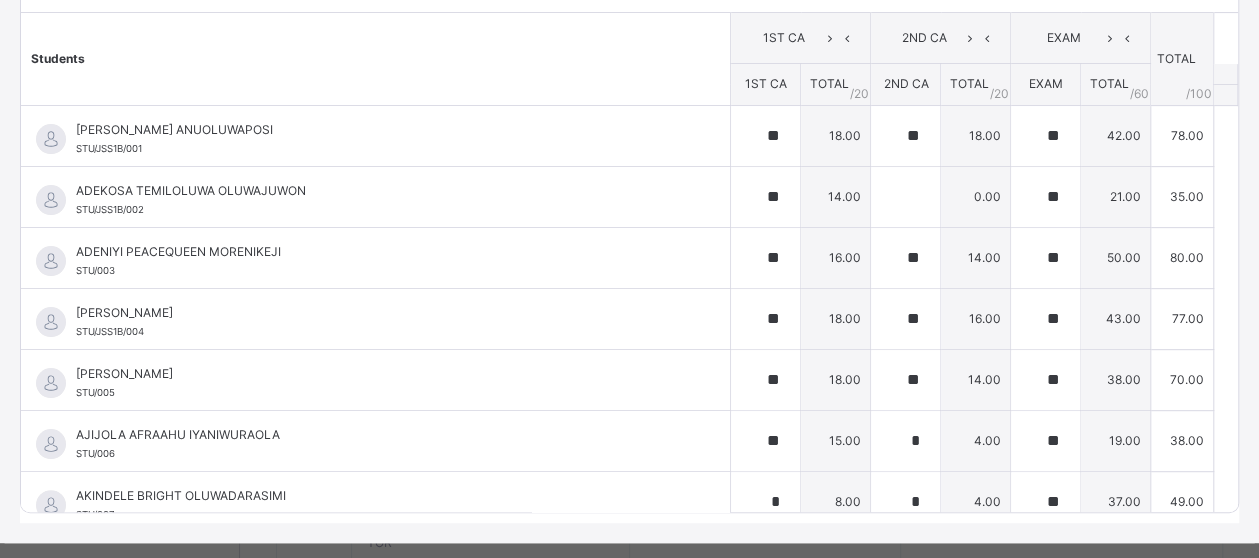 scroll, scrollTop: 352, scrollLeft: 0, axis: vertical 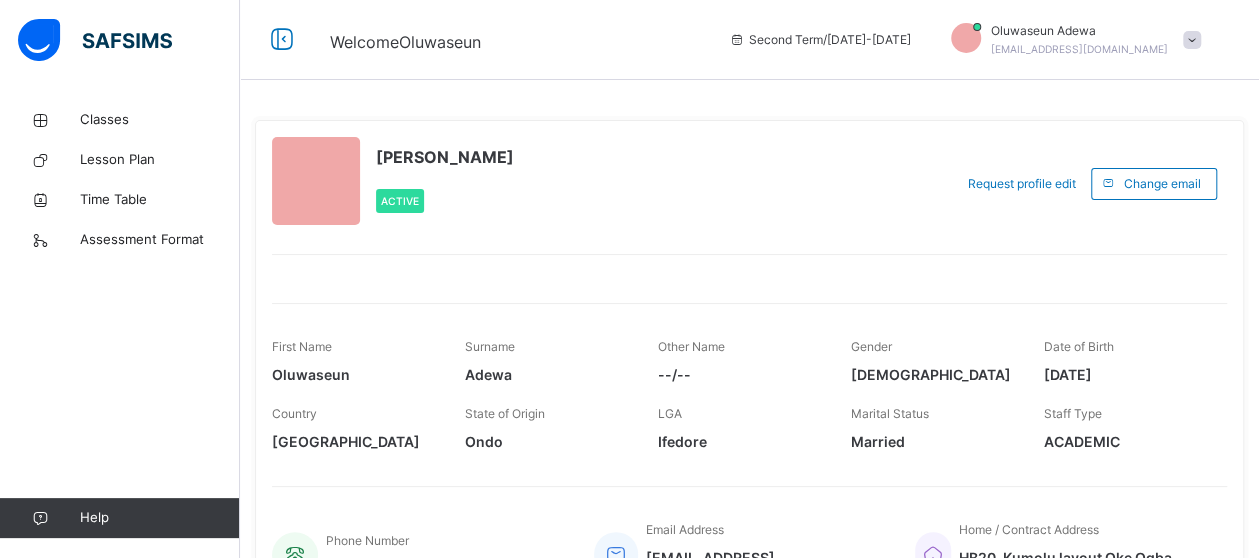 click on "[EMAIL_ADDRESS][DOMAIN_NAME]" at bounding box center (1079, 49) 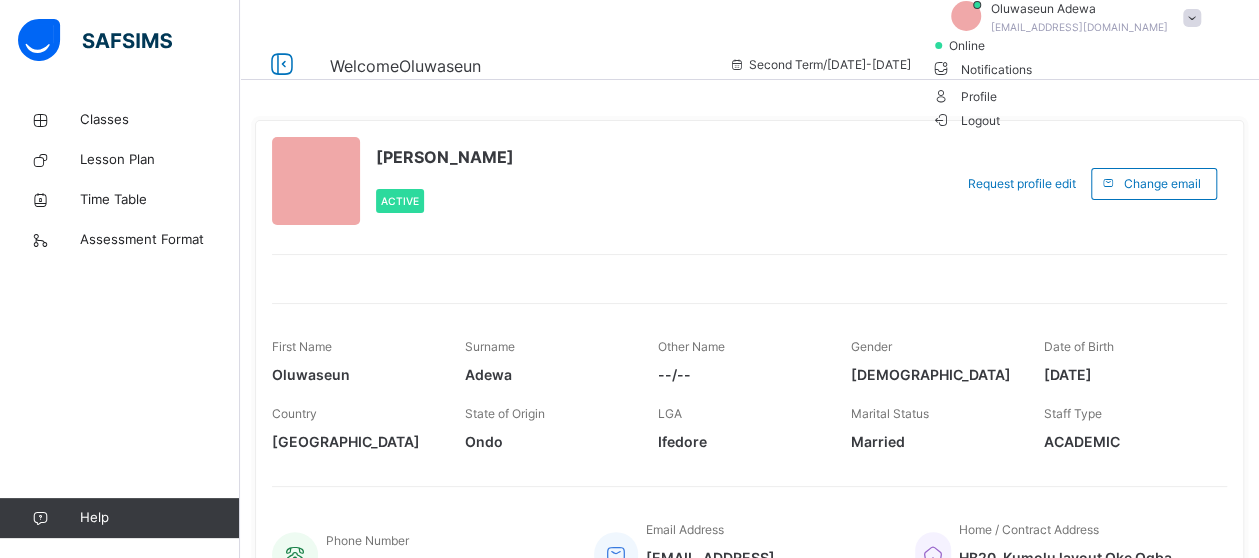 click on "Logout" at bounding box center (1071, 119) 